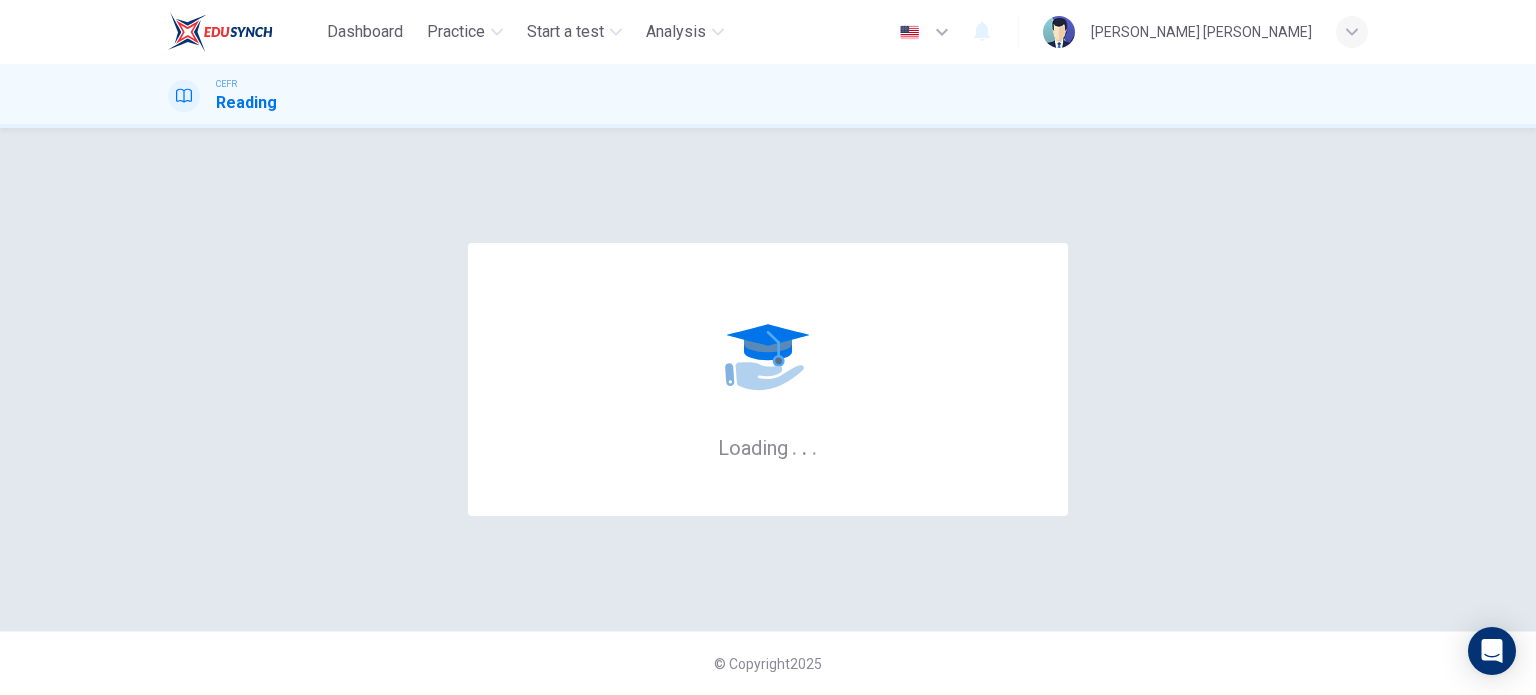 scroll, scrollTop: 0, scrollLeft: 0, axis: both 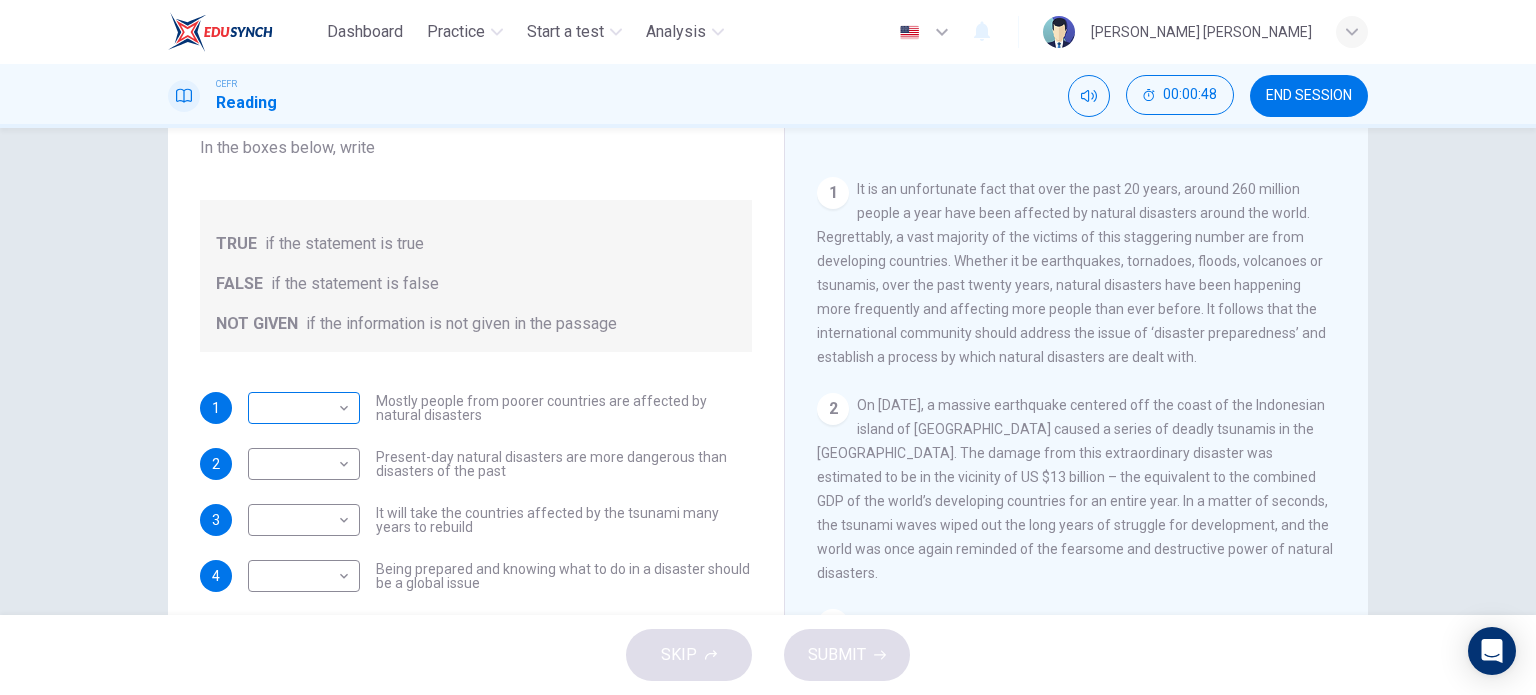 click on "Dashboard Practice Start a test Analysis English en ​ SAKINAH NUR BATRISYA BINTI KAMAL BAHARIN CEFR Reading 00:00:48 END SESSION Questions 1 - 4 Do the following statements agree with the information given in the Reading Passage?
In the boxes below, write TRUE if the statement is true FALSE if the statement is false NOT GIVEN if the information is not given in the passage 1 ​ ​ Mostly people from poorer countries are affected by natural disasters 2 ​ ​ Present-day natural disasters are more dangerous than disasters of the past 3 ​ ​ It will take the countries affected by the tsunami many years to rebuild 4 ​ ​ Being prepared and knowing what to do in a disaster should be a global issue Preparing for the Threat CLICK TO ZOOM Click to Zoom 1 2 3 4 5 6 SKIP SUBMIT EduSynch - Online Language Proficiency Testing
Dashboard Practice Start a test Analysis Notifications © Copyright  2025" at bounding box center [768, 347] 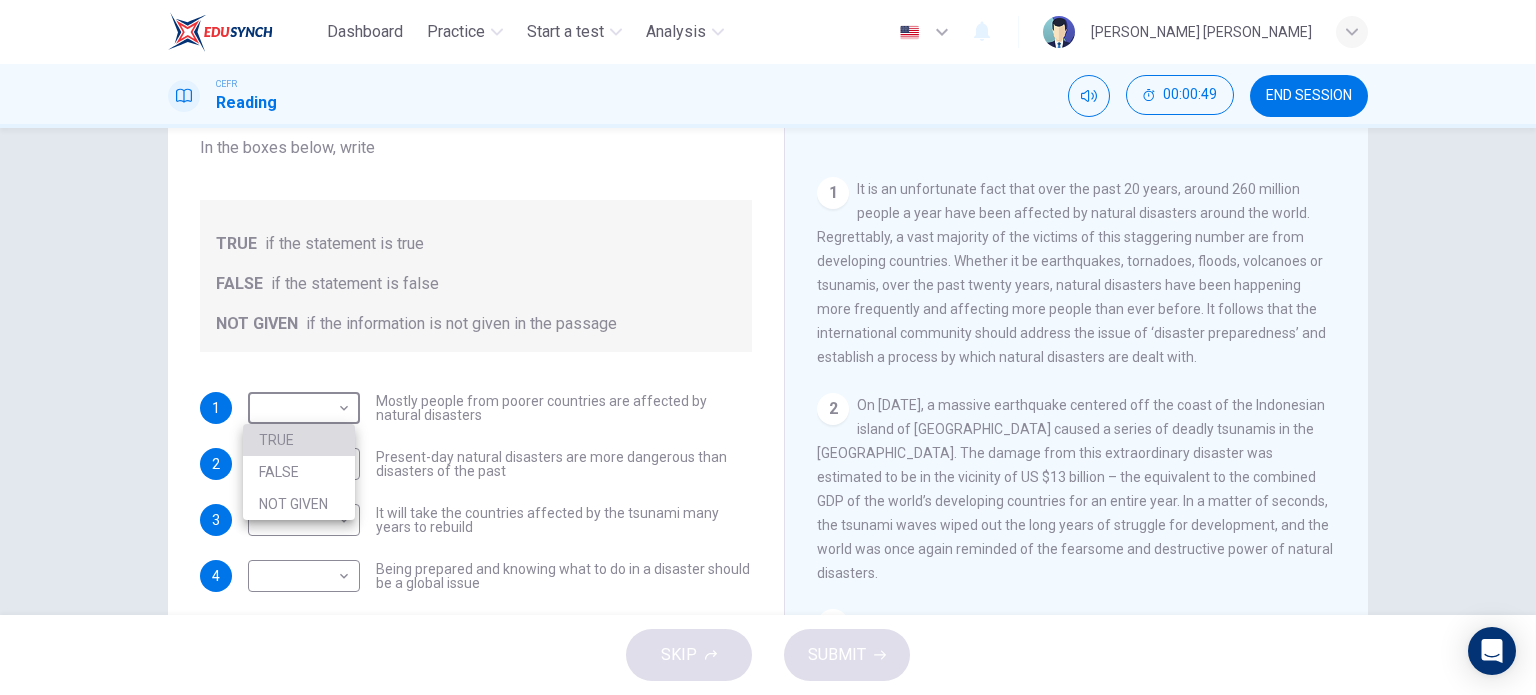 click on "TRUE" at bounding box center [299, 440] 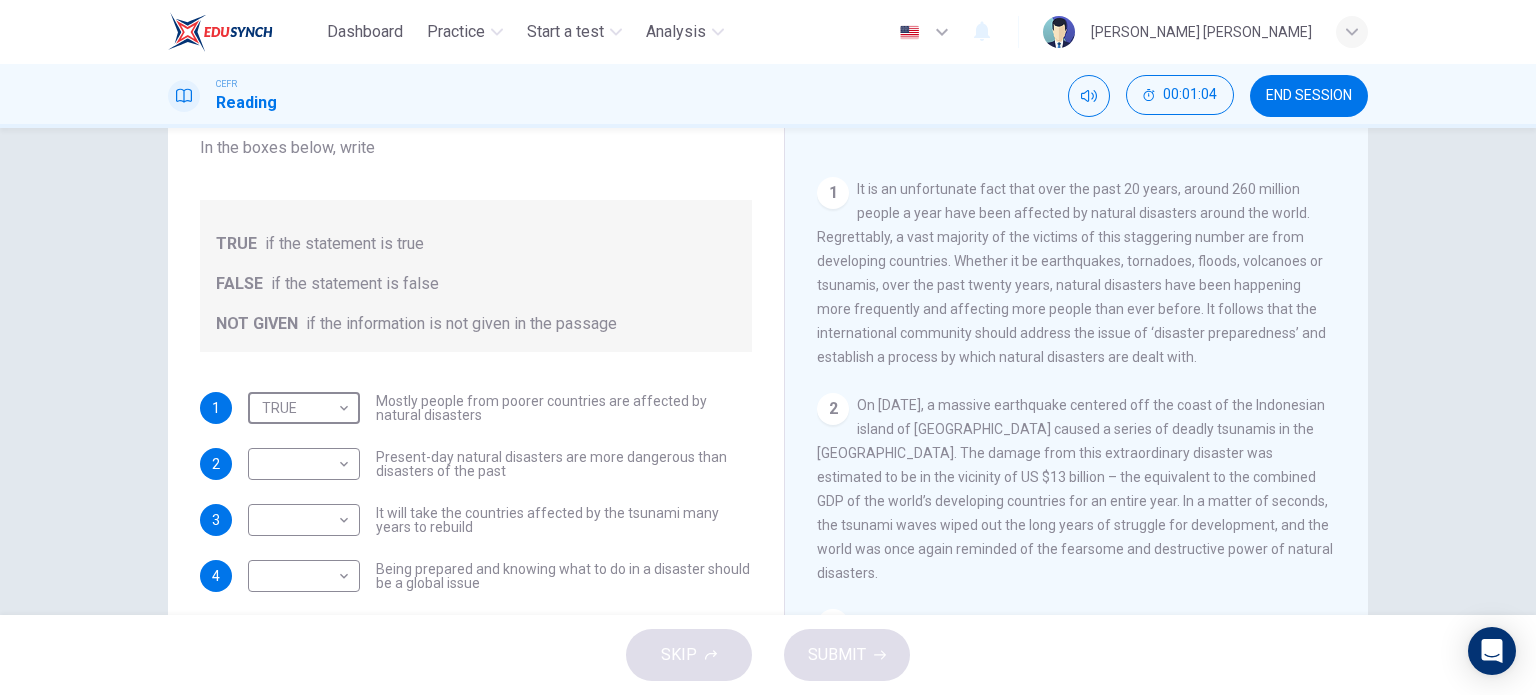 scroll, scrollTop: 288, scrollLeft: 0, axis: vertical 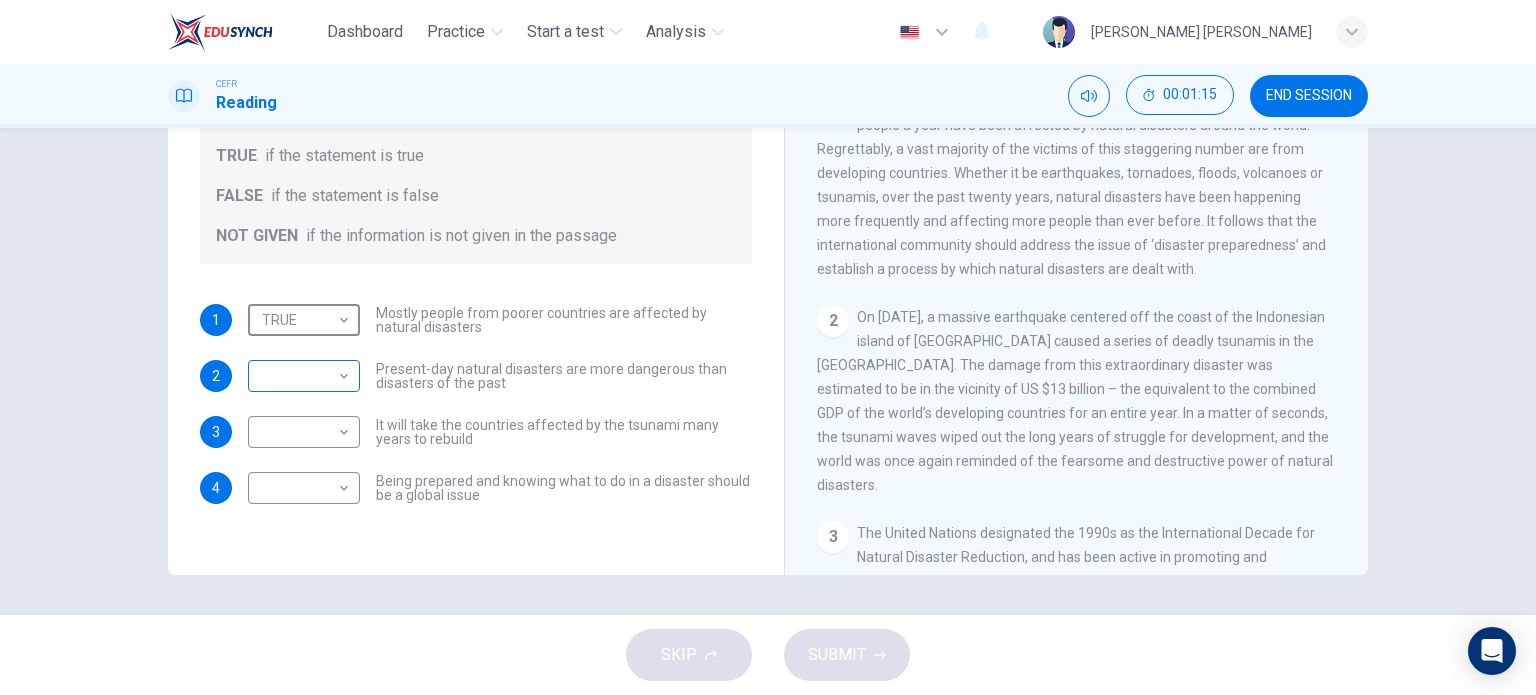 click on "Dashboard Practice Start a test Analysis English en ​ SAKINAH NUR BATRISYA BINTI KAMAL BAHARIN CEFR Reading 00:01:15 END SESSION Questions 1 - 4 Do the following statements agree with the information given in the Reading Passage?
In the boxes below, write TRUE if the statement is true FALSE if the statement is false NOT GIVEN if the information is not given in the passage 1 TRUE TRUE ​ Mostly people from poorer countries are affected by natural disasters 2 ​ ​ Present-day natural disasters are more dangerous than disasters of the past 3 ​ ​ It will take the countries affected by the tsunami many years to rebuild 4 ​ ​ Being prepared and knowing what to do in a disaster should be a global issue Preparing for the Threat CLICK TO ZOOM Click to Zoom 1 2 3 4 5 6 SKIP SUBMIT EduSynch - Online Language Proficiency Testing
Dashboard Practice Start a test Analysis Notifications © Copyright  2025" at bounding box center (768, 347) 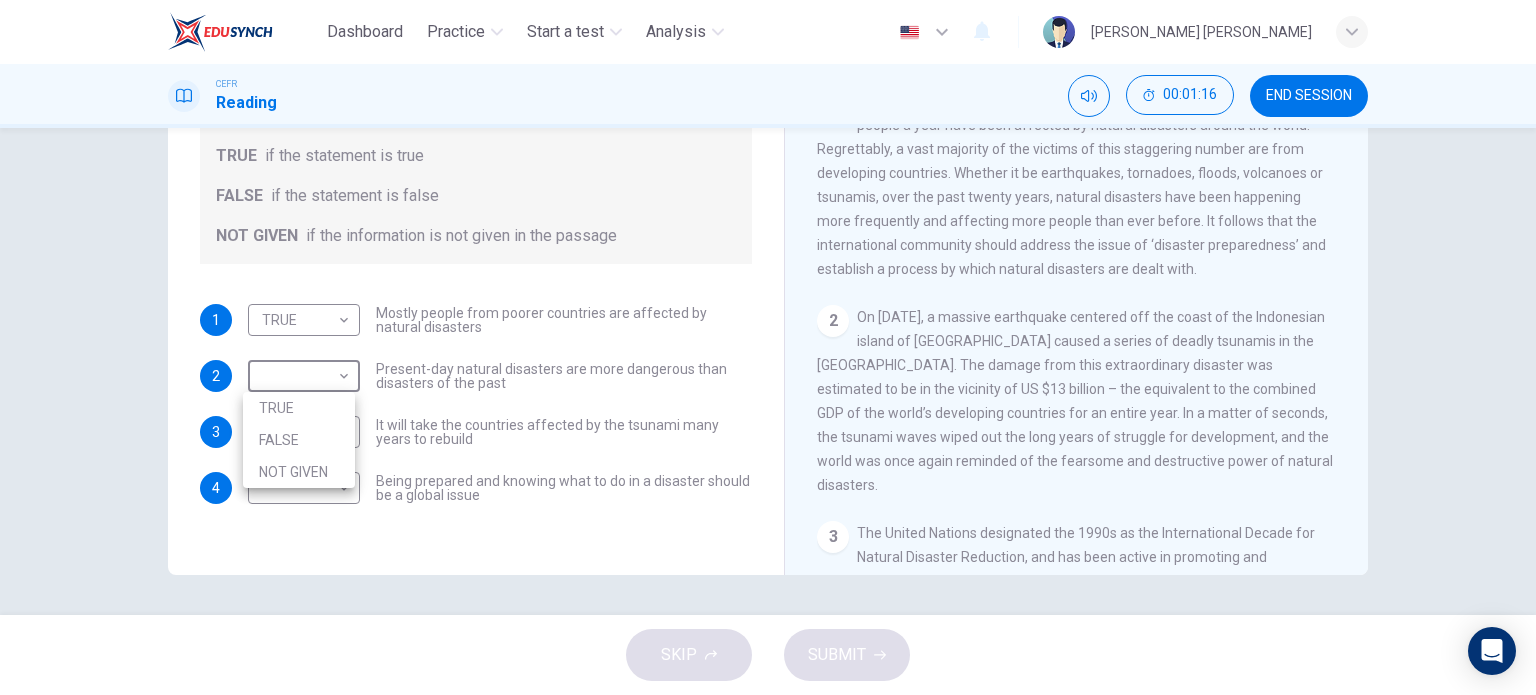 click on "TRUE" at bounding box center [299, 408] 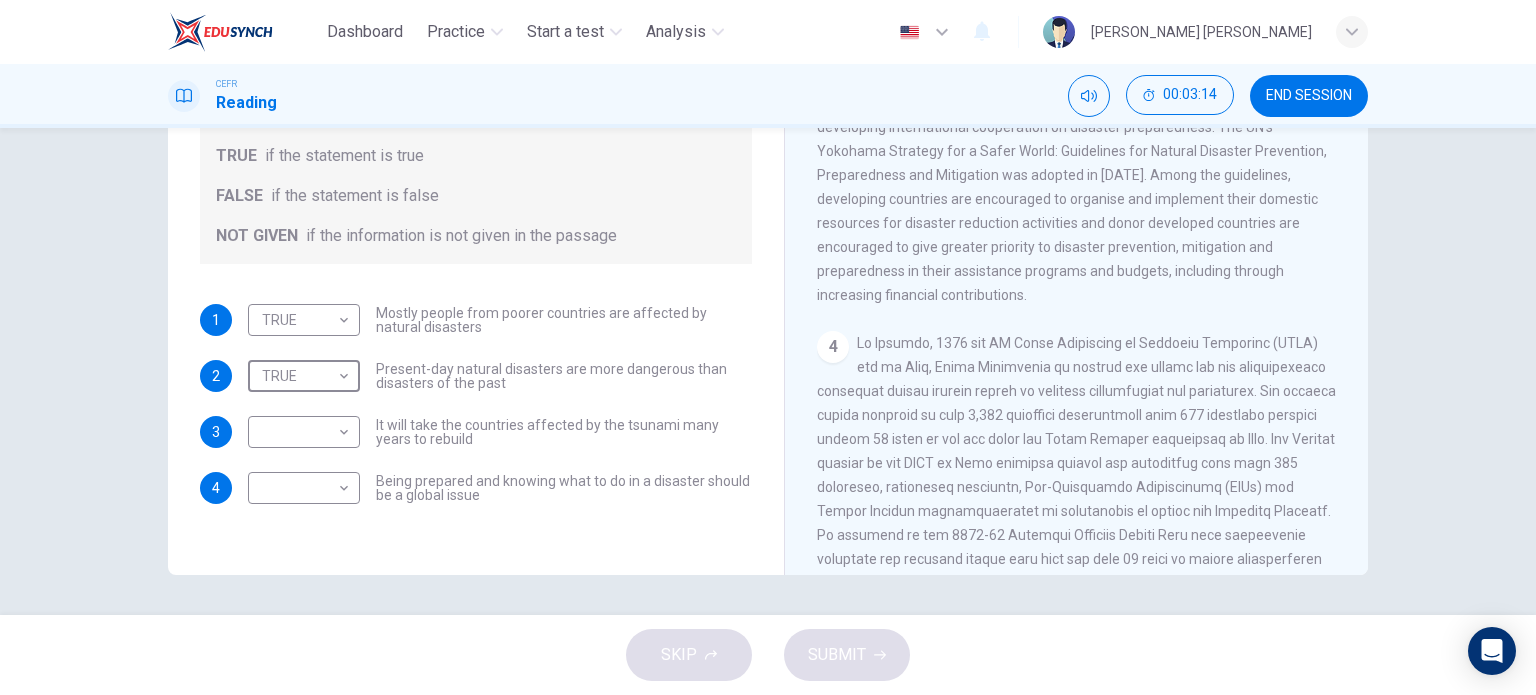 scroll, scrollTop: 800, scrollLeft: 0, axis: vertical 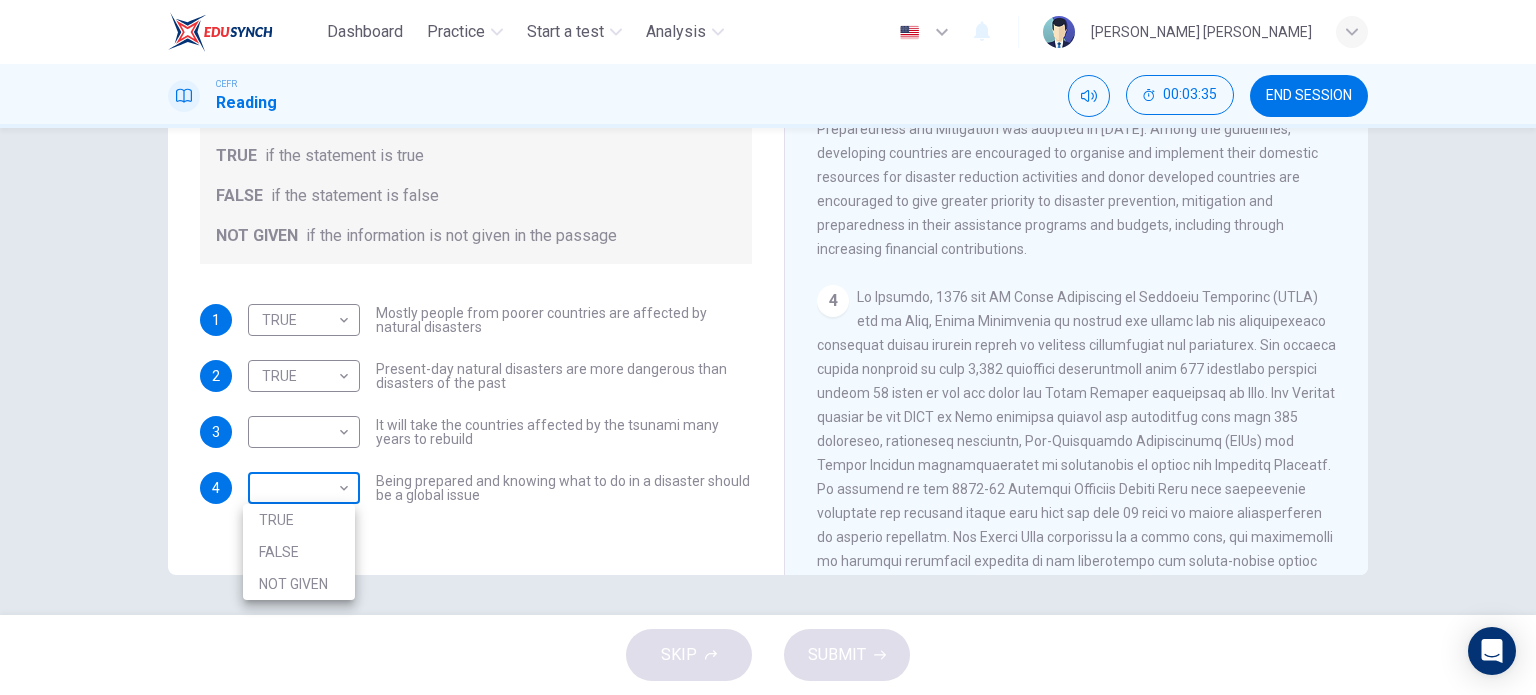 click on "Dashboard Practice Start a test Analysis English en ​ SAKINAH NUR BATRISYA BINTI KAMAL BAHARIN CEFR Reading 00:03:35 END SESSION Questions 1 - 4 Do the following statements agree with the information given in the Reading Passage?
In the boxes below, write TRUE if the statement is true FALSE if the statement is false NOT GIVEN if the information is not given in the passage 1 TRUE TRUE ​ Mostly people from poorer countries are affected by natural disasters 2 TRUE TRUE ​ Present-day natural disasters are more dangerous than disasters of the past 3 ​ ​ It will take the countries affected by the tsunami many years to rebuild 4 ​ ​ Being prepared and knowing what to do in a disaster should be a global issue Preparing for the Threat CLICK TO ZOOM Click to Zoom 1 2 3 4 5 6 SKIP SUBMIT EduSynch - Online Language Proficiency Testing
Dashboard Practice Start a test Analysis Notifications © Copyright  2025 TRUE FALSE NOT GIVEN" at bounding box center (768, 347) 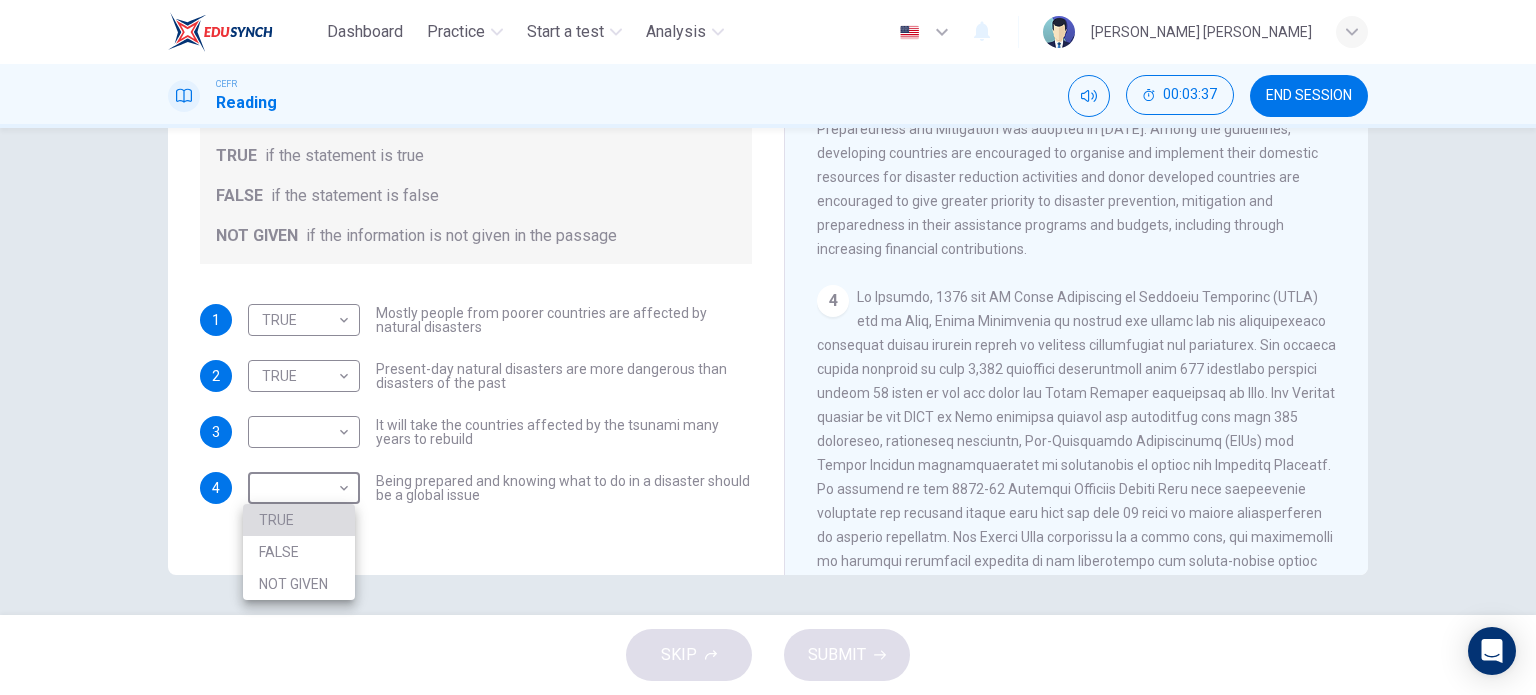 click on "TRUE" at bounding box center [299, 520] 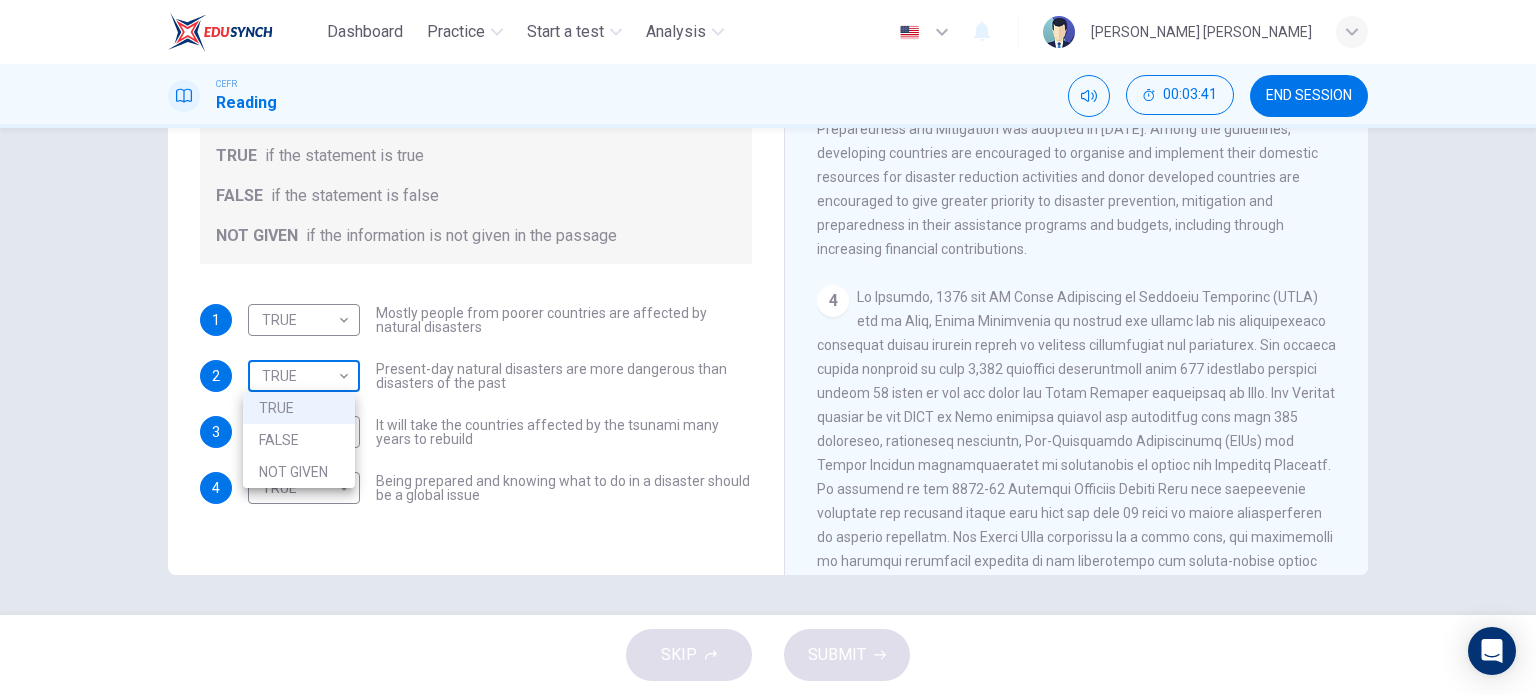 click on "Dashboard Practice Start a test Analysis English en ​ SAKINAH NUR BATRISYA BINTI KAMAL BAHARIN CEFR Reading 00:03:41 END SESSION Questions 1 - 4 Do the following statements agree with the information given in the Reading Passage?
In the boxes below, write TRUE if the statement is true FALSE if the statement is false NOT GIVEN if the information is not given in the passage 1 TRUE TRUE ​ Mostly people from poorer countries are affected by natural disasters 2 TRUE TRUE ​ Present-day natural disasters are more dangerous than disasters of the past 3 ​ ​ It will take the countries affected by the tsunami many years to rebuild 4 TRUE TRUE ​ Being prepared and knowing what to do in a disaster should be a global issue Preparing for the Threat CLICK TO ZOOM Click to Zoom 1 2 3 4 5 6 SKIP SUBMIT EduSynch - Online Language Proficiency Testing
Dashboard Practice Start a test Analysis Notifications © Copyright  2025 TRUE FALSE NOT GIVEN" at bounding box center (768, 347) 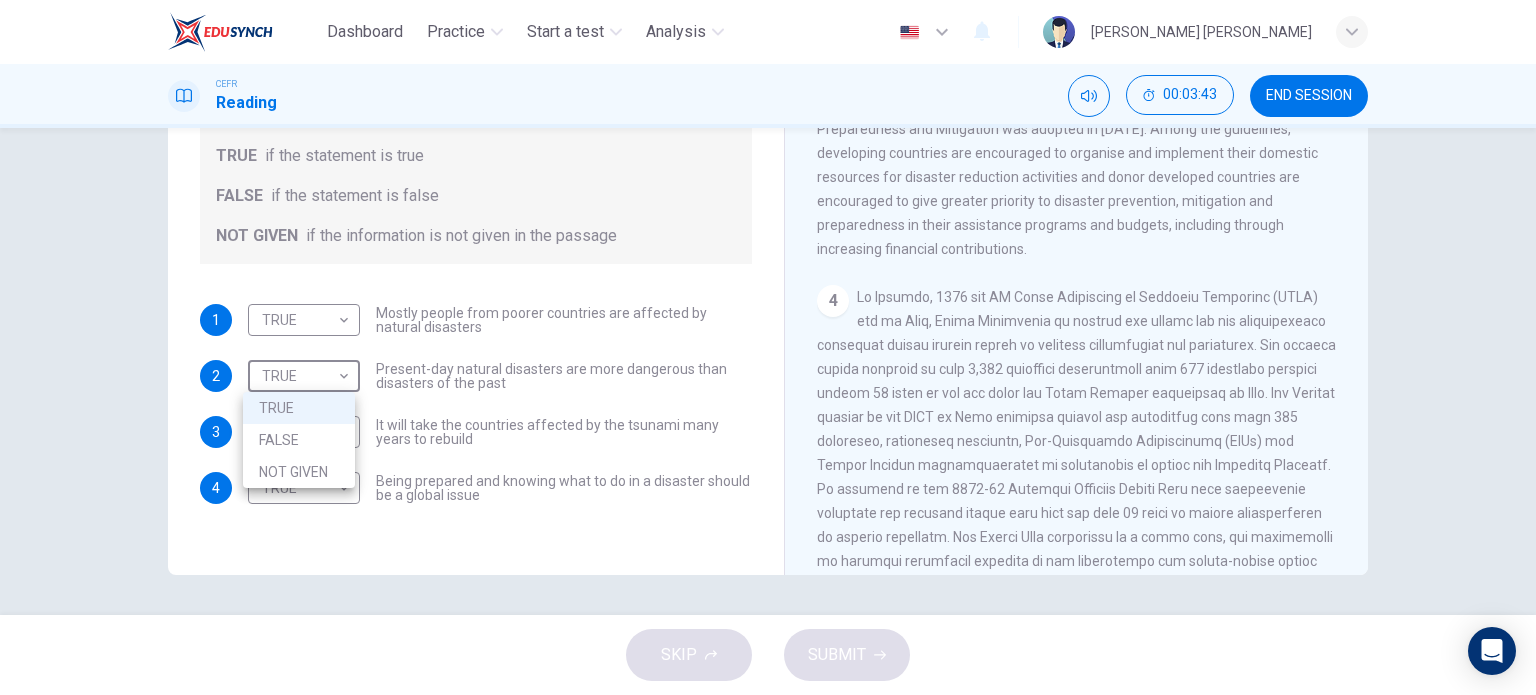 click on "NOT GIVEN" at bounding box center [299, 472] 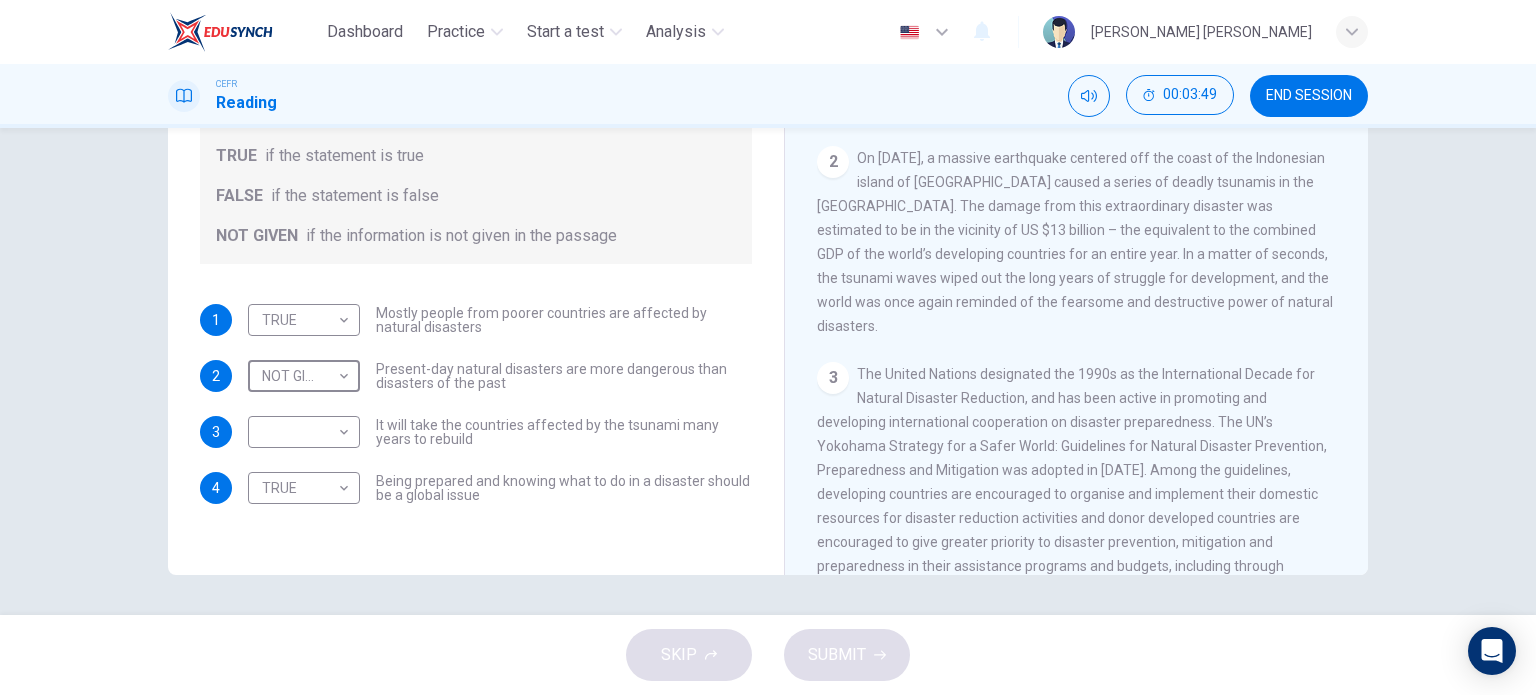 scroll, scrollTop: 400, scrollLeft: 0, axis: vertical 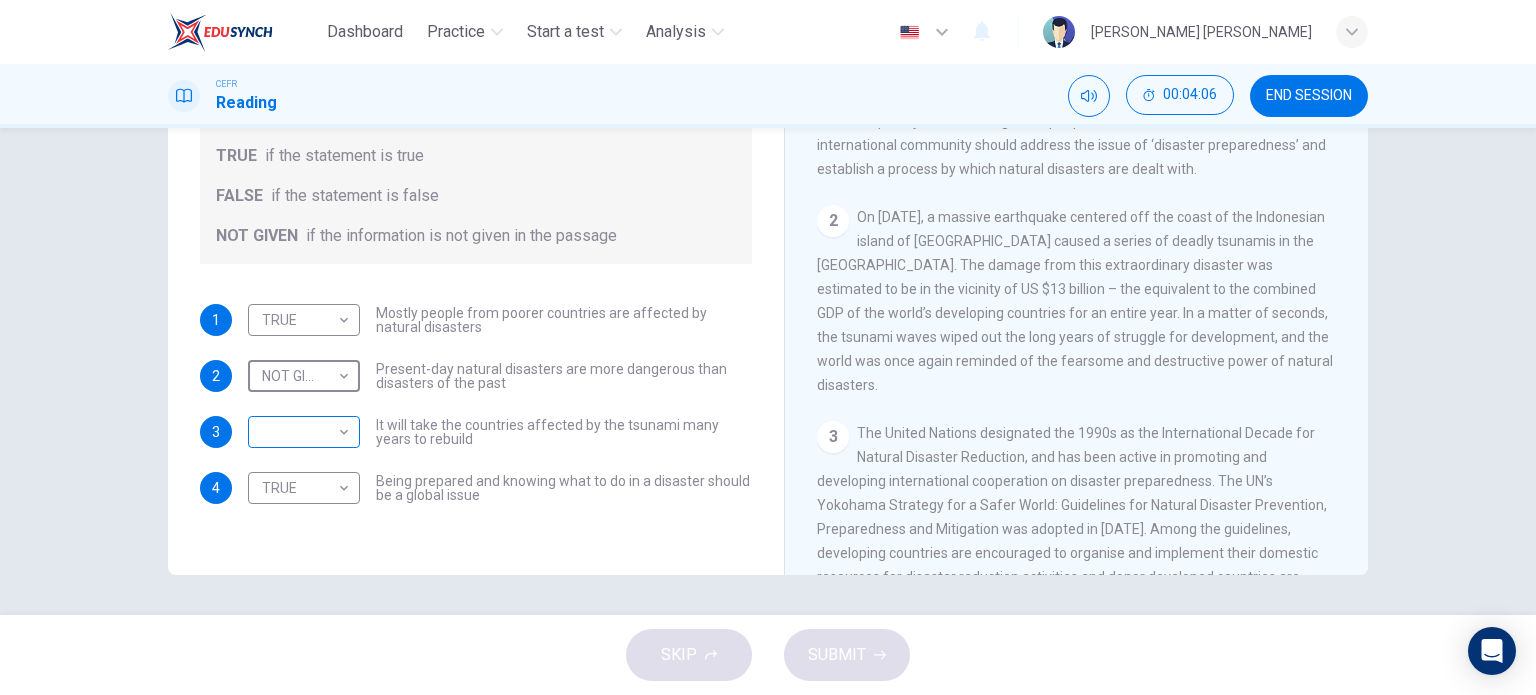 click on "Dashboard Practice Start a test Analysis English en ​ SAKINAH NUR BATRISYA BINTI KAMAL BAHARIN CEFR Reading 00:04:06 END SESSION Questions 1 - 4 Do the following statements agree with the information given in the Reading Passage?
In the boxes below, write TRUE if the statement is true FALSE if the statement is false NOT GIVEN if the information is not given in the passage 1 TRUE TRUE ​ Mostly people from poorer countries are affected by natural disasters 2 NOT GIVEN NOT GIVEN ​ Present-day natural disasters are more dangerous than disasters of the past 3 ​ ​ It will take the countries affected by the tsunami many years to rebuild 4 TRUE TRUE ​ Being prepared and knowing what to do in a disaster should be a global issue Preparing for the Threat CLICK TO ZOOM Click to Zoom 1 2 3 4 5 6 SKIP SUBMIT EduSynch - Online Language Proficiency Testing
Dashboard Practice Start a test Analysis Notifications © Copyright  2025" at bounding box center (768, 347) 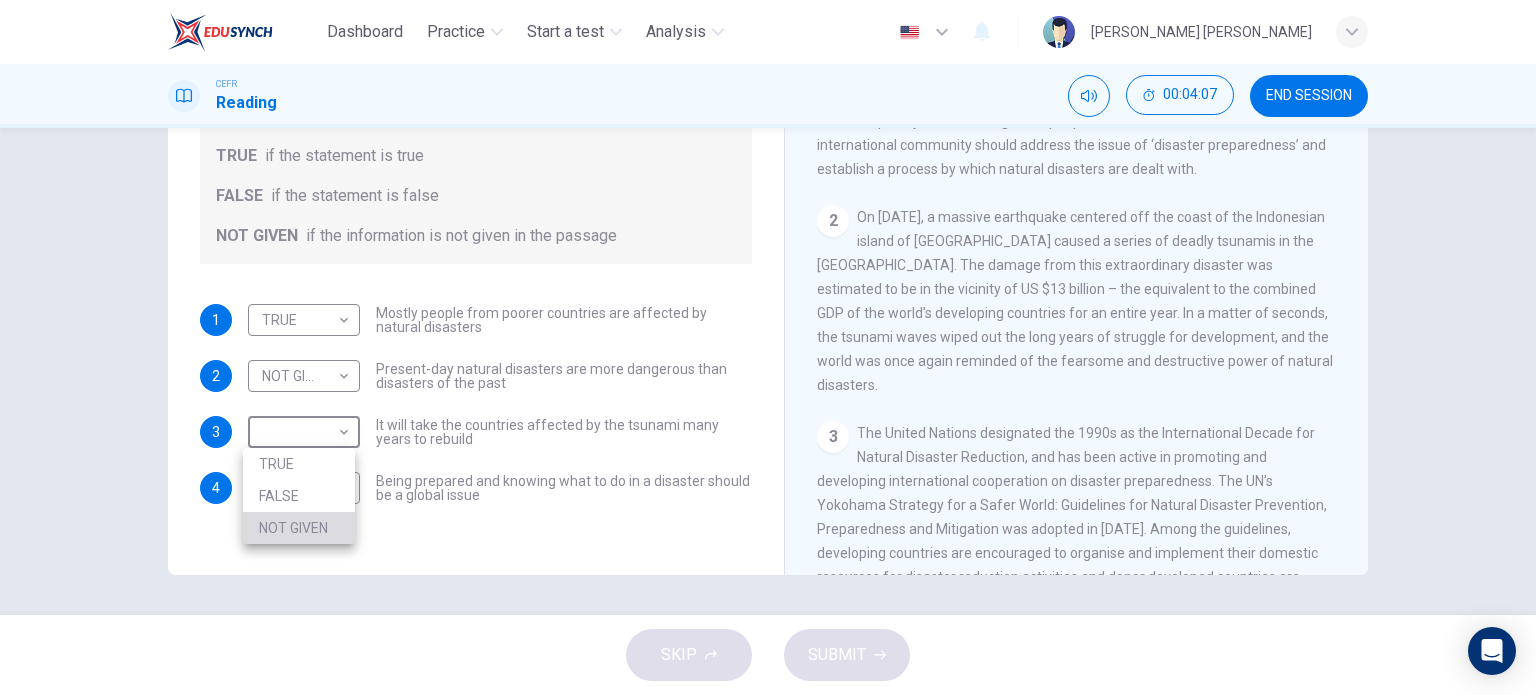 click on "NOT GIVEN" at bounding box center [299, 528] 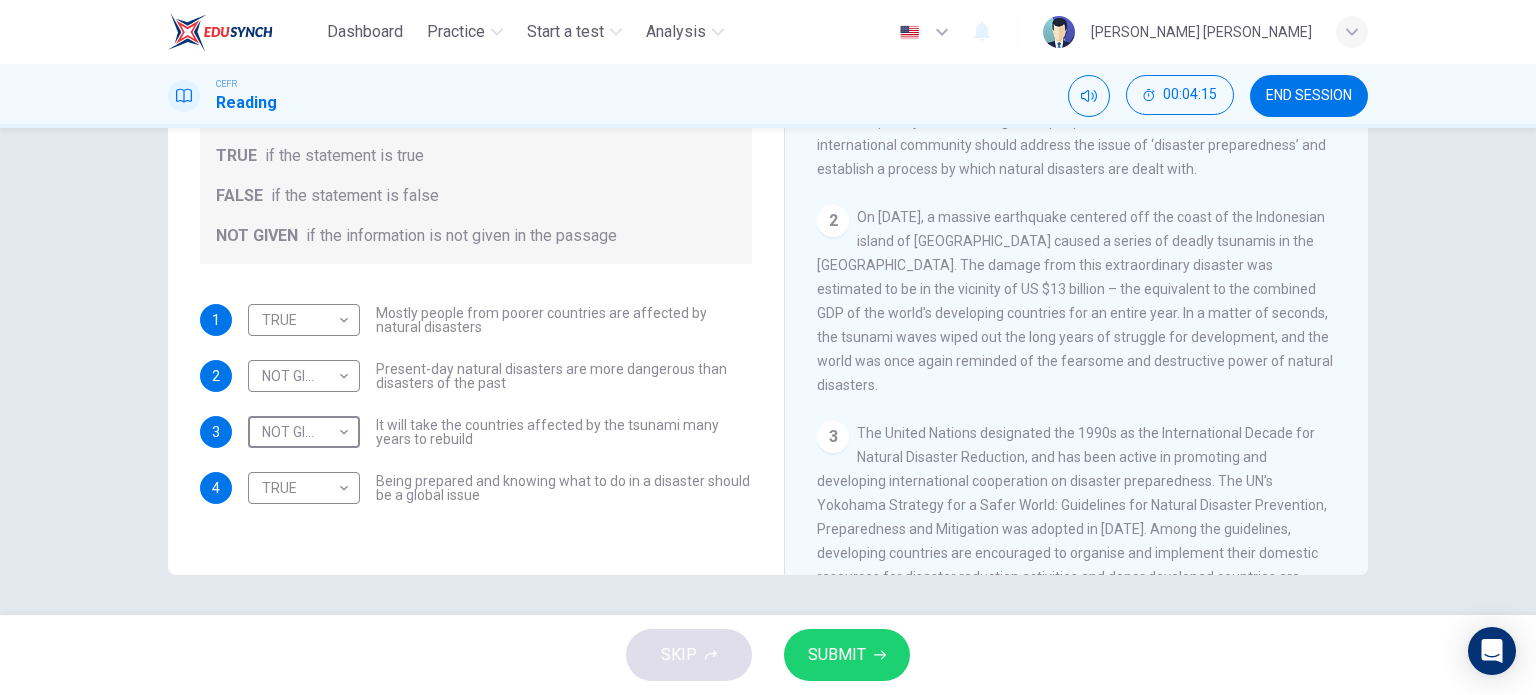click on "SKIP SUBMIT" at bounding box center (768, 655) 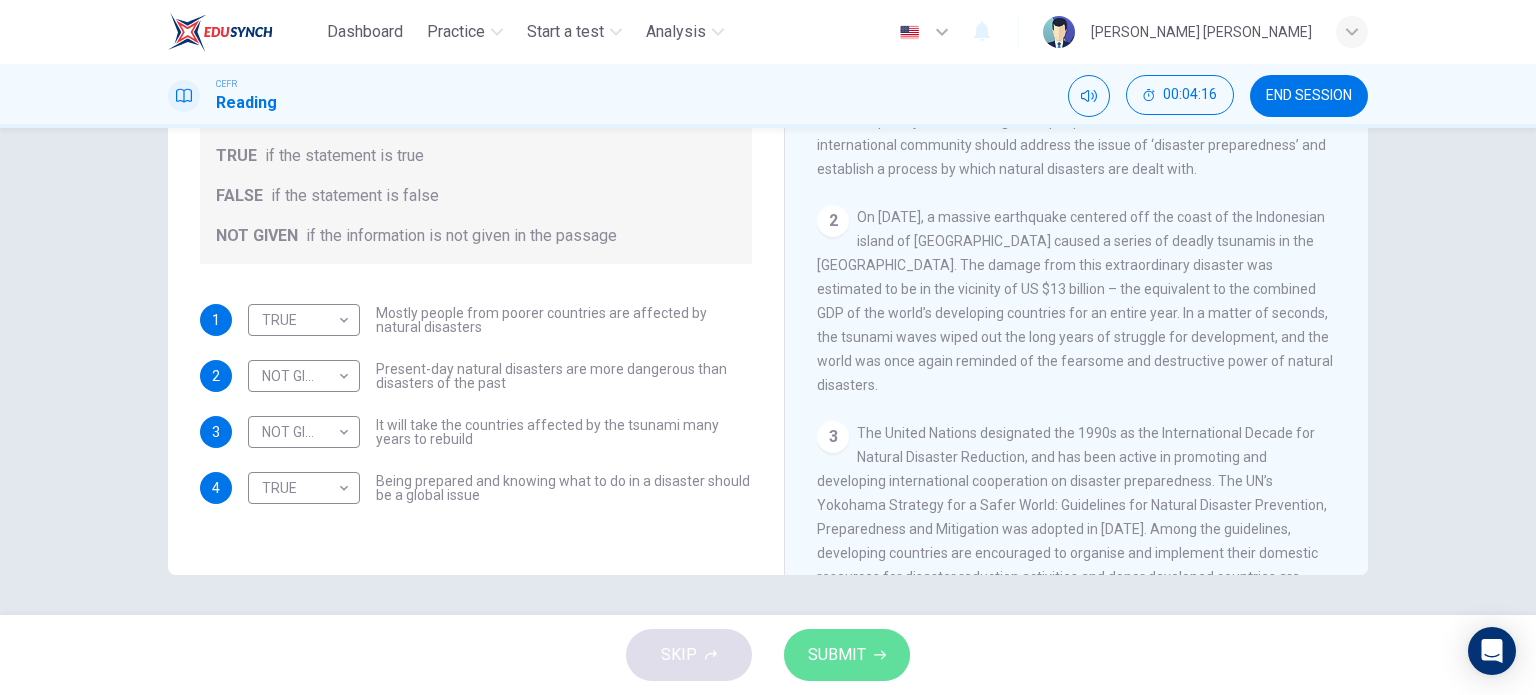 click on "SUBMIT" at bounding box center [837, 655] 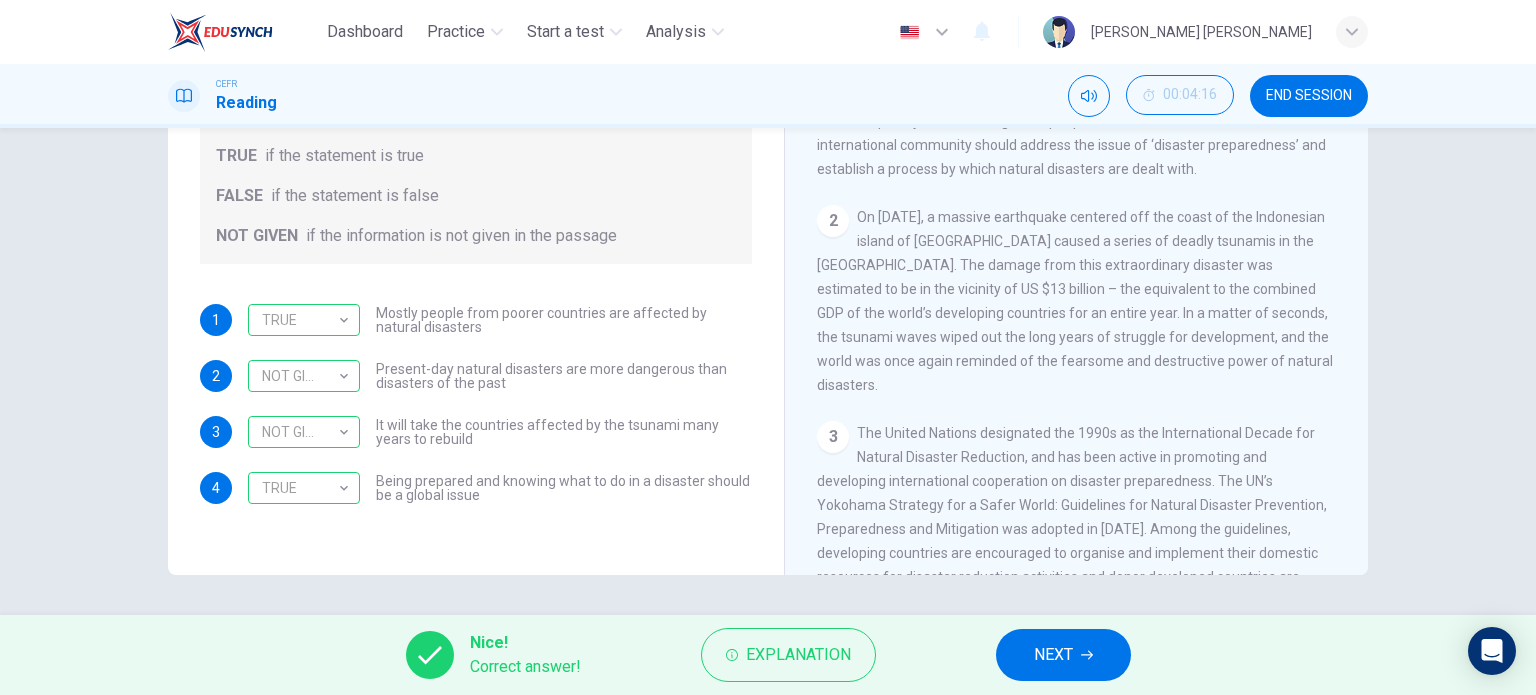 click on "NEXT" at bounding box center (1053, 655) 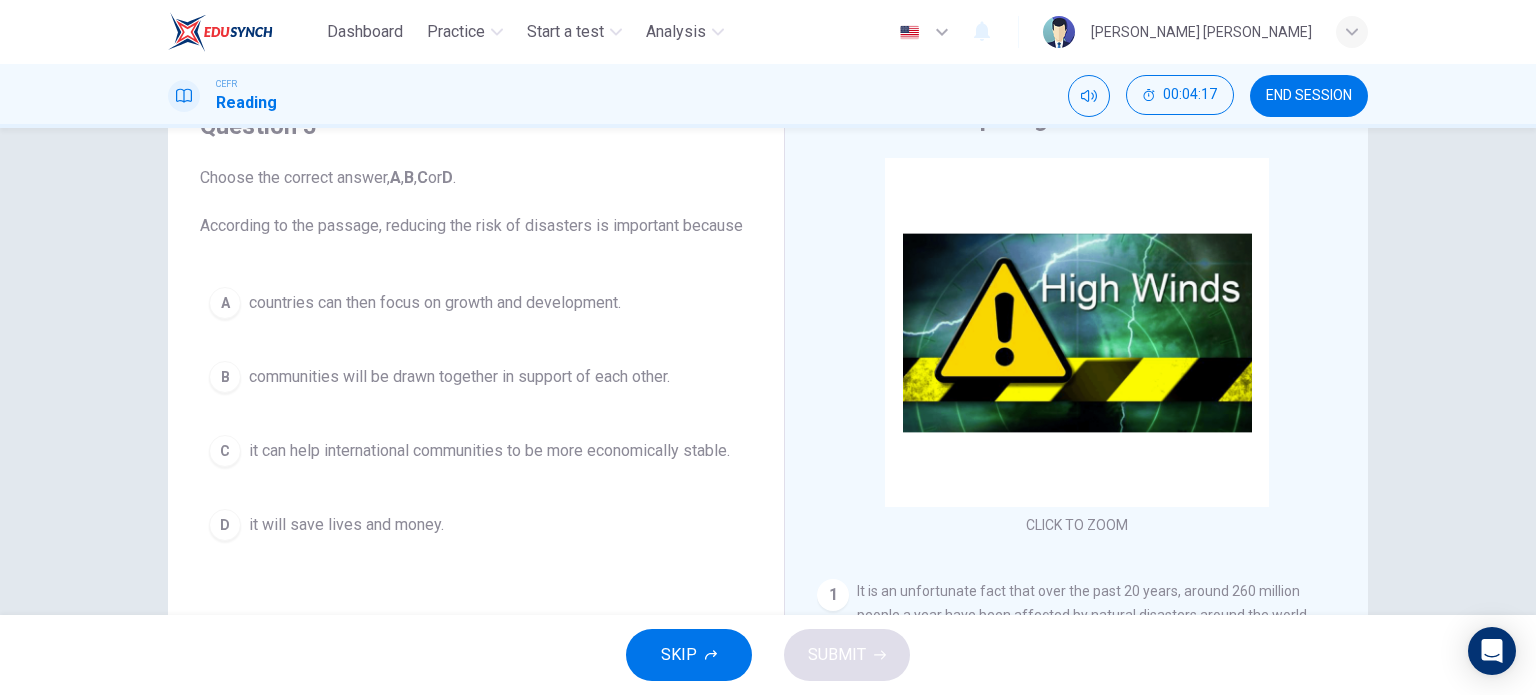 scroll, scrollTop: 88, scrollLeft: 0, axis: vertical 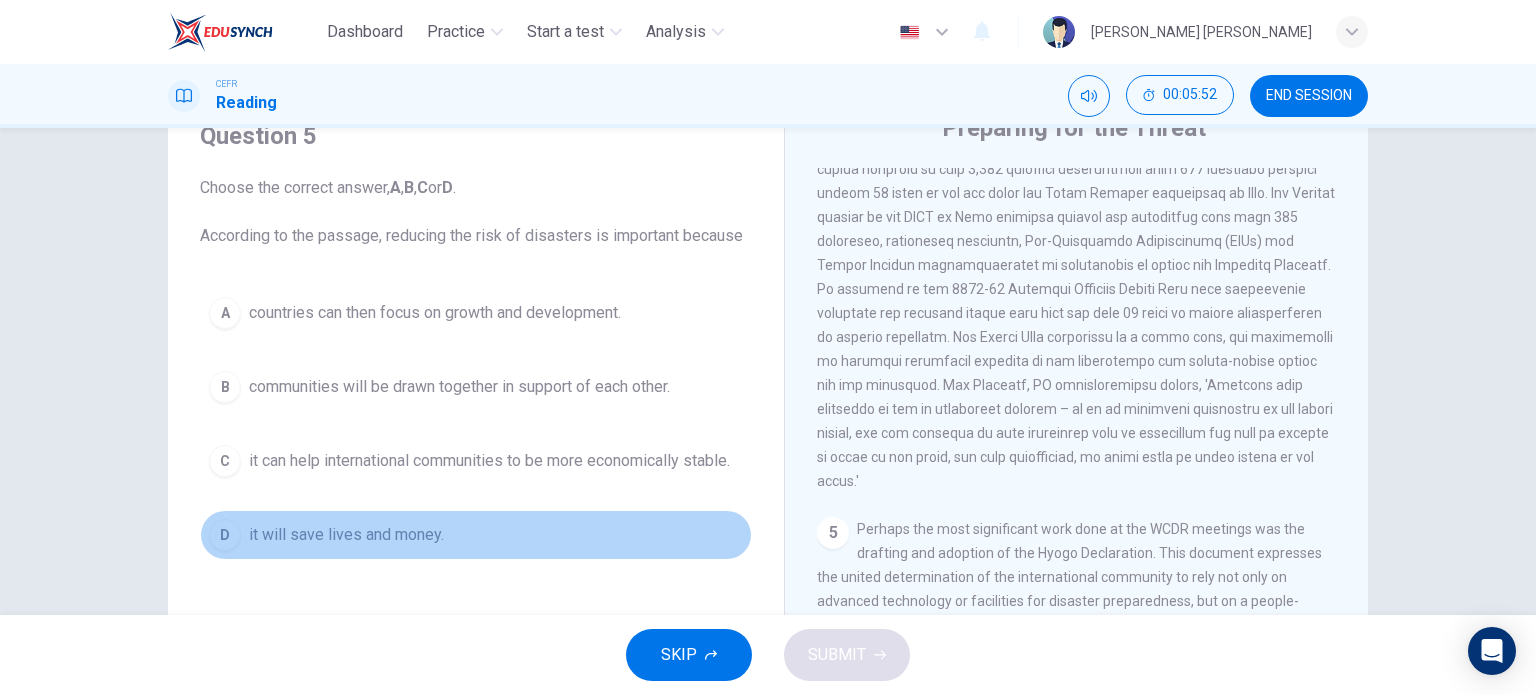 click on "D it will save lives and money." at bounding box center [476, 535] 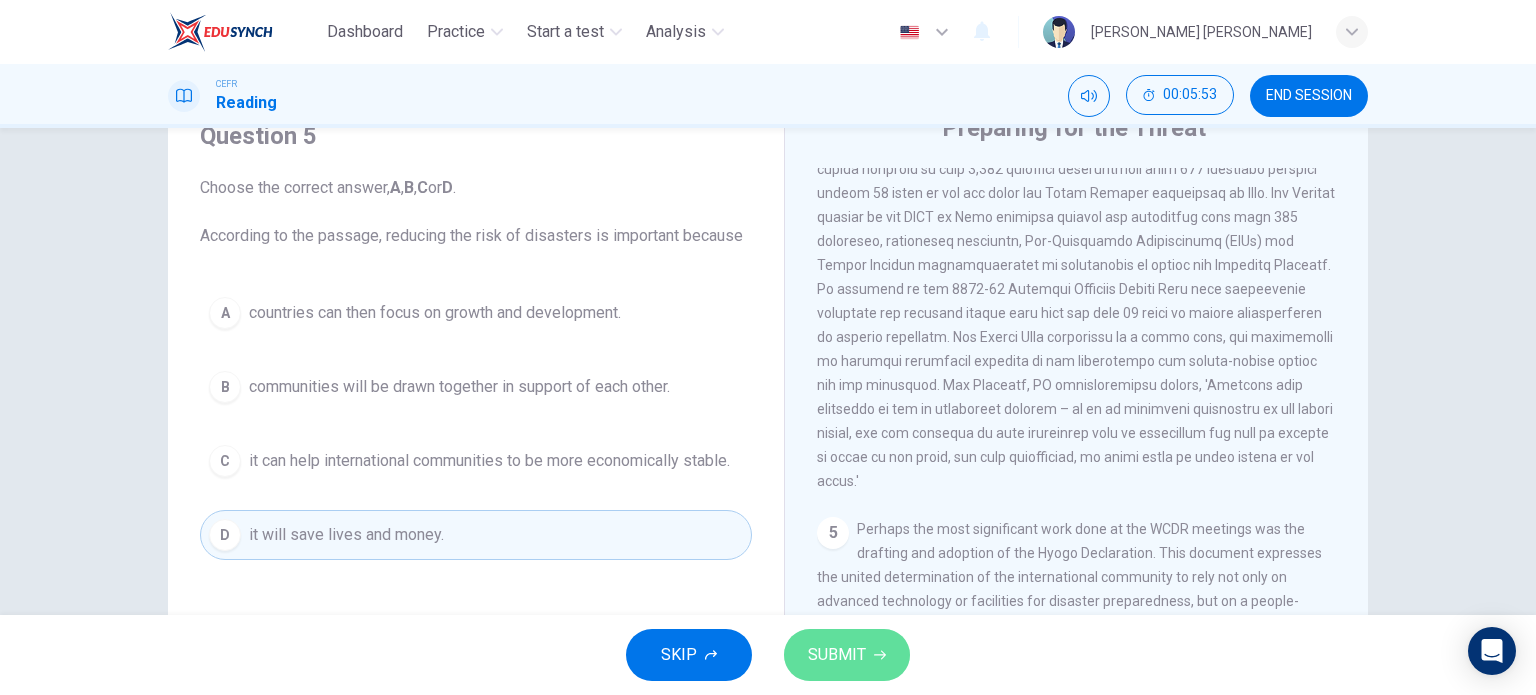 click on "SUBMIT" at bounding box center [847, 655] 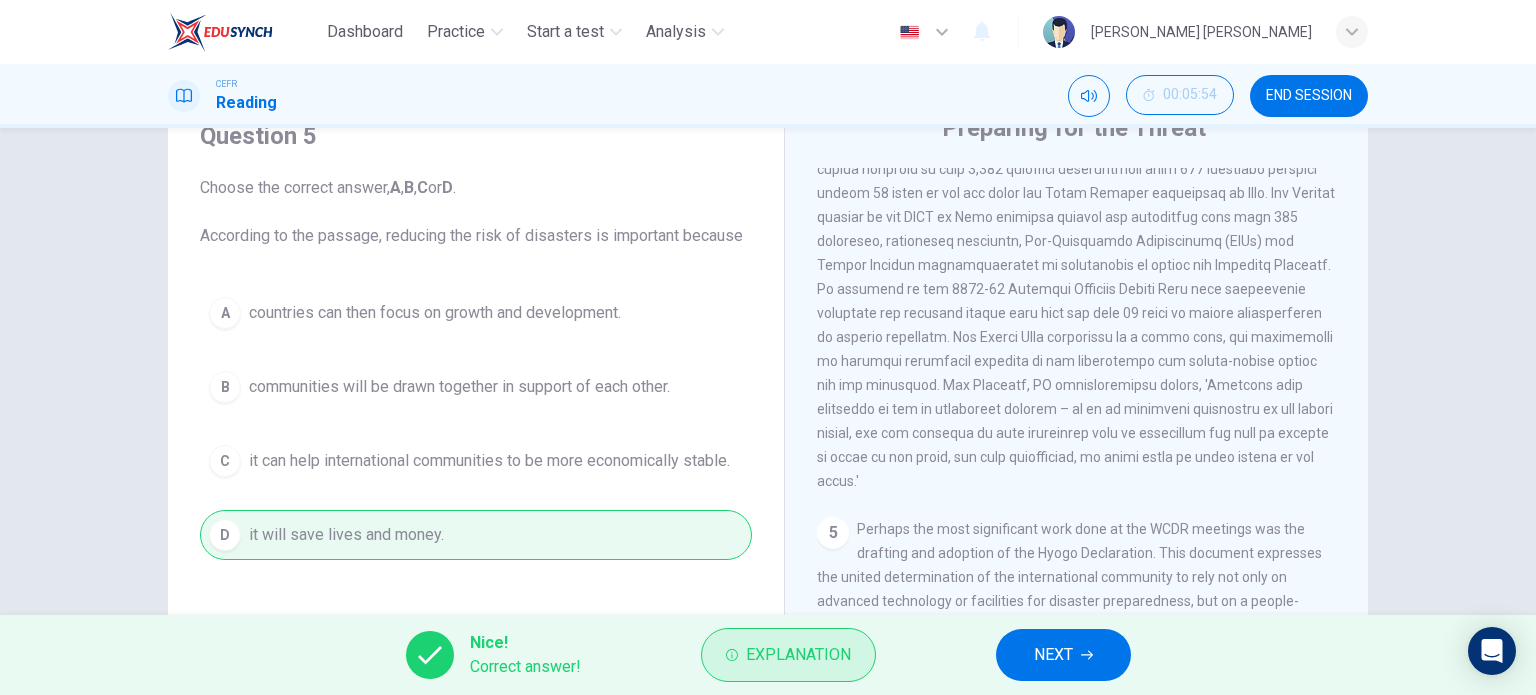 click on "Explanation" at bounding box center [788, 655] 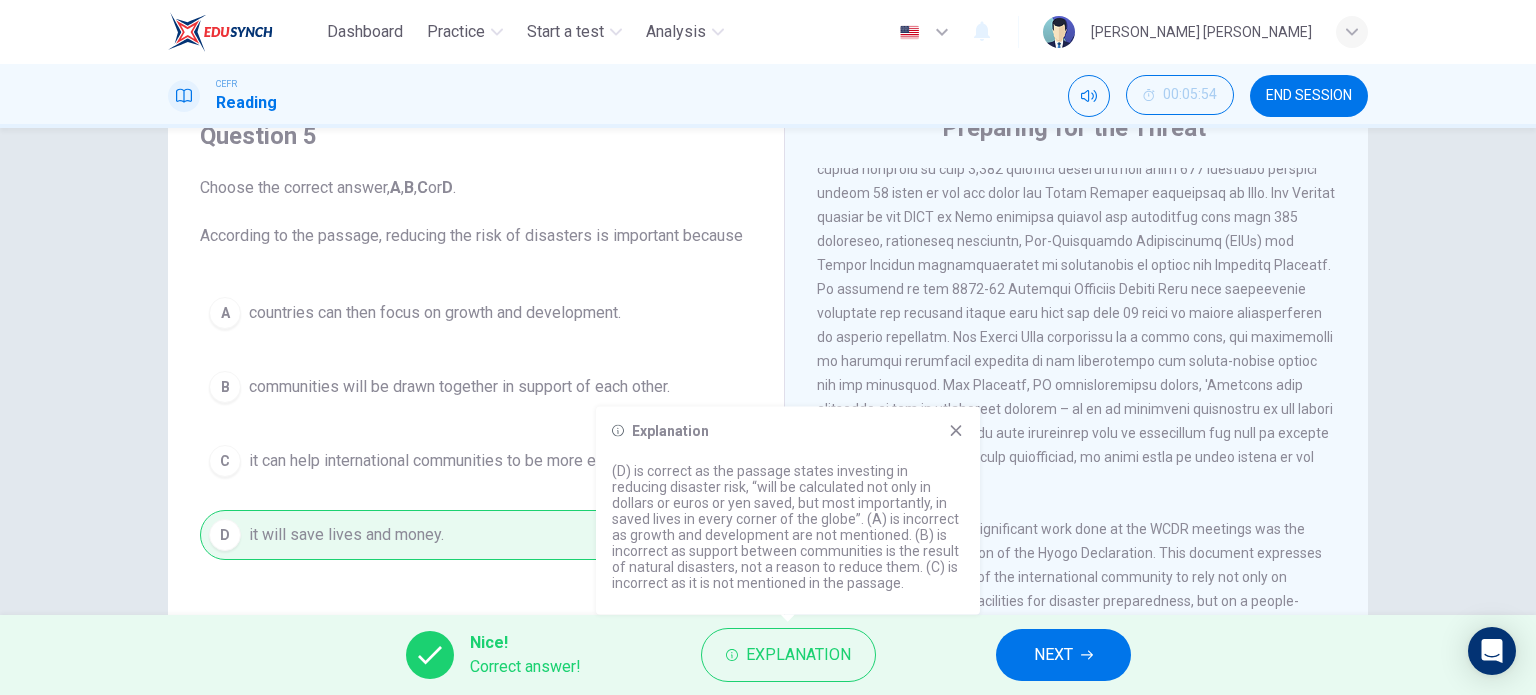 click on "NEXT" at bounding box center [1063, 655] 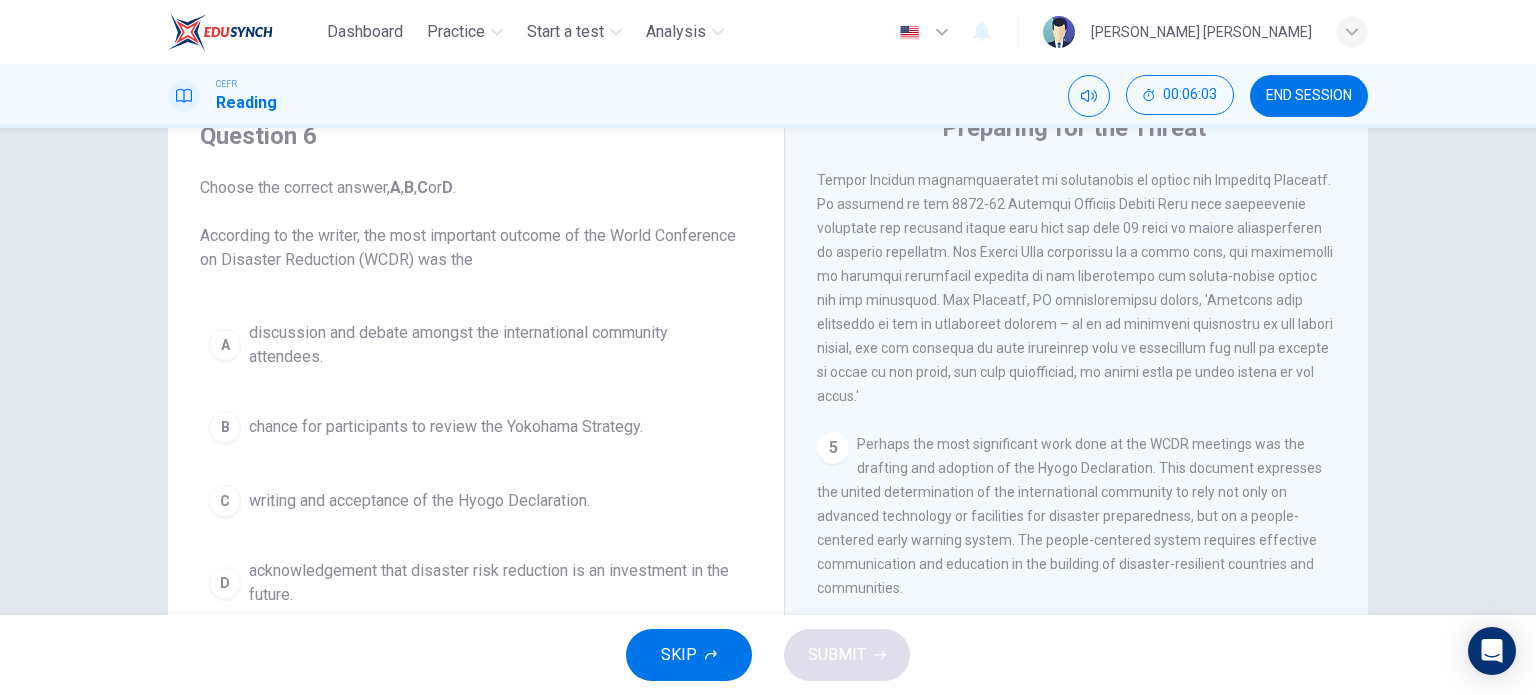 scroll, scrollTop: 1300, scrollLeft: 0, axis: vertical 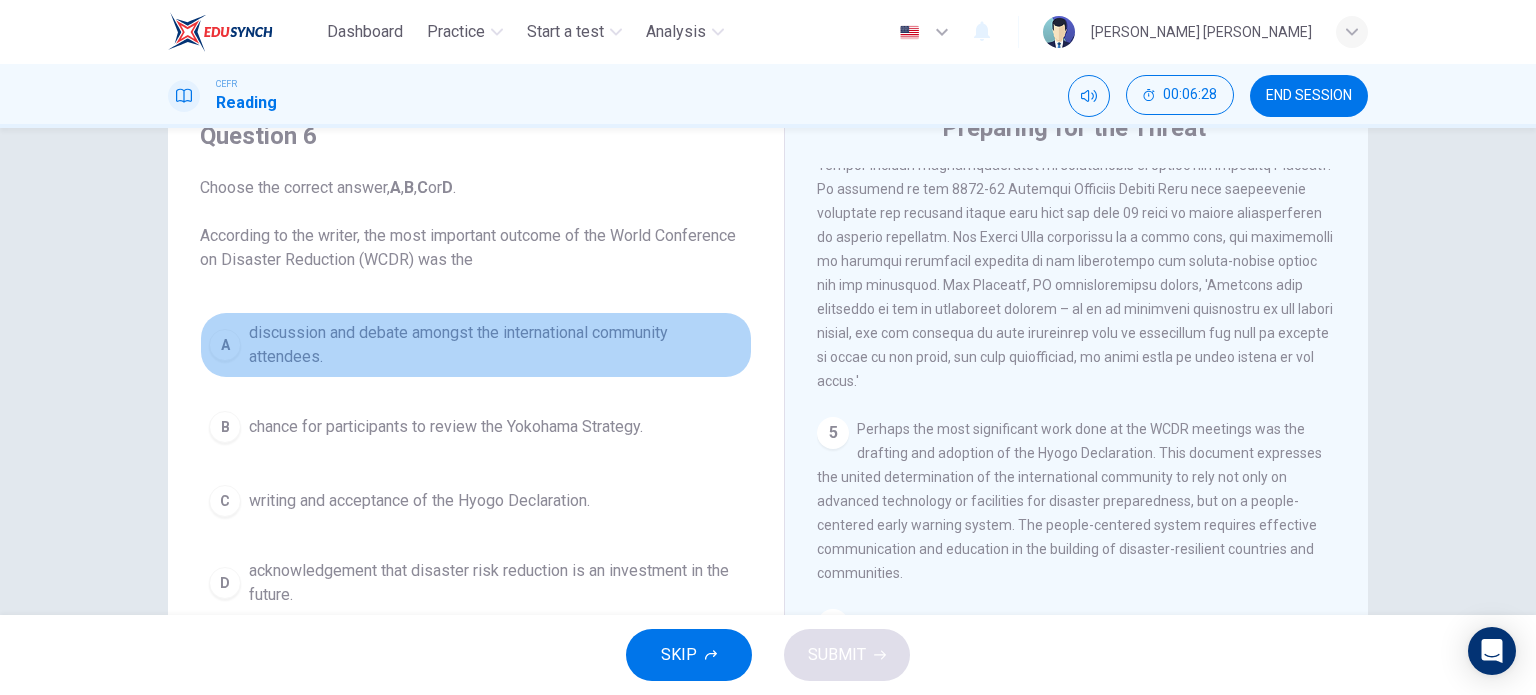 click on "discussion and debate amongst the international community attendees." at bounding box center [496, 345] 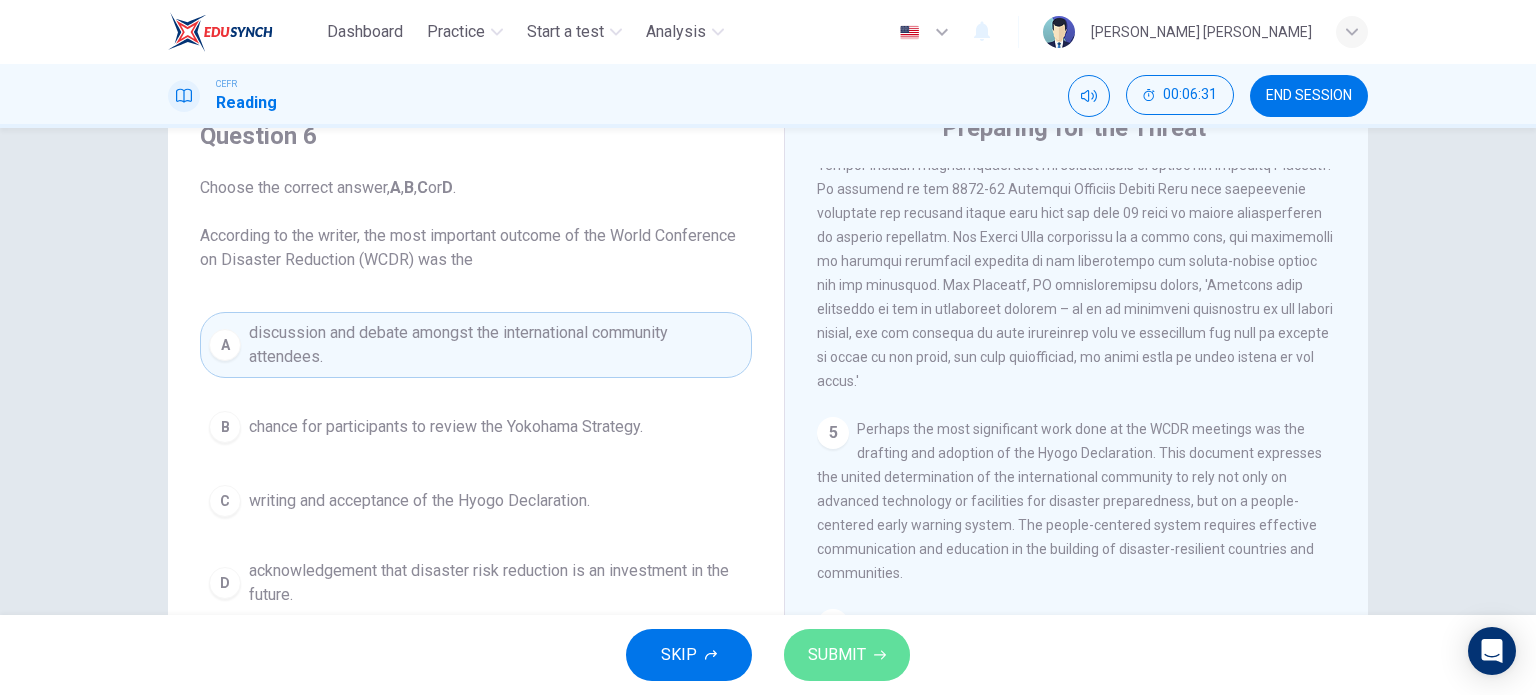 click on "SUBMIT" at bounding box center (847, 655) 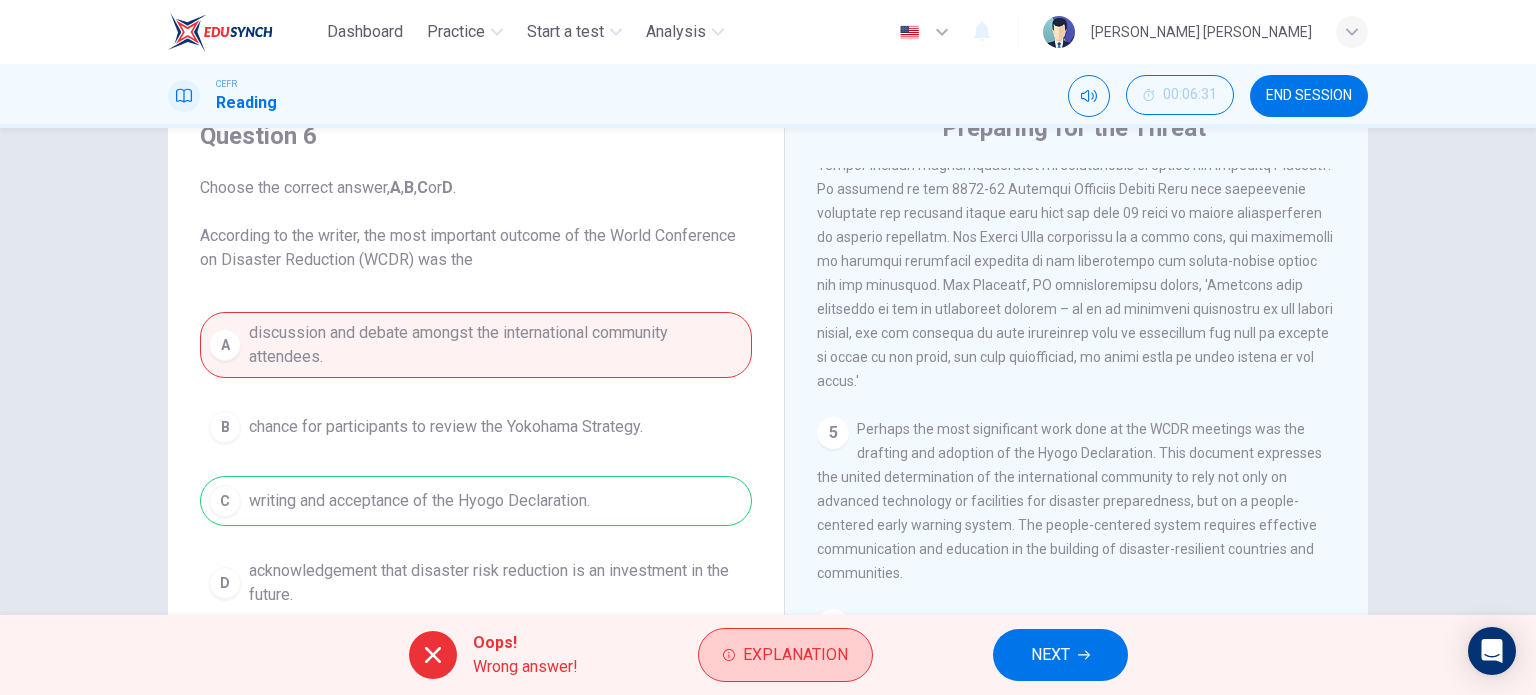click on "Explanation" at bounding box center (795, 655) 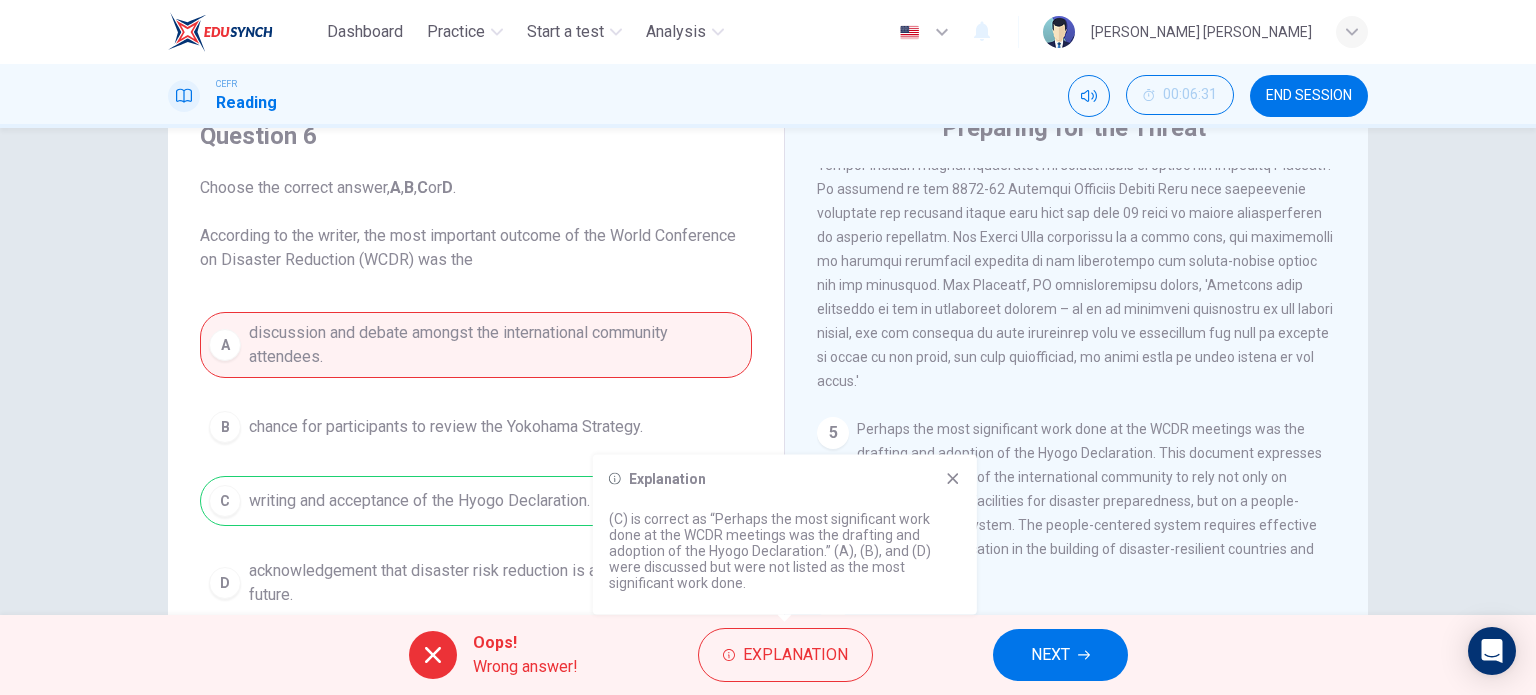 click on "4" at bounding box center [1077, 189] 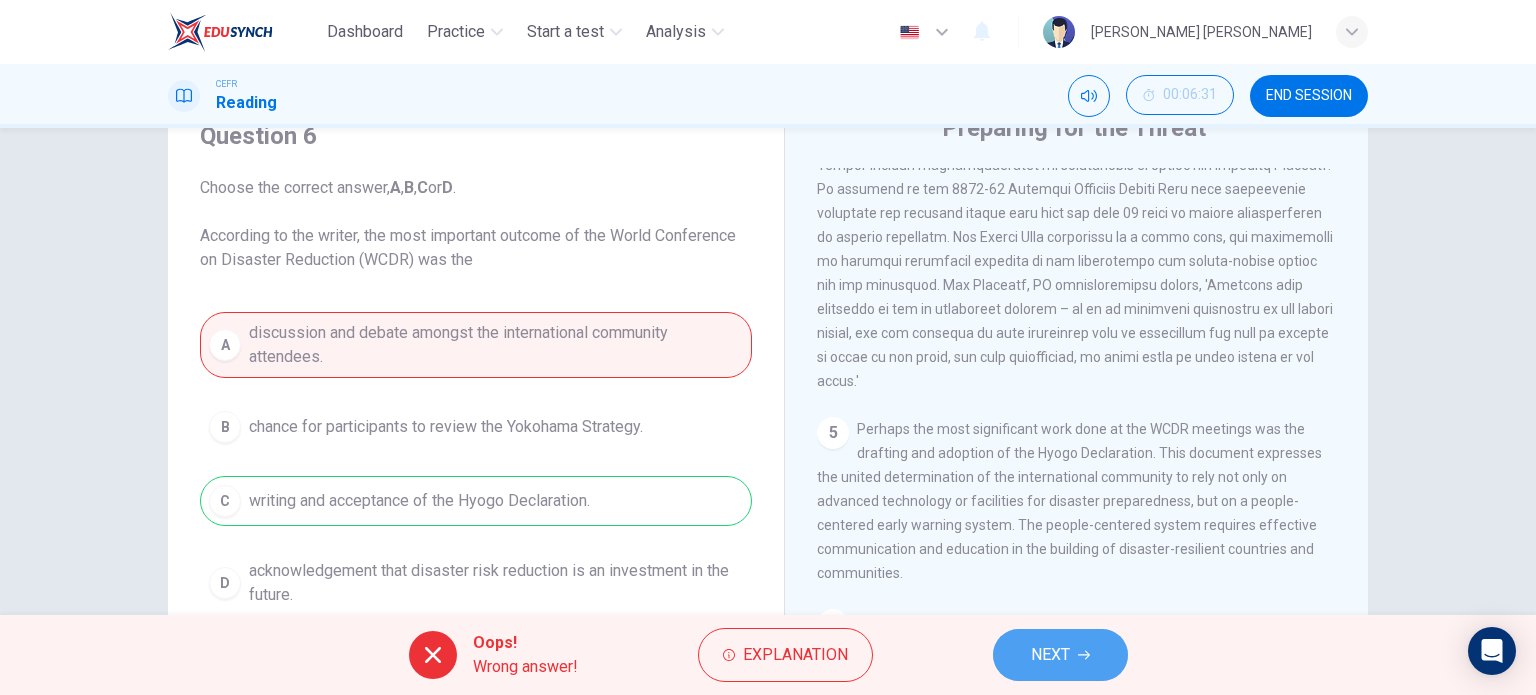 click on "NEXT" at bounding box center [1050, 655] 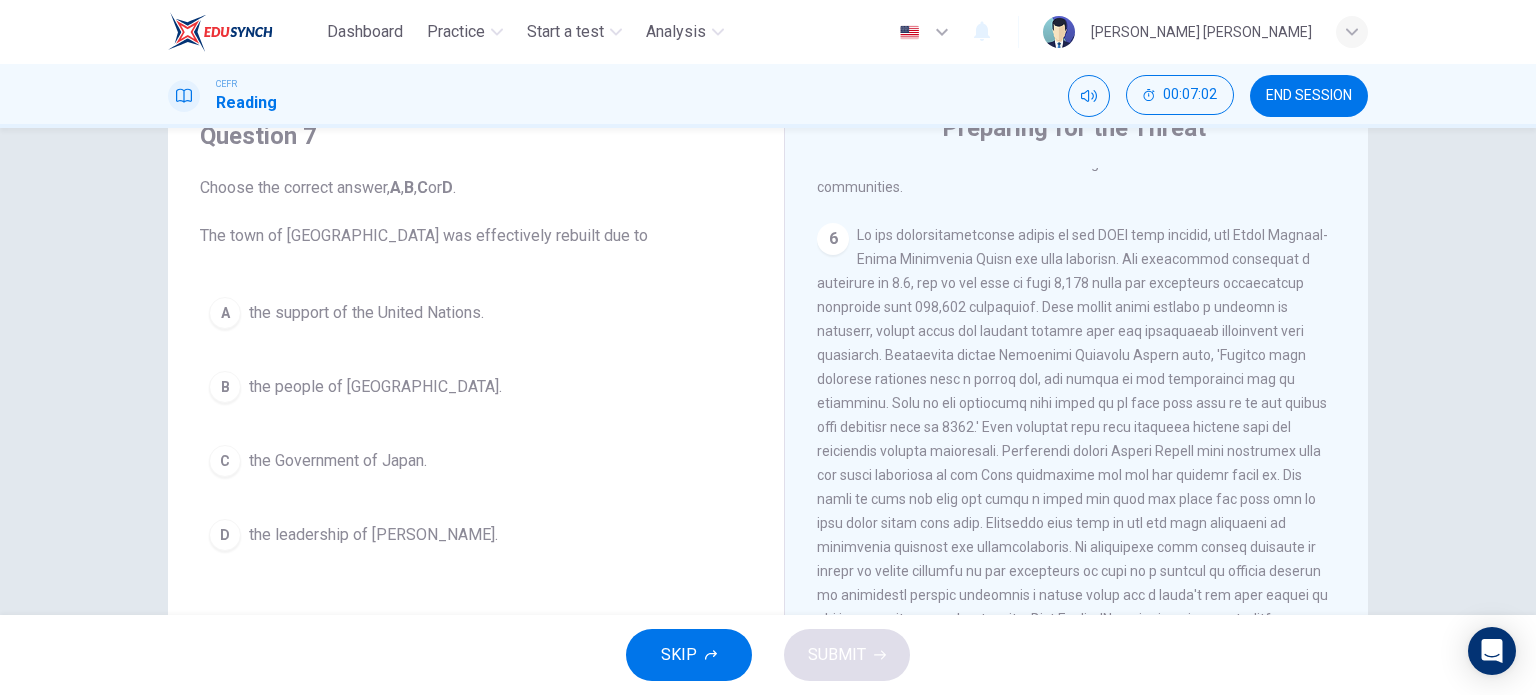 scroll, scrollTop: 1718, scrollLeft: 0, axis: vertical 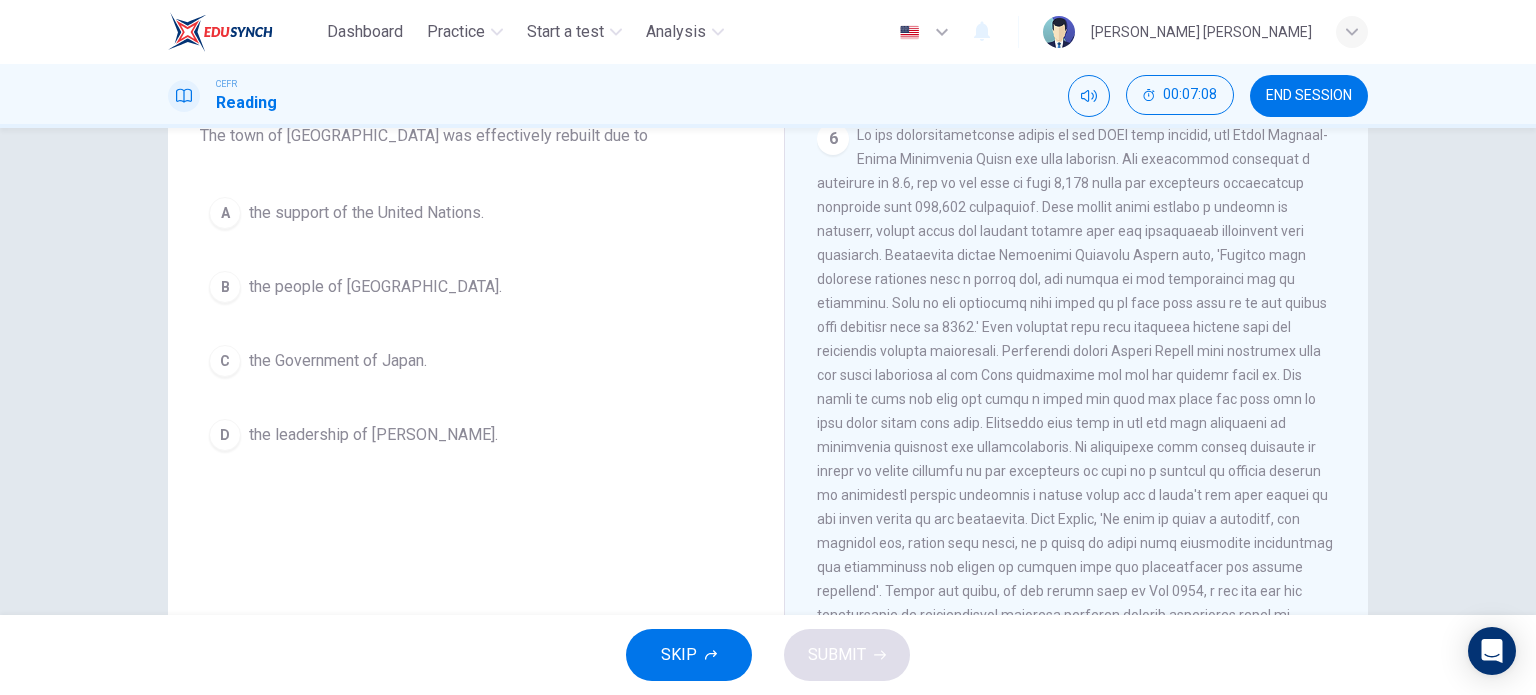 click on "the people of Kobe." at bounding box center [375, 287] 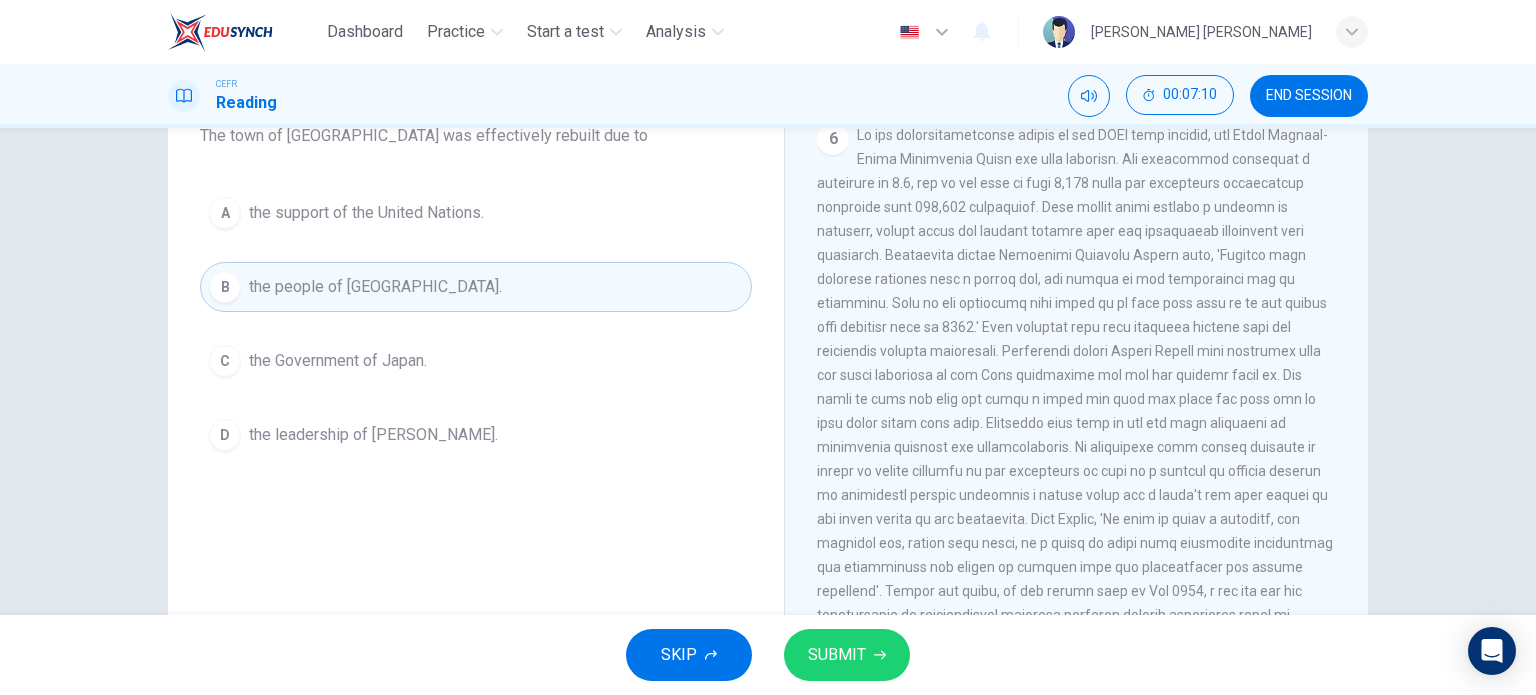 click on "SUBMIT" at bounding box center (837, 655) 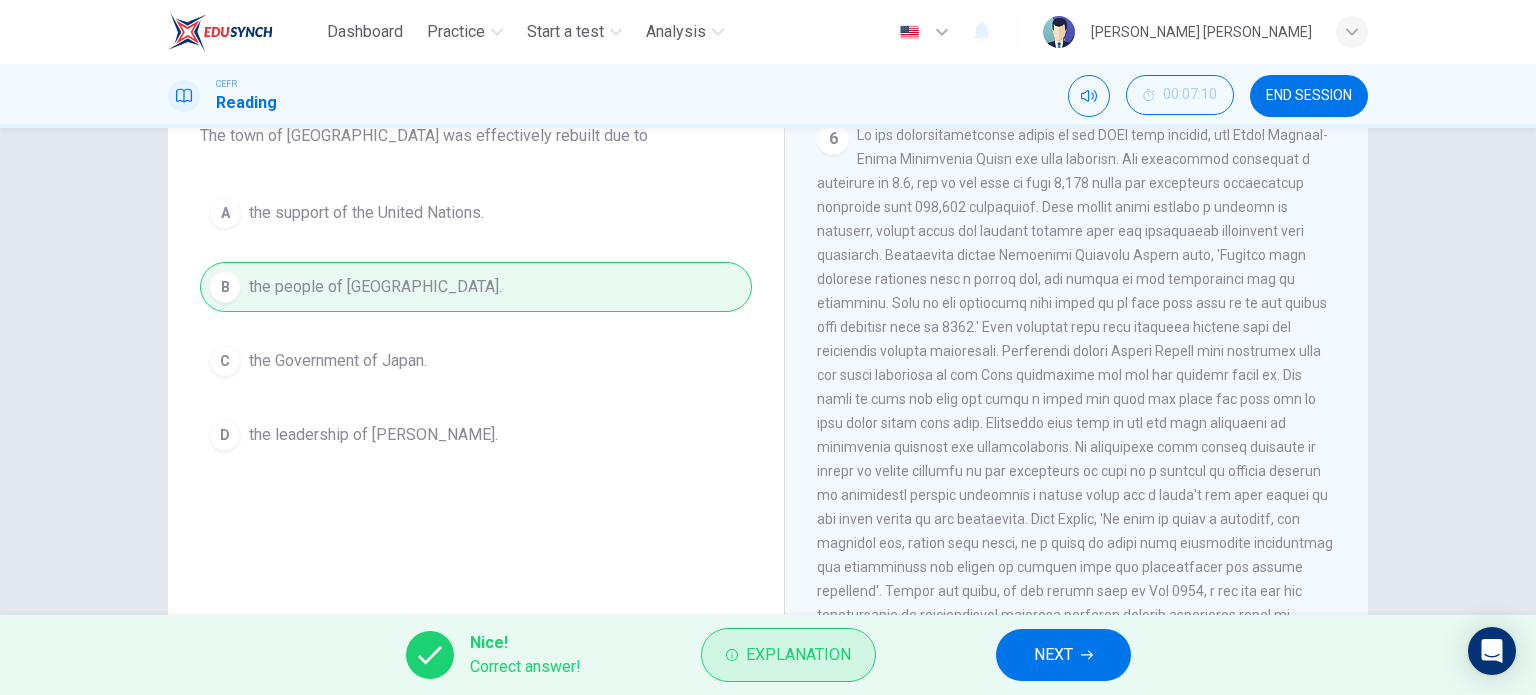 click on "Explanation" at bounding box center [798, 655] 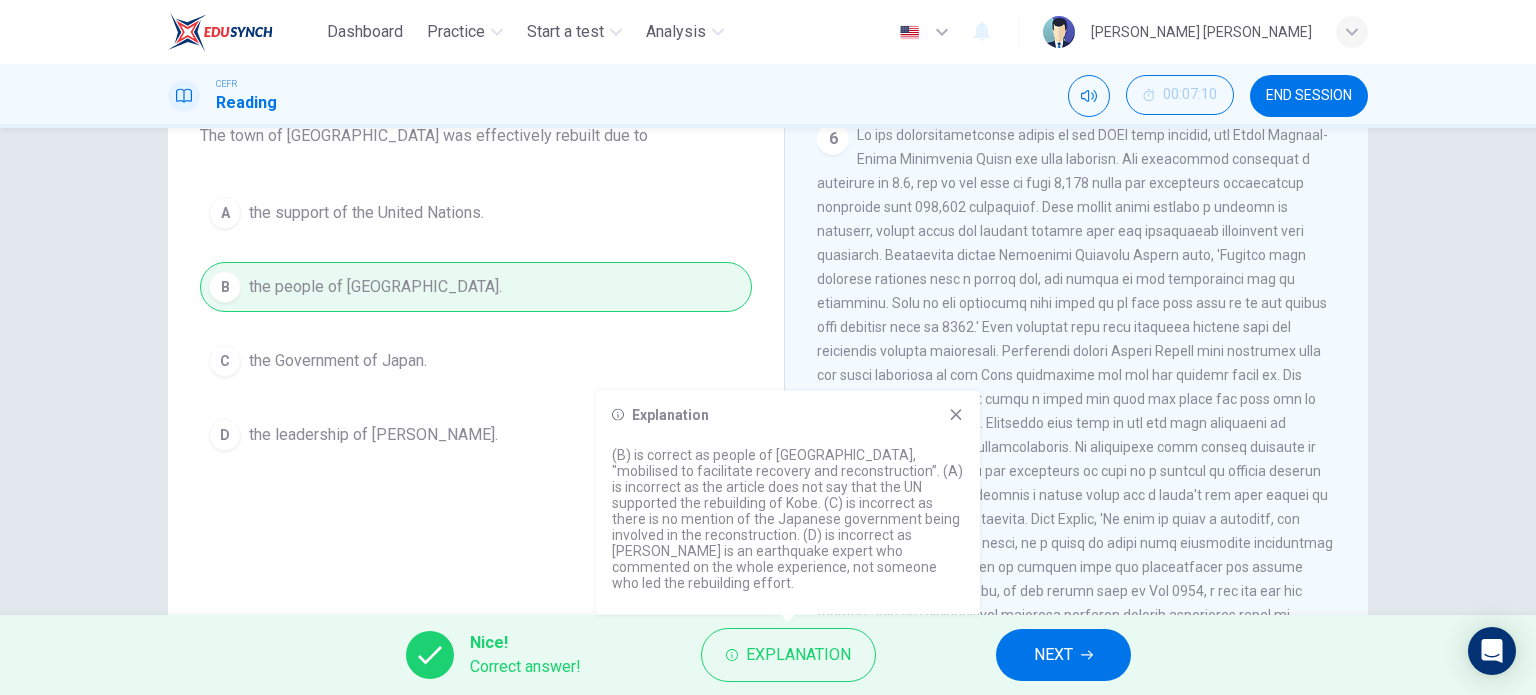 click at bounding box center [1075, 387] 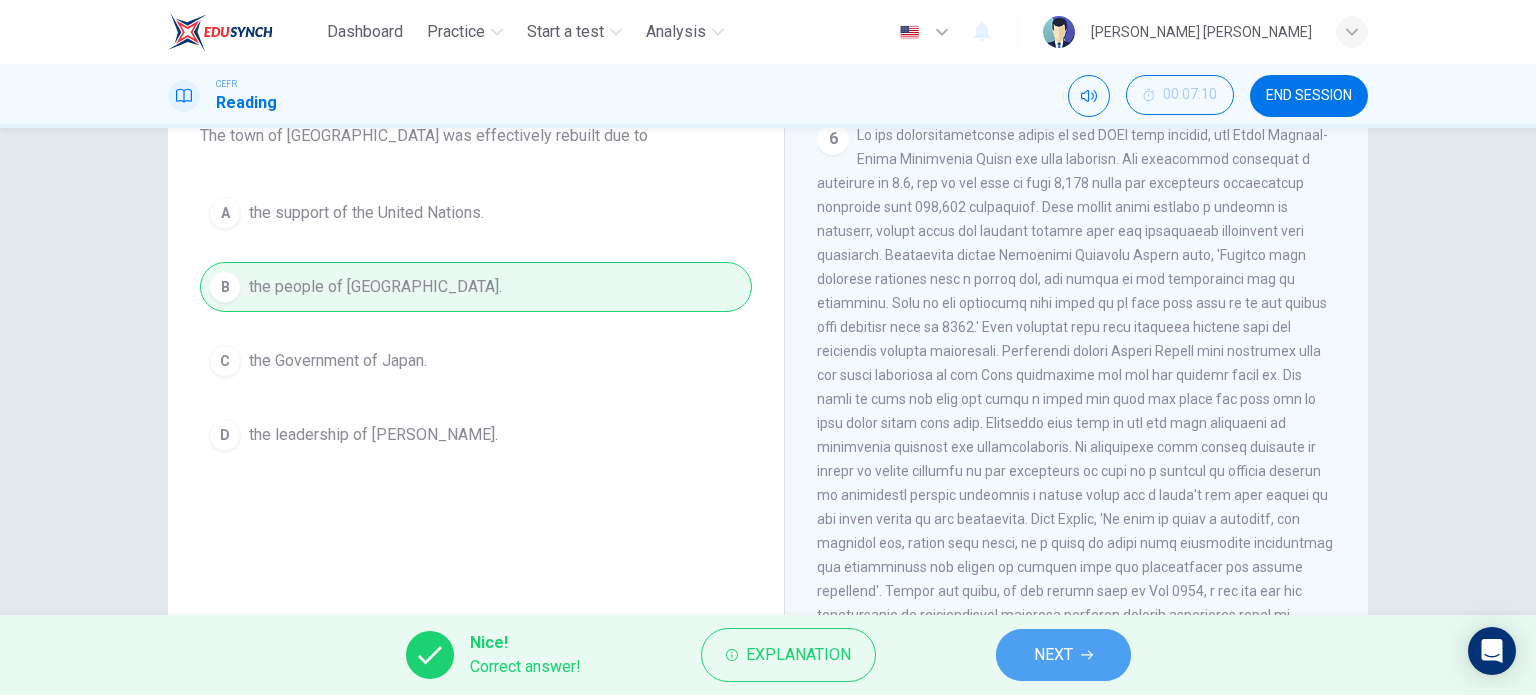 click on "NEXT" at bounding box center [1063, 655] 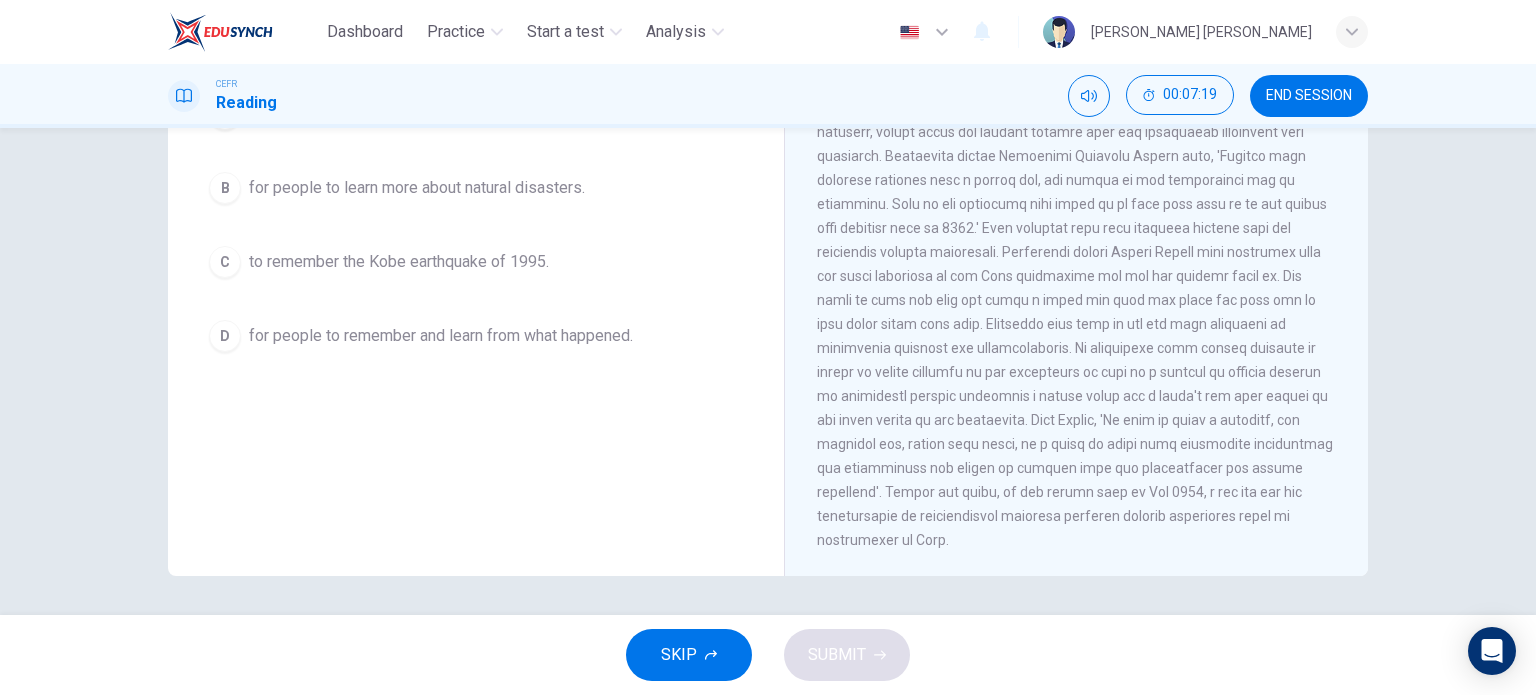 scroll, scrollTop: 288, scrollLeft: 0, axis: vertical 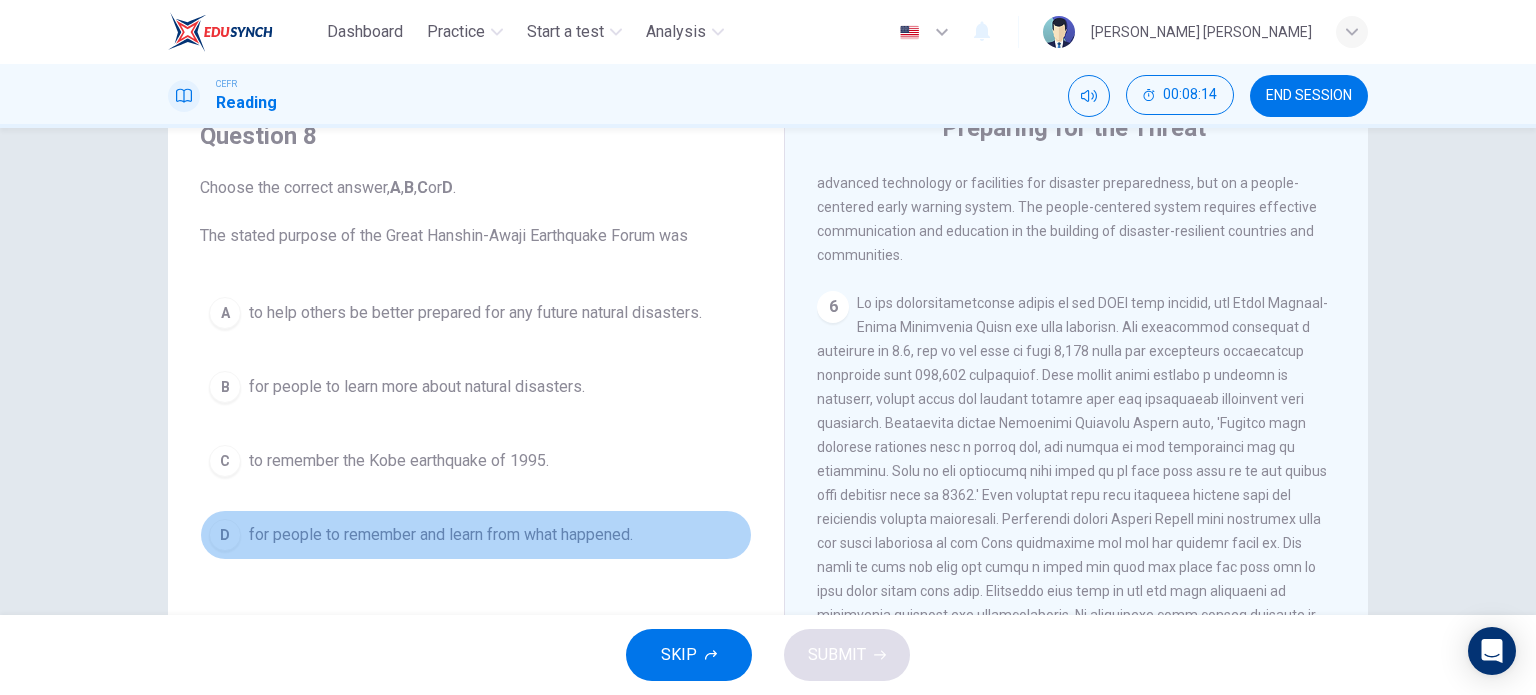 click on "for people to remember and learn from what happened." at bounding box center [441, 535] 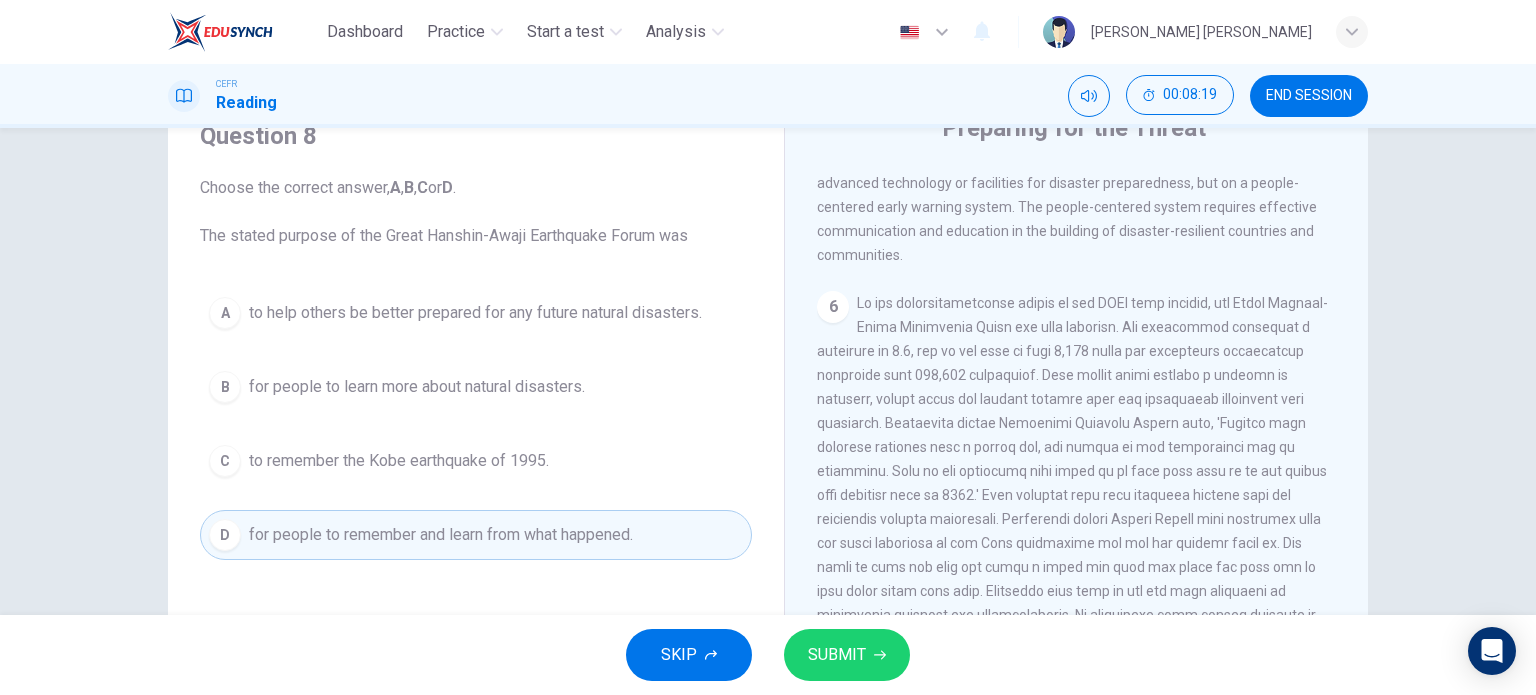 click on "SUBMIT" at bounding box center (837, 655) 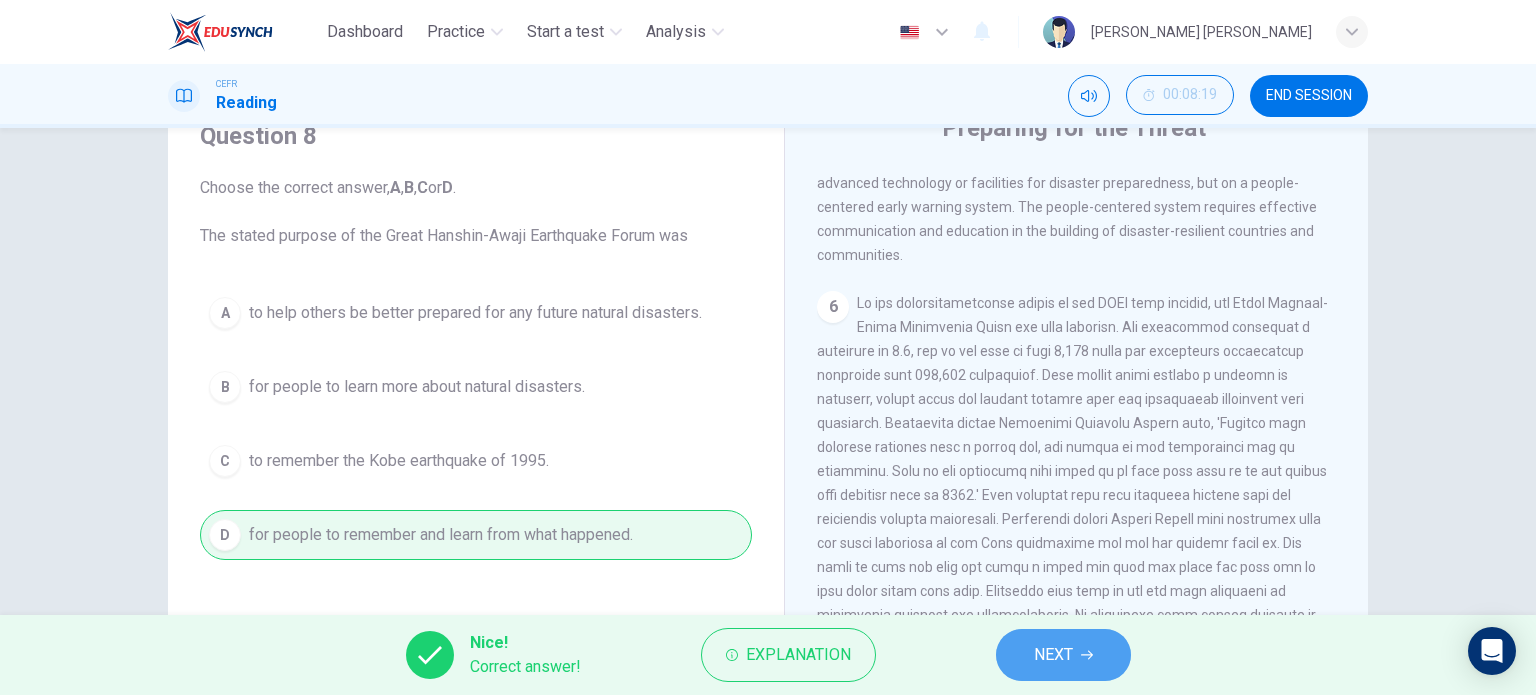 click on "NEXT" at bounding box center [1063, 655] 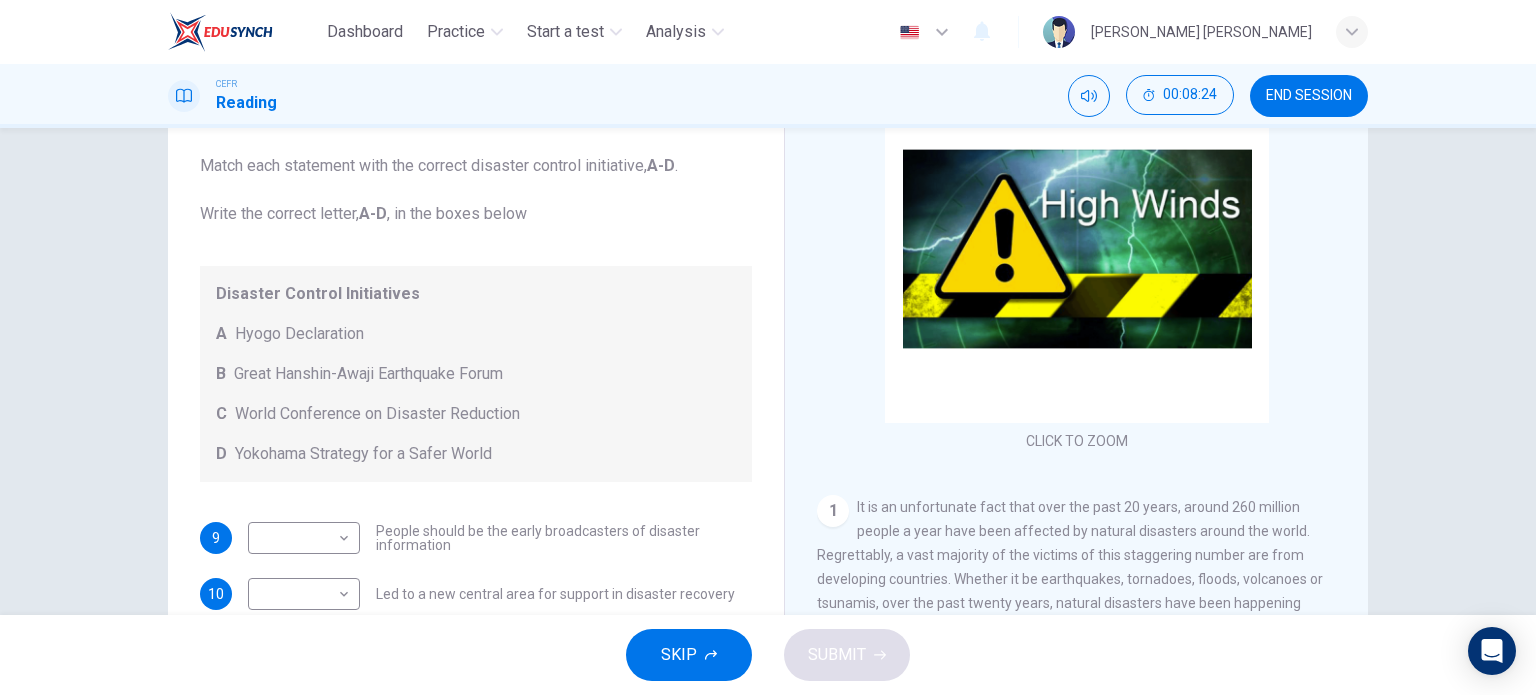 scroll, scrollTop: 88, scrollLeft: 0, axis: vertical 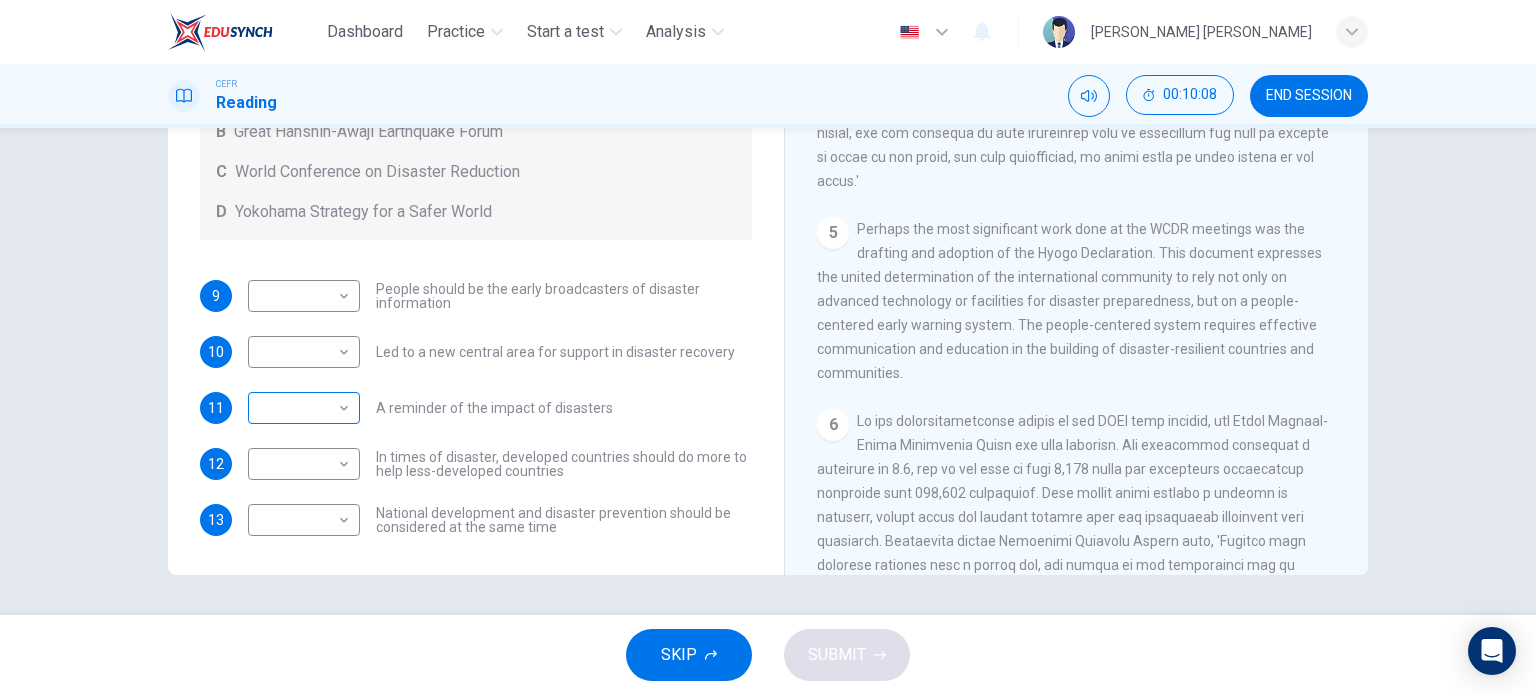 click on "Dashboard Practice Start a test Analysis English en ​ SAKINAH NUR BATRISYA BINTI KAMAL BAHARIN CEFR Reading 00:10:08 END SESSION Questions 9 - 13 Look at the following statements and the list of disaster control initiatives below.
Match each statement with the correct disaster control initiative,  A-D .
Write the correct letter,  A-D , in the boxes below Disaster Control Initiatives A Hyogo Declaration B Great Hanshin-Awaji Earthquake Forum C World Conference on Disaster Reduction D Yokohama Strategy for a Safer World 9 ​ ​ People should be the early broadcasters of disaster information 10 ​ ​ Led to a new central area for support in disaster recovery 11 ​ ​ A reminder of the impact of disasters 12 ​ ​ In times of disaster, developed countries should do more to help less-developed countries 13 ​ ​ National development and disaster prevention should be considered at the same time Preparing for the Threat CLICK TO ZOOM Click to Zoom 1 2 3 4 5 6 SKIP SUBMIT
Dashboard Practice 2025" at bounding box center (768, 347) 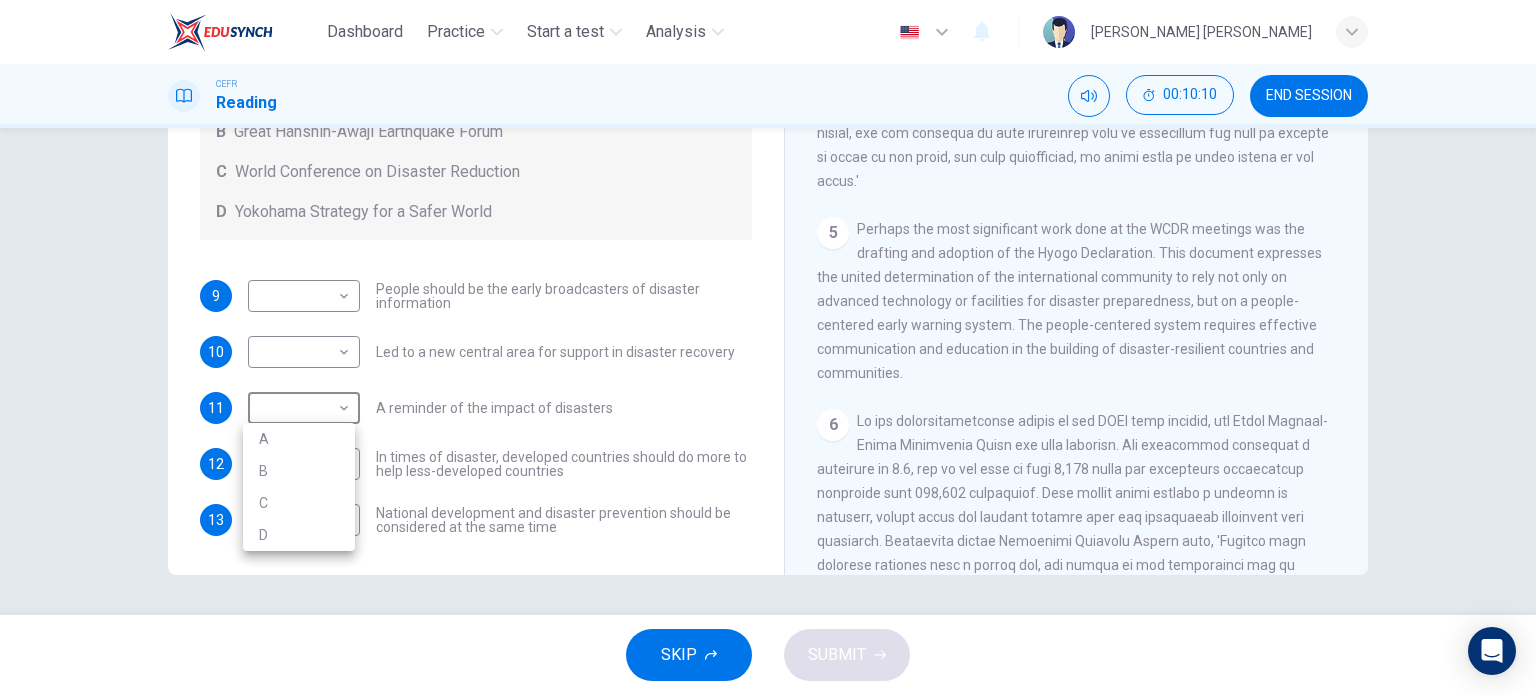 click on "B" at bounding box center [299, 471] 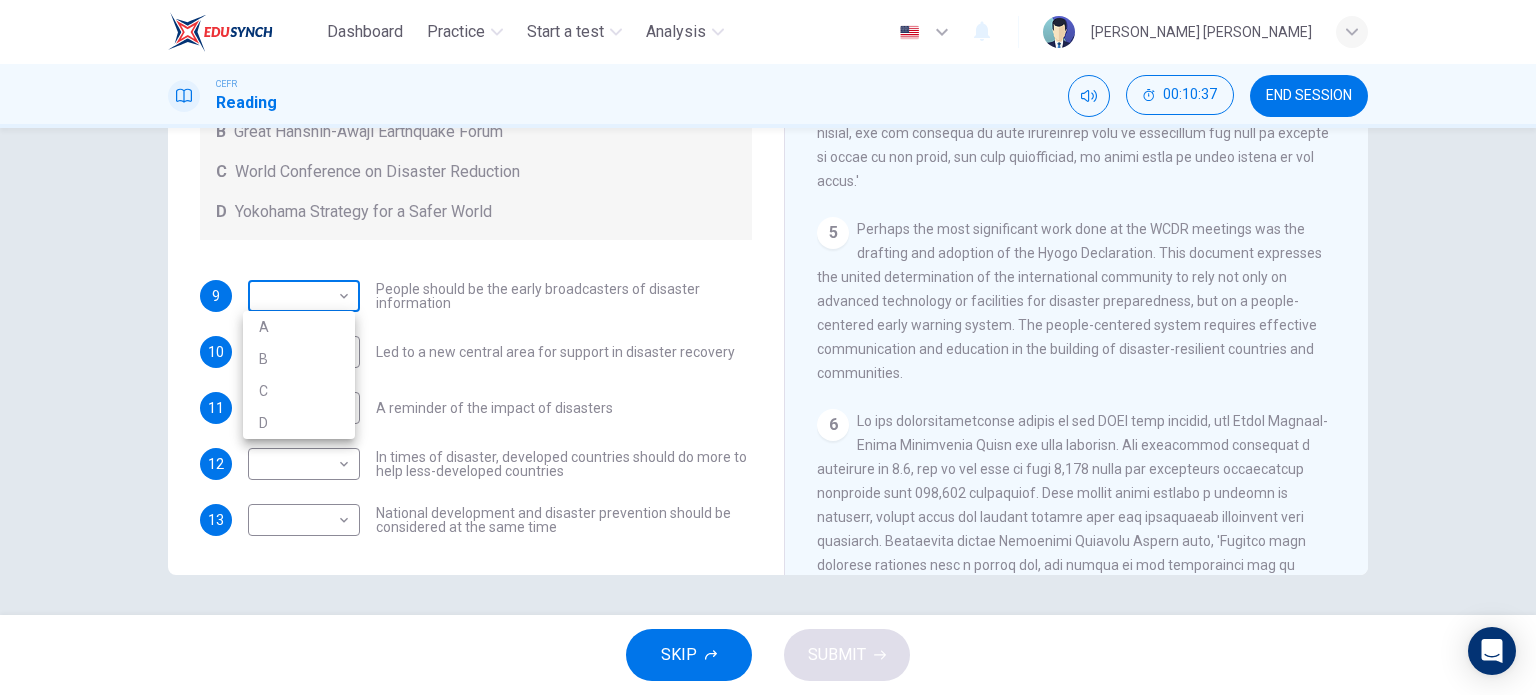 click on "Dashboard Practice Start a test Analysis English en ​ SAKINAH NUR BATRISYA BINTI KAMAL BAHARIN CEFR Reading 00:10:37 END SESSION Questions 9 - 13 Look at the following statements and the list of disaster control initiatives below.
Match each statement with the correct disaster control initiative,  A-D .
Write the correct letter,  A-D , in the boxes below Disaster Control Initiatives A Hyogo Declaration B Great Hanshin-Awaji Earthquake Forum C World Conference on Disaster Reduction D Yokohama Strategy for a Safer World 9 ​ ​ People should be the early broadcasters of disaster information 10 ​ ​ Led to a new central area for support in disaster recovery 11 B B ​ A reminder of the impact of disasters 12 ​ ​ In times of disaster, developed countries should do more to help less-developed countries 13 ​ ​ National development and disaster prevention should be considered at the same time Preparing for the Threat CLICK TO ZOOM Click to Zoom 1 2 3 4 5 6 SKIP SUBMIT
Dashboard Practice 2025" at bounding box center [768, 347] 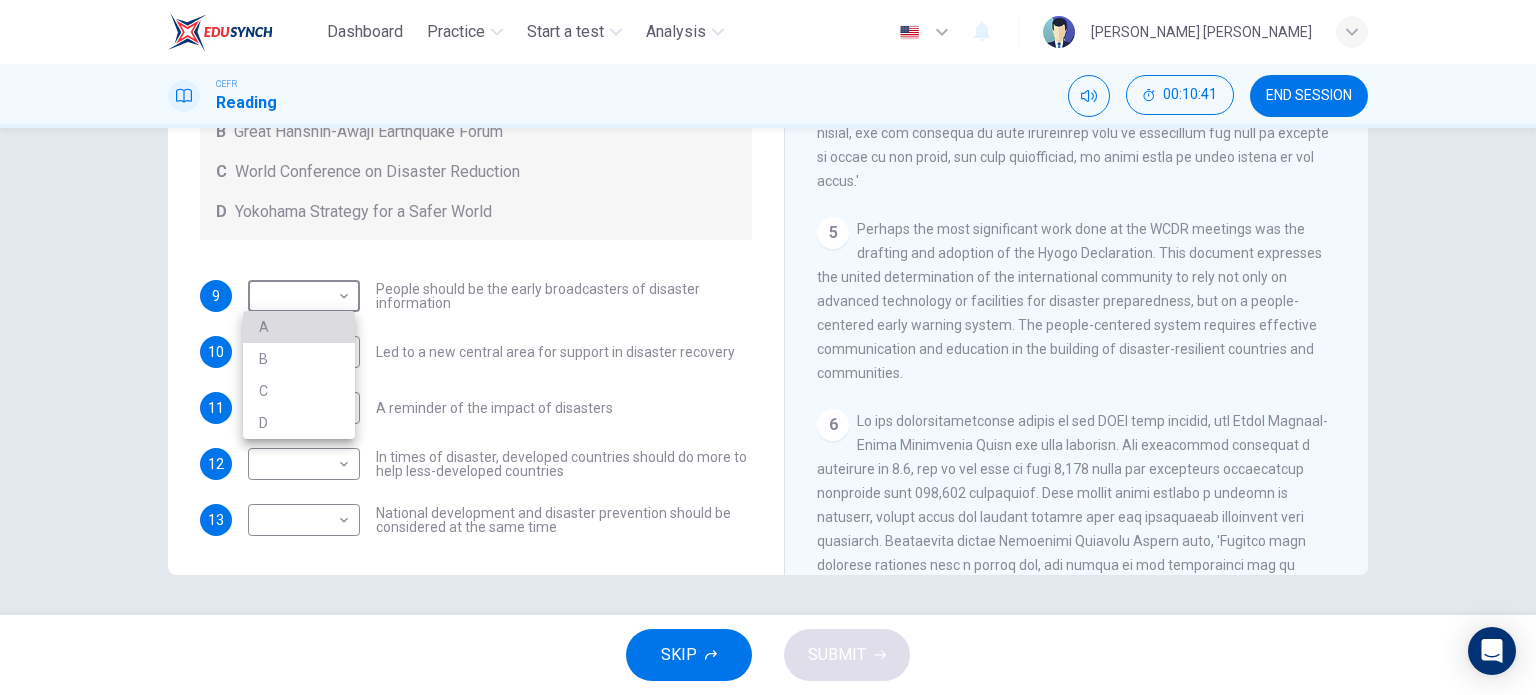 click on "A" at bounding box center [299, 327] 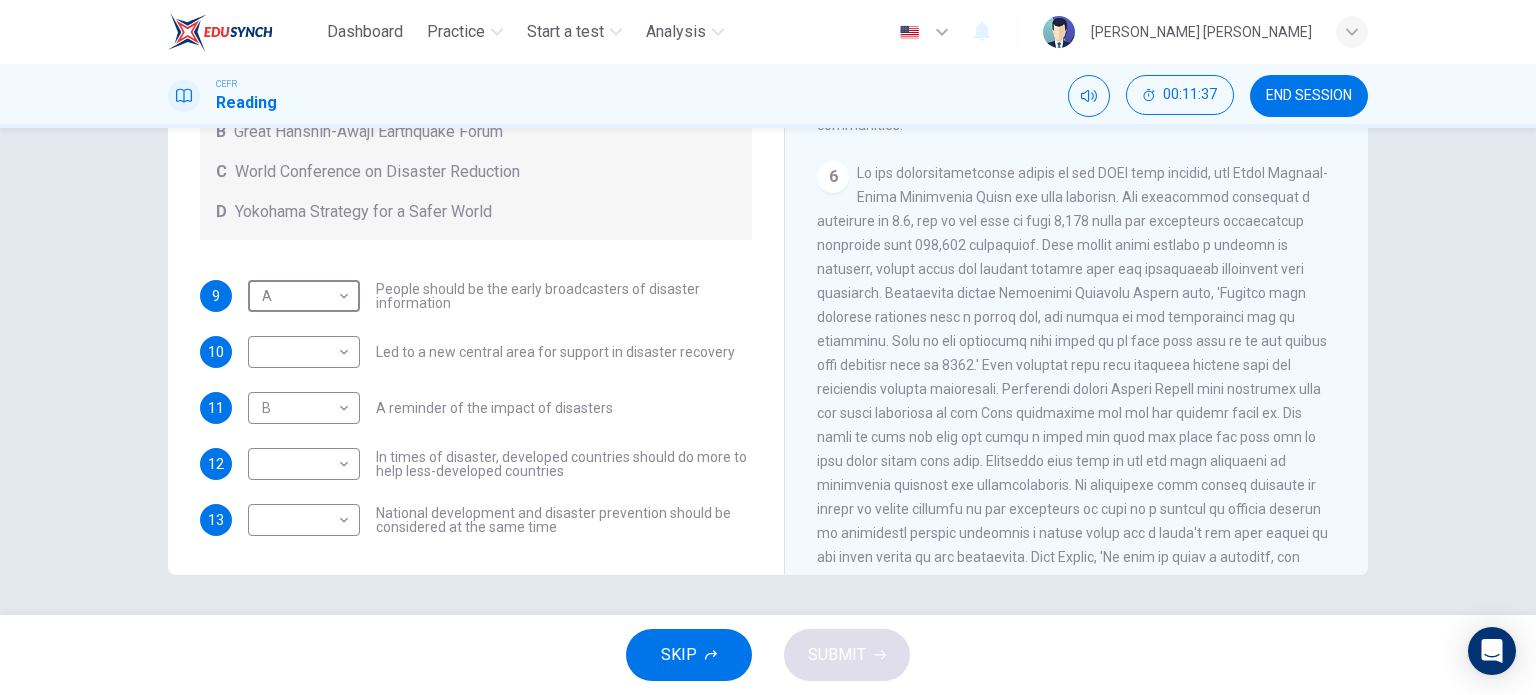 scroll, scrollTop: 1500, scrollLeft: 0, axis: vertical 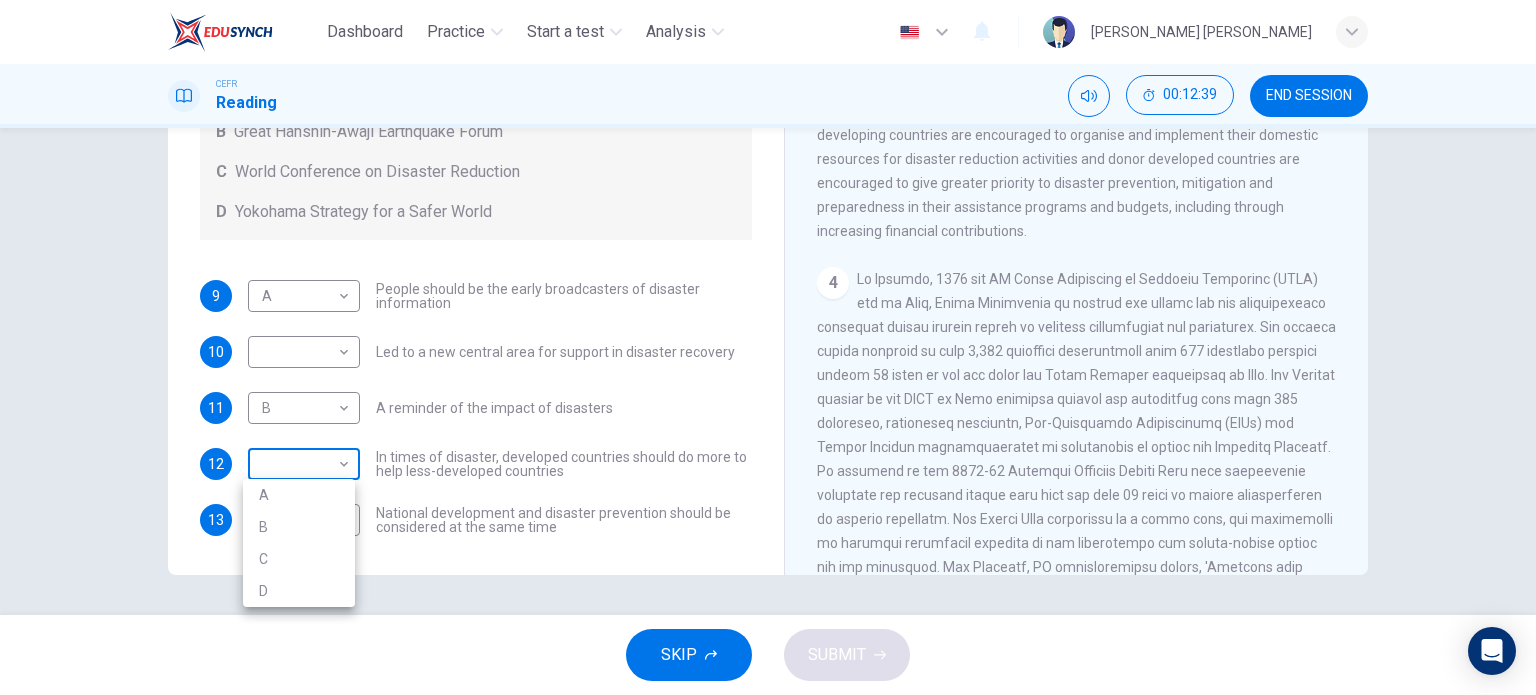 click on "Dashboard Practice Start a test Analysis English en ​ SAKINAH NUR BATRISYA BINTI KAMAL BAHARIN CEFR Reading 00:12:39 END SESSION Questions 9 - 13 Look at the following statements and the list of disaster control initiatives below.
Match each statement with the correct disaster control initiative,  A-D .
Write the correct letter,  A-D , in the boxes below Disaster Control Initiatives A Hyogo Declaration B Great Hanshin-Awaji Earthquake Forum C World Conference on Disaster Reduction D Yokohama Strategy for a Safer World 9 A A ​ People should be the early broadcasters of disaster information 10 ​ ​ Led to a new central area for support in disaster recovery 11 B B ​ A reminder of the impact of disasters 12 ​ ​ In times of disaster, developed countries should do more to help less-developed countries 13 ​ ​ National development and disaster prevention should be considered at the same time Preparing for the Threat CLICK TO ZOOM Click to Zoom 1 2 3 4 5 6 SKIP SUBMIT
Dashboard Practice 2025" at bounding box center [768, 347] 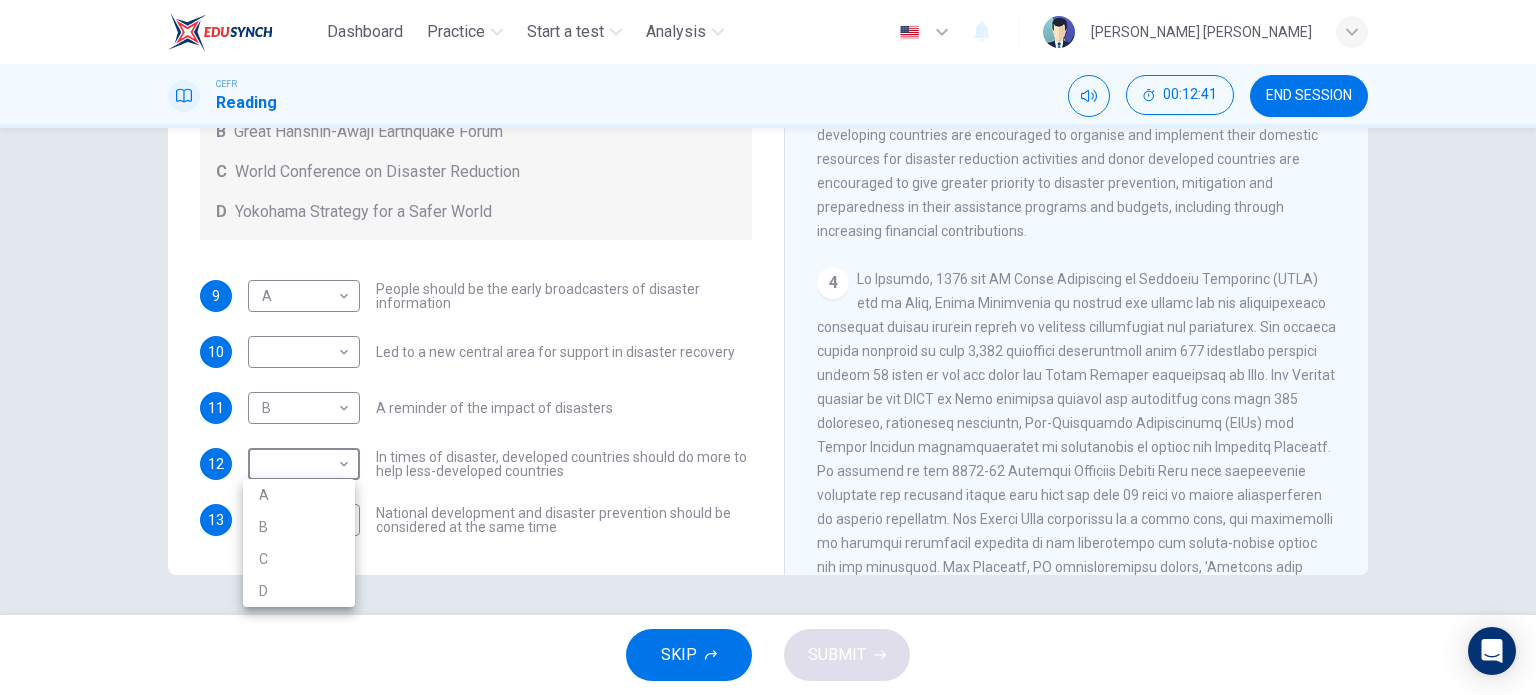 click on "D" at bounding box center (299, 591) 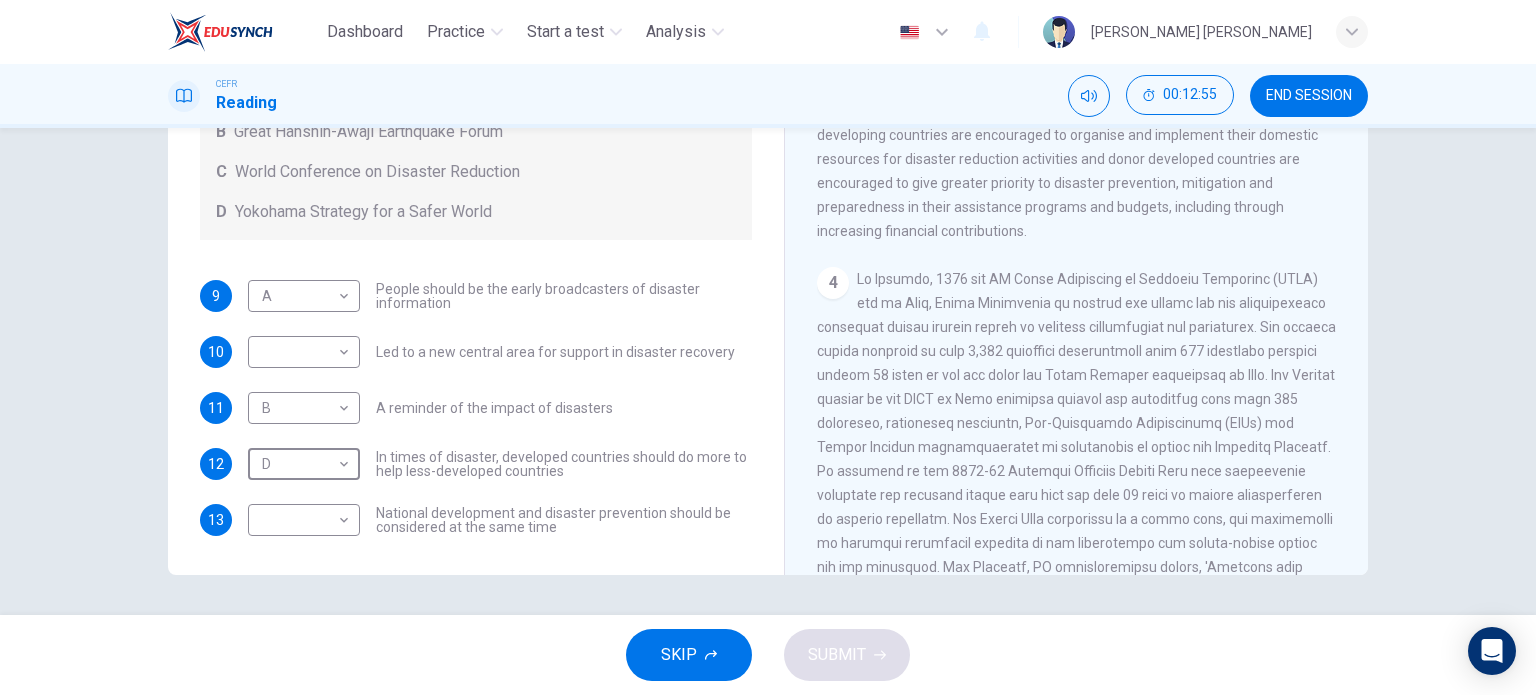 scroll, scrollTop: 918, scrollLeft: 0, axis: vertical 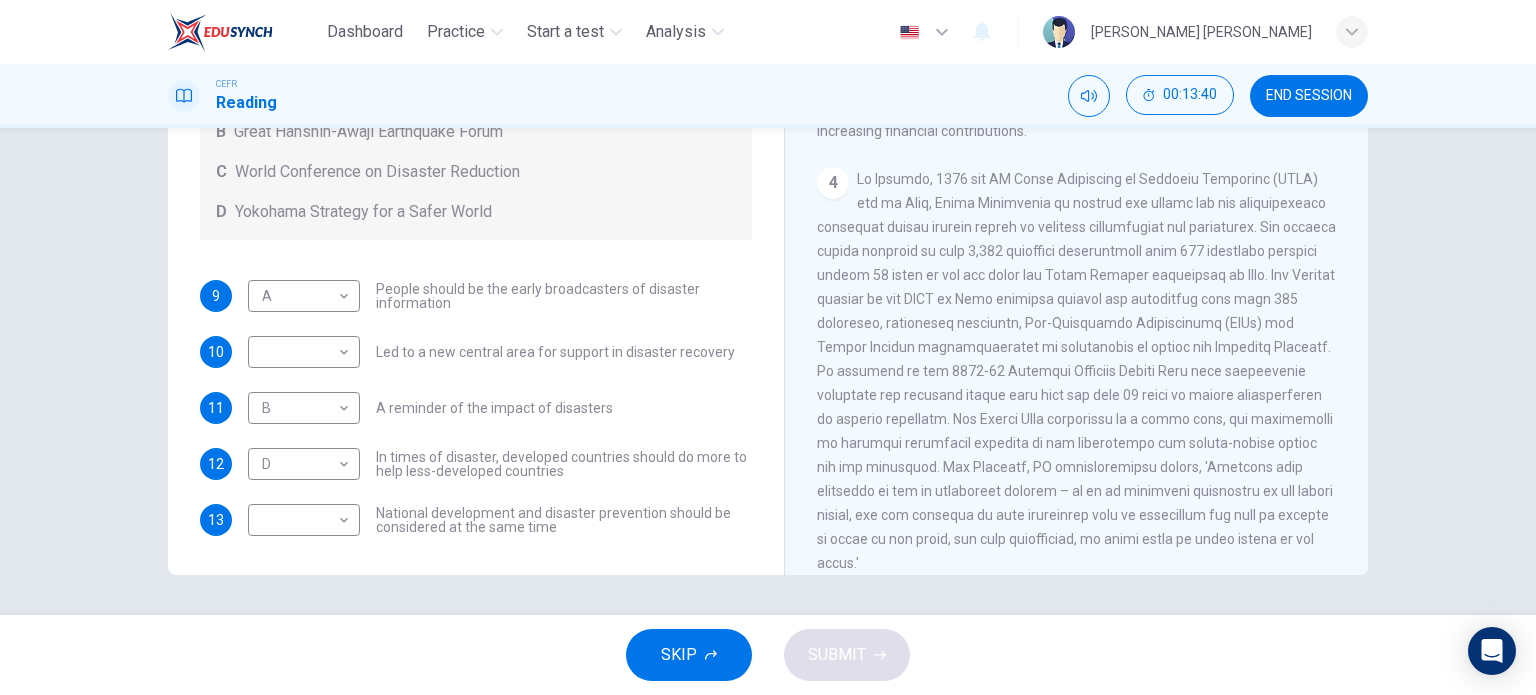 drag, startPoint x: 985, startPoint y: 250, endPoint x: 1053, endPoint y: 271, distance: 71.168816 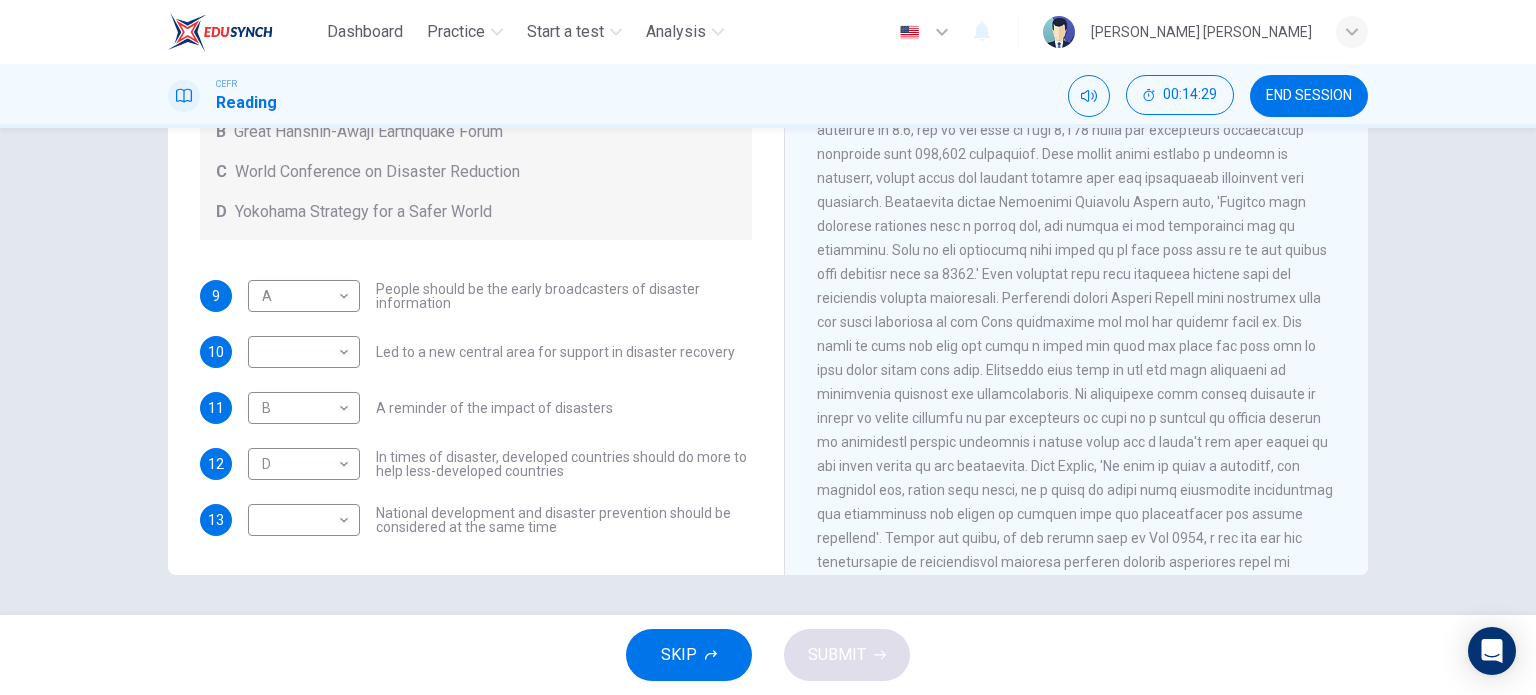 scroll, scrollTop: 1718, scrollLeft: 0, axis: vertical 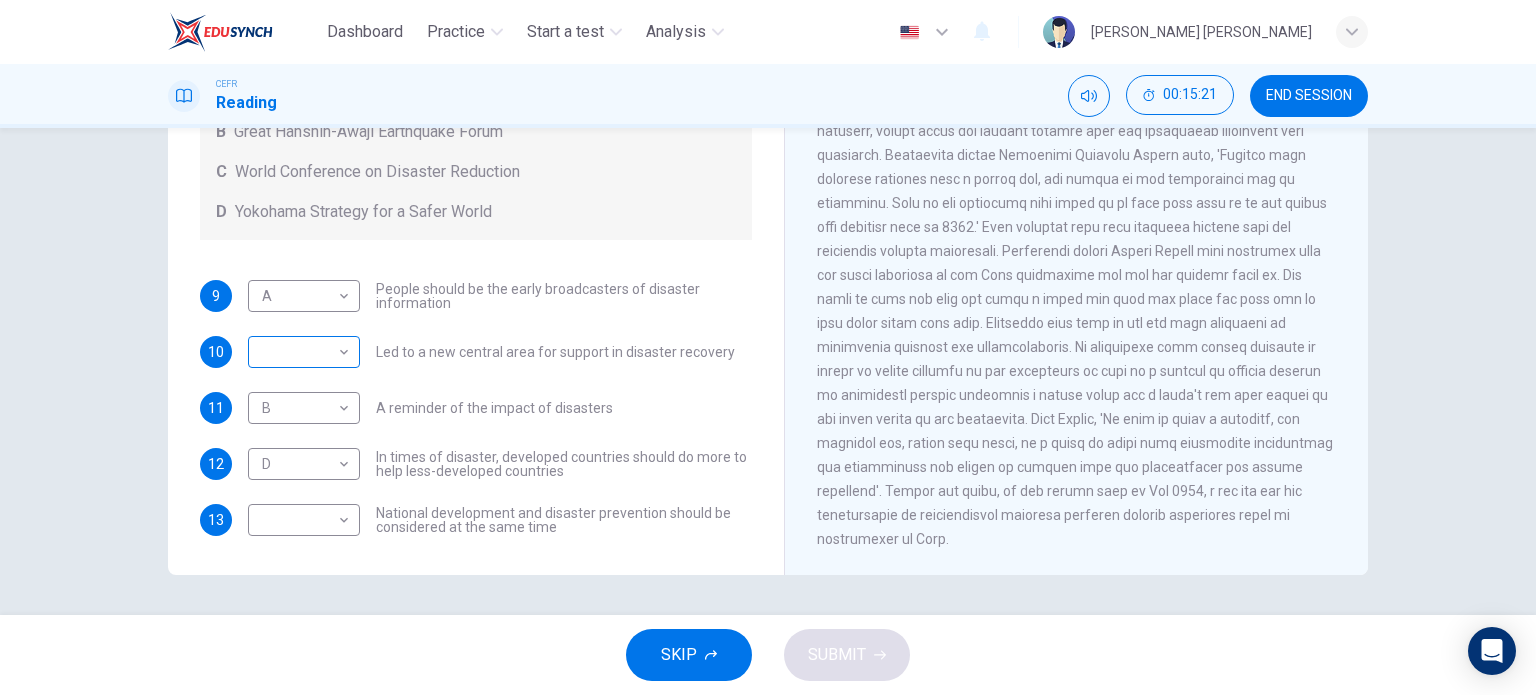 click on "Dashboard Practice Start a test Analysis English en ​ SAKINAH NUR BATRISYA BINTI KAMAL BAHARIN CEFR Reading 00:15:21 END SESSION Questions 9 - 13 Look at the following statements and the list of disaster control initiatives below.
Match each statement with the correct disaster control initiative,  A-D .
Write the correct letter,  A-D , in the boxes below Disaster Control Initiatives A Hyogo Declaration B Great Hanshin-Awaji Earthquake Forum C World Conference on Disaster Reduction D Yokohama Strategy for a Safer World 9 A A ​ People should be the early broadcasters of disaster information 10 ​ ​ Led to a new central area for support in disaster recovery 11 B B ​ A reminder of the impact of disasters 12 D D ​ In times of disaster, developed countries should do more to help less-developed countries 13 ​ ​ National development and disaster prevention should be considered at the same time Preparing for the Threat CLICK TO ZOOM Click to Zoom 1 2 3 4 5 6 SKIP SUBMIT
Dashboard Practice 2025" at bounding box center (768, 347) 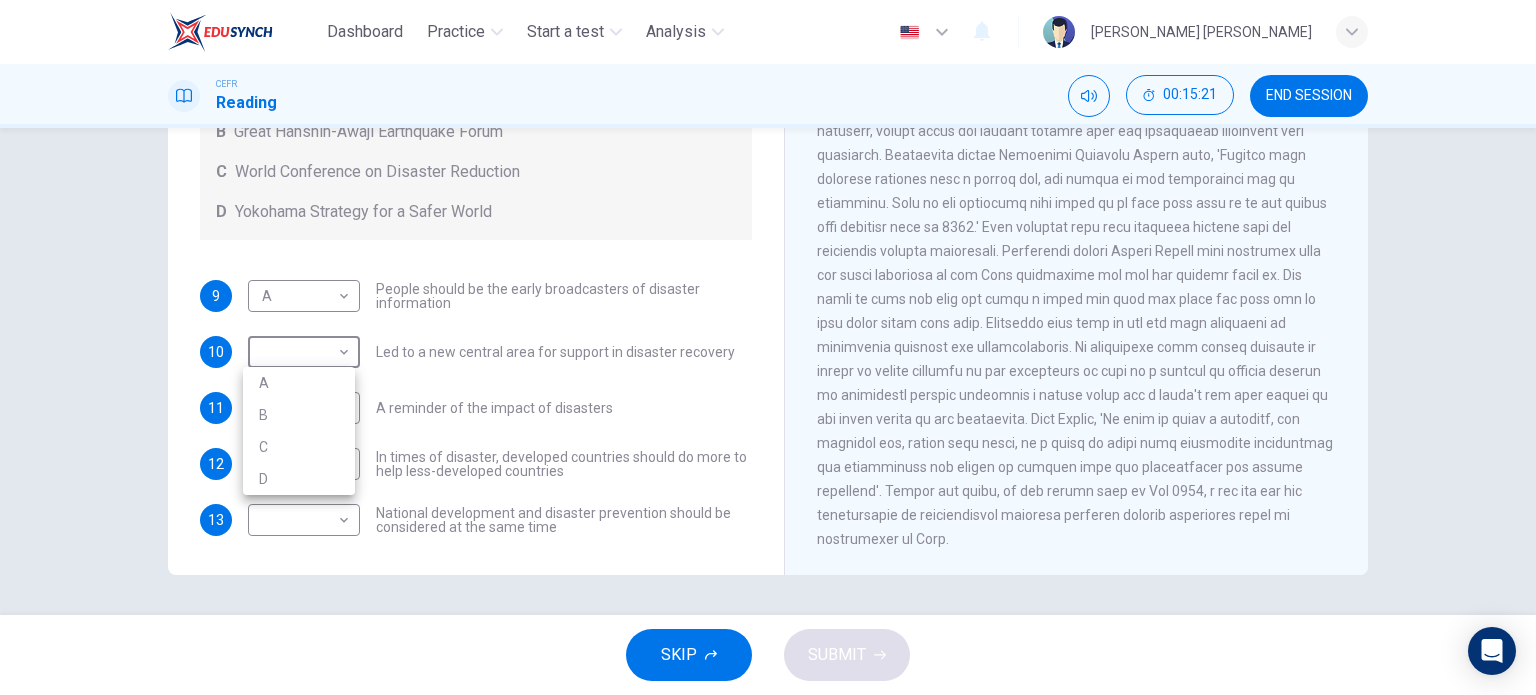 click on "B" at bounding box center [299, 415] 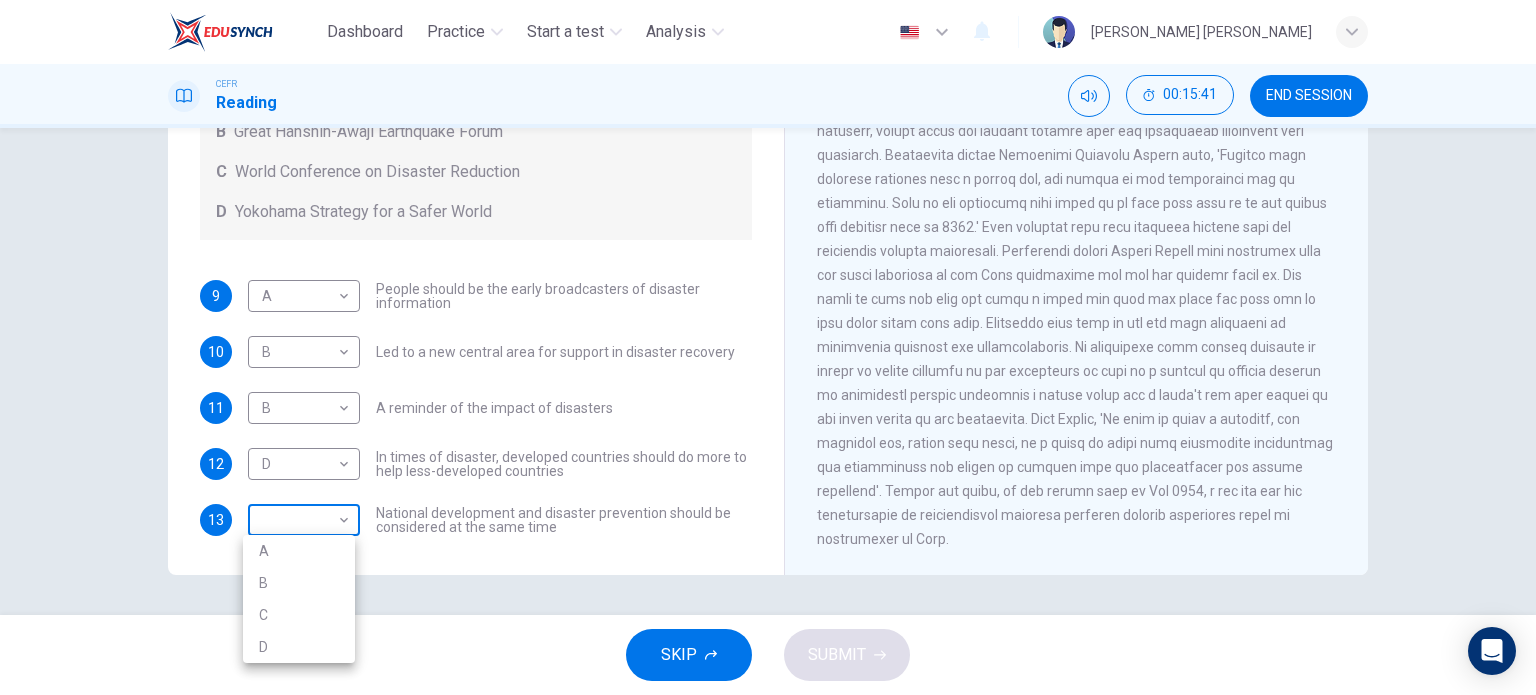 click on "Dashboard Practice Start a test Analysis English en ​ SAKINAH NUR BATRISYA BINTI KAMAL BAHARIN CEFR Reading 00:15:41 END SESSION Questions 9 - 13 Look at the following statements and the list of disaster control initiatives below.
Match each statement with the correct disaster control initiative,  A-D .
Write the correct letter,  A-D , in the boxes below Disaster Control Initiatives A Hyogo Declaration B Great Hanshin-Awaji Earthquake Forum C World Conference on Disaster Reduction D Yokohama Strategy for a Safer World 9 A A ​ People should be the early broadcasters of disaster information 10 B B ​ Led to a new central area for support in disaster recovery 11 B B ​ A reminder of the impact of disasters 12 D D ​ In times of disaster, developed countries should do more to help less-developed countries 13 ​ ​ National development and disaster prevention should be considered at the same time Preparing for the Threat CLICK TO ZOOM Click to Zoom 1 2 3 4 5 6 SKIP SUBMIT
Dashboard Practice 2025" at bounding box center (768, 347) 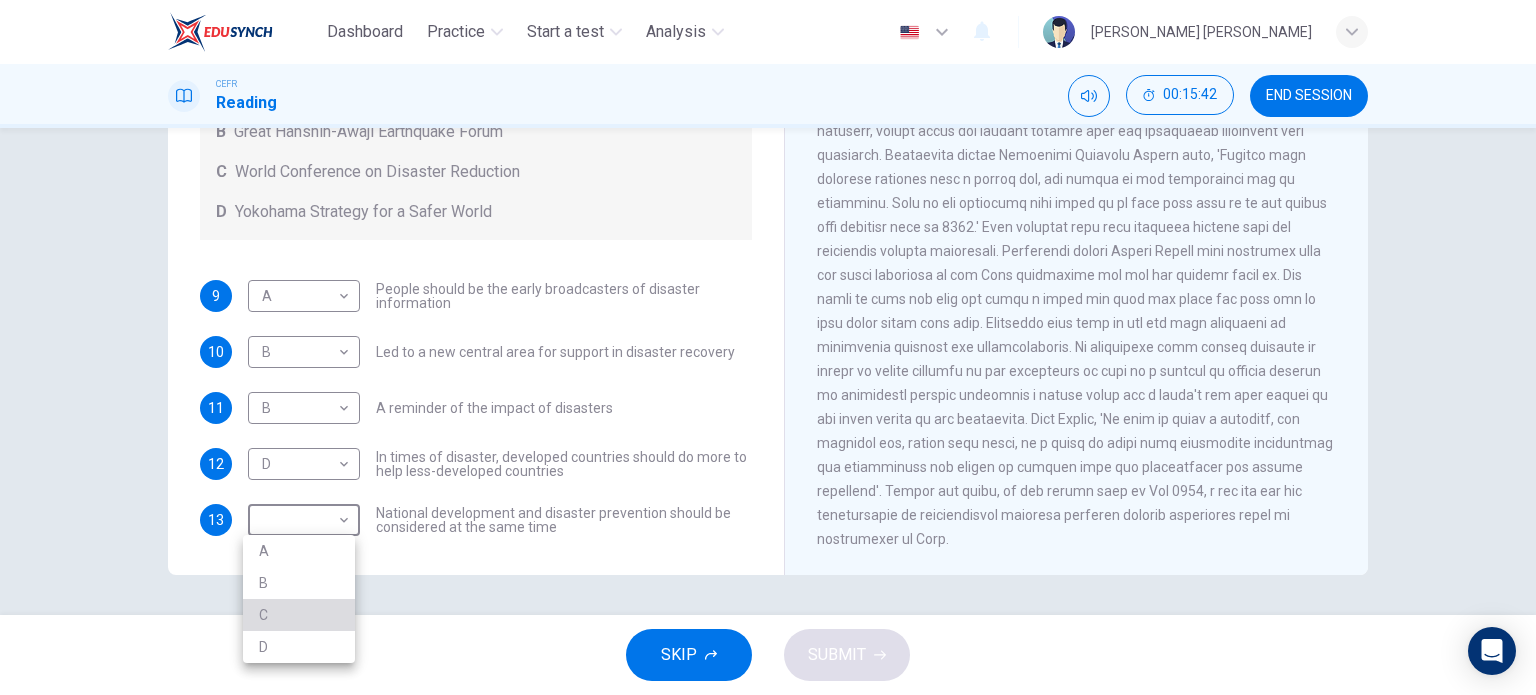 click on "C" at bounding box center [299, 615] 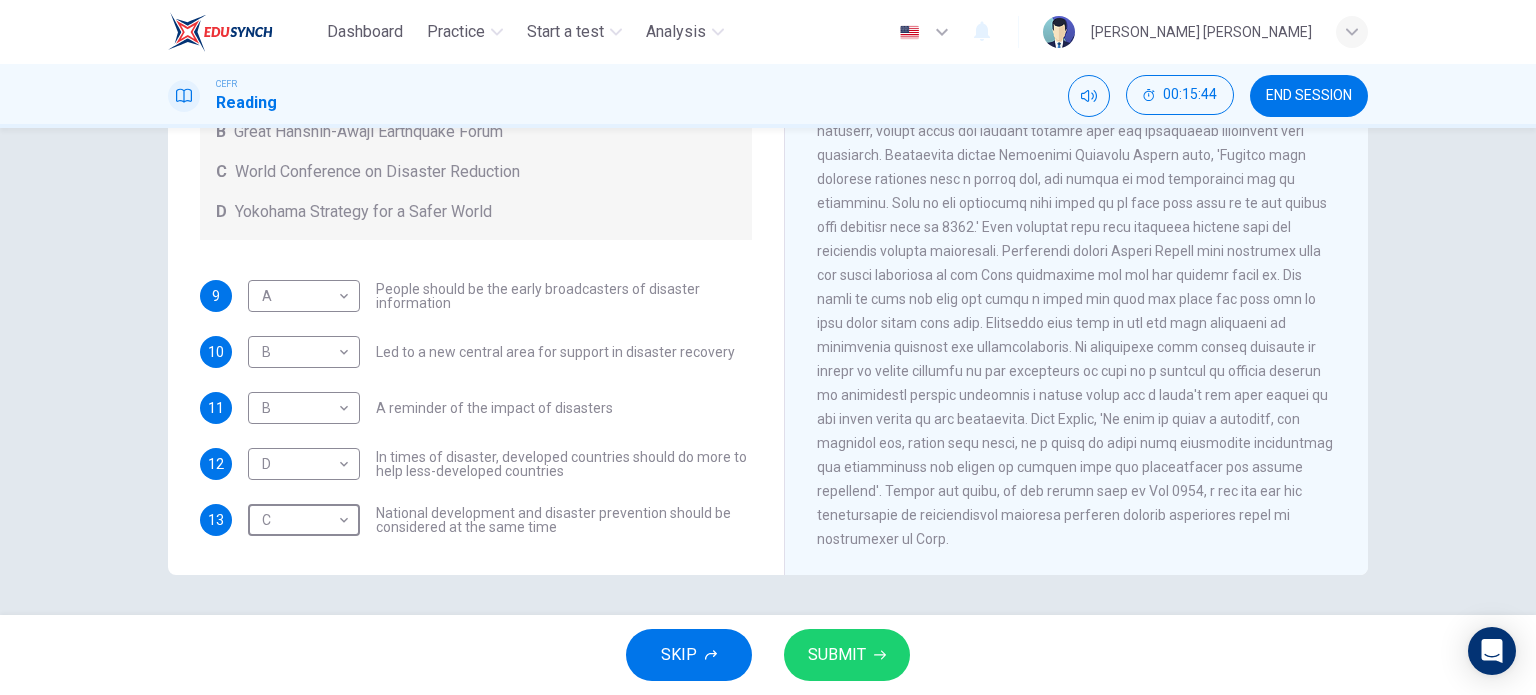 click on "SUBMIT" at bounding box center (837, 655) 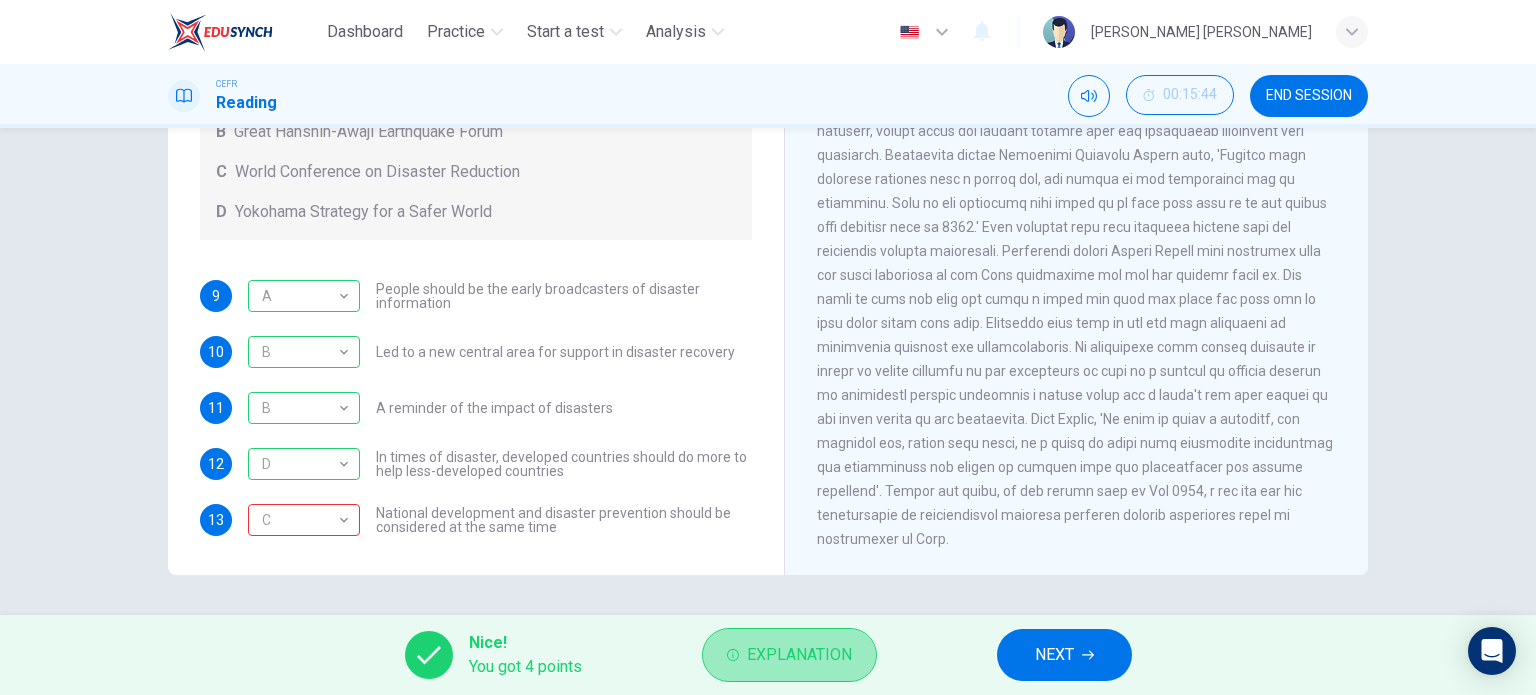 click on "Explanation" at bounding box center [799, 655] 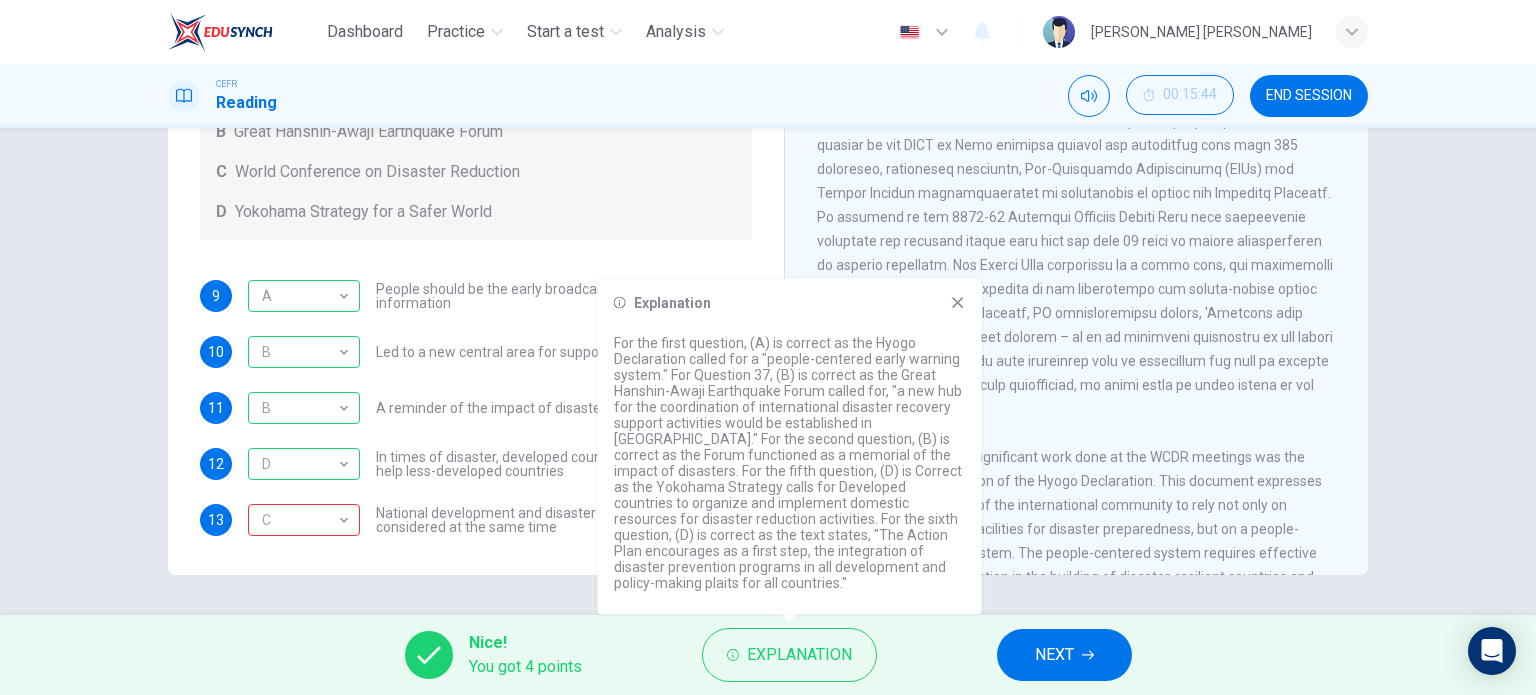 scroll, scrollTop: 1118, scrollLeft: 0, axis: vertical 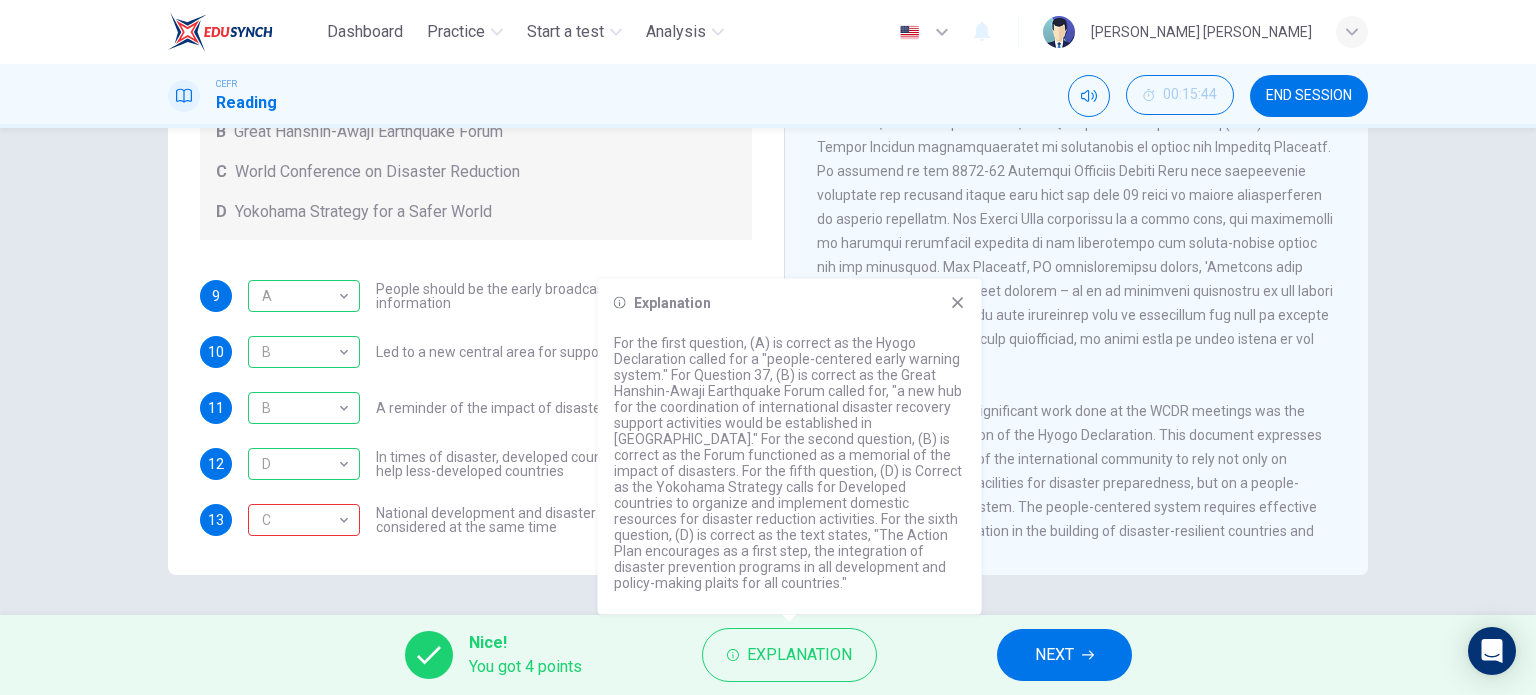 click 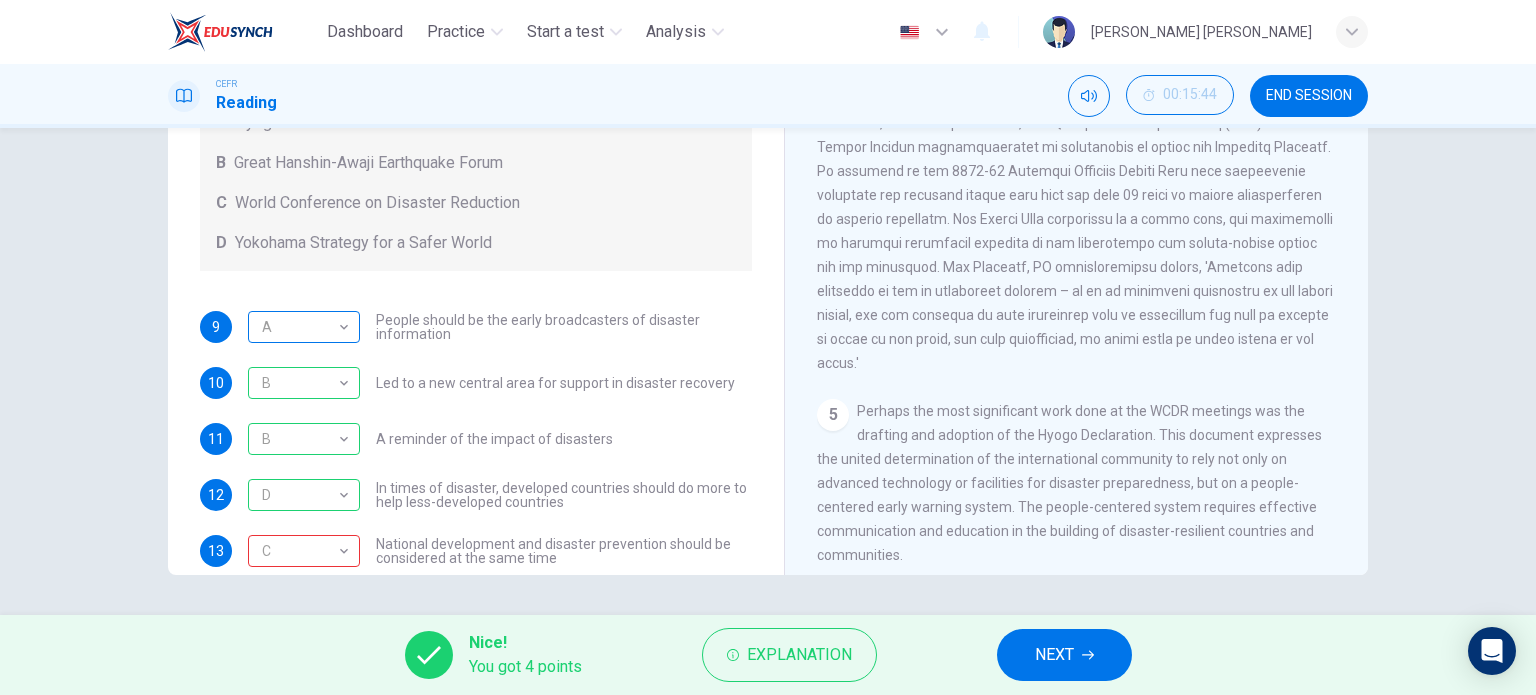 scroll, scrollTop: 136, scrollLeft: 0, axis: vertical 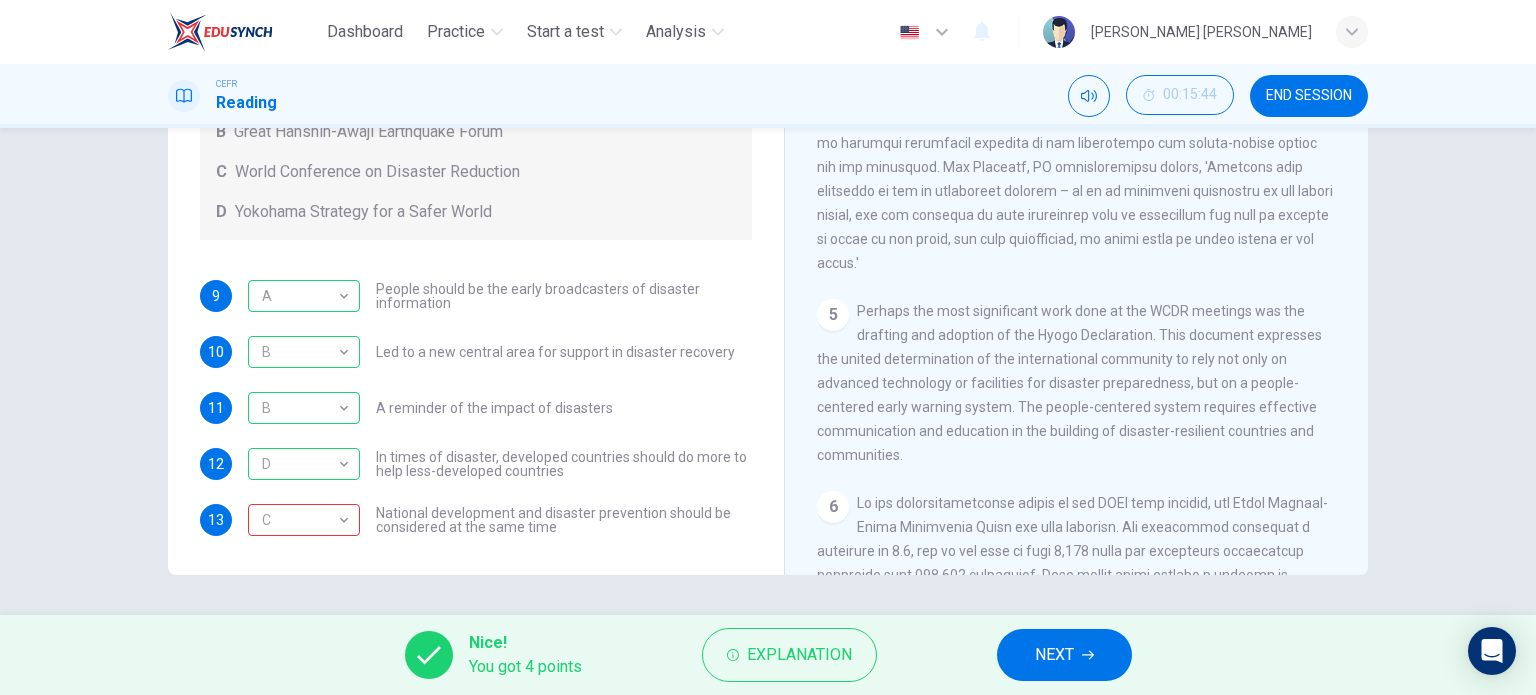 click on "NEXT" at bounding box center (1054, 655) 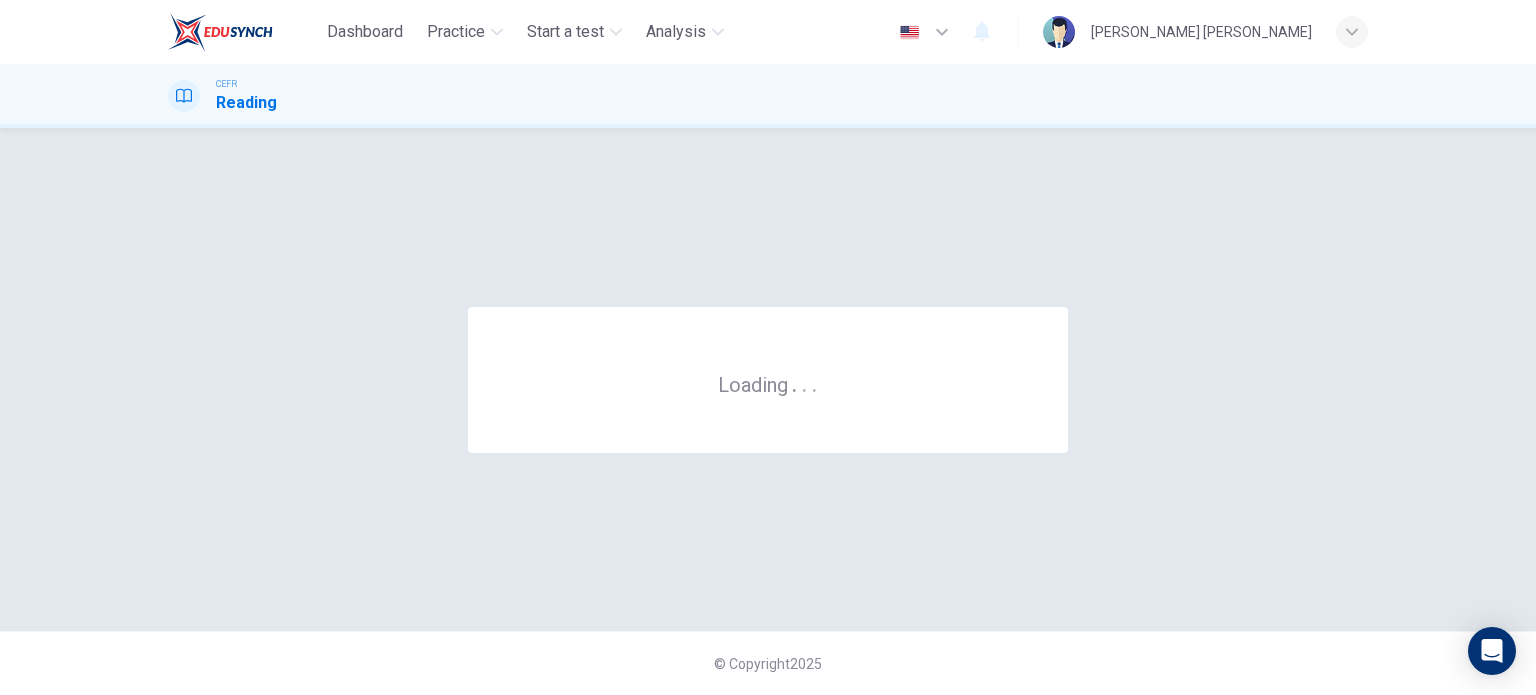 scroll, scrollTop: 0, scrollLeft: 0, axis: both 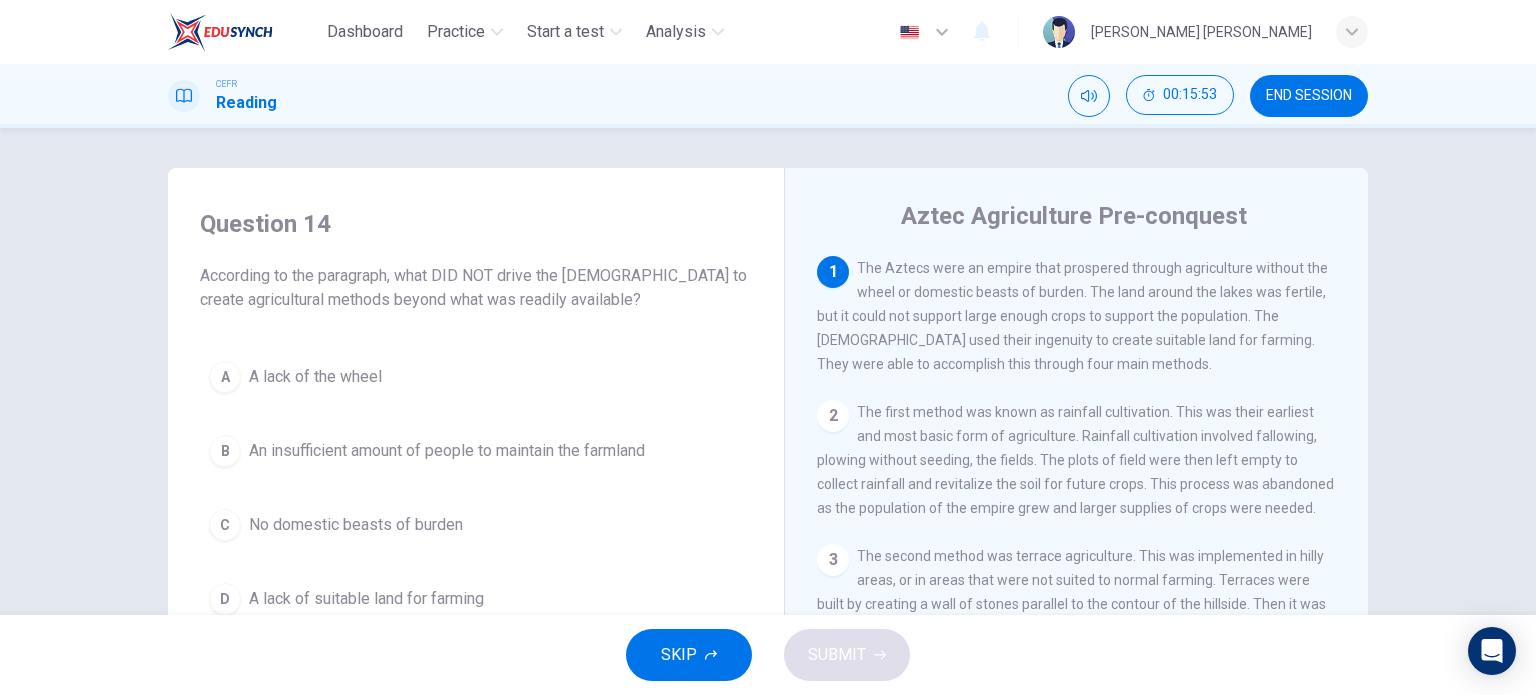 click on "END SESSION" at bounding box center [1309, 96] 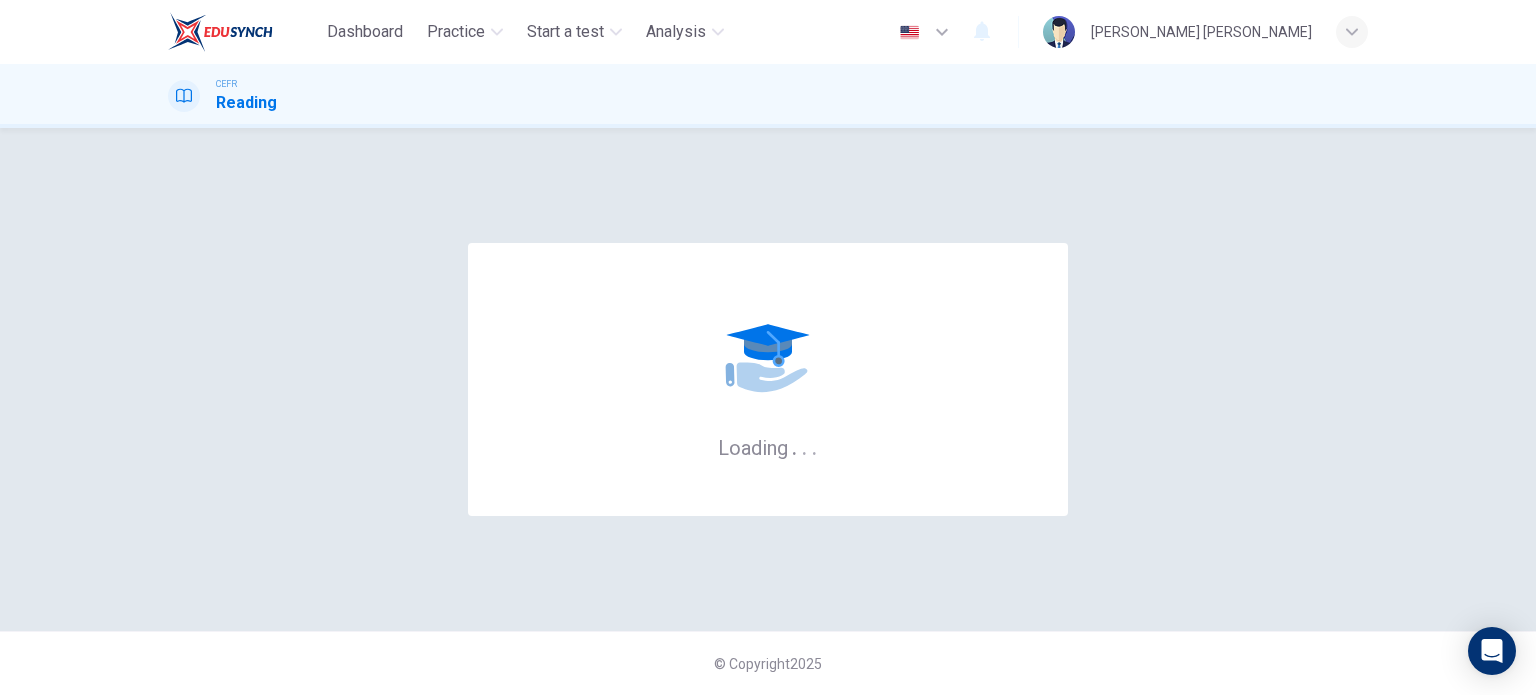scroll, scrollTop: 0, scrollLeft: 0, axis: both 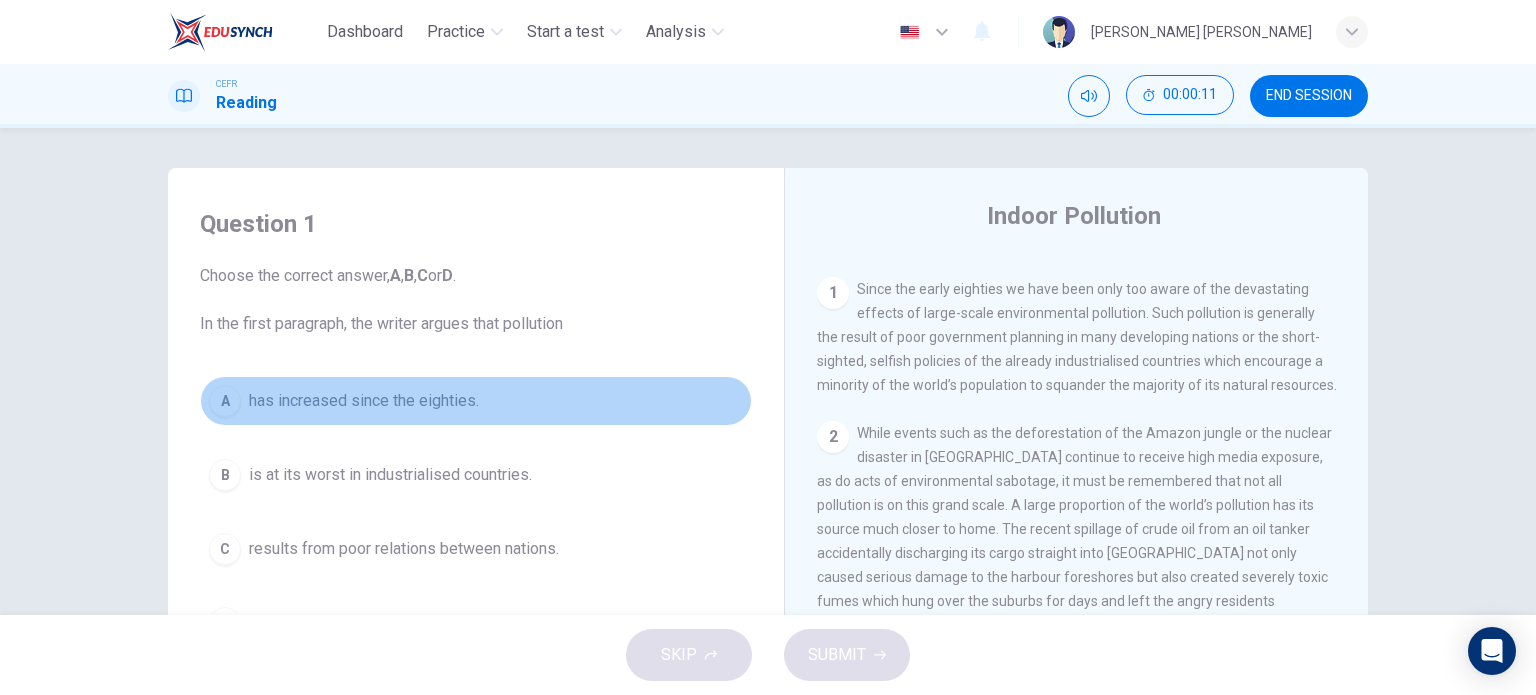 click on "A has increased since the eighties." at bounding box center (476, 401) 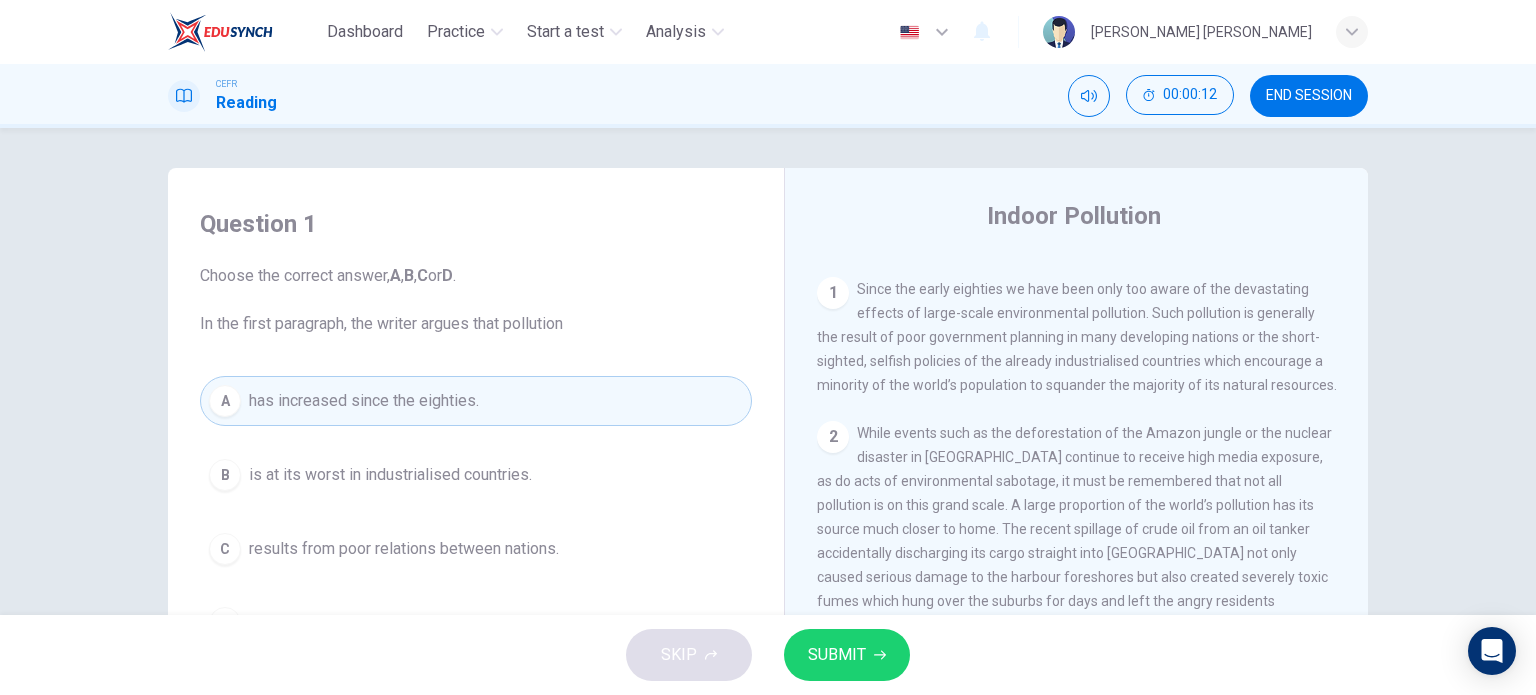 click on "SUBMIT" at bounding box center (847, 655) 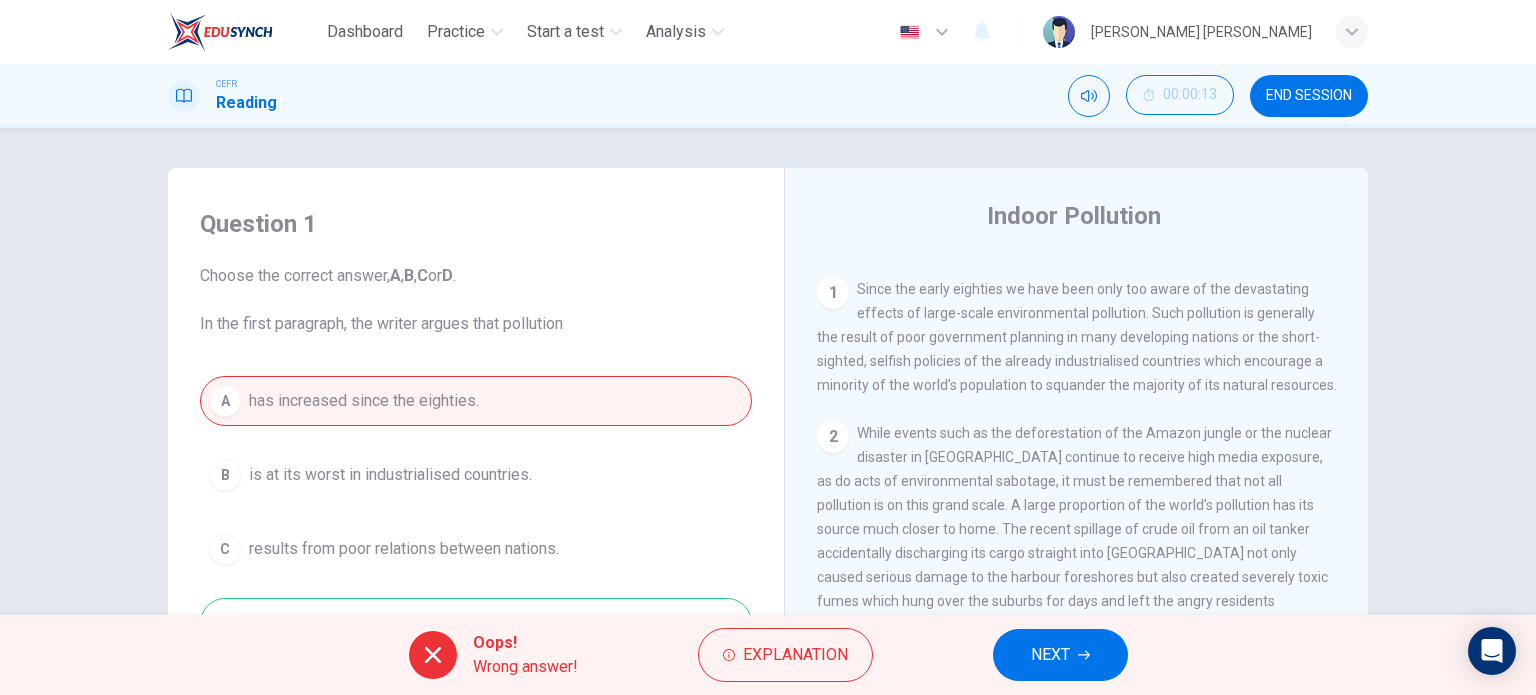 scroll, scrollTop: 500, scrollLeft: 0, axis: vertical 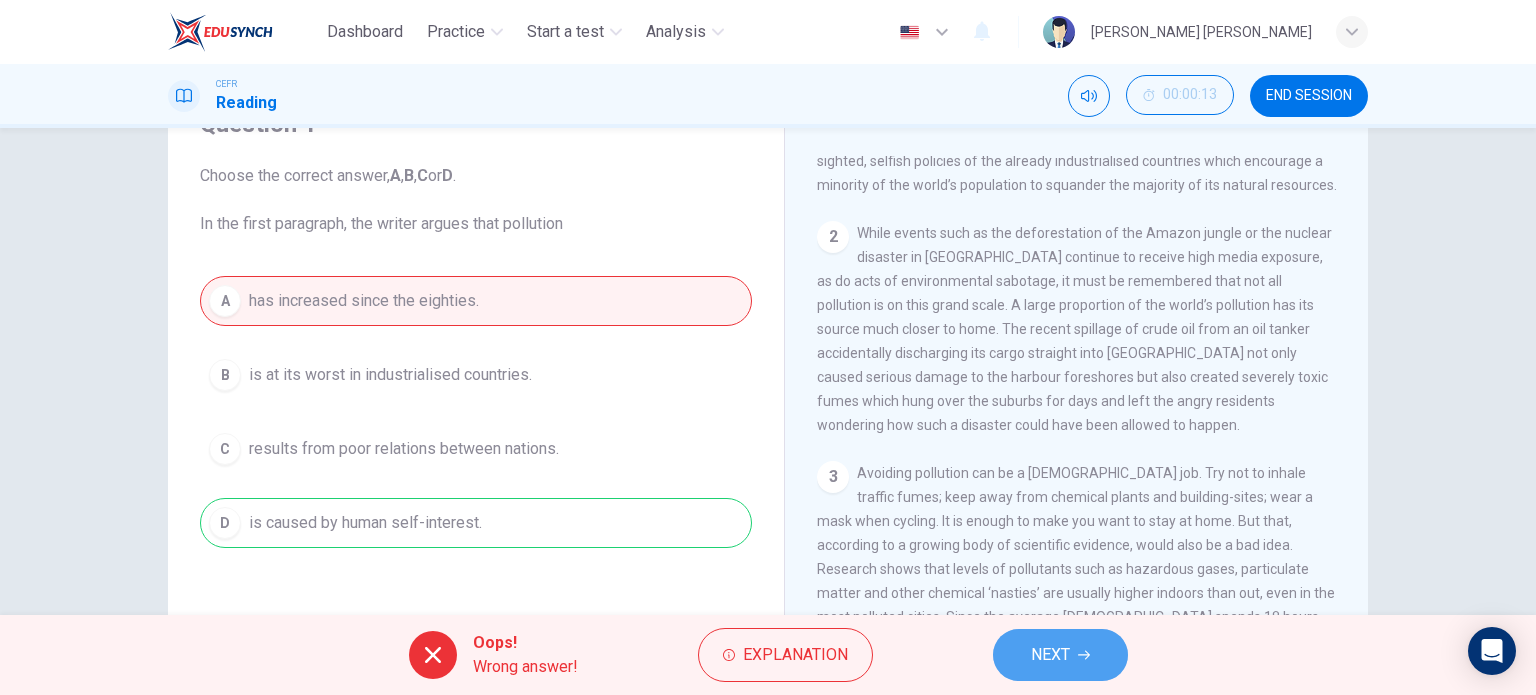 click on "NEXT" at bounding box center (1060, 655) 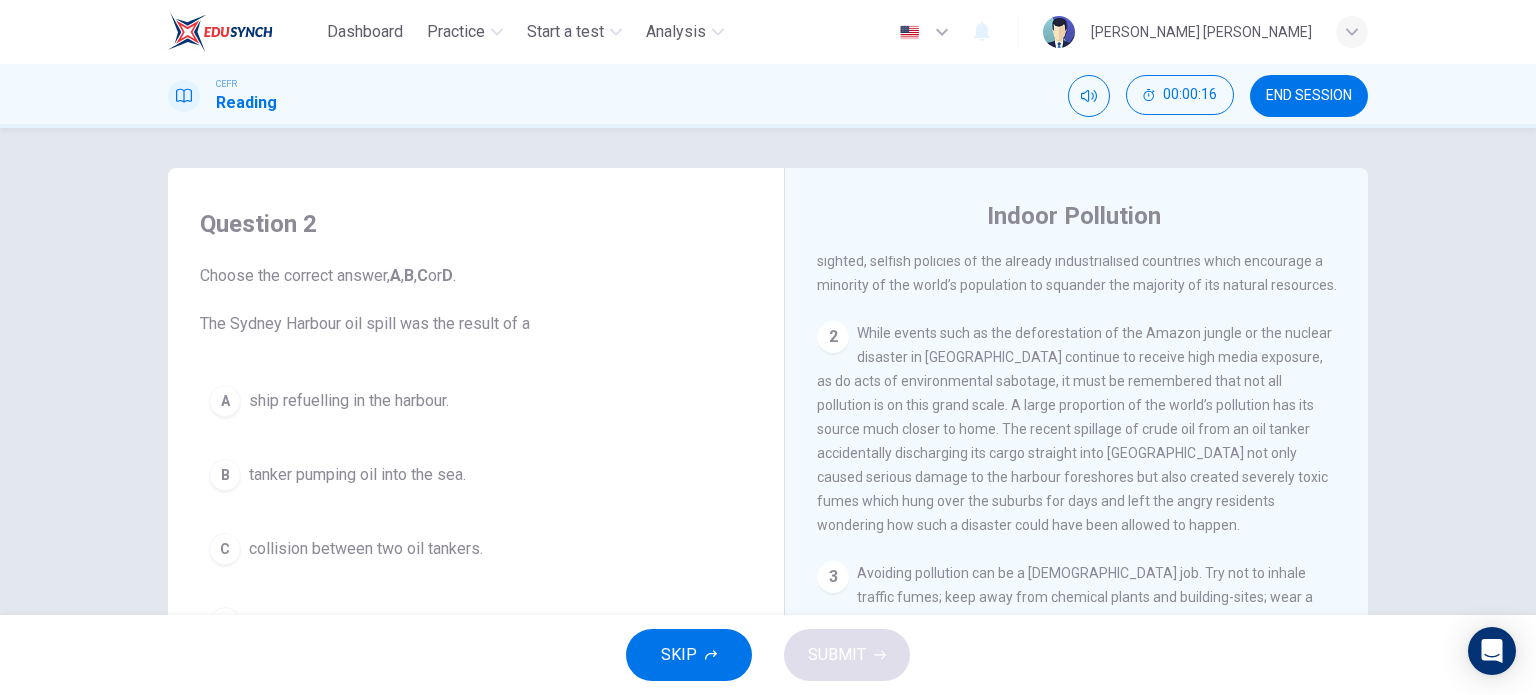 scroll, scrollTop: 100, scrollLeft: 0, axis: vertical 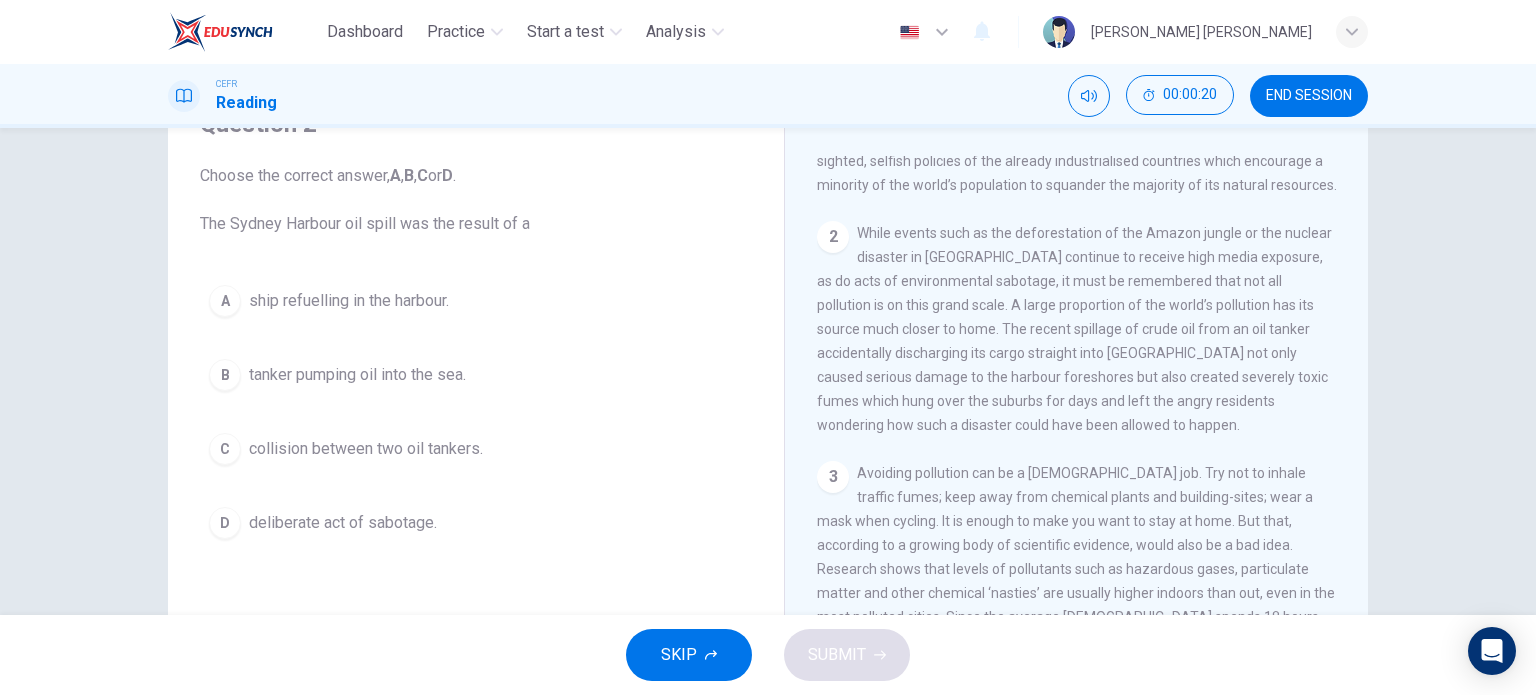 click on "ship refuelling in the harbour." at bounding box center [349, 301] 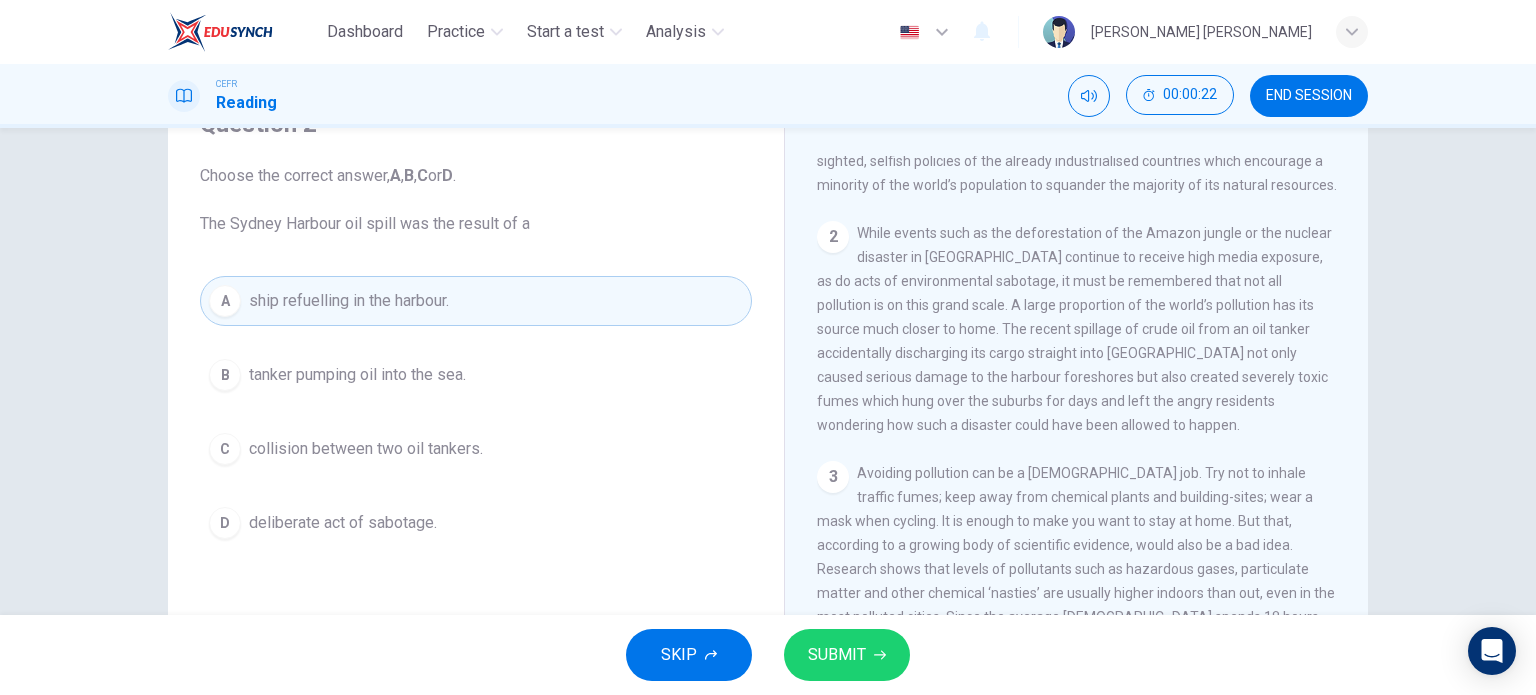 click on "B tanker pumping oil into the sea." at bounding box center (476, 375) 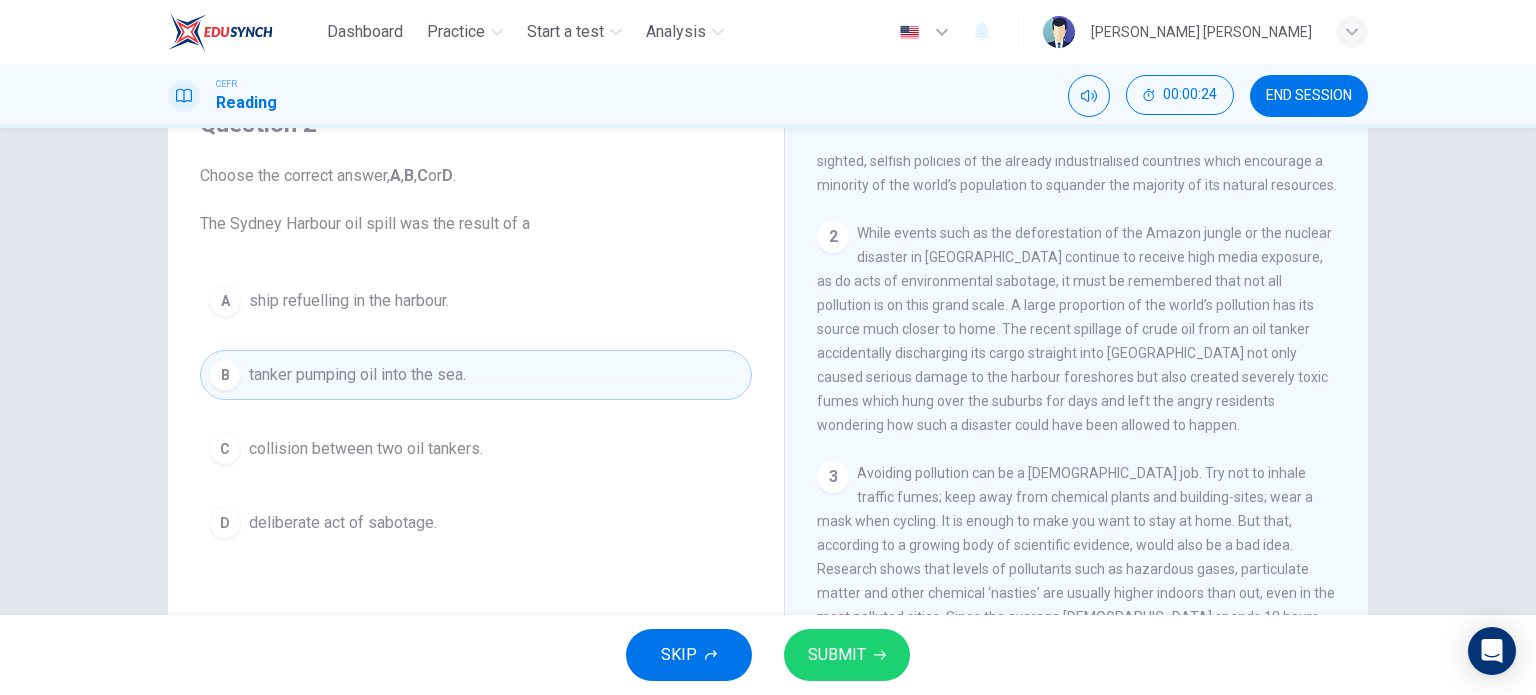 click on "SUBMIT" at bounding box center (837, 655) 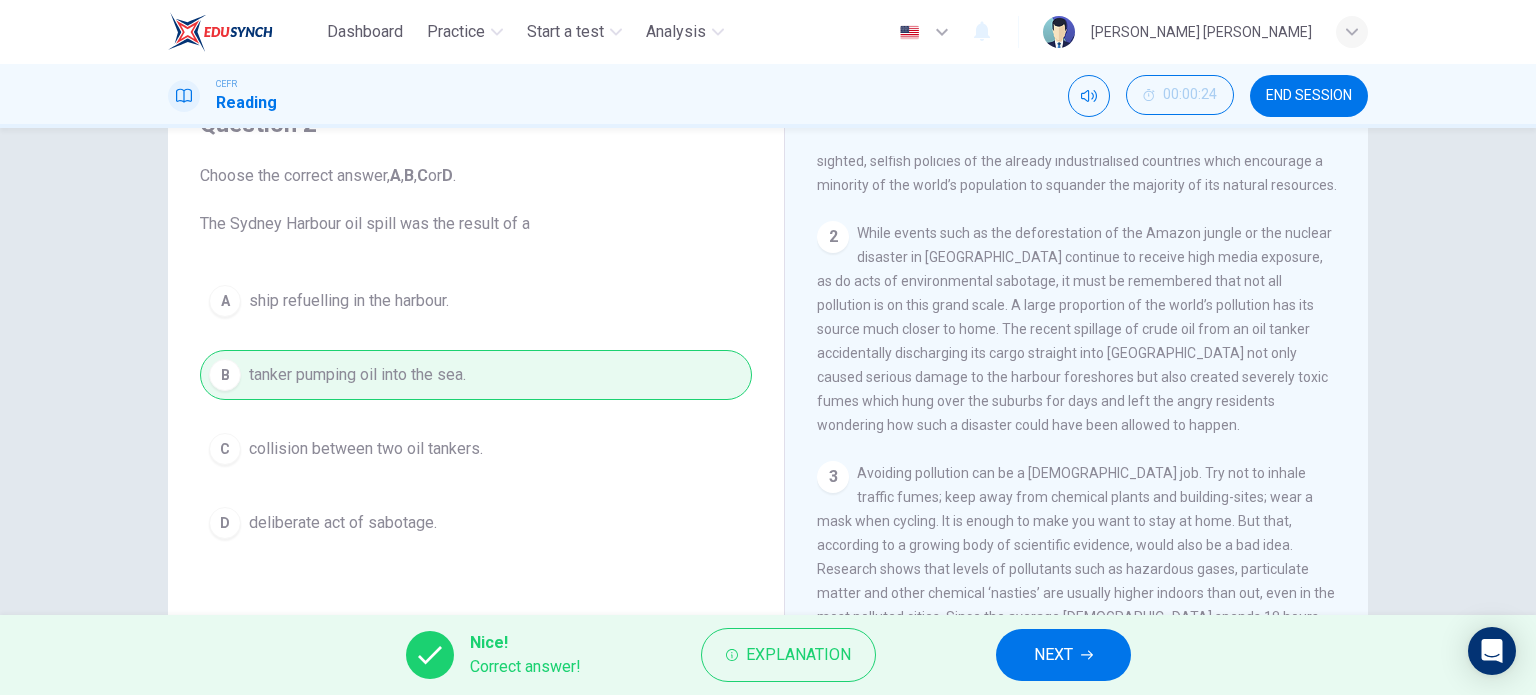 click on "NEXT" at bounding box center (1063, 655) 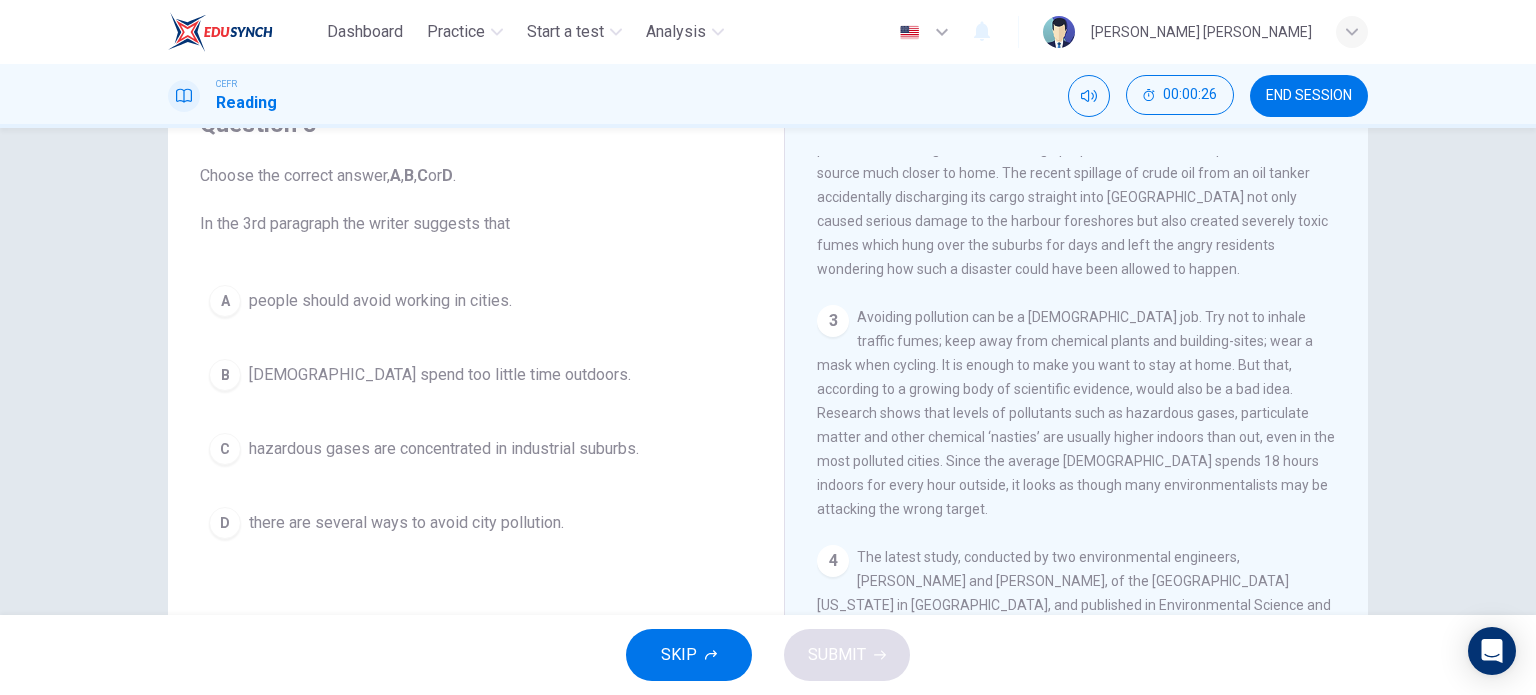 scroll, scrollTop: 700, scrollLeft: 0, axis: vertical 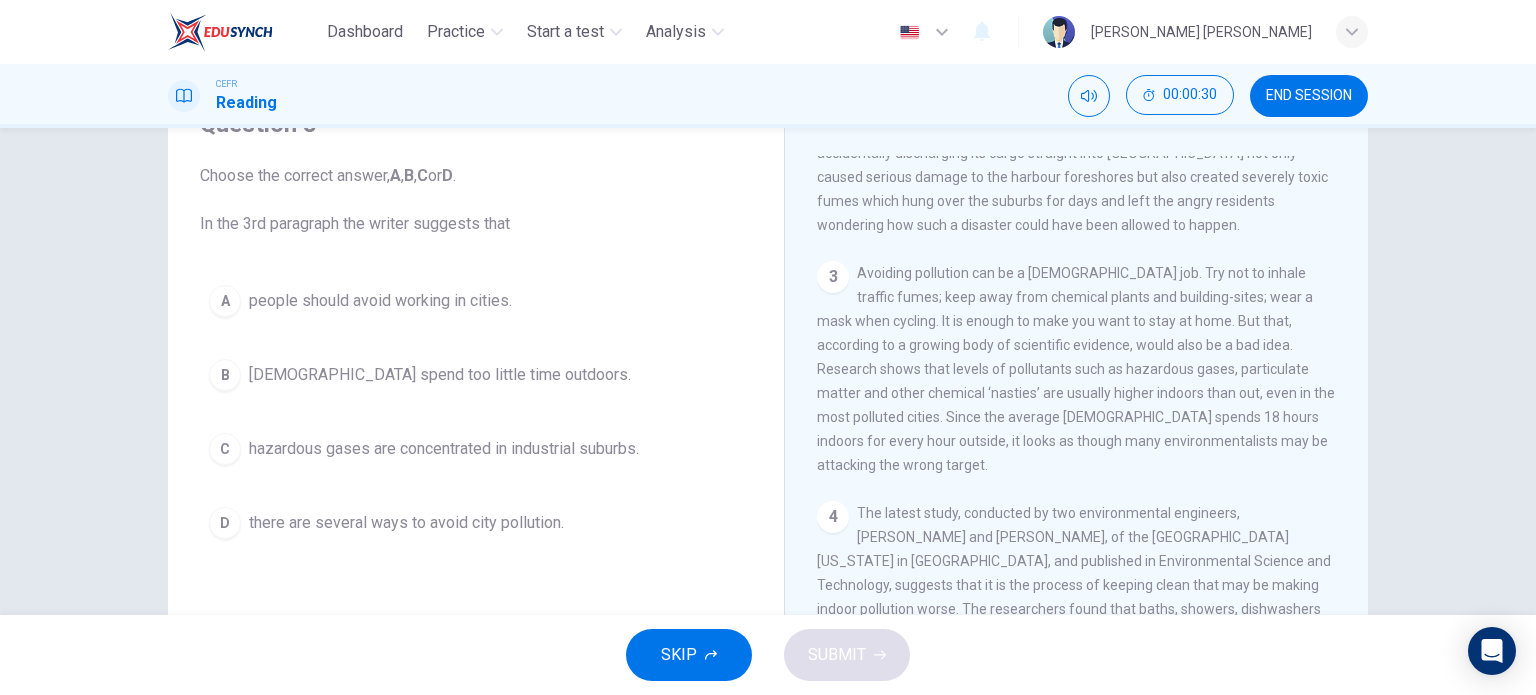 click on "there are several ways to avoid city pollution." at bounding box center [406, 523] 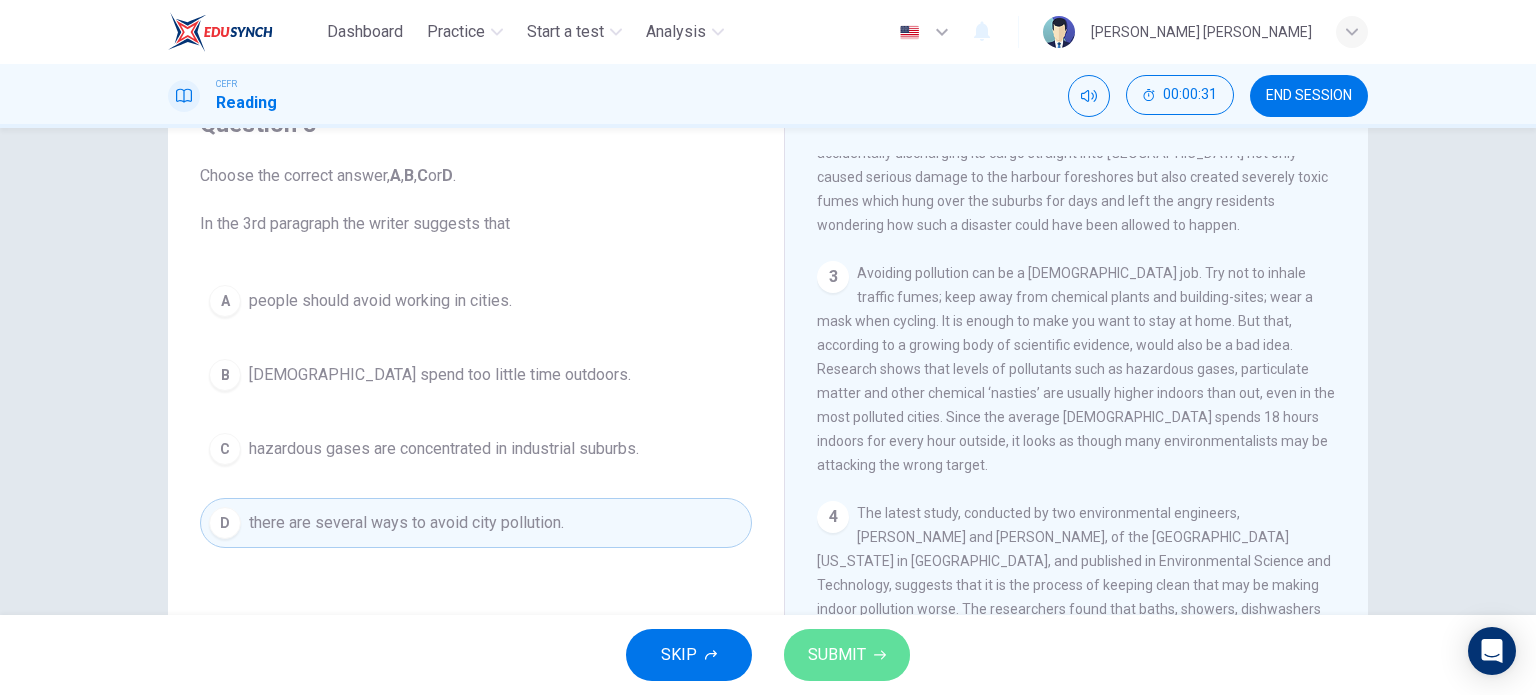 click on "SUBMIT" at bounding box center (847, 655) 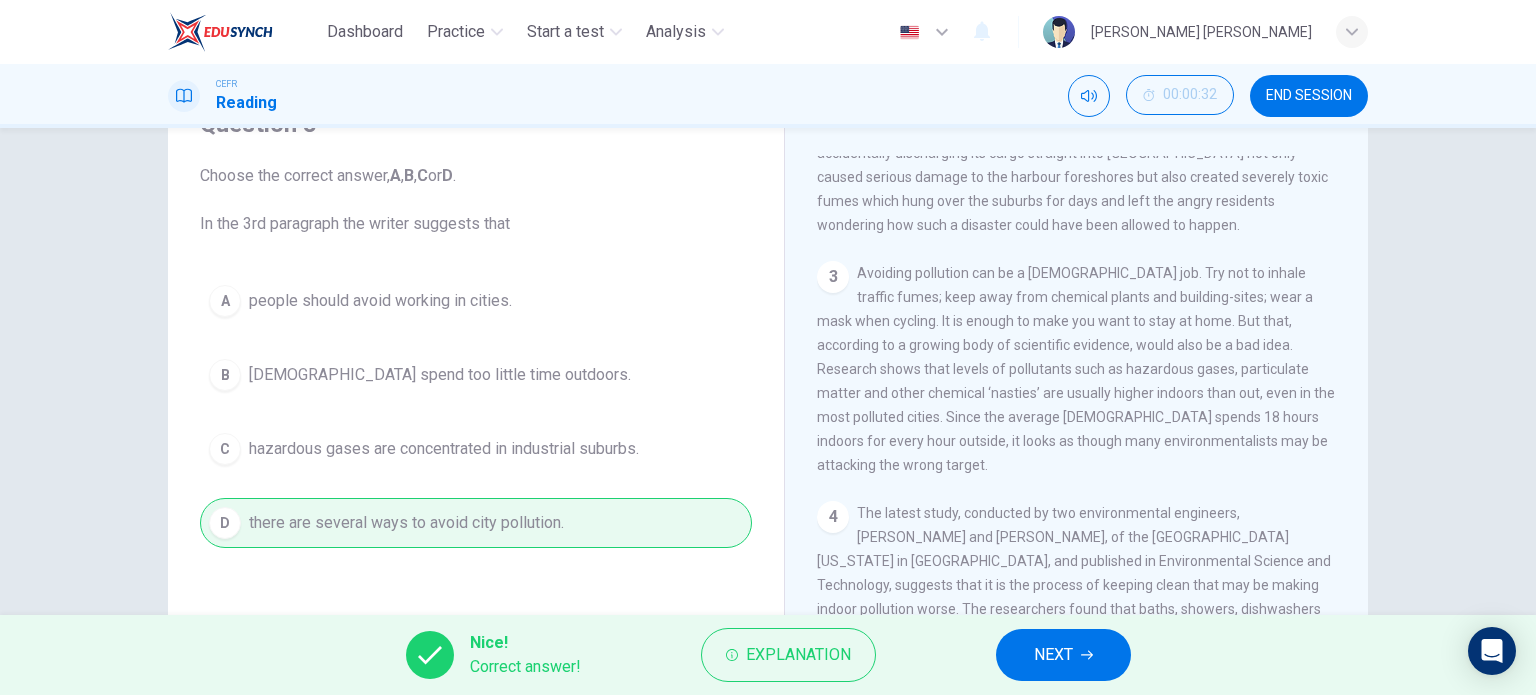 click on "NEXT" at bounding box center (1053, 655) 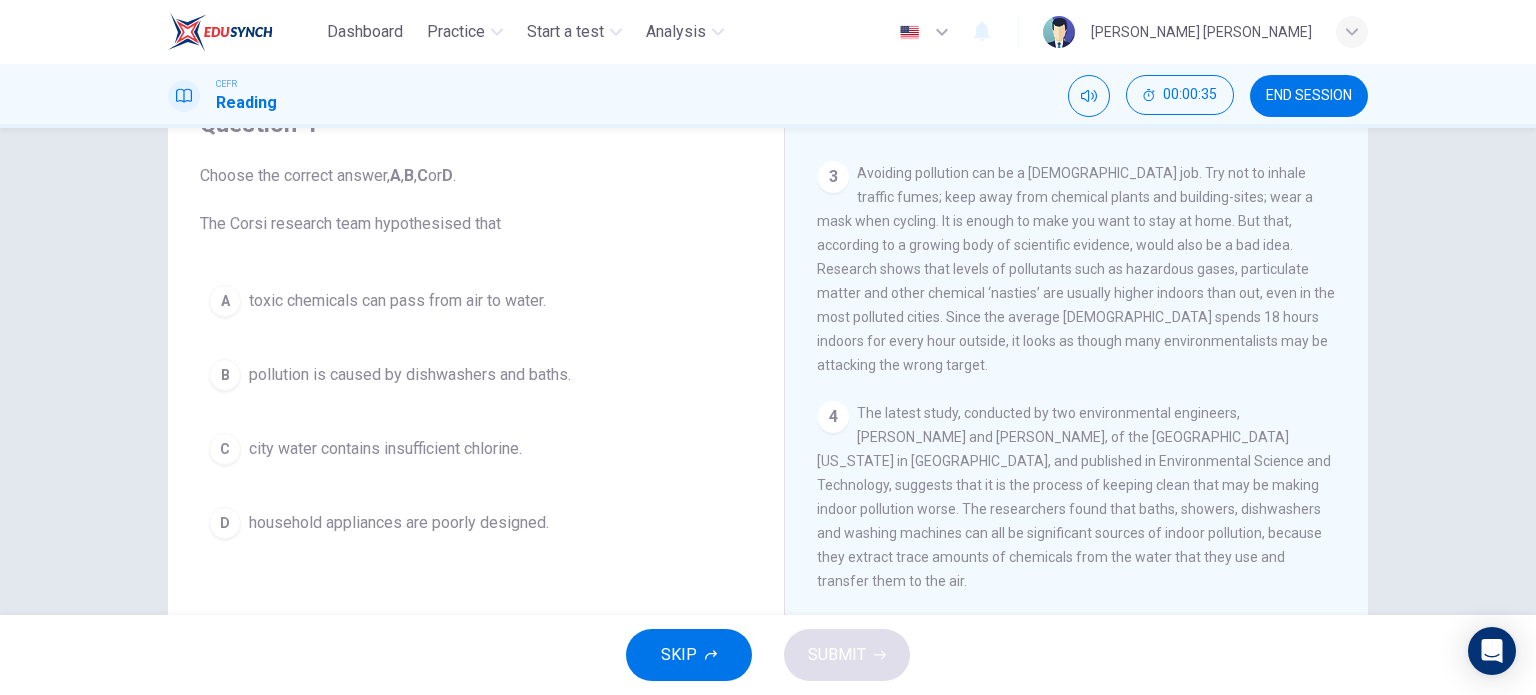scroll, scrollTop: 900, scrollLeft: 0, axis: vertical 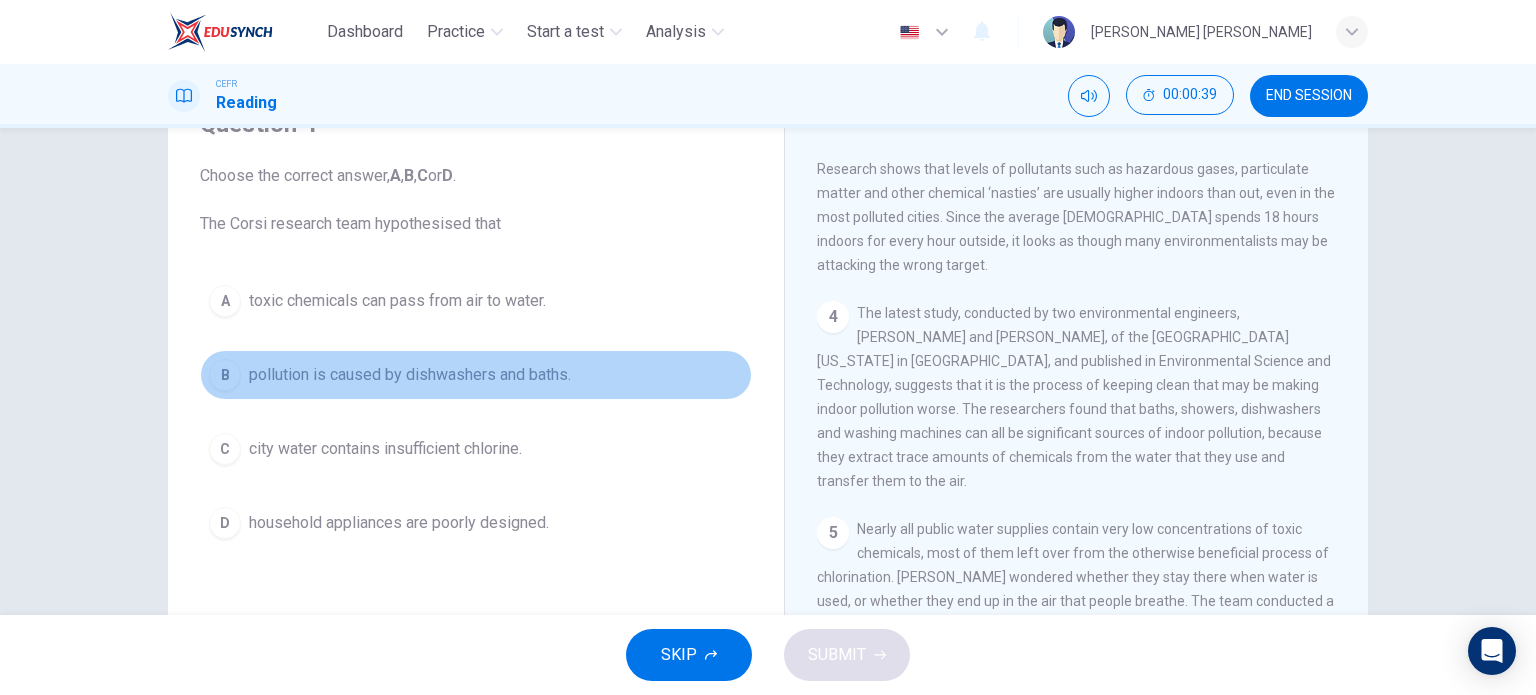 click on "pollution is caused by dishwashers and baths." at bounding box center [410, 375] 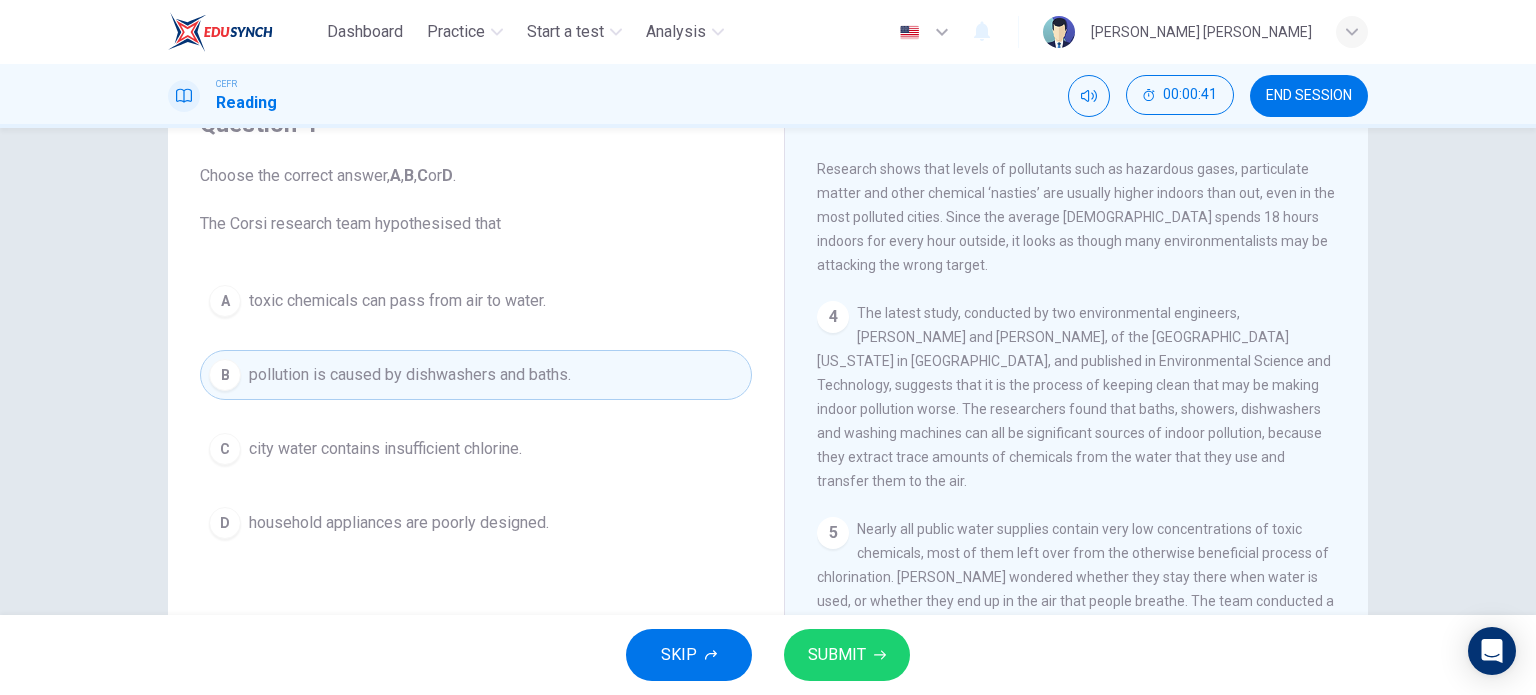 click on "SUBMIT" at bounding box center (847, 655) 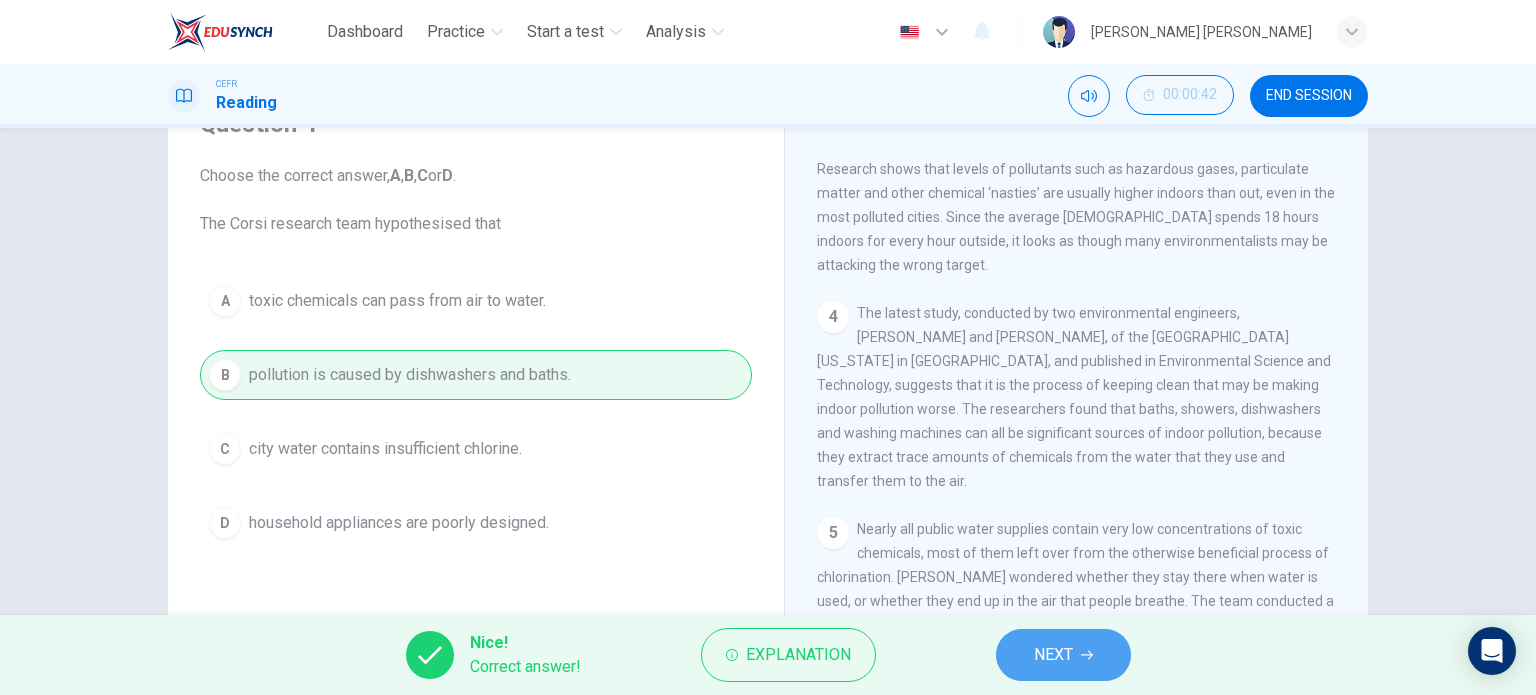 click on "NEXT" at bounding box center (1053, 655) 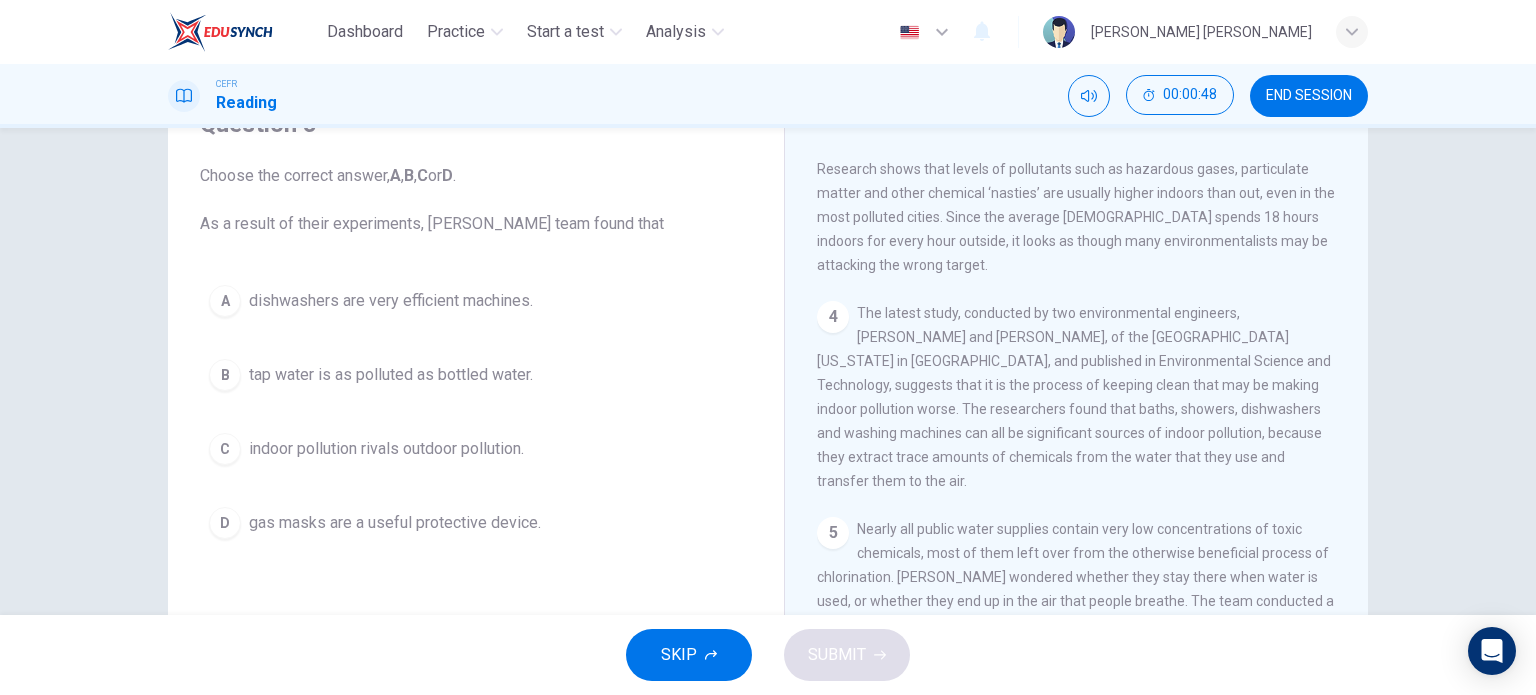 click on "tap water is as polluted as bottled water." at bounding box center (391, 375) 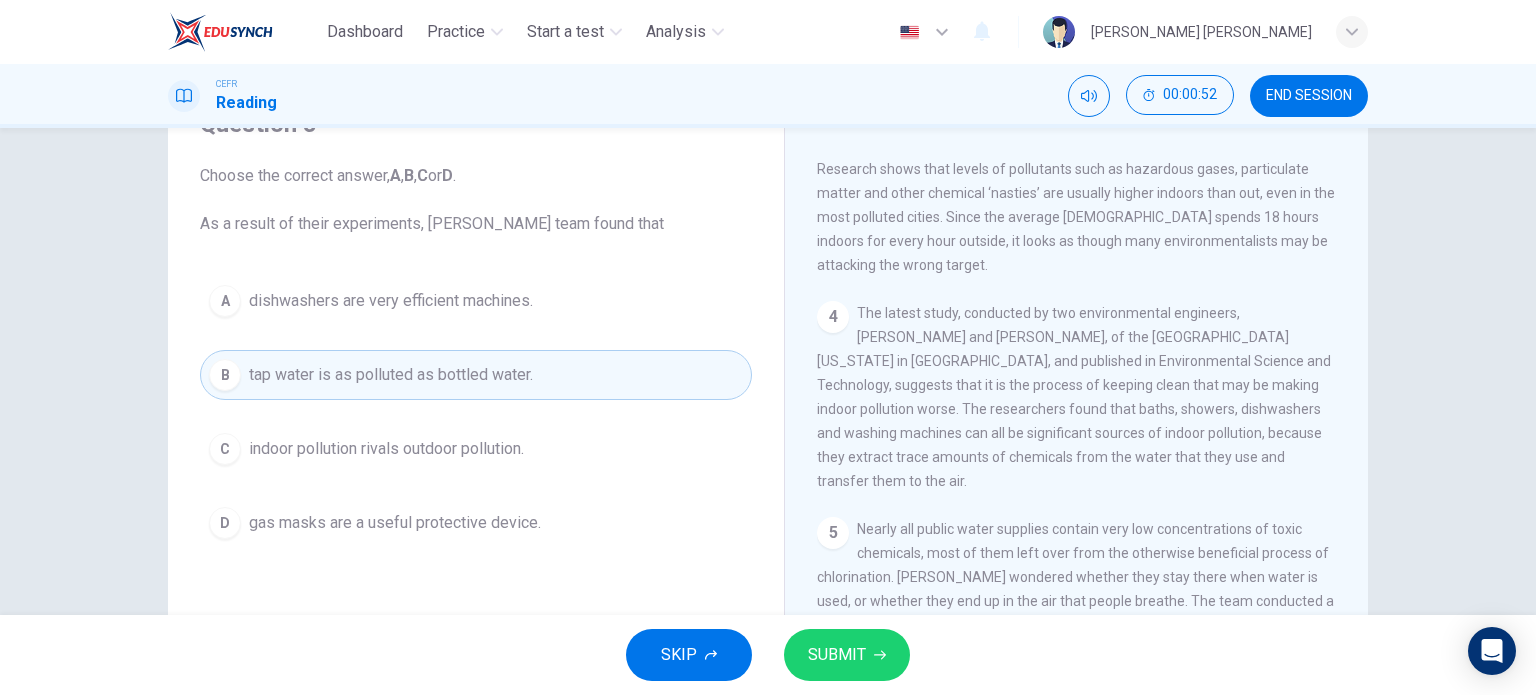 click on "SUBMIT" at bounding box center (837, 655) 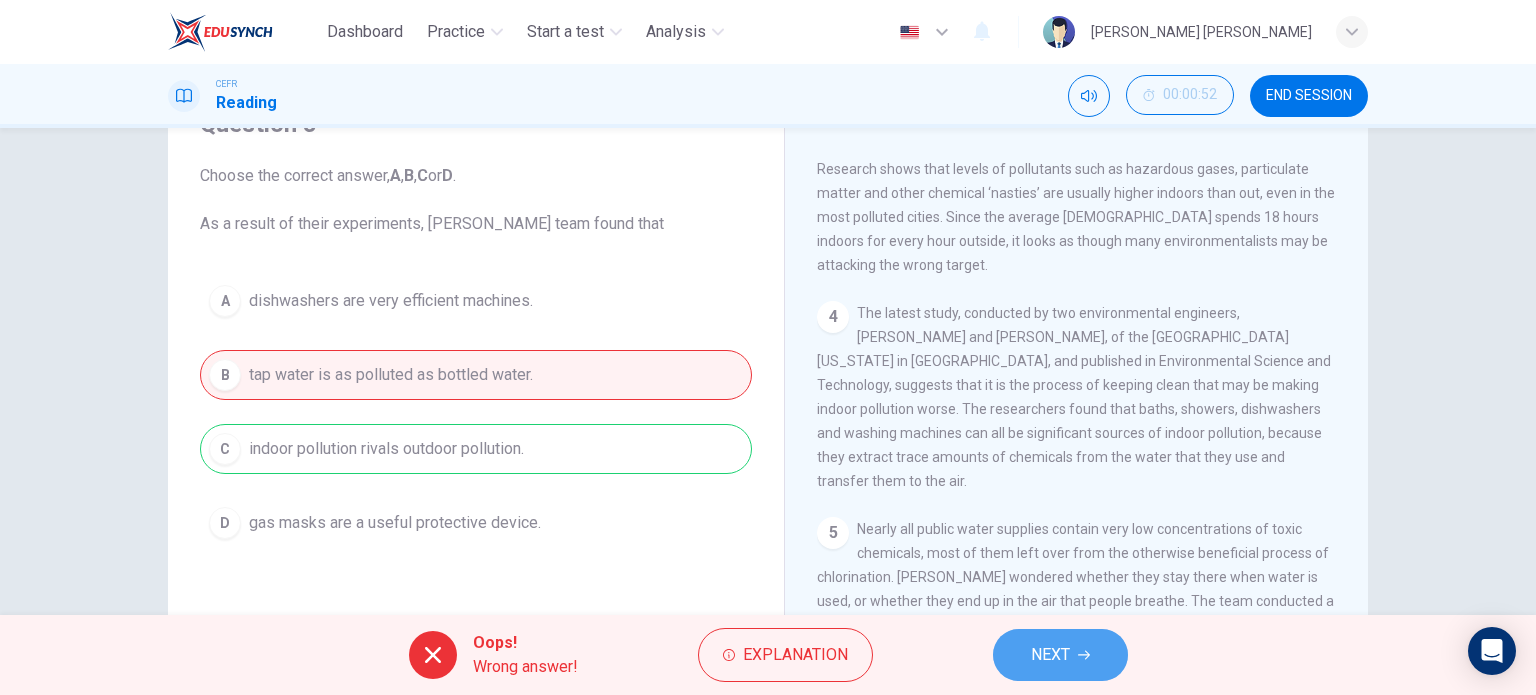 click on "NEXT" at bounding box center [1060, 655] 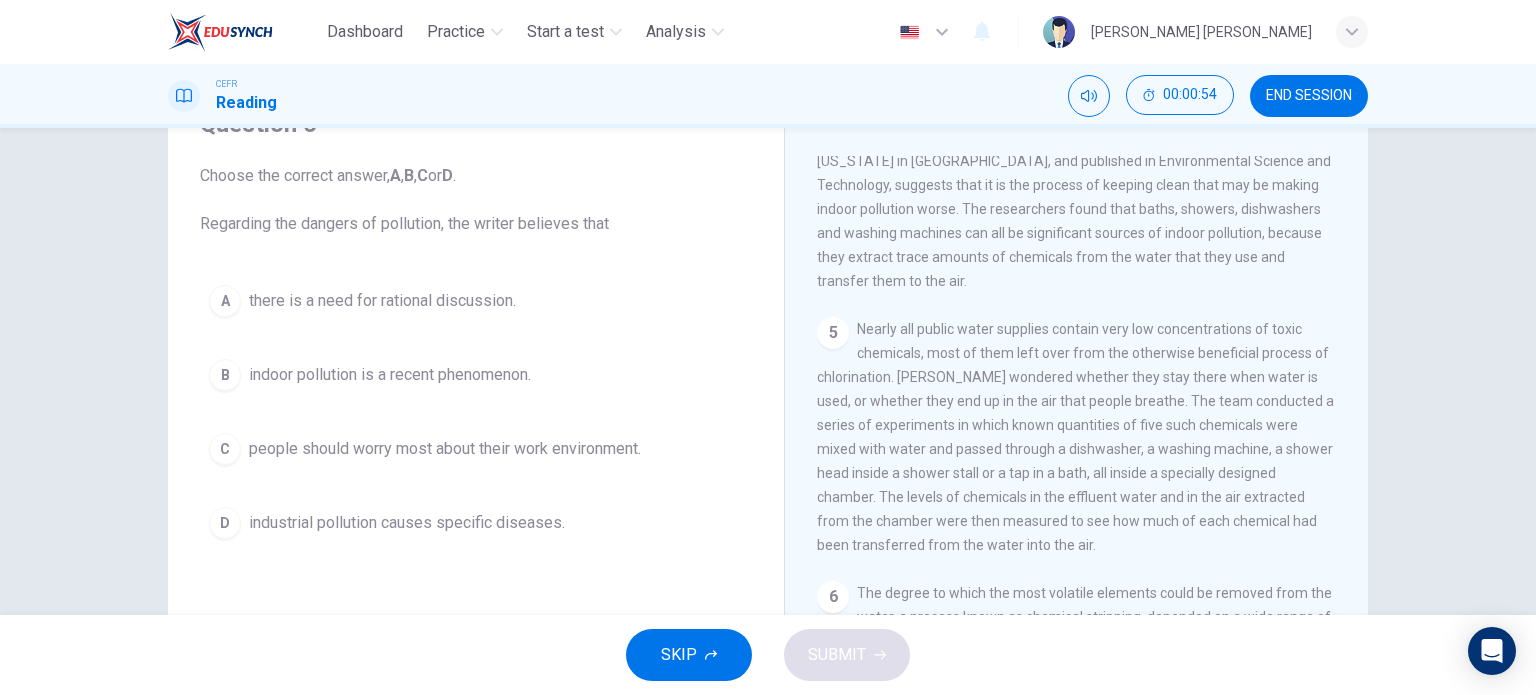 scroll, scrollTop: 1200, scrollLeft: 0, axis: vertical 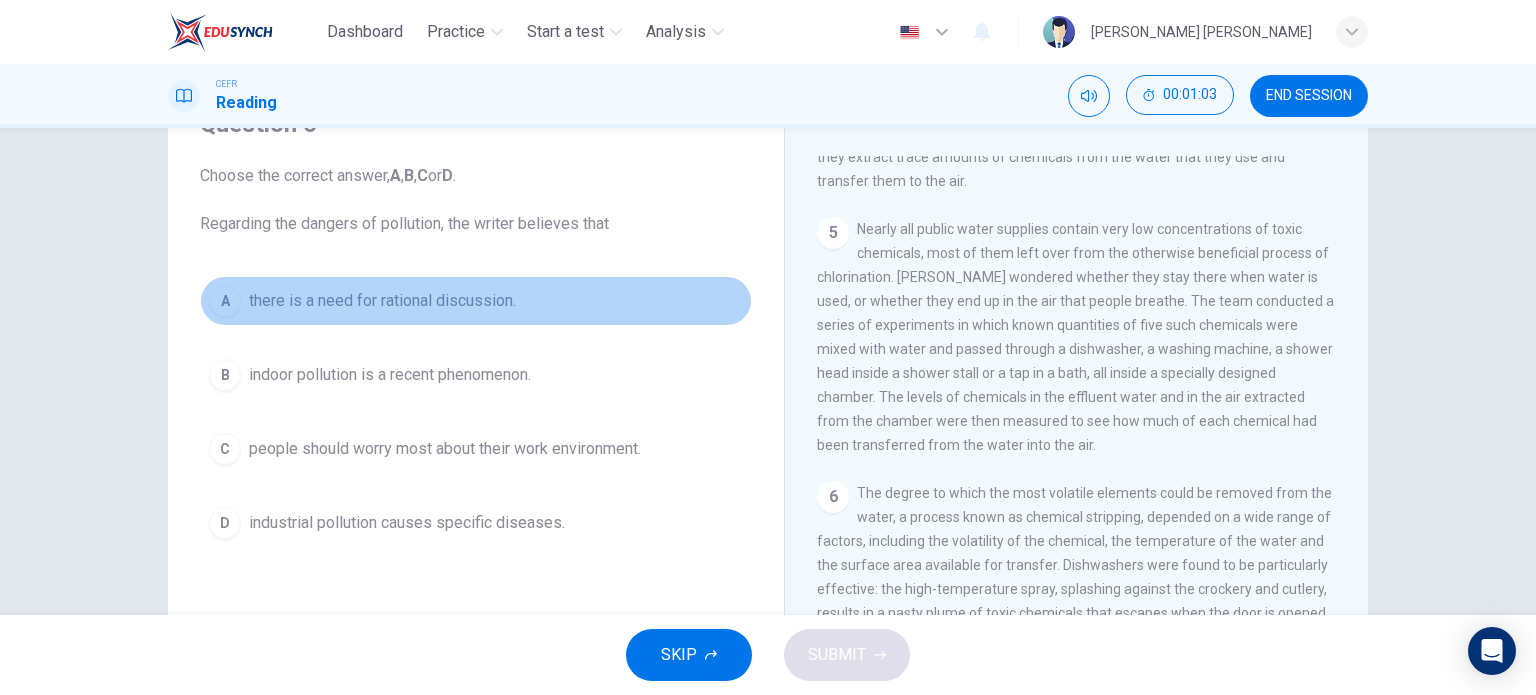 click on "there is a need for rational discussion." at bounding box center [382, 301] 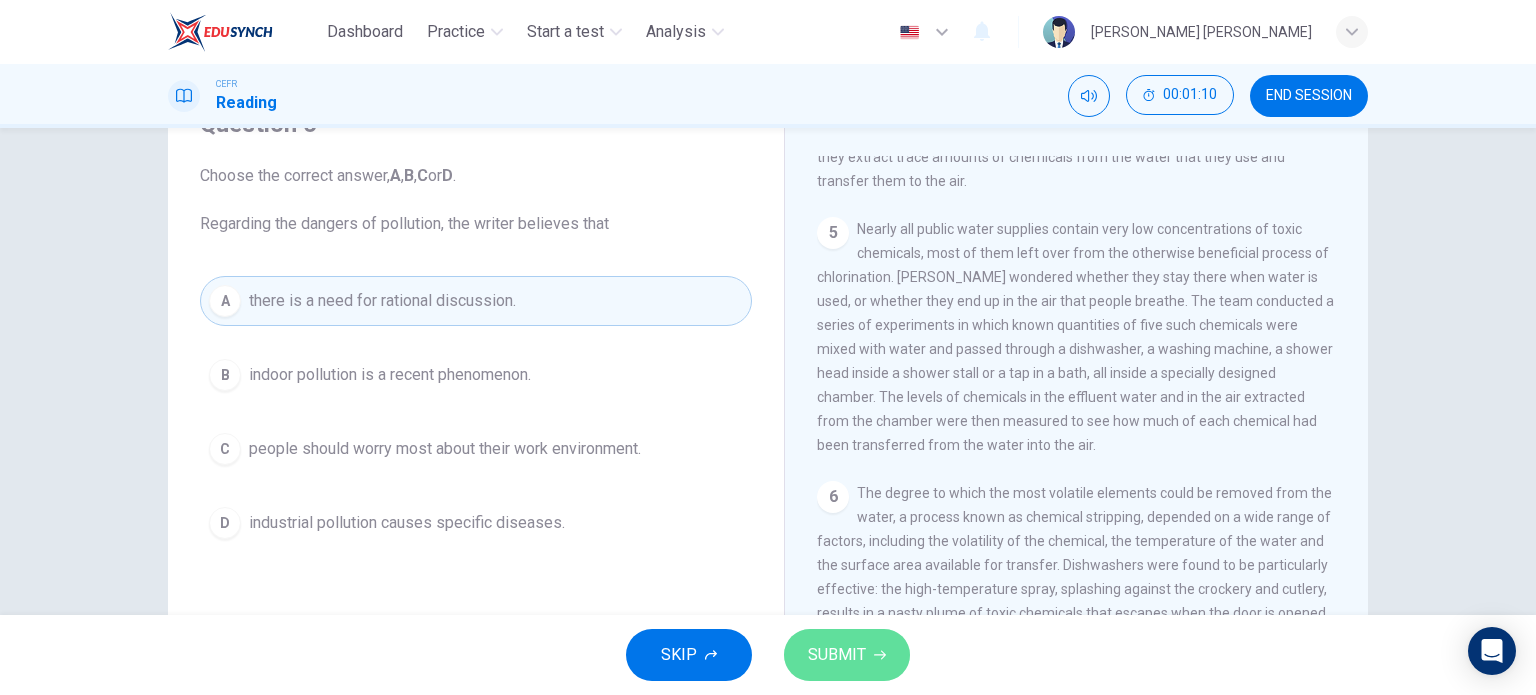 click on "SUBMIT" at bounding box center [837, 655] 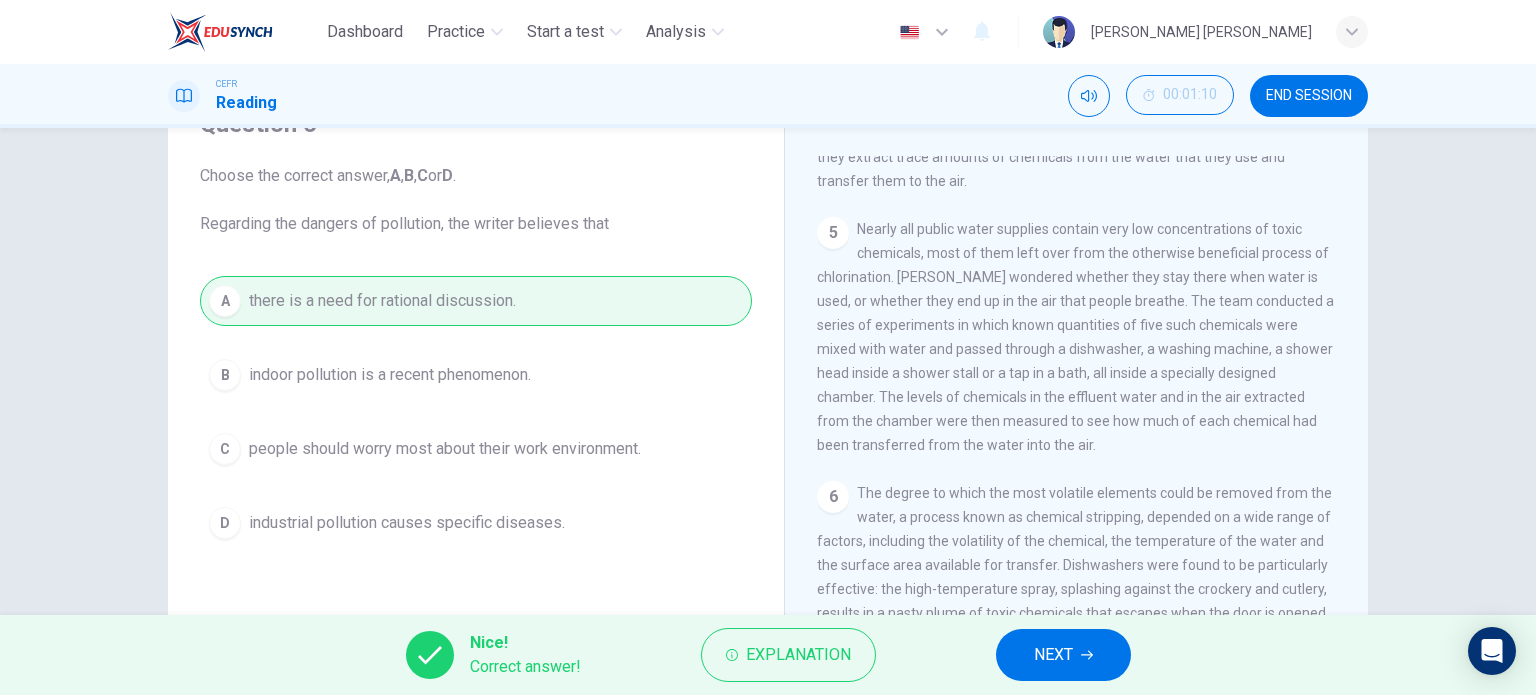 click on "NEXT" at bounding box center [1053, 655] 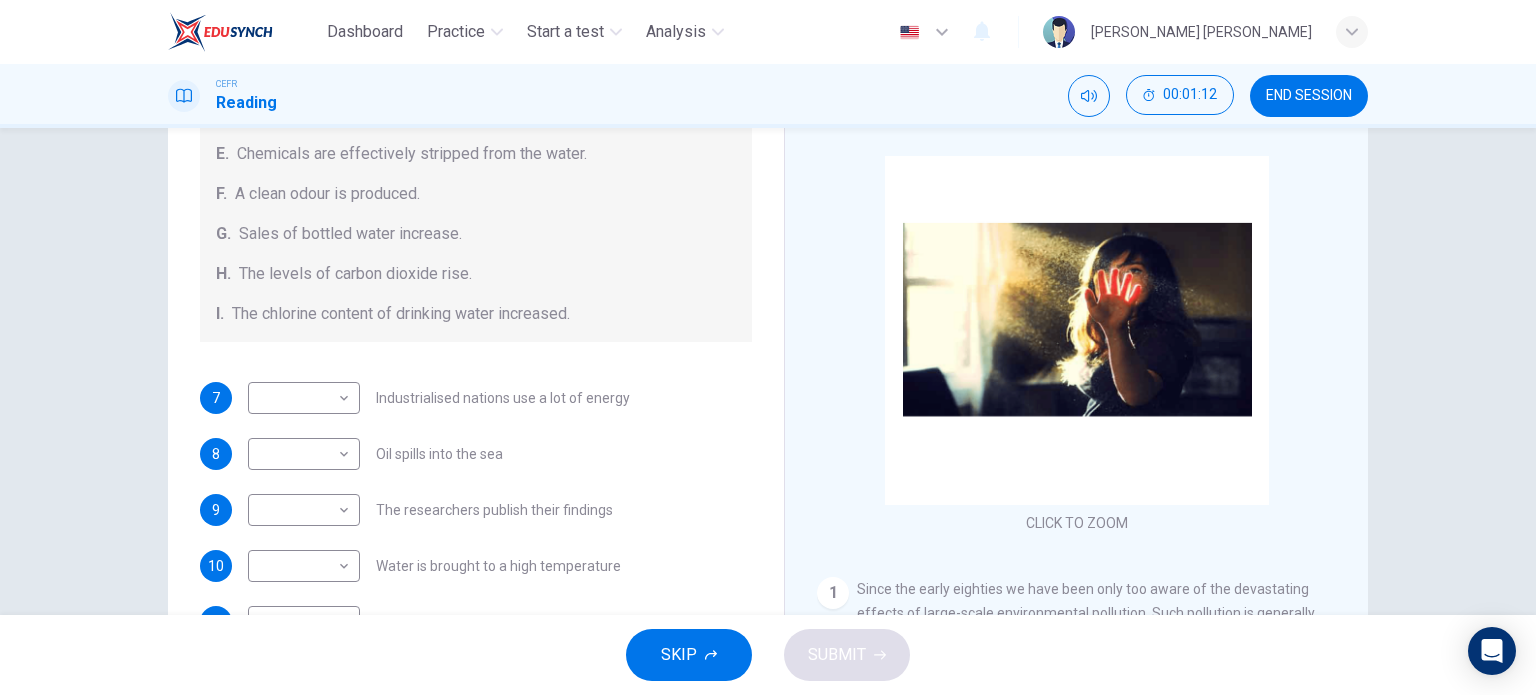scroll, scrollTop: 424, scrollLeft: 0, axis: vertical 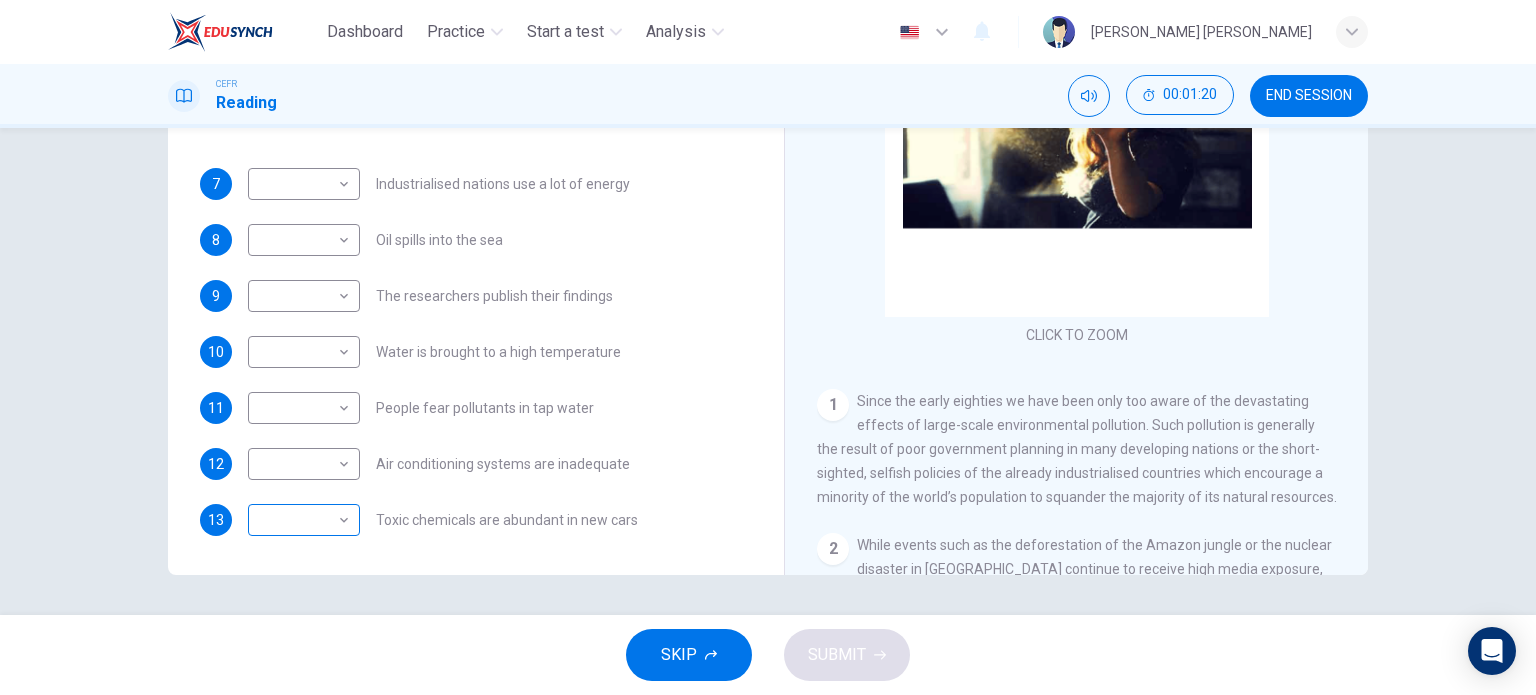click on "Dashboard Practice Start a test Analysis English en ​ [PERSON_NAME] [PERSON_NAME] CEFR Reading 00:01:20 END SESSION Questions 7 - 13 The Reading Passage describes a number of cause and effect relationships.
Match each cause with its effect ( A-J ).
Write the appropriate letters ( A-J ) in the boxes below. Causes A. The focus of pollution moves to the home. B. The levels of carbon monoxide rise. C. The world’s natural resources are unequally shared. D. Environmentalists look elsewhere for an explanation. E. Chemicals are effectively stripped from the water. F. A clean odour is produced. G. Sales of bottled water increase. H. The levels of carbon dioxide rise. I. The chlorine content of drinking water increased. 7 ​ ​ Industrialised nations use a lot of energy 8 ​ ​ Oil spills into the sea 9 ​ ​ The researchers publish their findings 10 ​ ​ Water is brought to a high temperature 11 ​ ​ People fear pollutants in tap water 12 ​ ​ Air conditioning systems are inadequate 1" at bounding box center [768, 347] 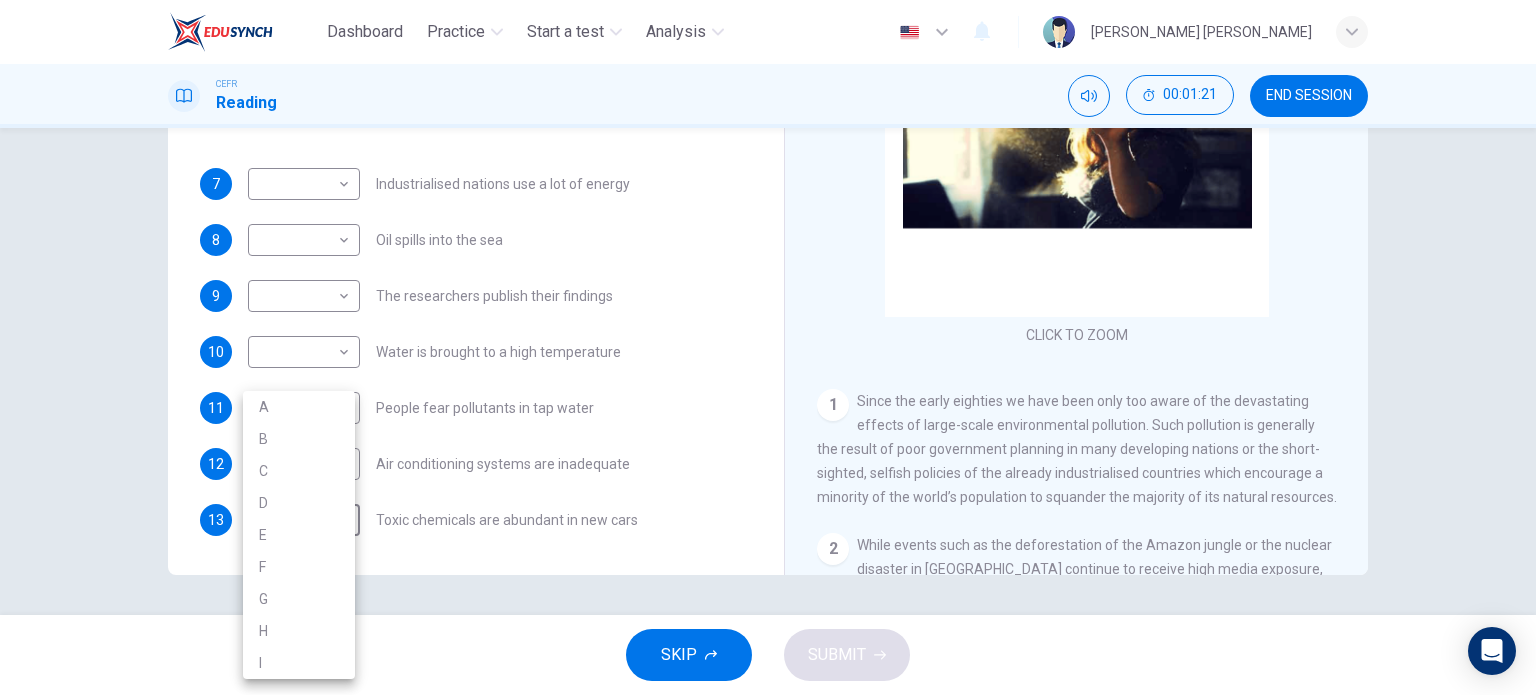 click on "F" at bounding box center (299, 567) 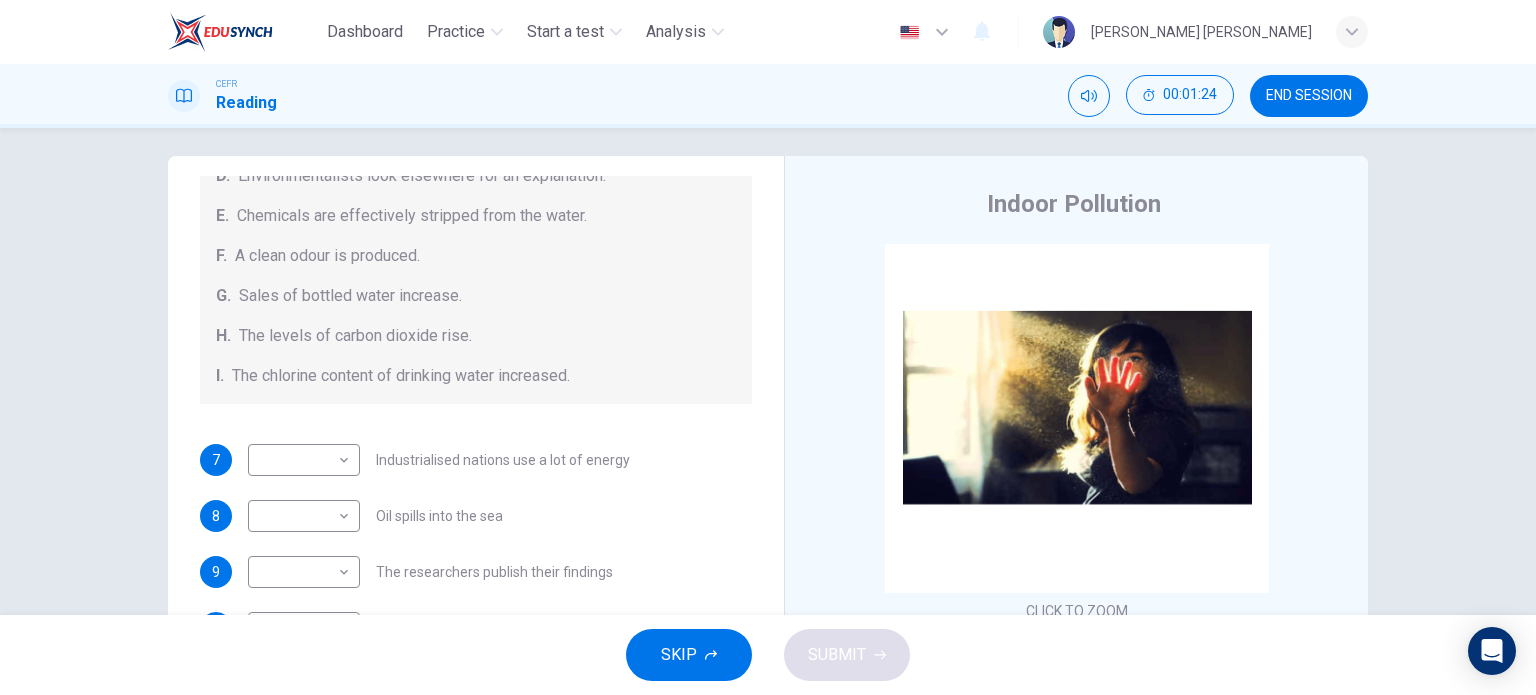scroll, scrollTop: 0, scrollLeft: 0, axis: both 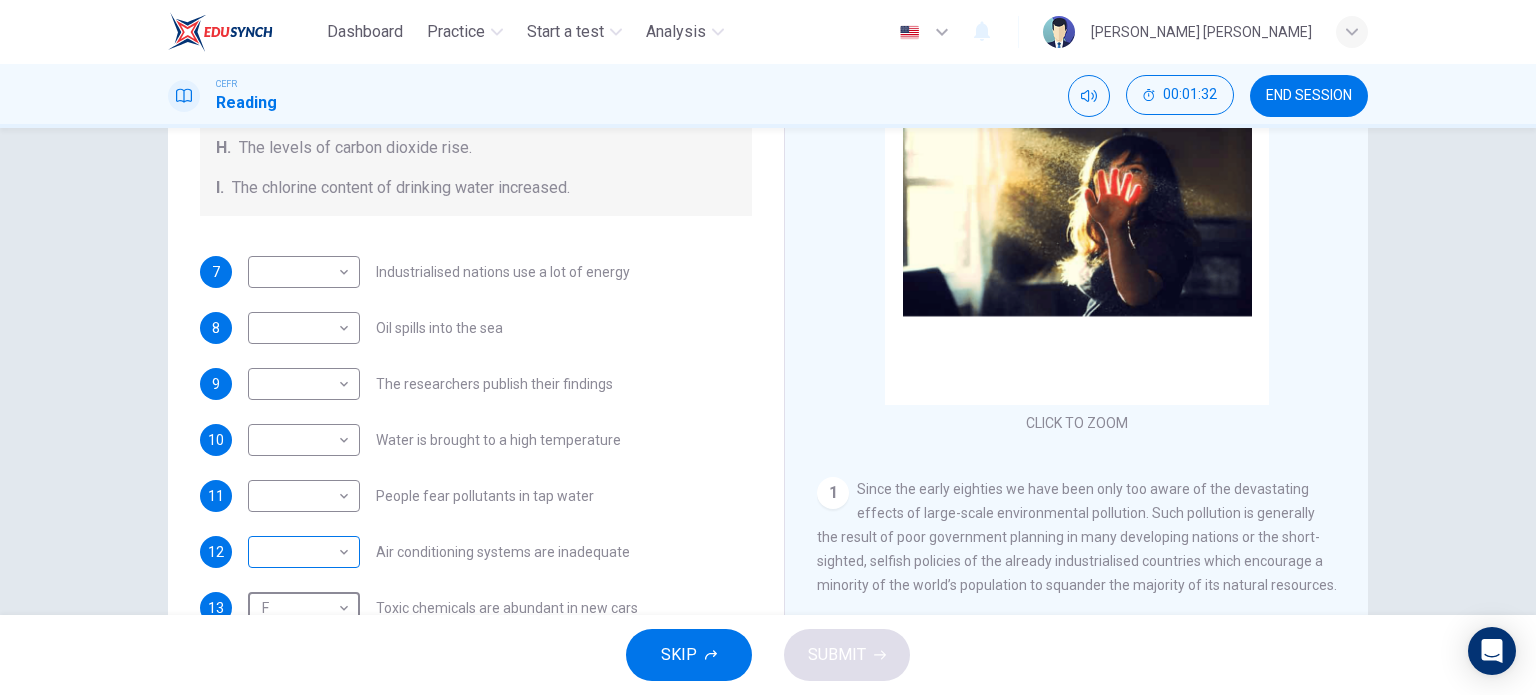 click on "Dashboard Practice Start a test Analysis English en ​ [PERSON_NAME] [PERSON_NAME] CEFR Reading 00:01:32 END SESSION Questions 7 - 13 The Reading Passage describes a number of cause and effect relationships.
Match each cause with its effect ( A-J ).
Write the appropriate letters ( A-J ) in the boxes below. Causes A. The focus of pollution moves to the home. B. The levels of carbon monoxide rise. C. The world’s natural resources are unequally shared. D. Environmentalists look elsewhere for an explanation. E. Chemicals are effectively stripped from the water. F. A clean odour is produced. G. Sales of bottled water increase. H. The levels of carbon dioxide rise. I. The chlorine content of drinking water increased. 7 ​ ​ Industrialised nations use a lot of energy 8 ​ ​ Oil spills into the sea 9 ​ ​ The researchers publish their findings 10 ​ ​ Water is brought to a high temperature 11 ​ ​ People fear pollutants in tap water 12 ​ ​ Air conditioning systems are inadequate F" at bounding box center (768, 347) 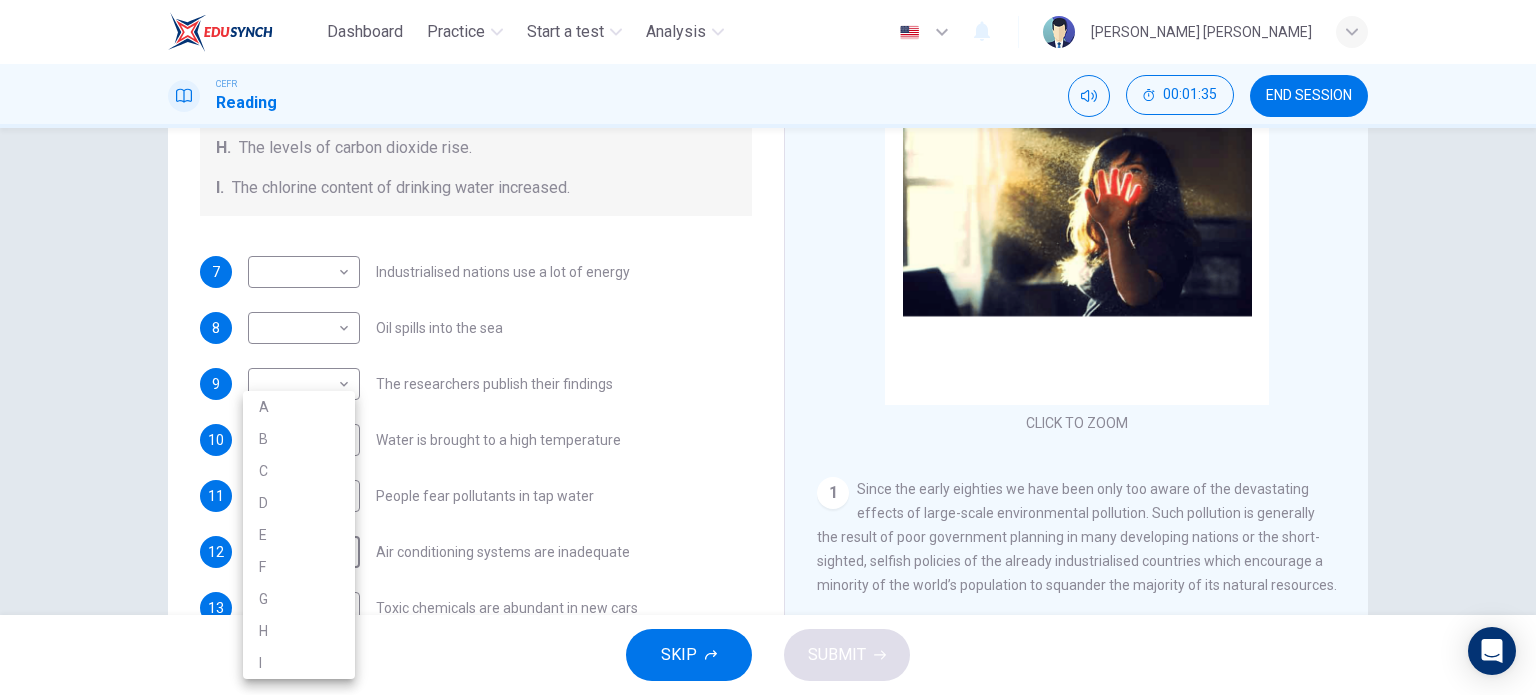 type on "H" 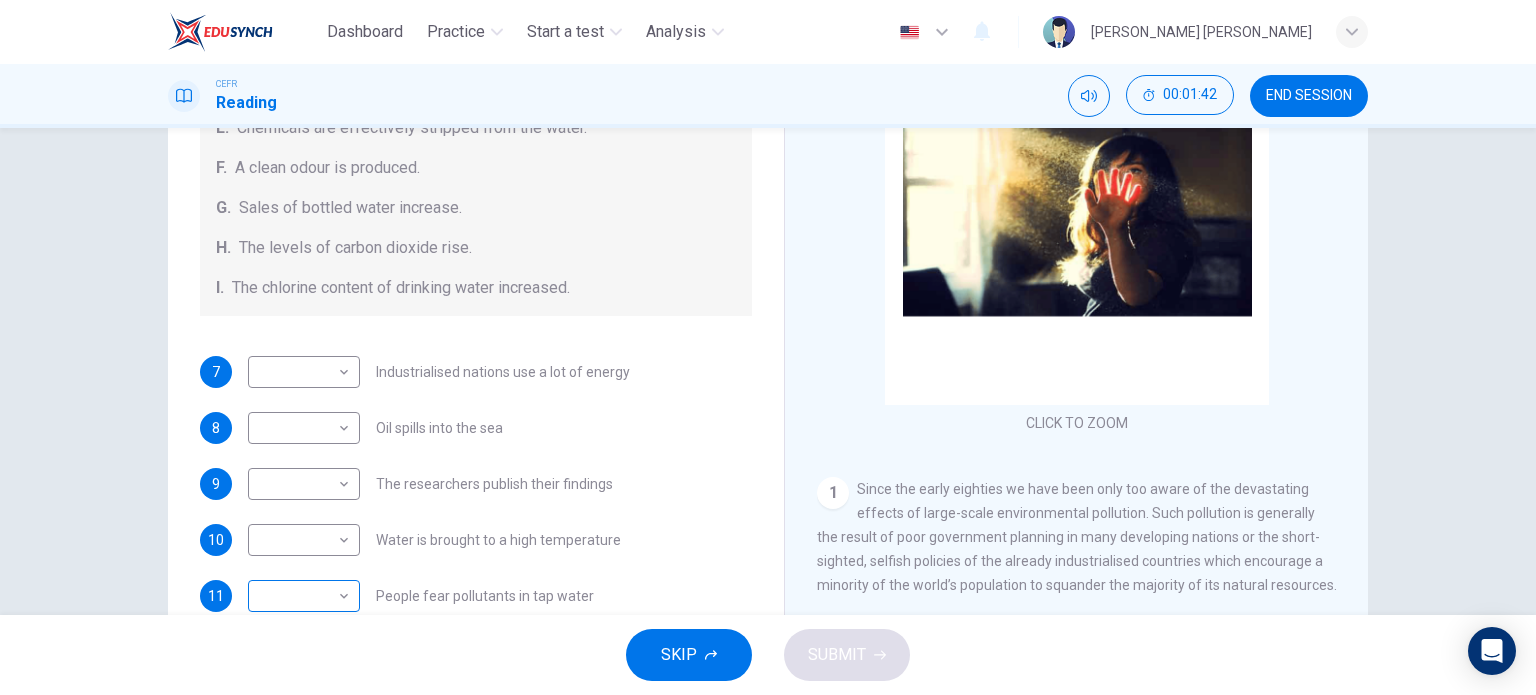 scroll, scrollTop: 424, scrollLeft: 0, axis: vertical 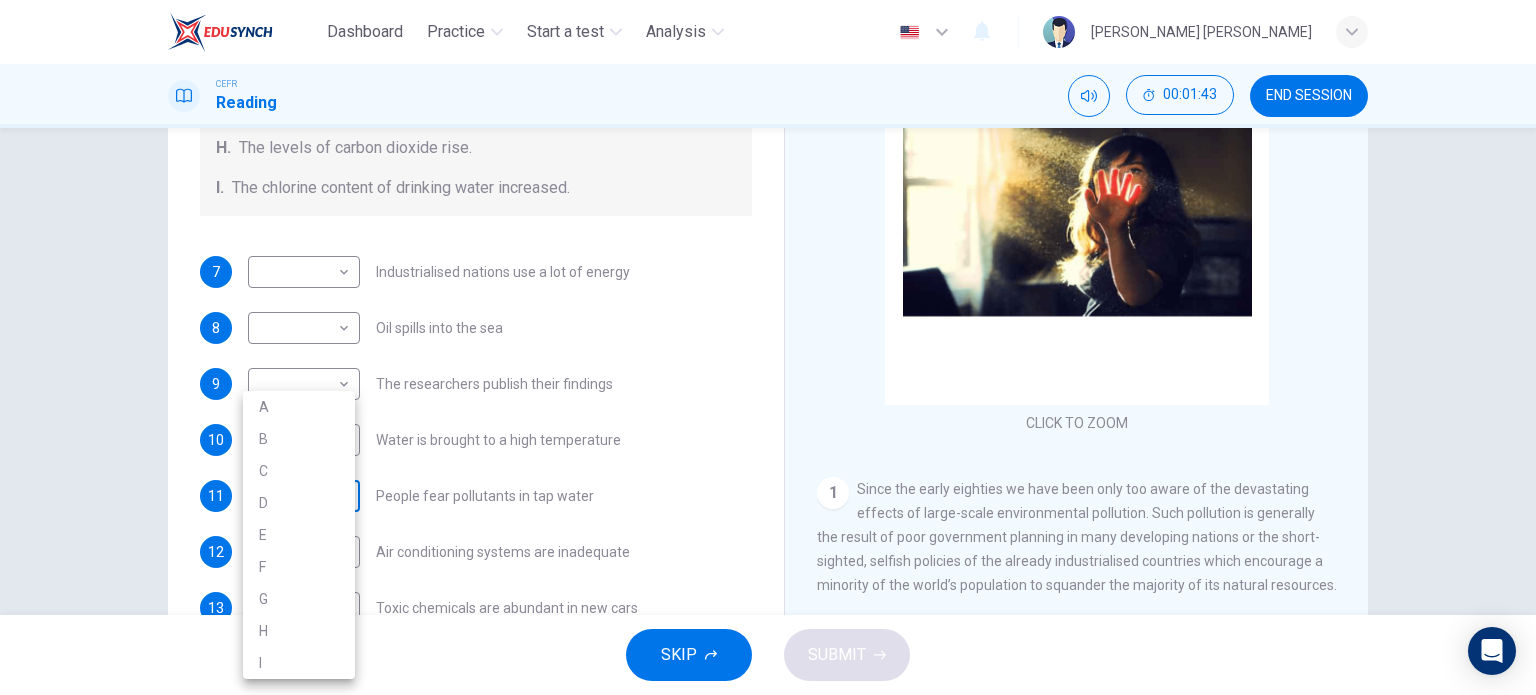 click on "Dashboard Practice Start a test Analysis English en ​ [PERSON_NAME] [PERSON_NAME] CEFR Reading 00:01:43 END SESSION Questions 7 - 13 The Reading Passage describes a number of cause and effect relationships.
Match each cause with its effect ( A-J ).
Write the appropriate letters ( A-J ) in the boxes below. Causes A. The focus of pollution moves to the home. B. The levels of carbon monoxide rise. C. The world’s natural resources are unequally shared. D. Environmentalists look elsewhere for an explanation. E. Chemicals are effectively stripped from the water. F. A clean odour is produced. G. Sales of bottled water increase. H. The levels of carbon dioxide rise. I. The chlorine content of drinking water increased. 7 ​ ​ Industrialised nations use a lot of energy 8 ​ ​ Oil spills into the sea 9 ​ ​ The researchers publish their findings 10 ​ ​ Water is brought to a high temperature 11 ​ ​ People fear pollutants in tap water 12 H H ​ Air conditioning systems are inadequate F" at bounding box center [768, 347] 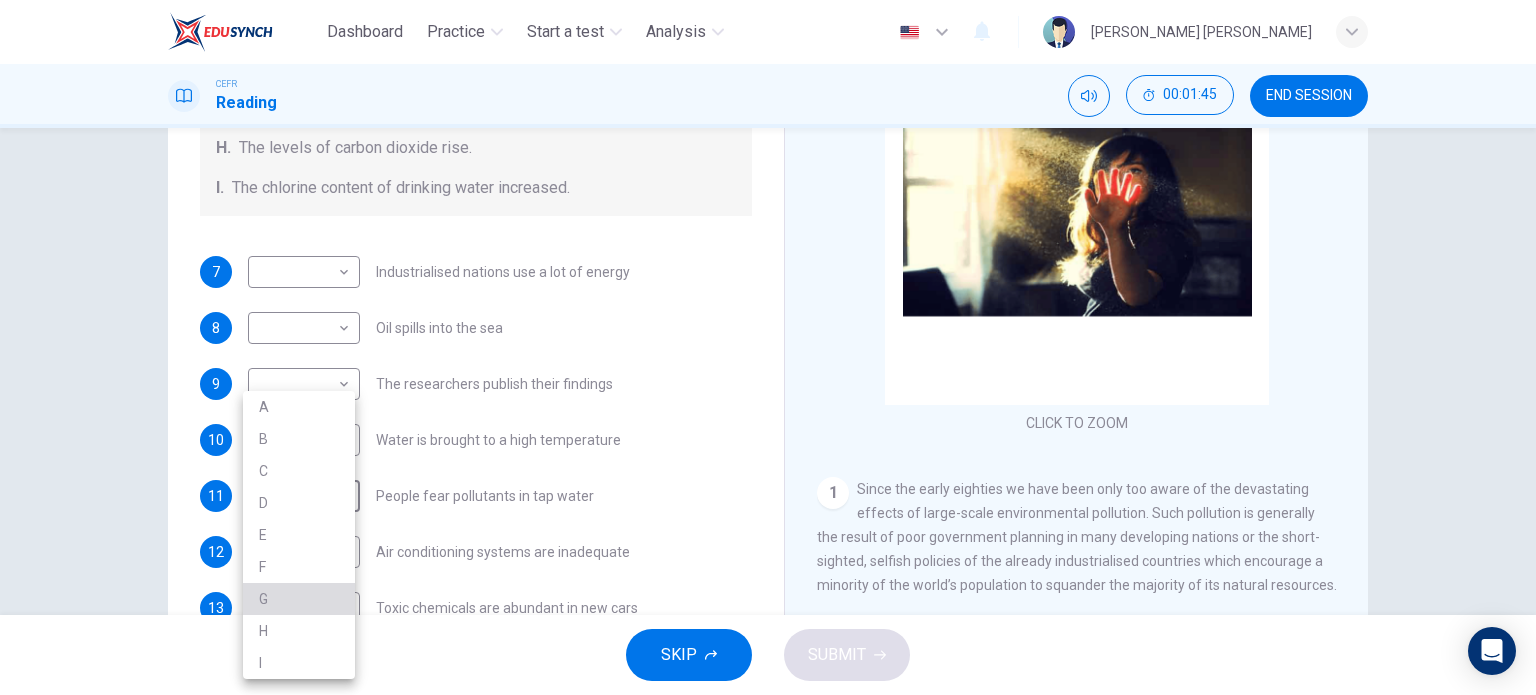 click on "G" at bounding box center (299, 599) 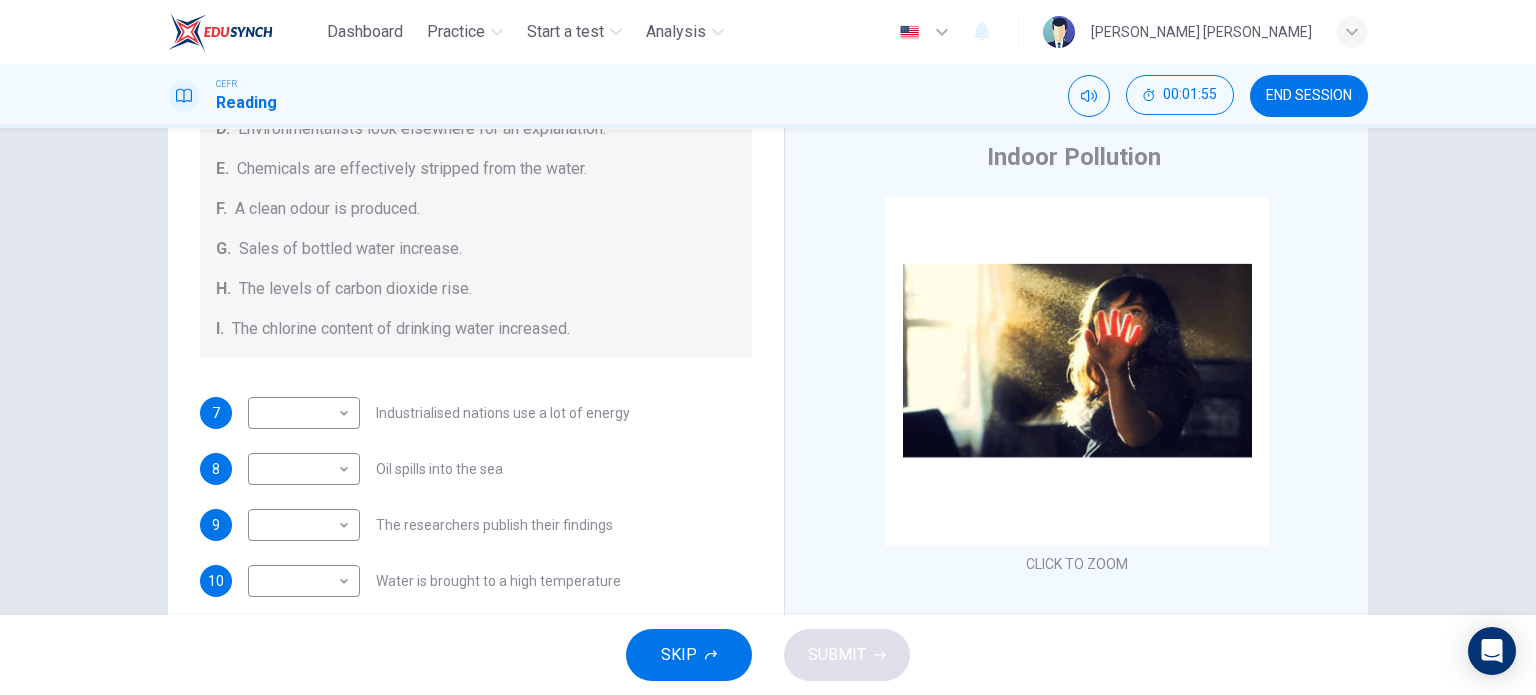 scroll, scrollTop: 0, scrollLeft: 0, axis: both 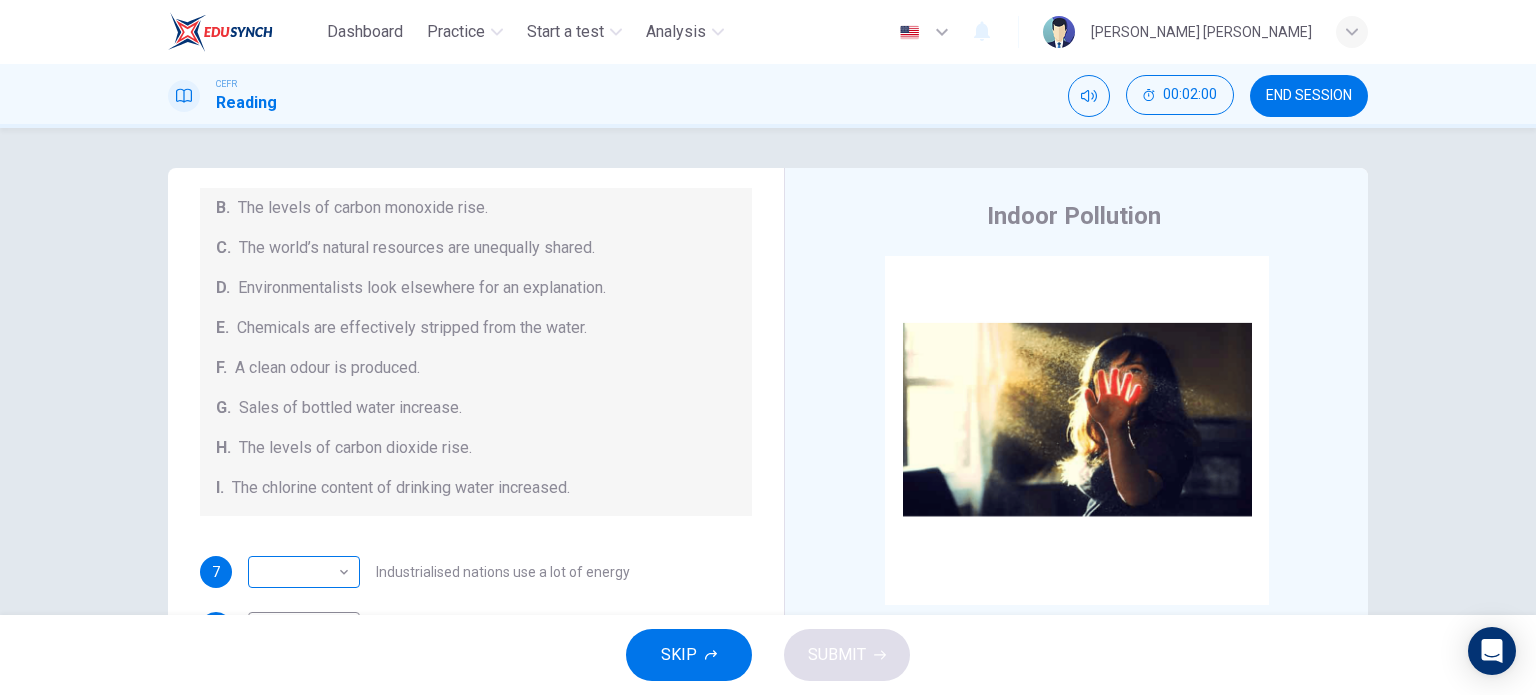 click on "Dashboard Practice Start a test Analysis English en ​ [PERSON_NAME] [PERSON_NAME] CEFR Reading 00:02:00 END SESSION Questions 7 - 13 The Reading Passage describes a number of cause and effect relationships.
Match each cause with its effect ( A-J ).
Write the appropriate letters ( A-J ) in the boxes below. Causes A. The focus of pollution moves to the home. B. The levels of carbon monoxide rise. C. The world’s natural resources are unequally shared. D. Environmentalists look elsewhere for an explanation. E. Chemicals are effectively stripped from the water. F. A clean odour is produced. G. Sales of bottled water increase. H. The levels of carbon dioxide rise. I. The chlorine content of drinking water increased. 7 ​ ​ Industrialised nations use a lot of energy 8 ​ ​ Oil spills into the sea 9 ​ ​ The researchers publish their findings 10 ​ ​ Water is brought to a high temperature 11 G G ​ People fear pollutants in tap water 12 H H ​ Air conditioning systems are inadequate F" at bounding box center (768, 347) 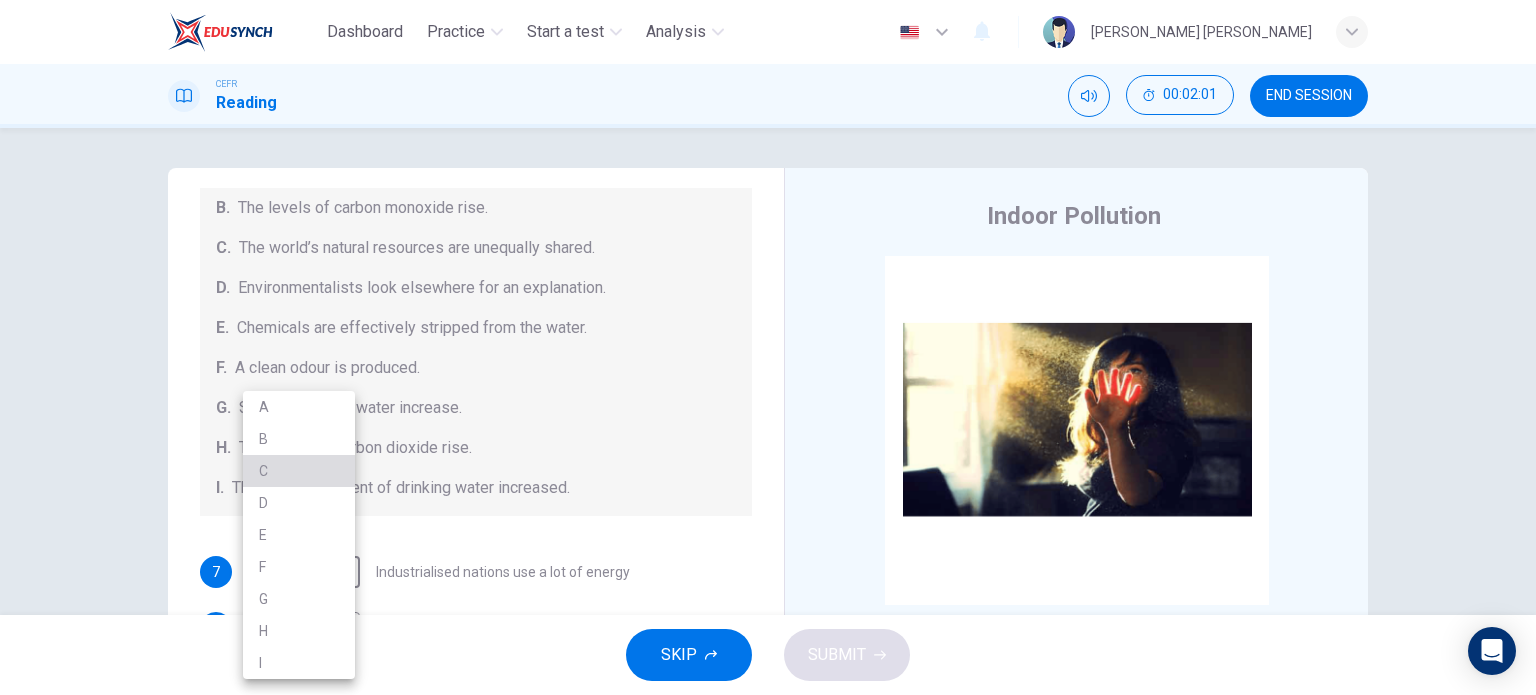 click on "C" at bounding box center (299, 471) 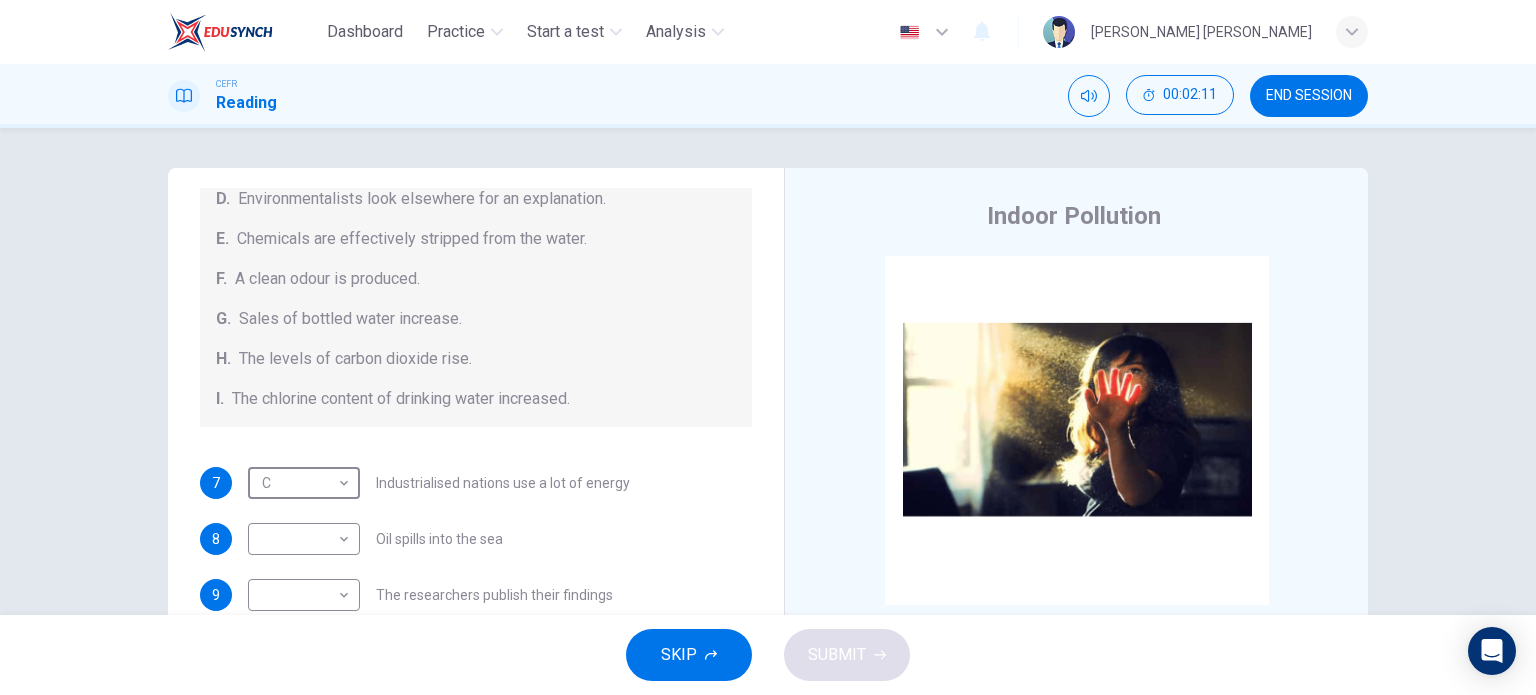 scroll, scrollTop: 424, scrollLeft: 0, axis: vertical 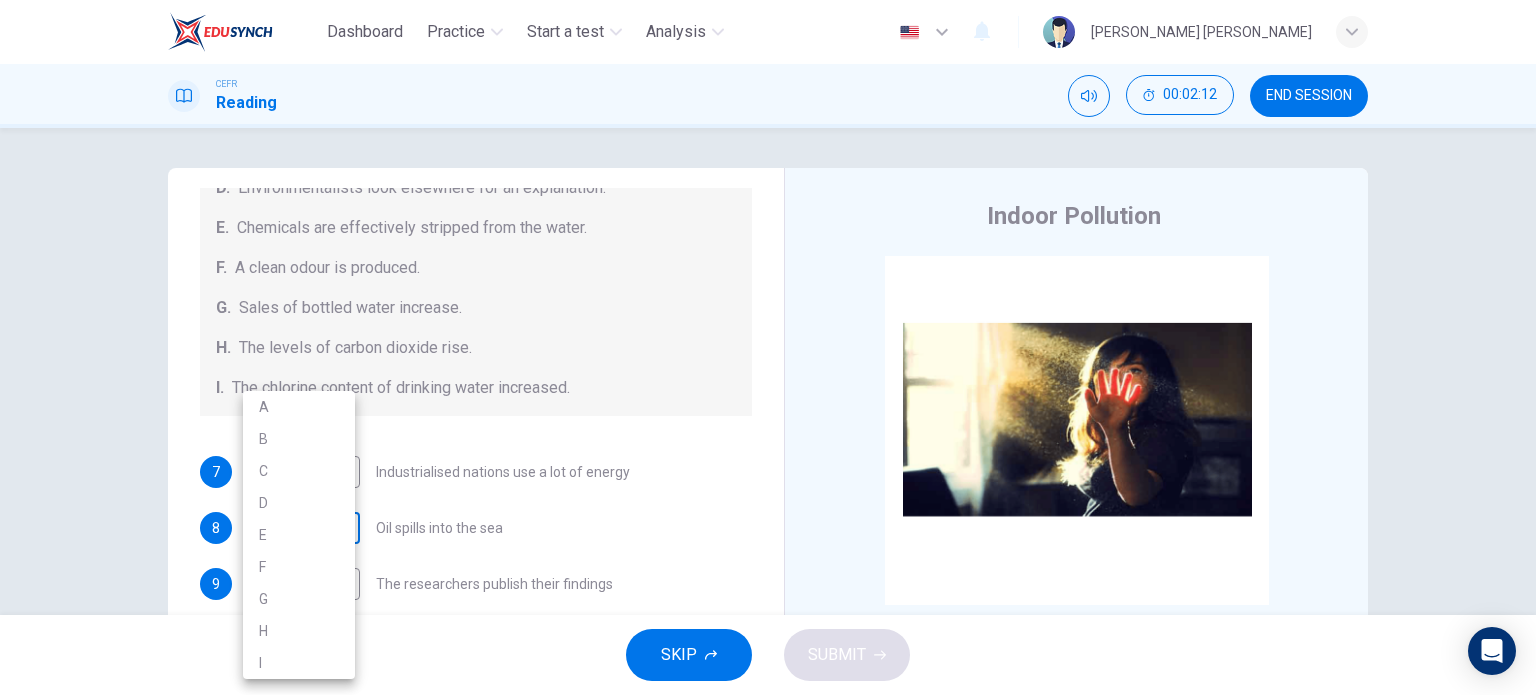 click on "Dashboard Practice Start a test Analysis English en ​ [PERSON_NAME] [PERSON_NAME] CEFR Reading 00:02:12 END SESSION Questions 7 - 13 The Reading Passage describes a number of cause and effect relationships.
Match each cause with its effect ( A-J ).
Write the appropriate letters ( A-J ) in the boxes below. Causes A. The focus of pollution moves to the home. B. The levels of carbon monoxide rise. C. The world’s natural resources are unequally shared. D. Environmentalists look elsewhere for an explanation. E. Chemicals are effectively stripped from the water. F. A clean odour is produced. G. Sales of bottled water increase. H. The levels of carbon dioxide rise. I. The chlorine content of drinking water increased. 7 C C ​ Industrialised nations use a lot of energy 8 ​ ​ Oil spills into the sea 9 ​ ​ The researchers publish their findings 10 ​ ​ Water is brought to a high temperature 11 G G ​ People fear pollutants in tap water 12 H H ​ Air conditioning systems are inadequate F" at bounding box center [768, 347] 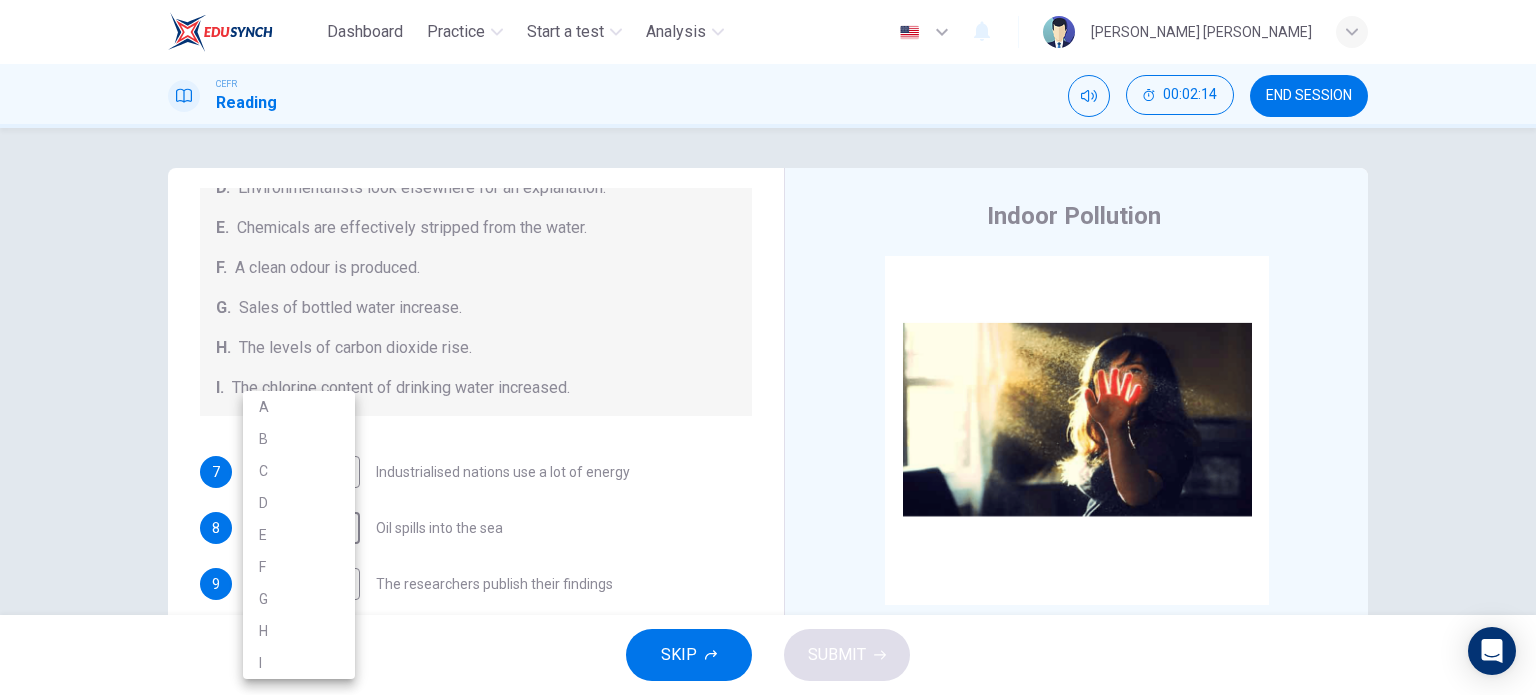 click on "D" at bounding box center [299, 503] 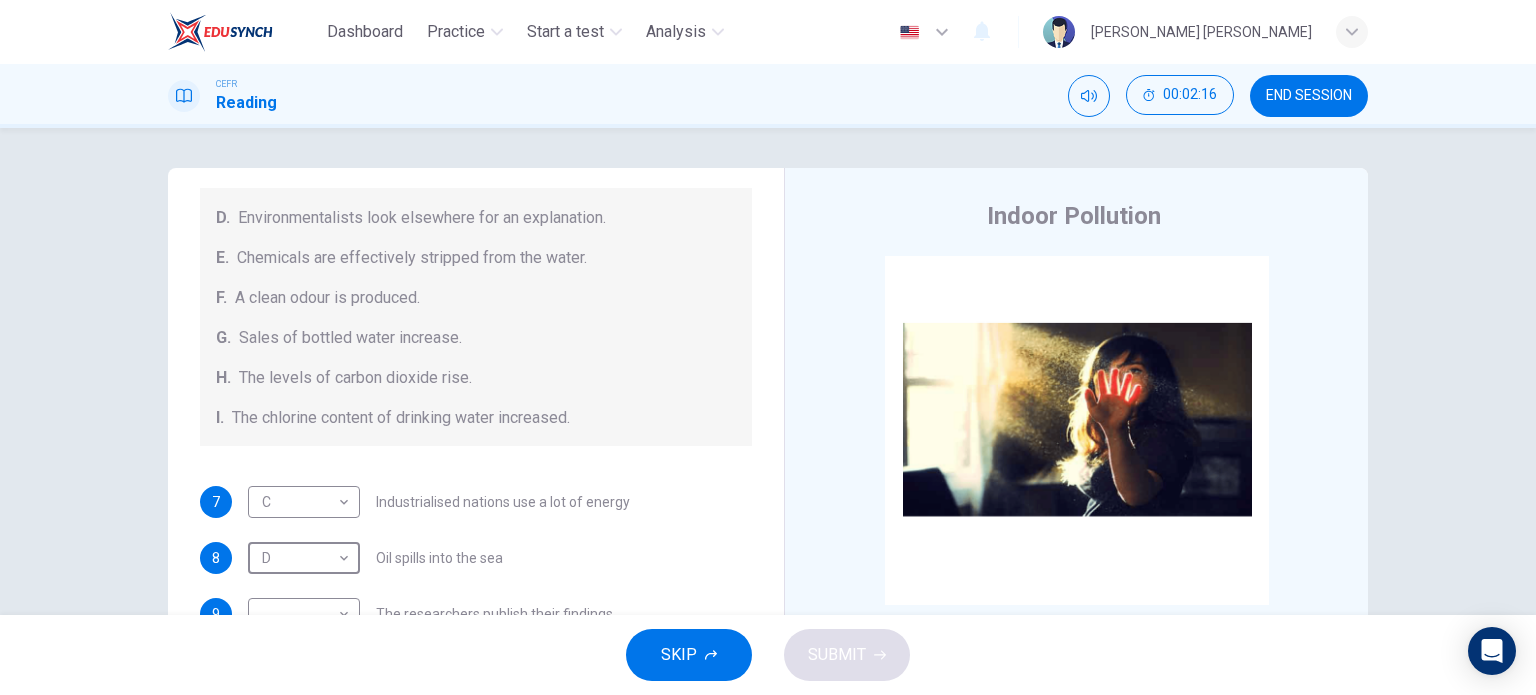 scroll, scrollTop: 424, scrollLeft: 0, axis: vertical 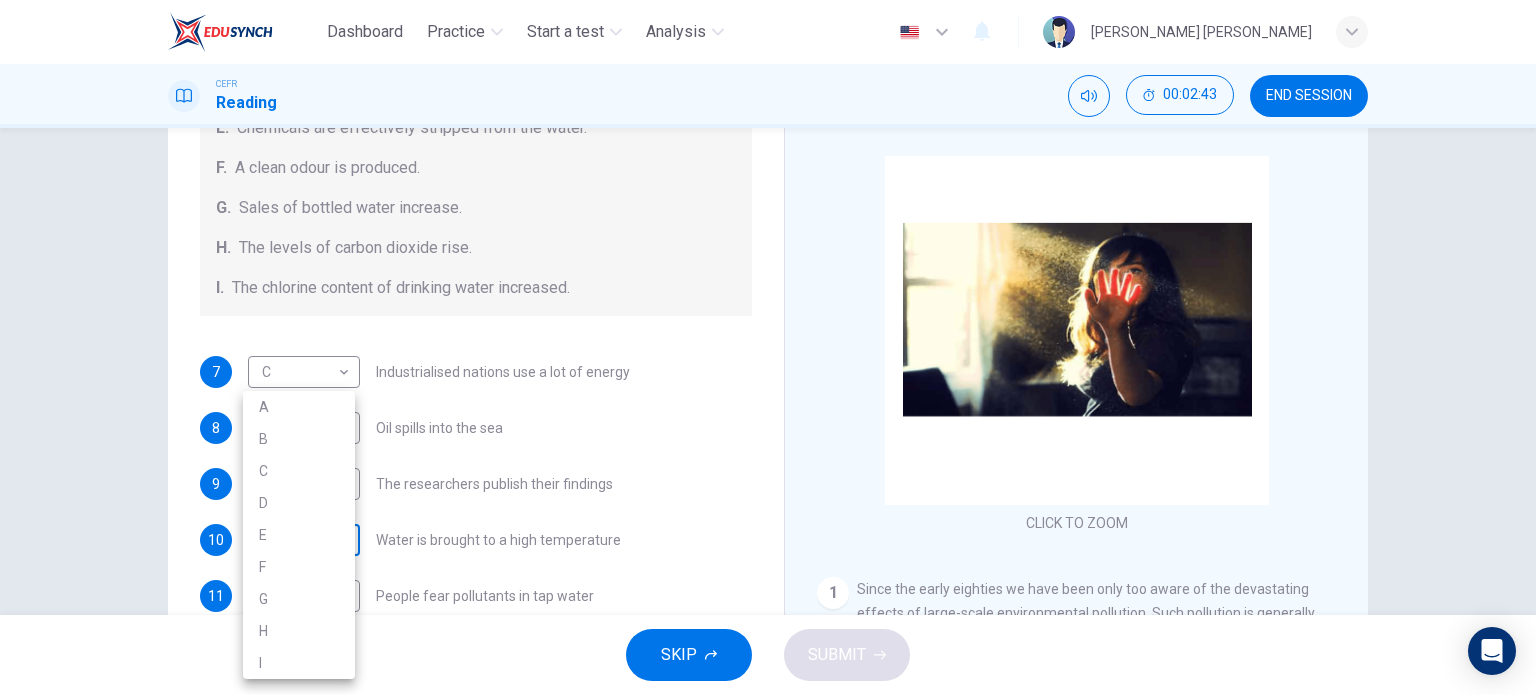 click on "Dashboard Practice Start a test Analysis English en ​ [PERSON_NAME] [PERSON_NAME] CEFR Reading 00:02:43 END SESSION Questions 7 - 13 The Reading Passage describes a number of cause and effect relationships.
Match each cause with its effect ( A-J ).
Write the appropriate letters ( A-J ) in the boxes below. Causes A. The focus of pollution moves to the home. B. The levels of carbon monoxide rise. C. The world’s natural resources are unequally shared. D. Environmentalists look elsewhere for an explanation. E. Chemicals are effectively stripped from the water. F. A clean odour is produced. G. Sales of bottled water increase. H. The levels of carbon dioxide rise. I. The chlorine content of drinking water increased. 7 C C ​ Industrialised nations use a lot of energy 8 D D ​ Oil spills into the sea 9 ​ ​ The researchers publish their findings 10 ​ ​ Water is brought to a high temperature 11 G G ​ People fear pollutants in tap water 12 H H ​ Air conditioning systems are inadequate F" at bounding box center (768, 347) 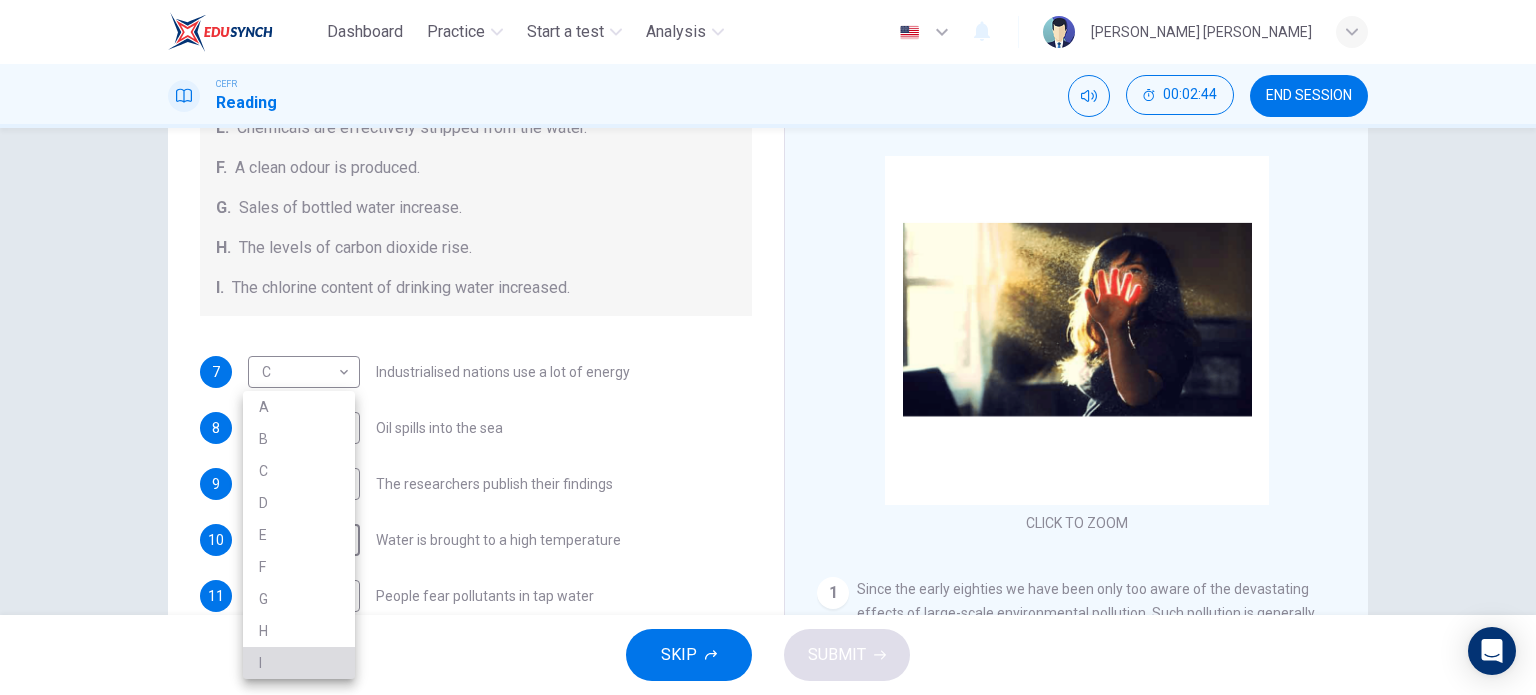 click on "I" at bounding box center [299, 663] 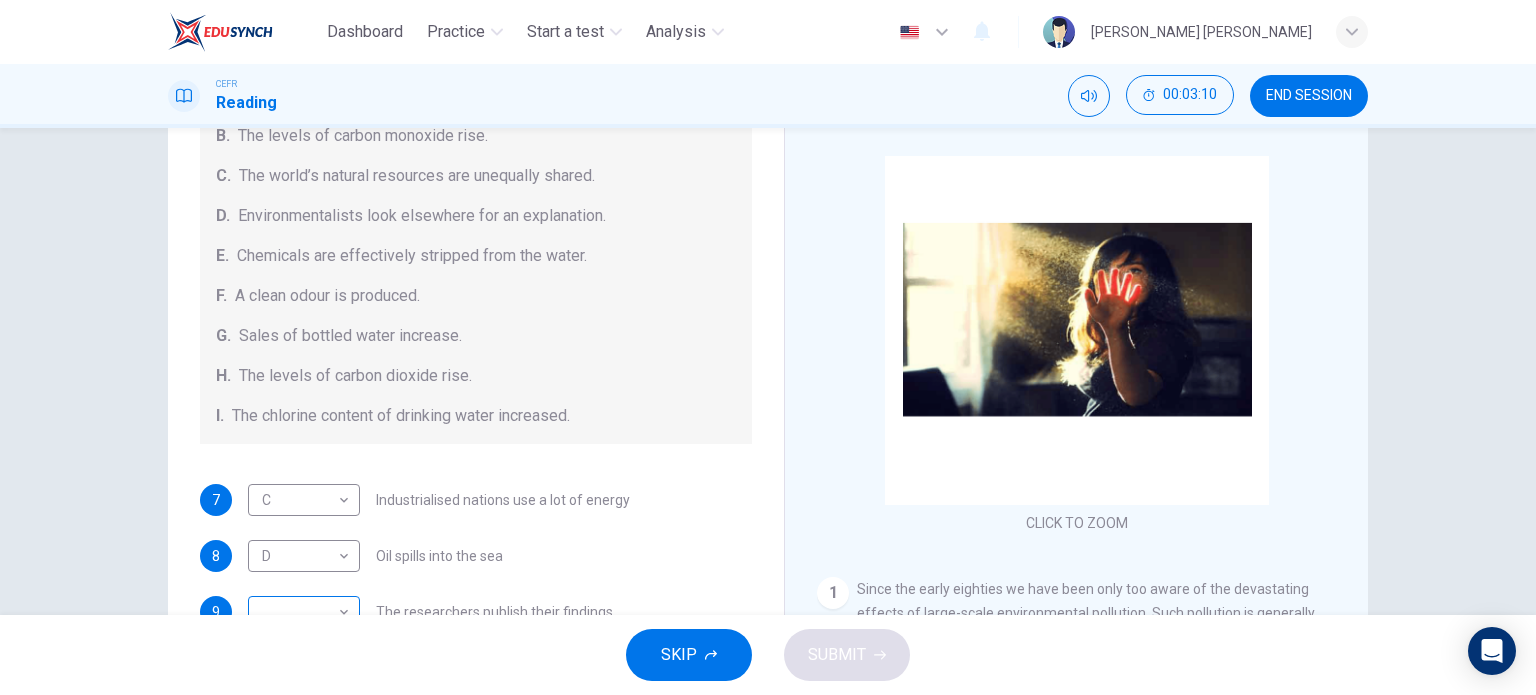 scroll, scrollTop: 324, scrollLeft: 0, axis: vertical 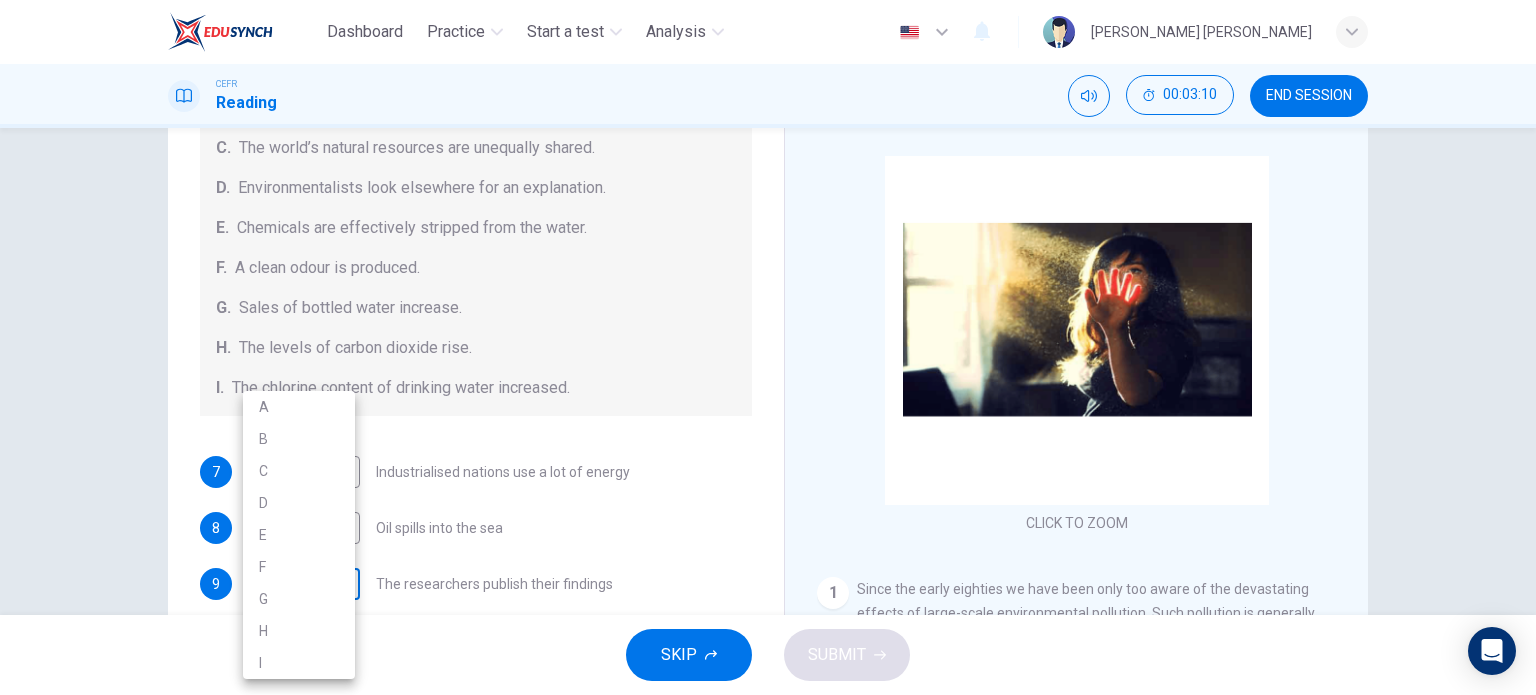 click on "Dashboard Practice Start a test Analysis English en ​ [PERSON_NAME] [PERSON_NAME] CEFR Reading 00:03:10 END SESSION Questions 7 - 13 The Reading Passage describes a number of cause and effect relationships.
Match each cause with its effect ( A-J ).
Write the appropriate letters ( A-J ) in the boxes below. Causes A. The focus of pollution moves to the home. B. The levels of carbon monoxide rise. C. The world’s natural resources are unequally shared. D. Environmentalists look elsewhere for an explanation. E. Chemicals are effectively stripped from the water. F. A clean odour is produced. G. Sales of bottled water increase. H. The levels of carbon dioxide rise. I. The chlorine content of drinking water increased. 7 C C ​ Industrialised nations use a lot of energy 8 D D ​ Oil spills into the sea 9 ​ ​ The researchers publish their findings 10 I I ​ Water is brought to a high temperature 11 G G ​ People fear pollutants in tap water 12 H H ​ Air conditioning systems are inadequate F" at bounding box center (768, 347) 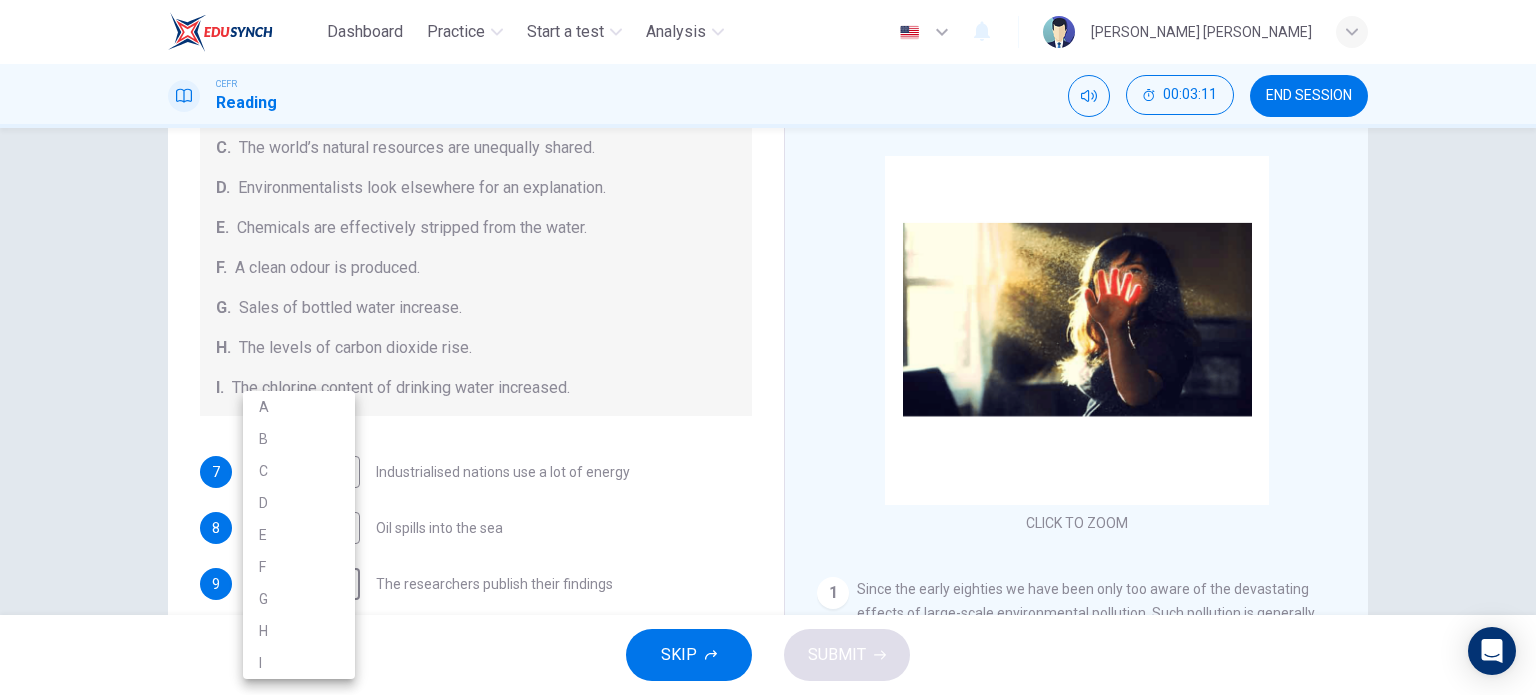 click on "A" at bounding box center [299, 407] 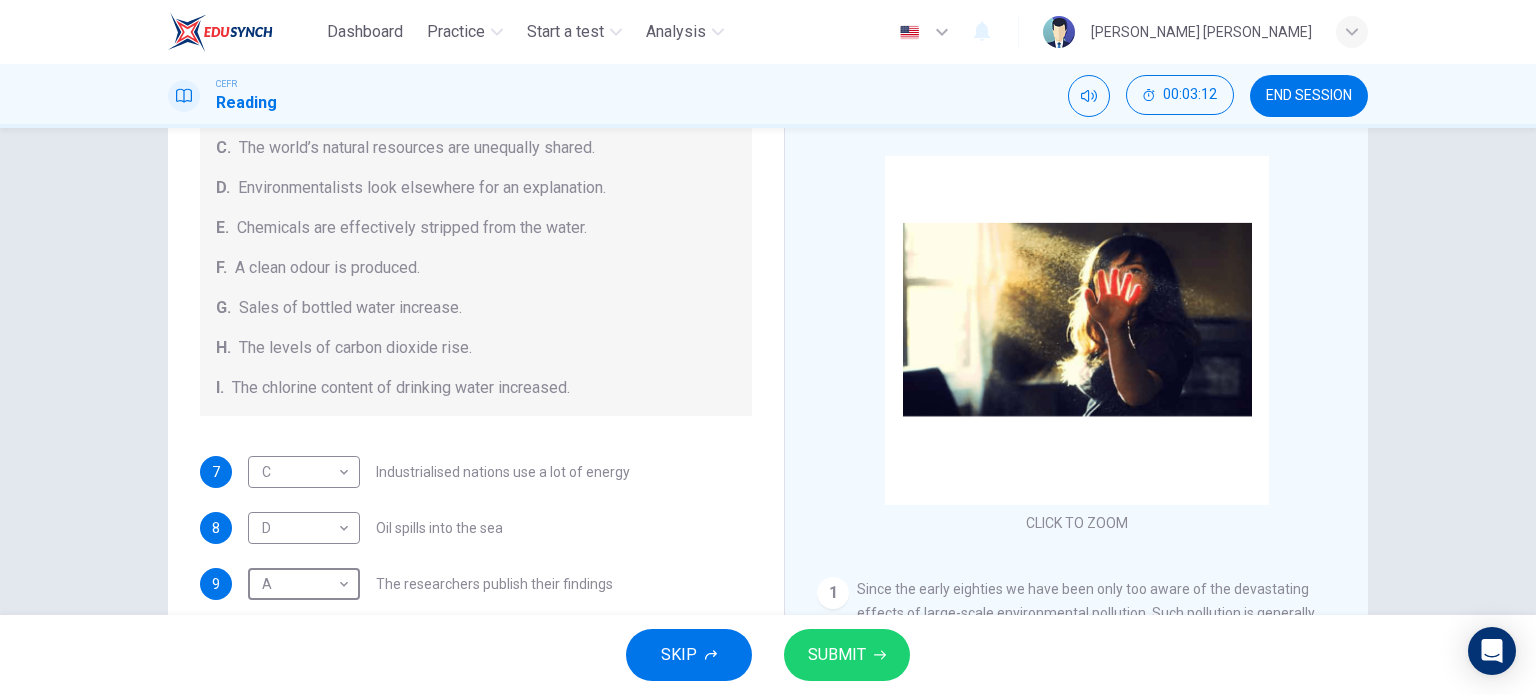 type on "A" 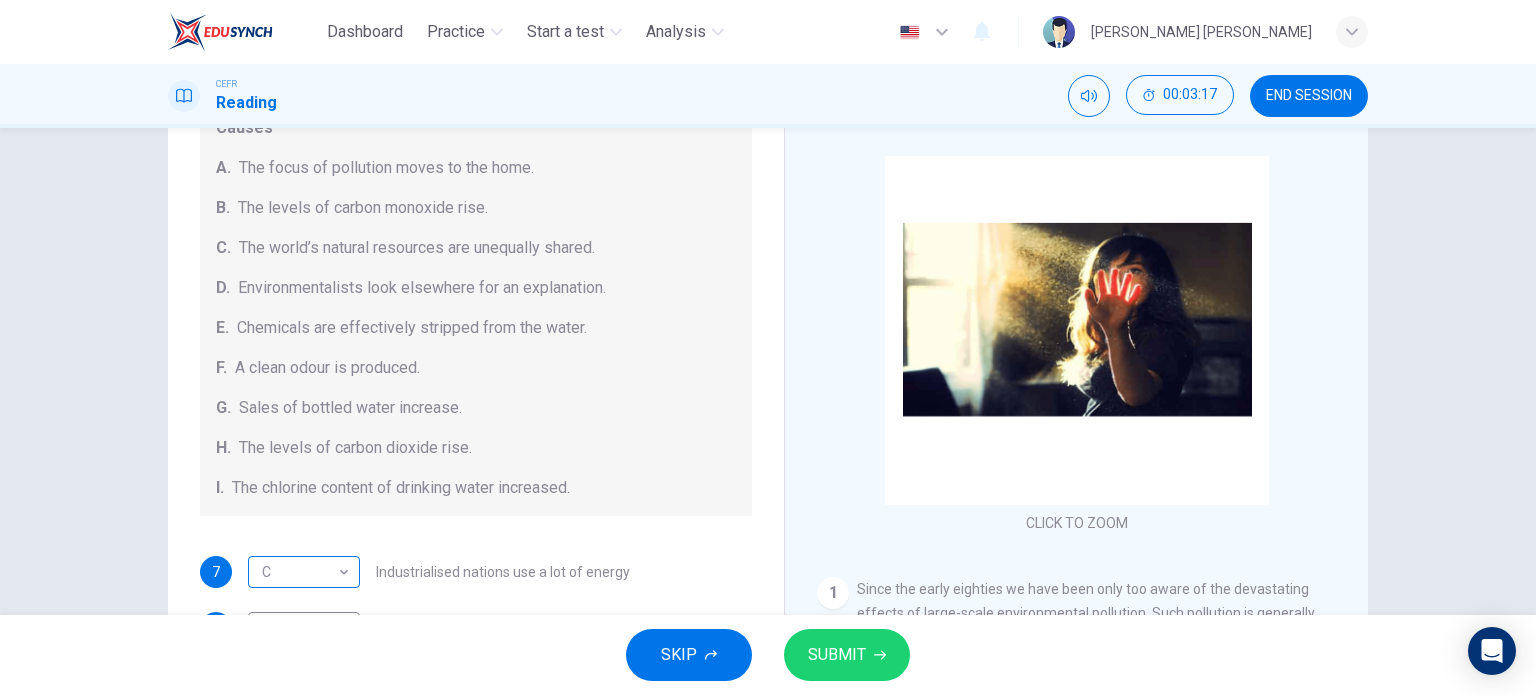 scroll, scrollTop: 324, scrollLeft: 0, axis: vertical 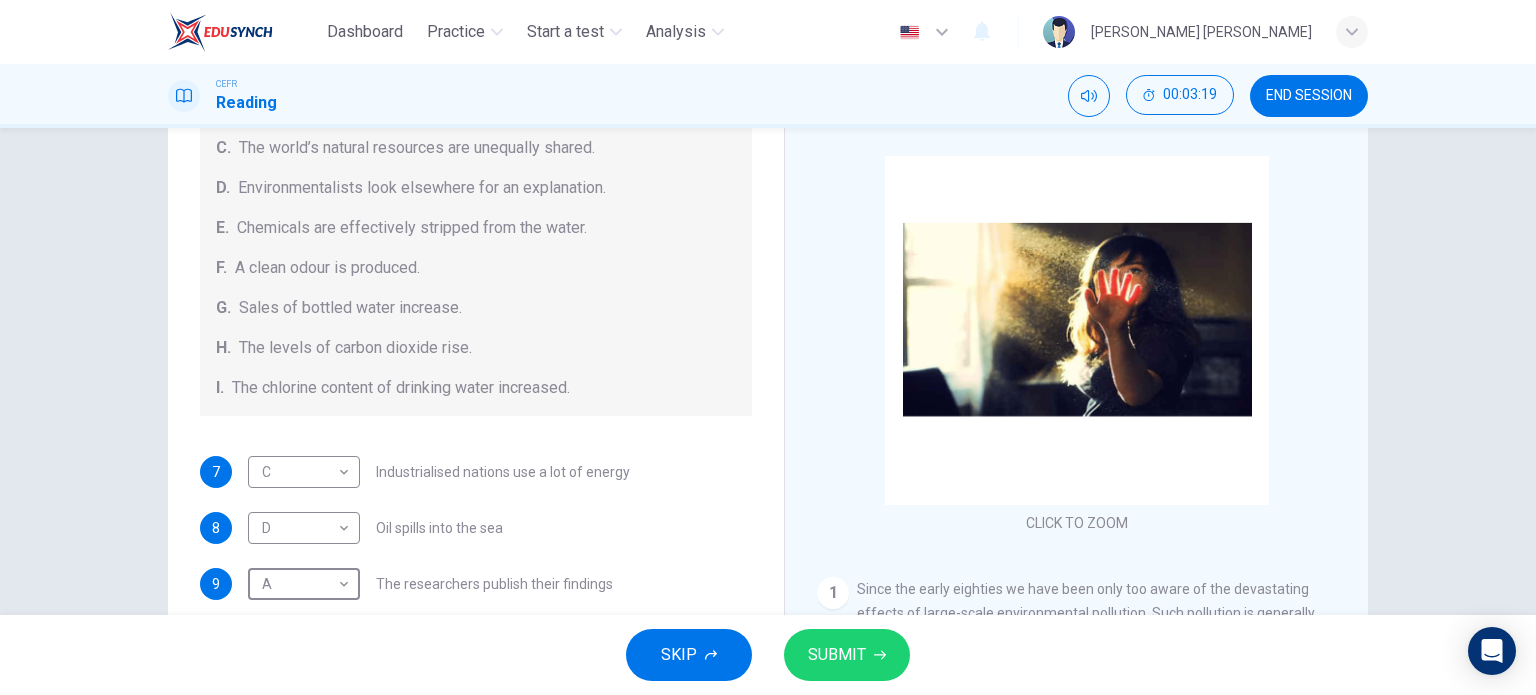 click on "SUBMIT" at bounding box center [847, 655] 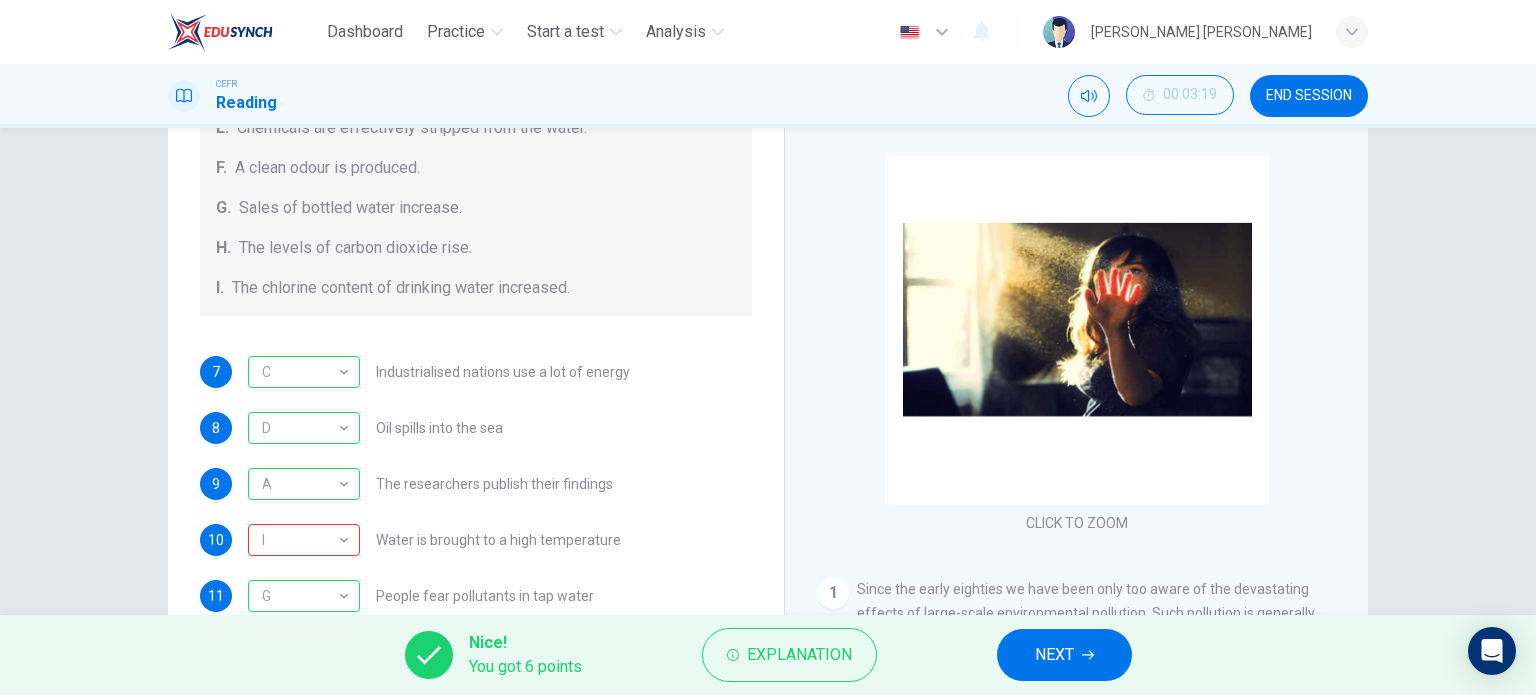 scroll, scrollTop: 424, scrollLeft: 0, axis: vertical 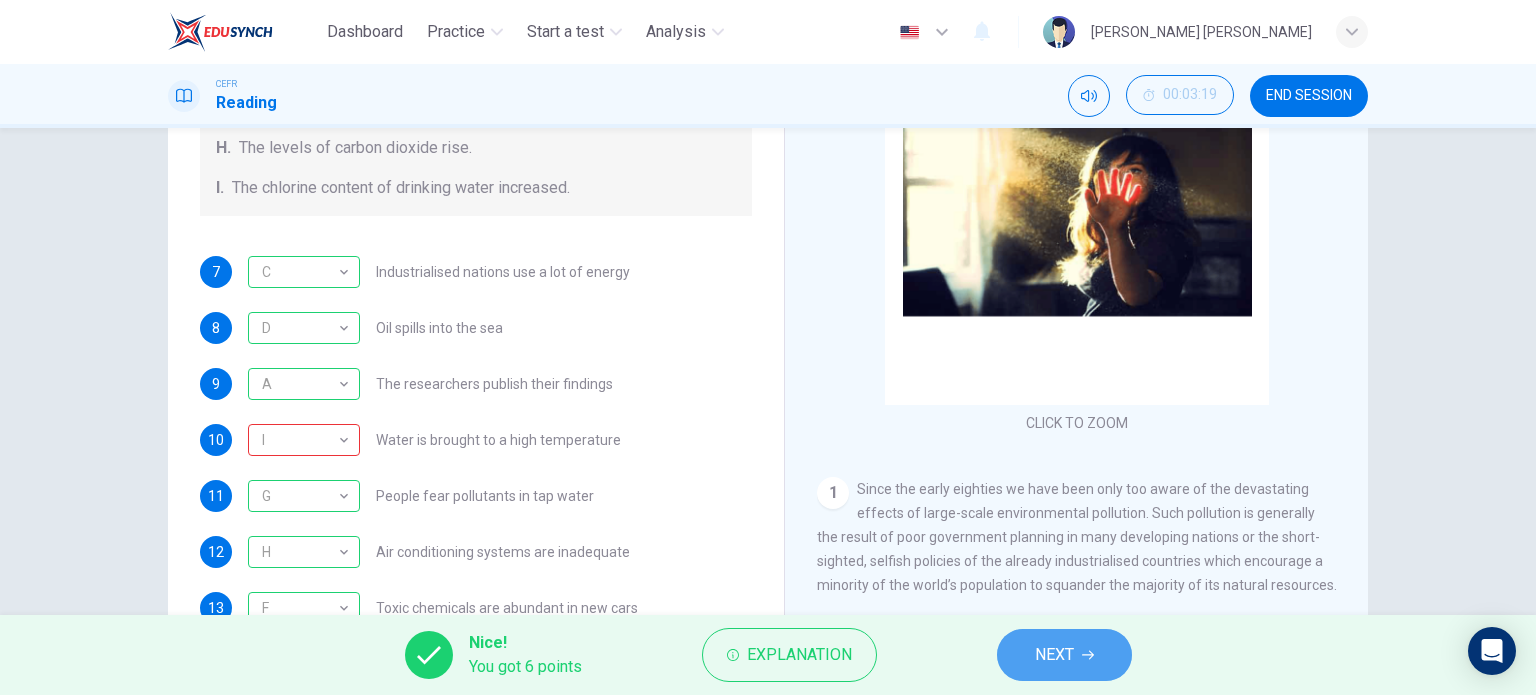 click on "NEXT" at bounding box center [1054, 655] 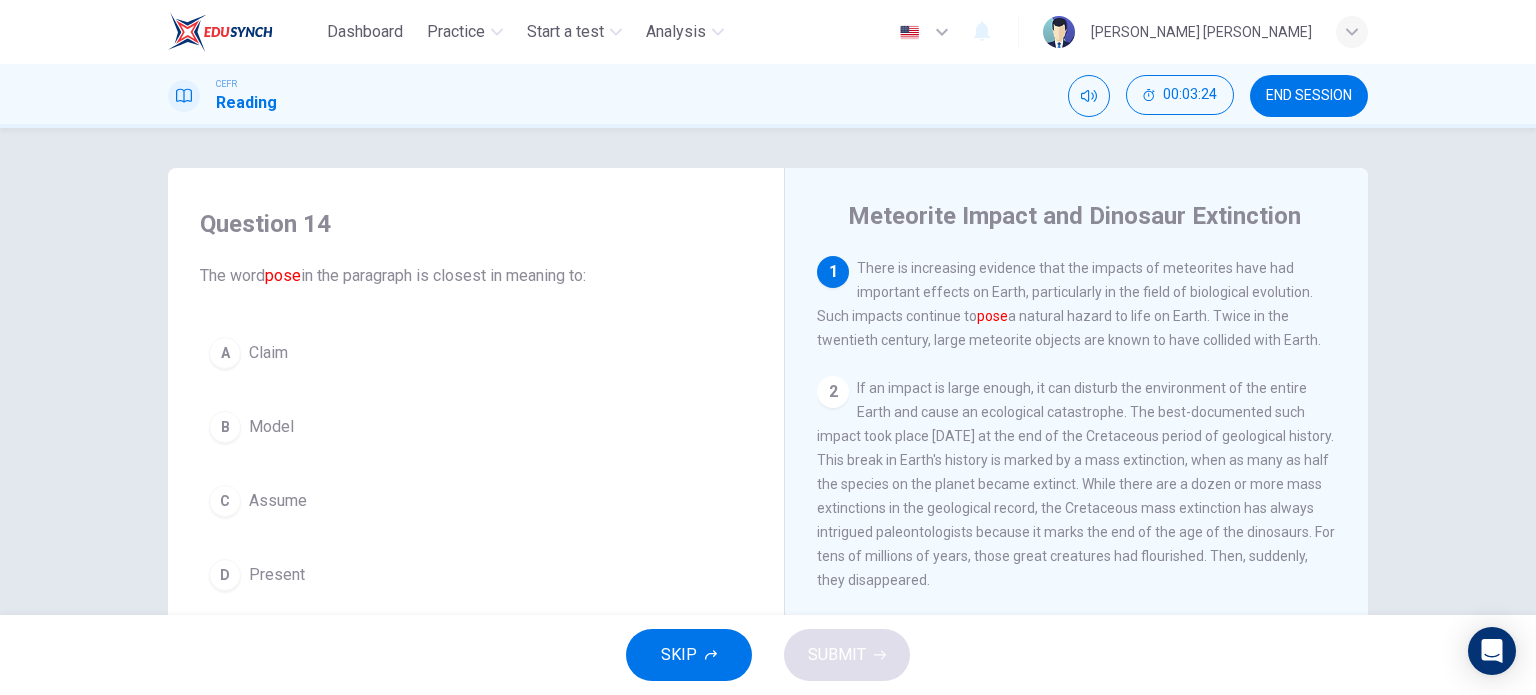 click on "Present" at bounding box center [277, 575] 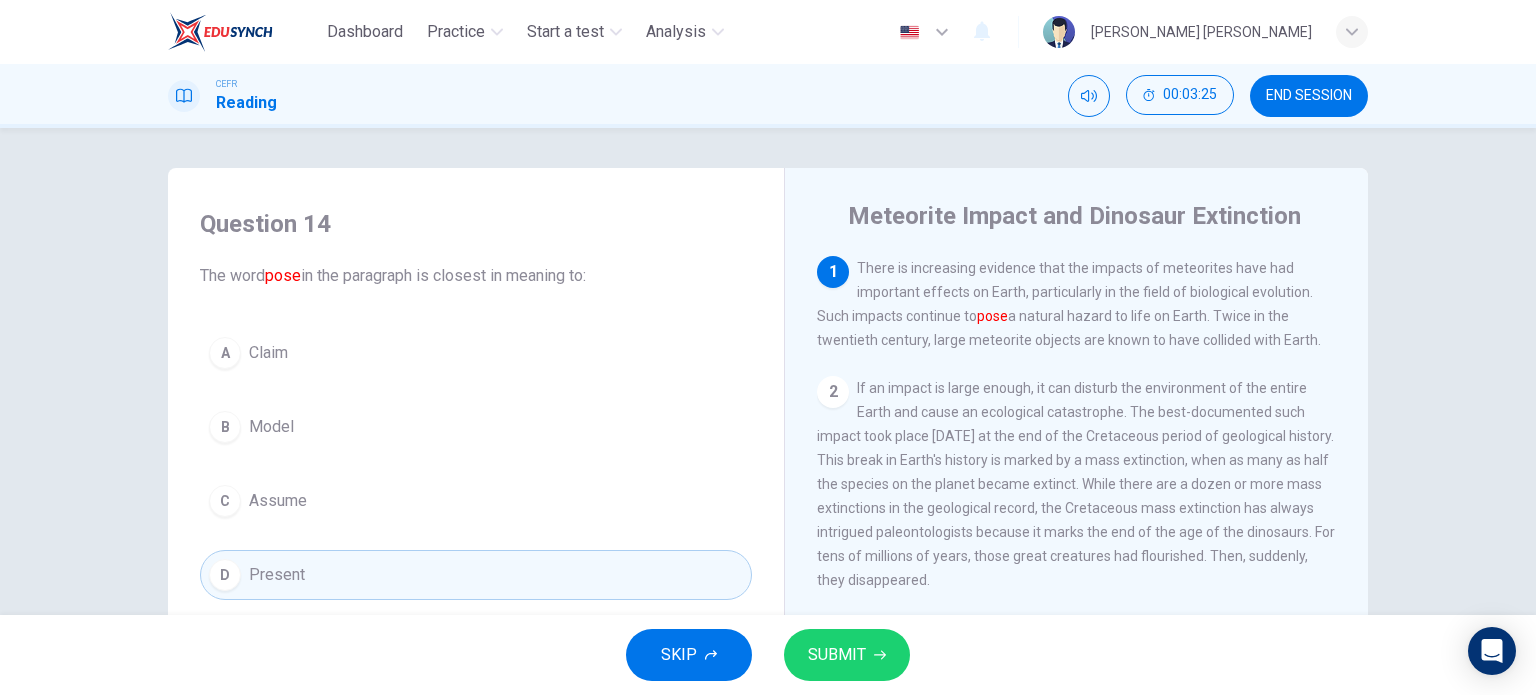 click on "SUBMIT" at bounding box center (837, 655) 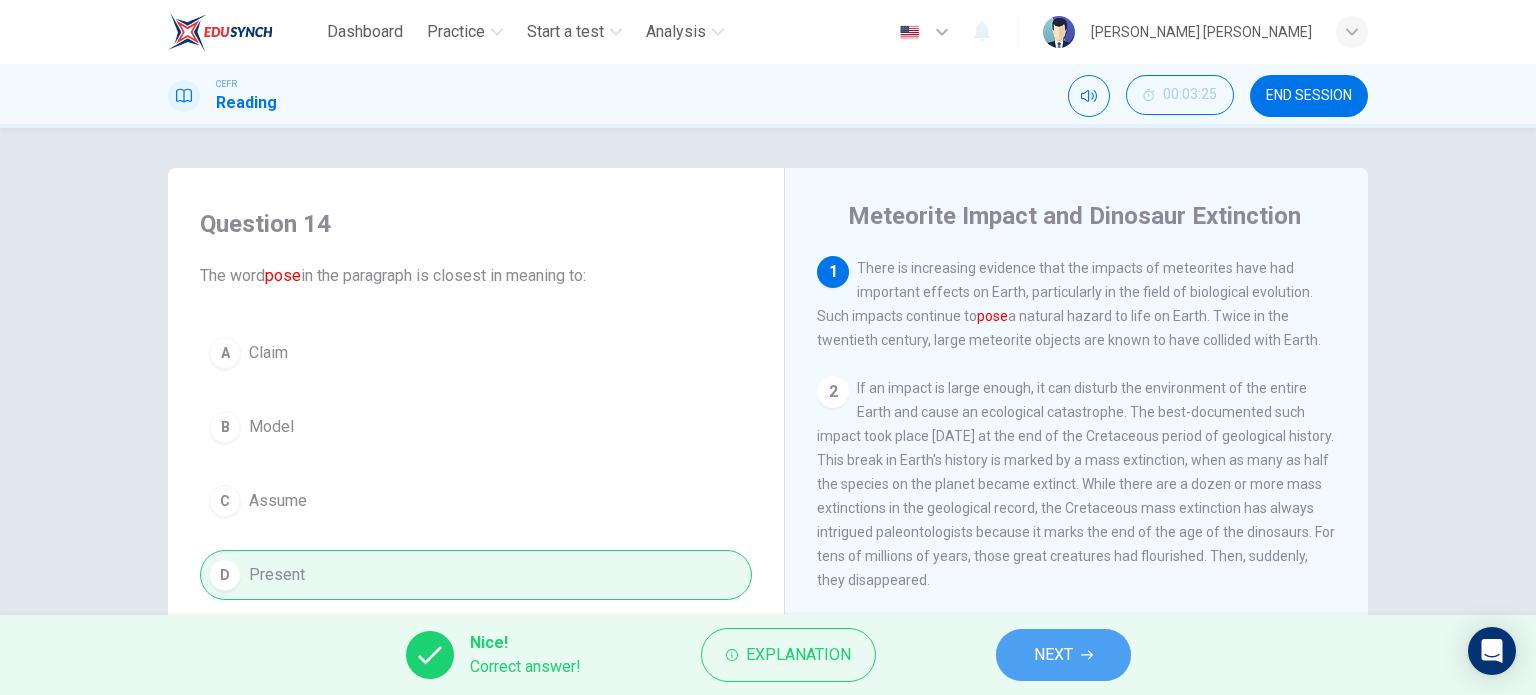 click on "NEXT" at bounding box center [1053, 655] 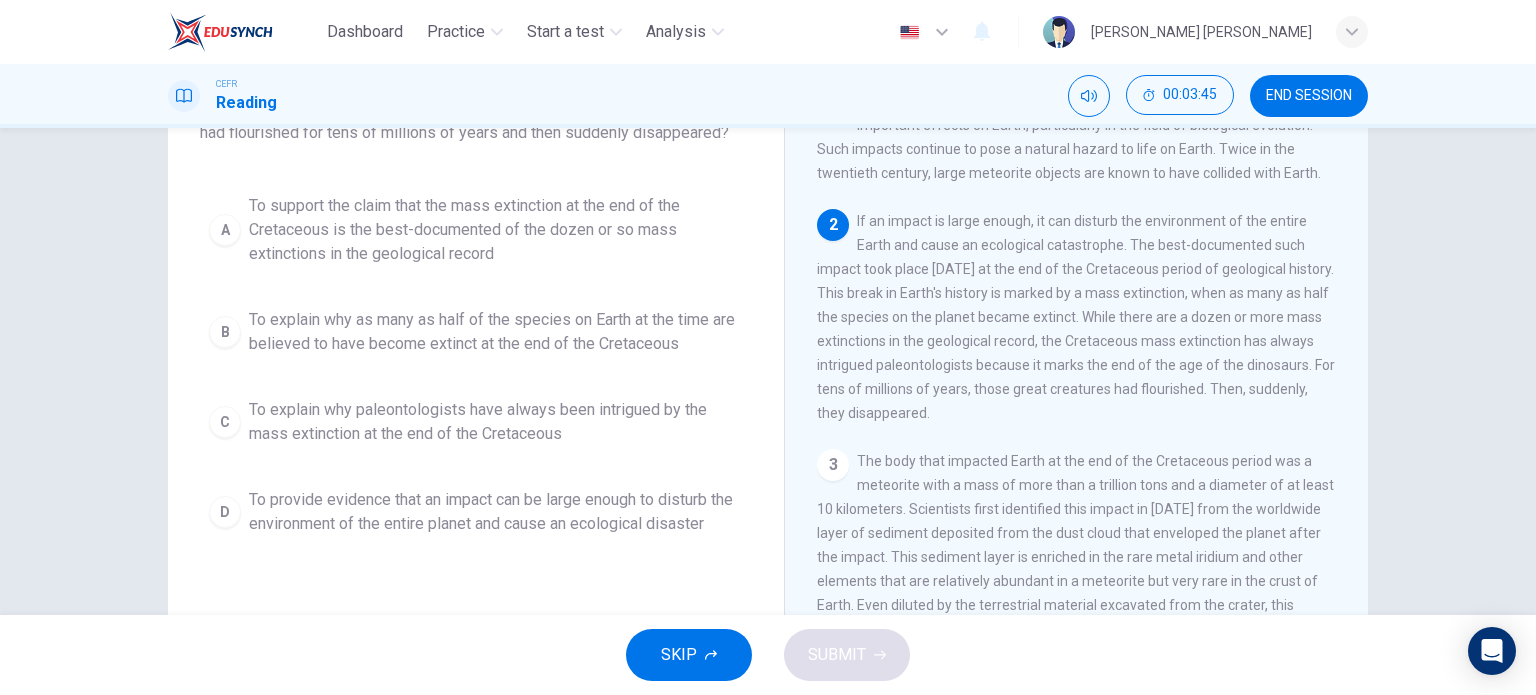 scroll, scrollTop: 200, scrollLeft: 0, axis: vertical 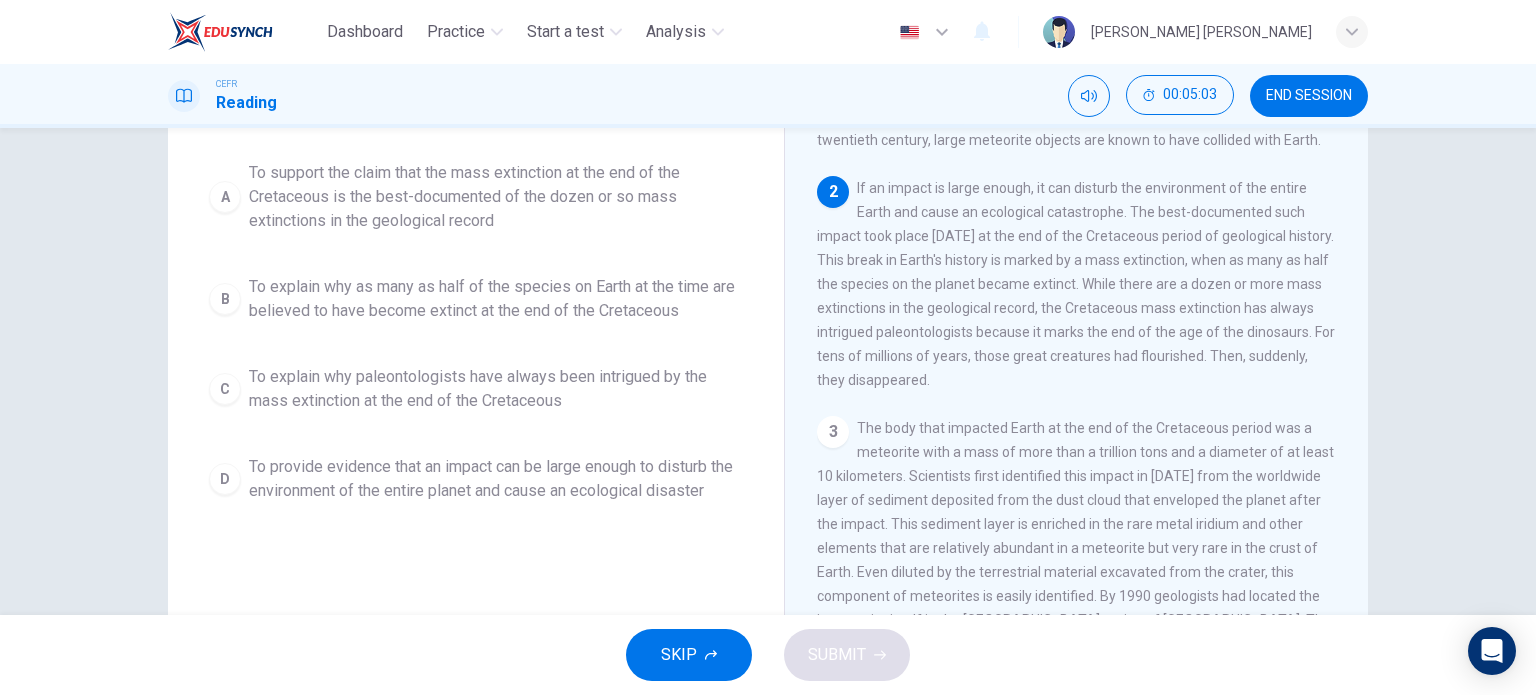 click on "To provide evidence that an impact can be large enough to disturb the environment of the entire planet and cause an ecological disaster" at bounding box center (496, 479) 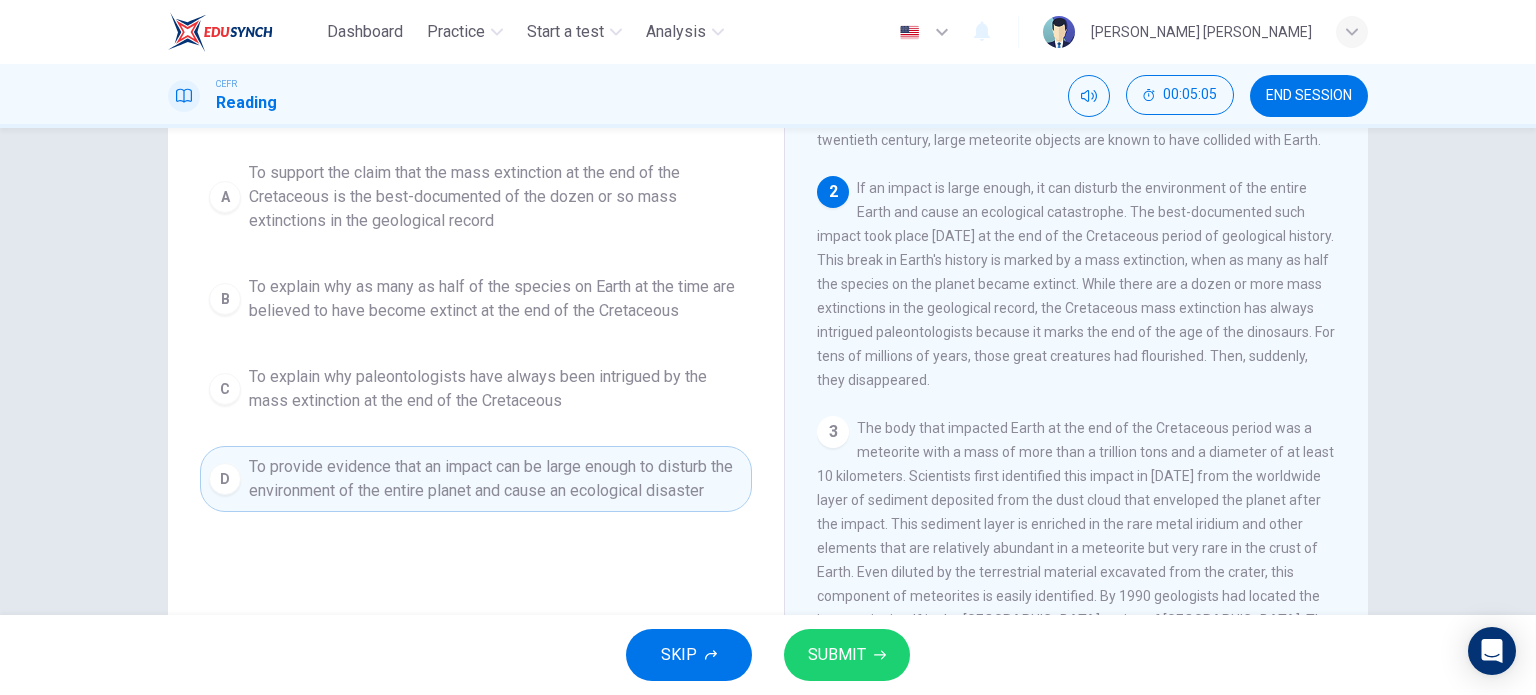 click on "SUBMIT" at bounding box center [837, 655] 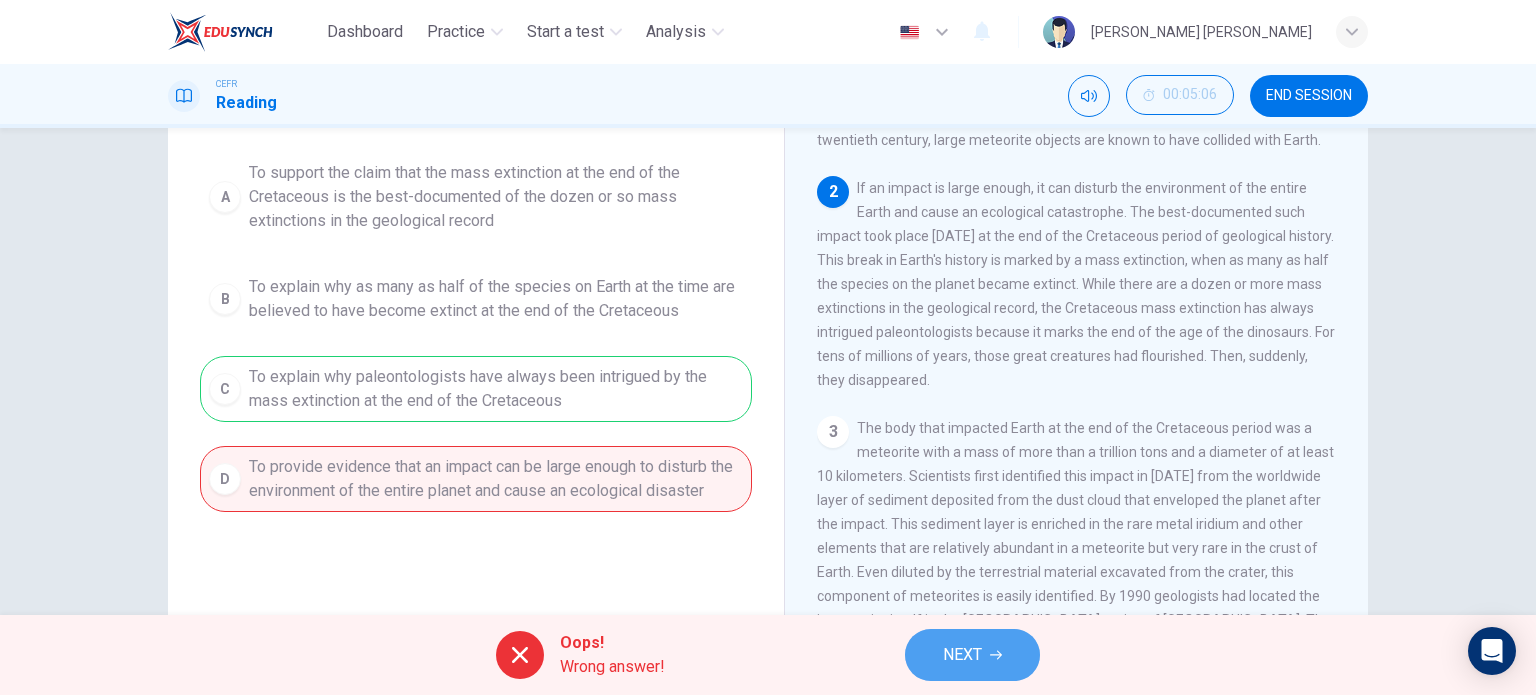 click on "NEXT" at bounding box center [972, 655] 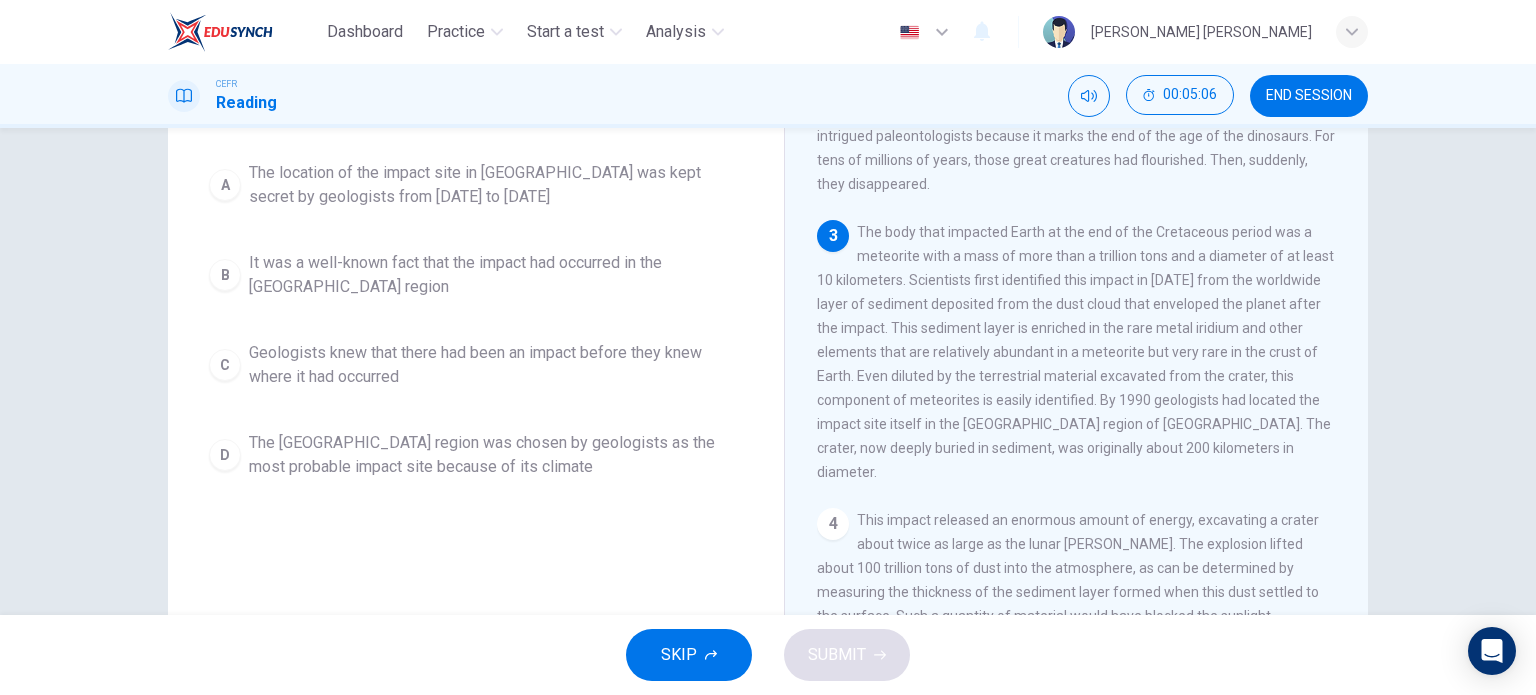 scroll, scrollTop: 200, scrollLeft: 0, axis: vertical 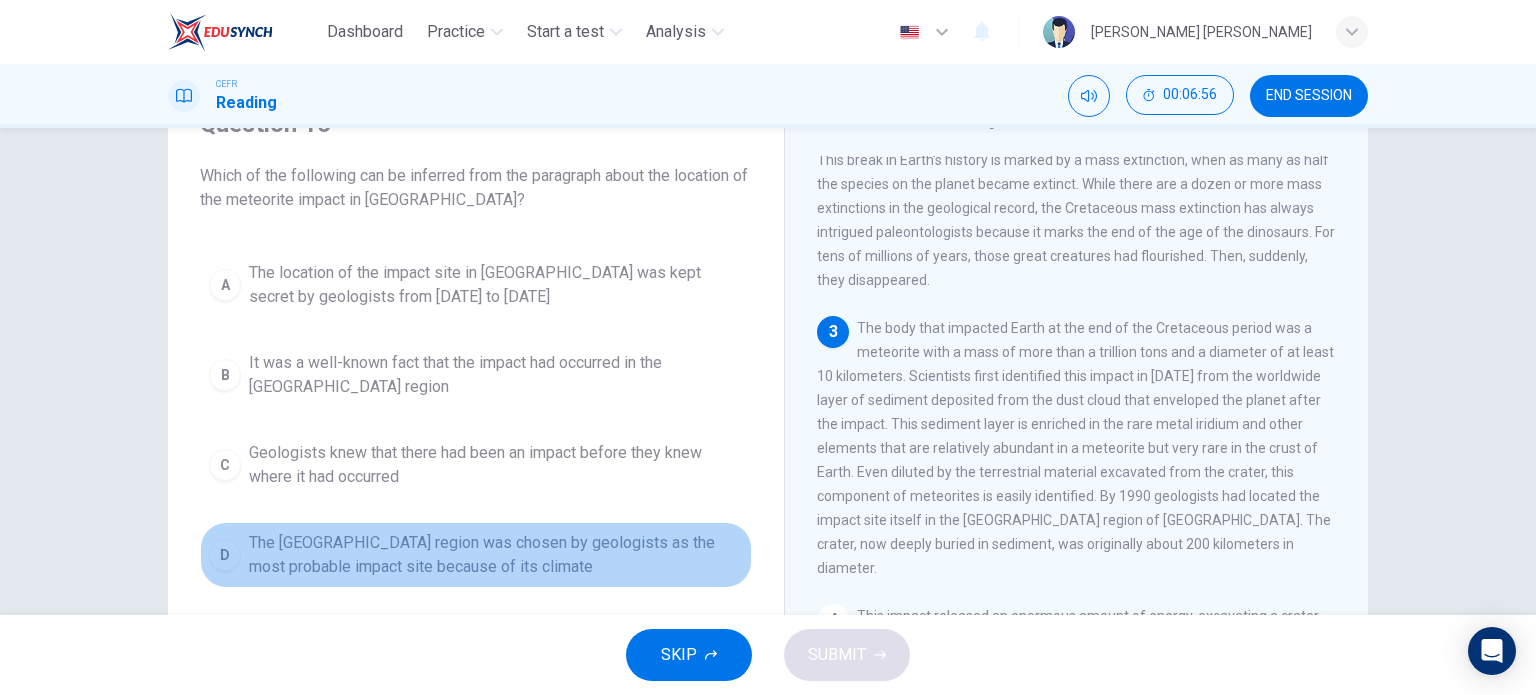 click on "The [GEOGRAPHIC_DATA] region was chosen by geologists as the most probable impact site because of its climate" at bounding box center (496, 555) 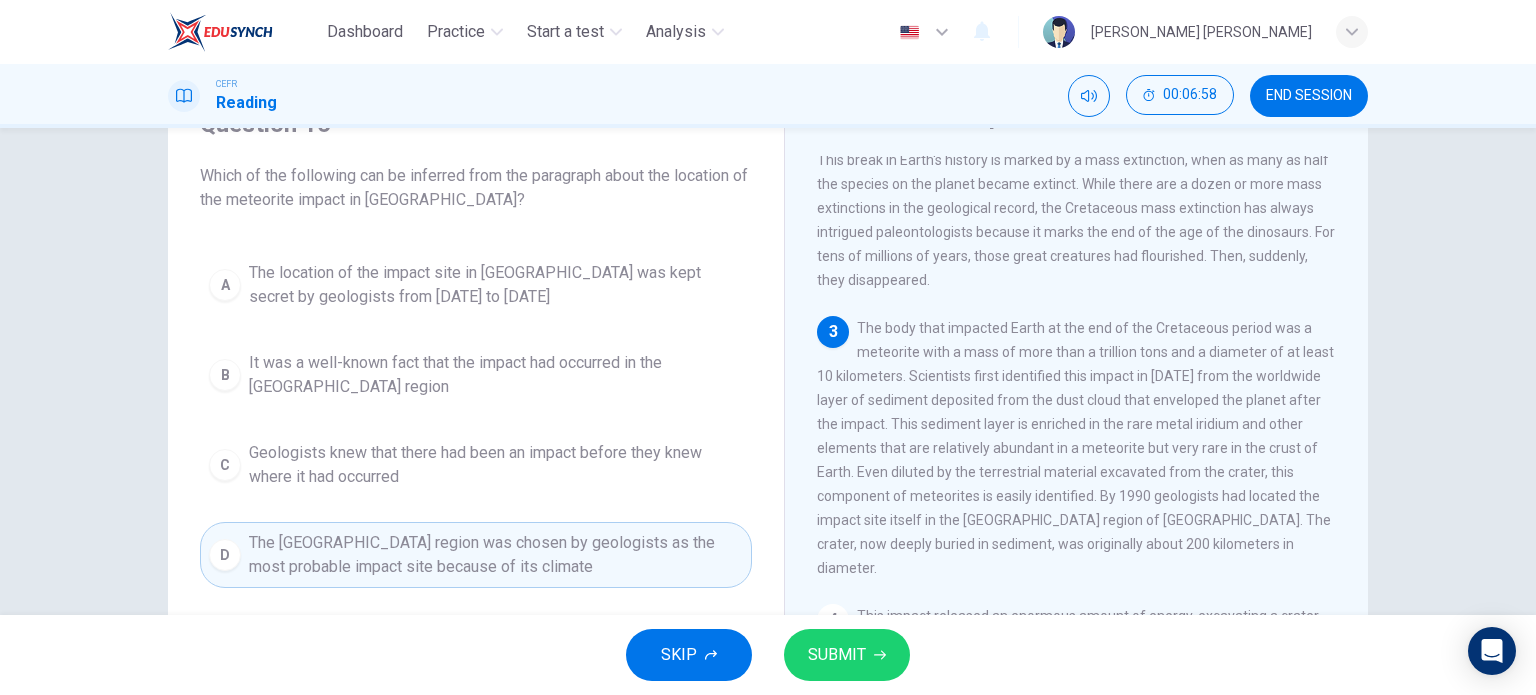 click on "SKIP SUBMIT" at bounding box center (768, 655) 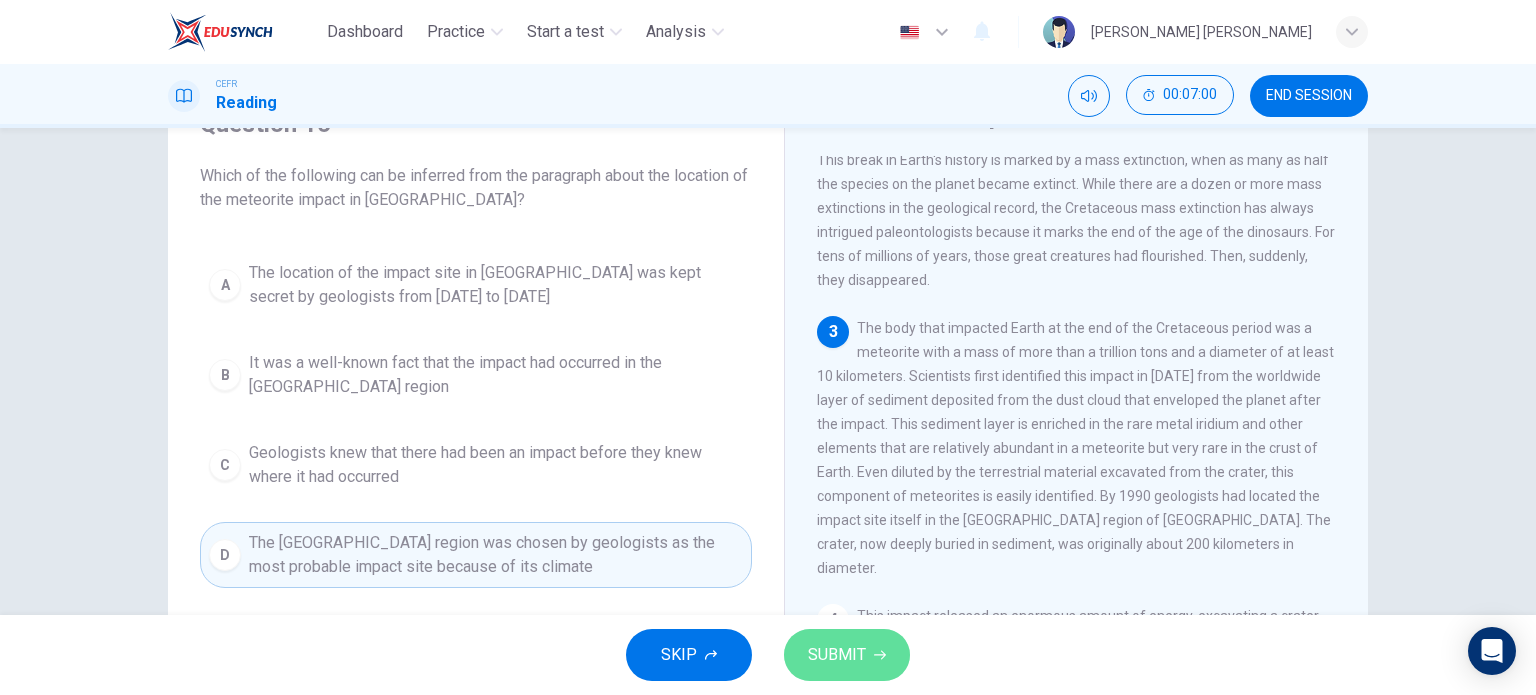 click on "SUBMIT" at bounding box center (837, 655) 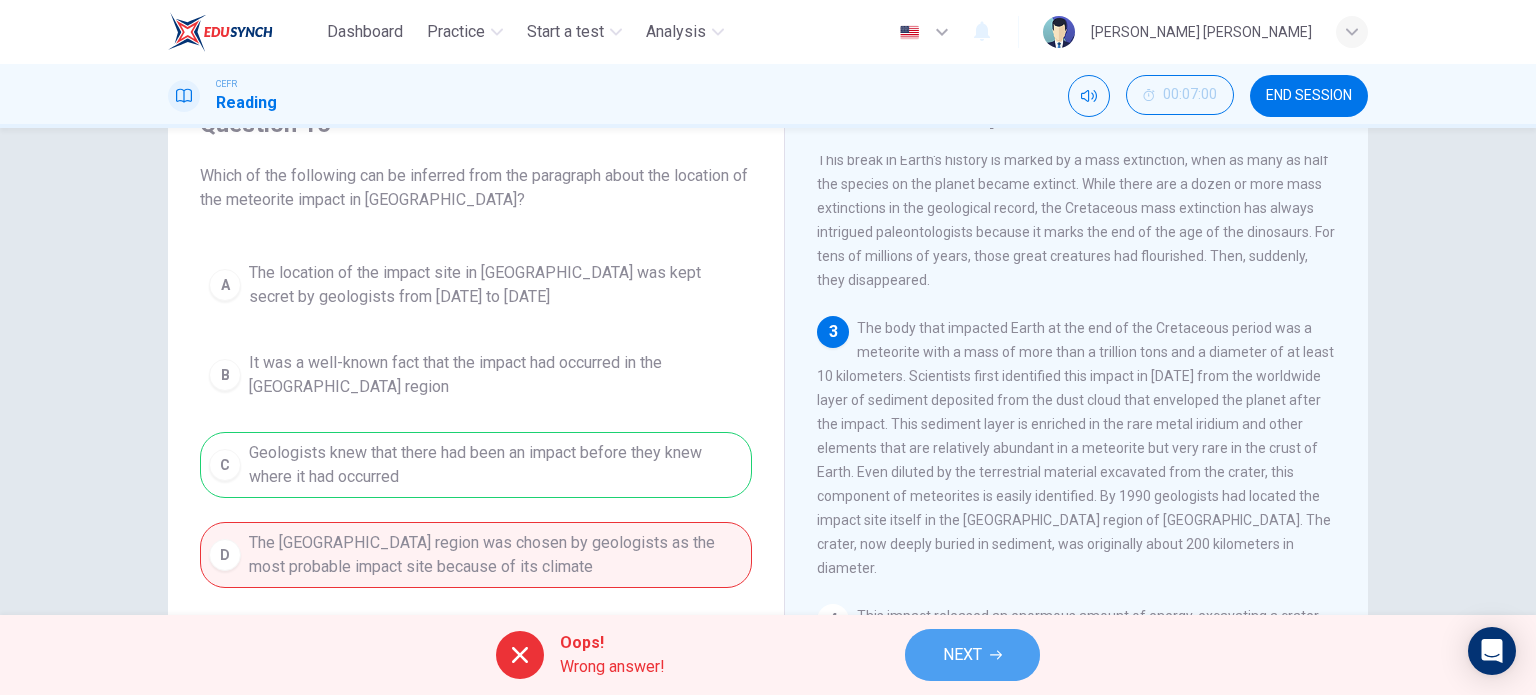 click on "NEXT" at bounding box center (972, 655) 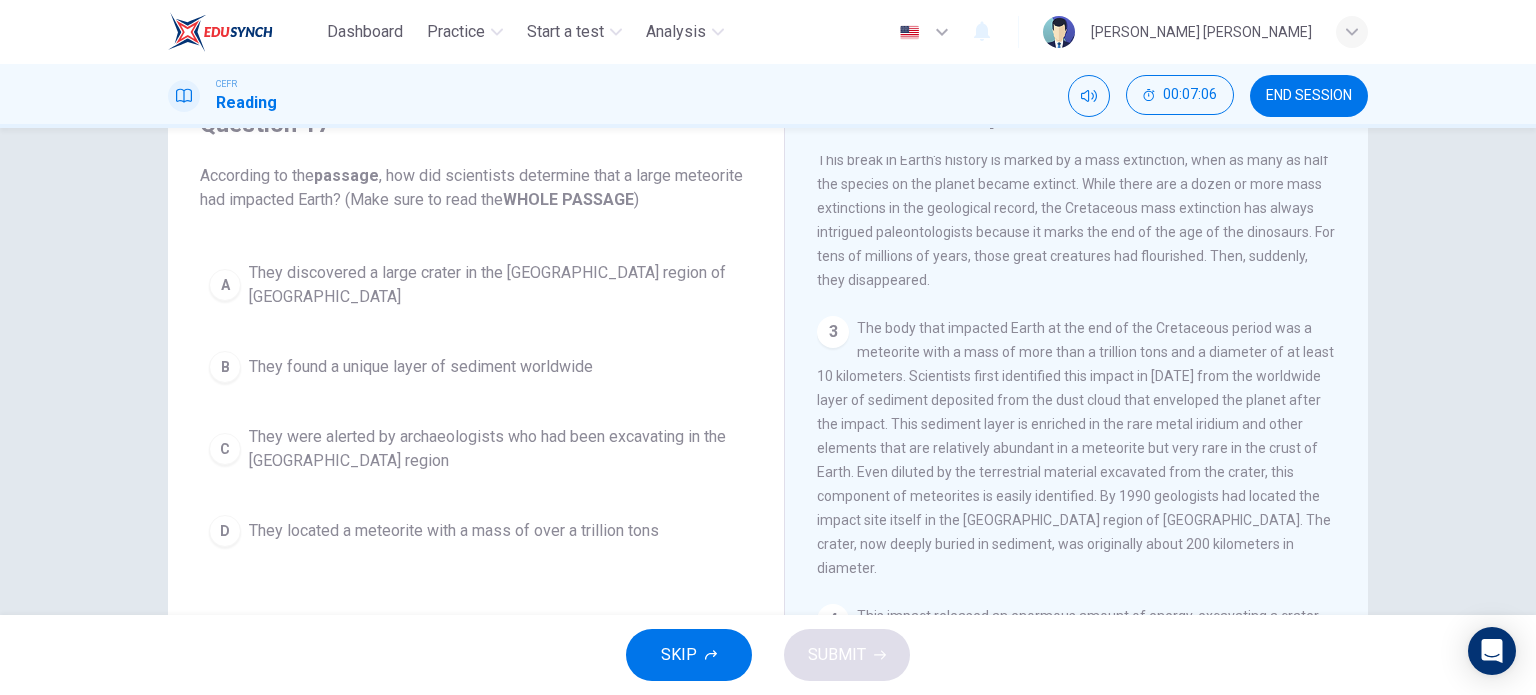 click on "END SESSION" at bounding box center [1309, 96] 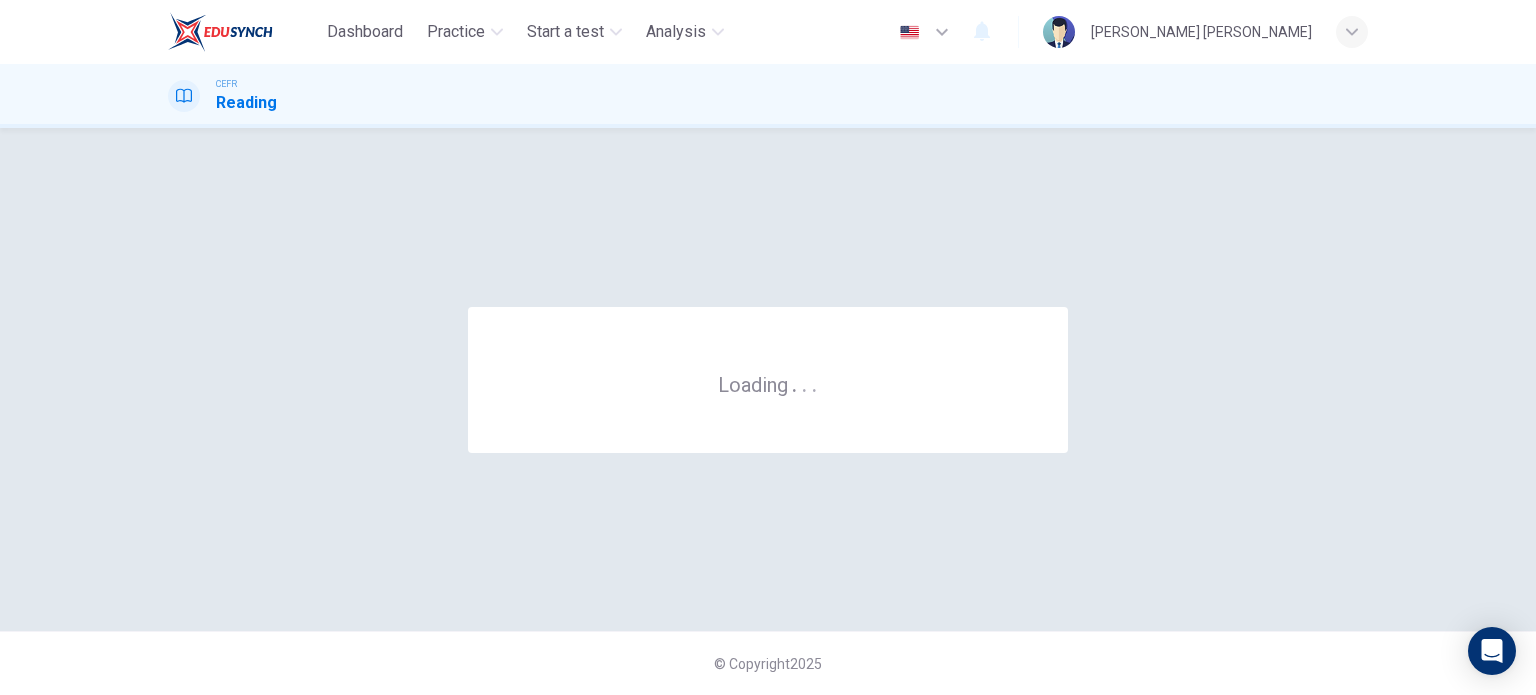 scroll, scrollTop: 0, scrollLeft: 0, axis: both 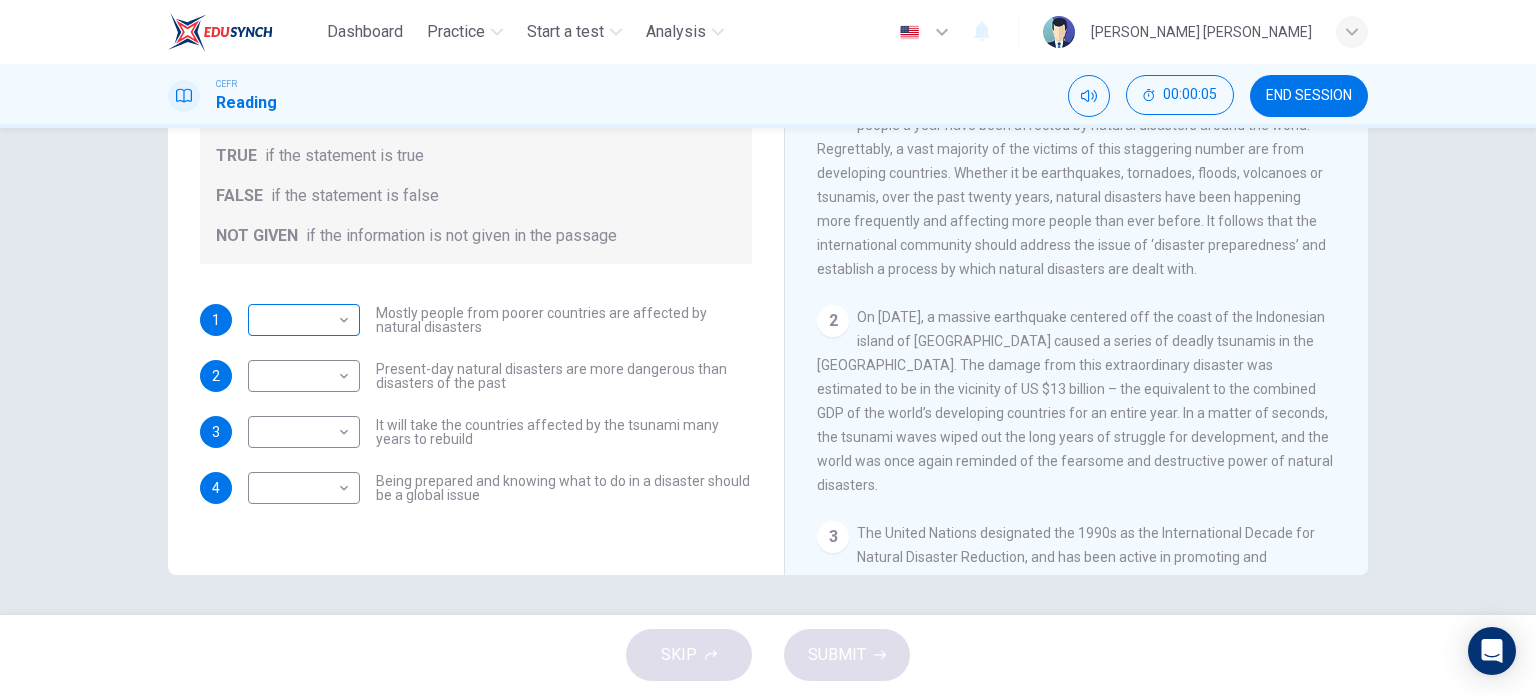 click on "Dashboard Practice Start a test Analysis English en ​ SAKINAH NUR BATRISYA BINTI KAMAL BAHARIN CEFR Reading 00:00:05 END SESSION Questions 1 - 4 Do the following statements agree with the information given in the Reading Passage?
In the boxes below, write TRUE if the statement is true FALSE if the statement is false NOT GIVEN if the information is not given in the passage 1 ​ ​ Mostly people from poorer countries are affected by natural disasters 2 ​ ​ Present-day natural disasters are more dangerous than disasters of the past 3 ​ ​ It will take the countries affected by the tsunami many years to rebuild 4 ​ ​ Being prepared and knowing what to do in a disaster should be a global issue Preparing for the Threat CLICK TO ZOOM Click to Zoom 1 2 3 4 5 6 SKIP SUBMIT EduSynch - Online Language Proficiency Testing
Dashboard Practice Start a test Analysis Notifications © Copyright  2025" at bounding box center (768, 347) 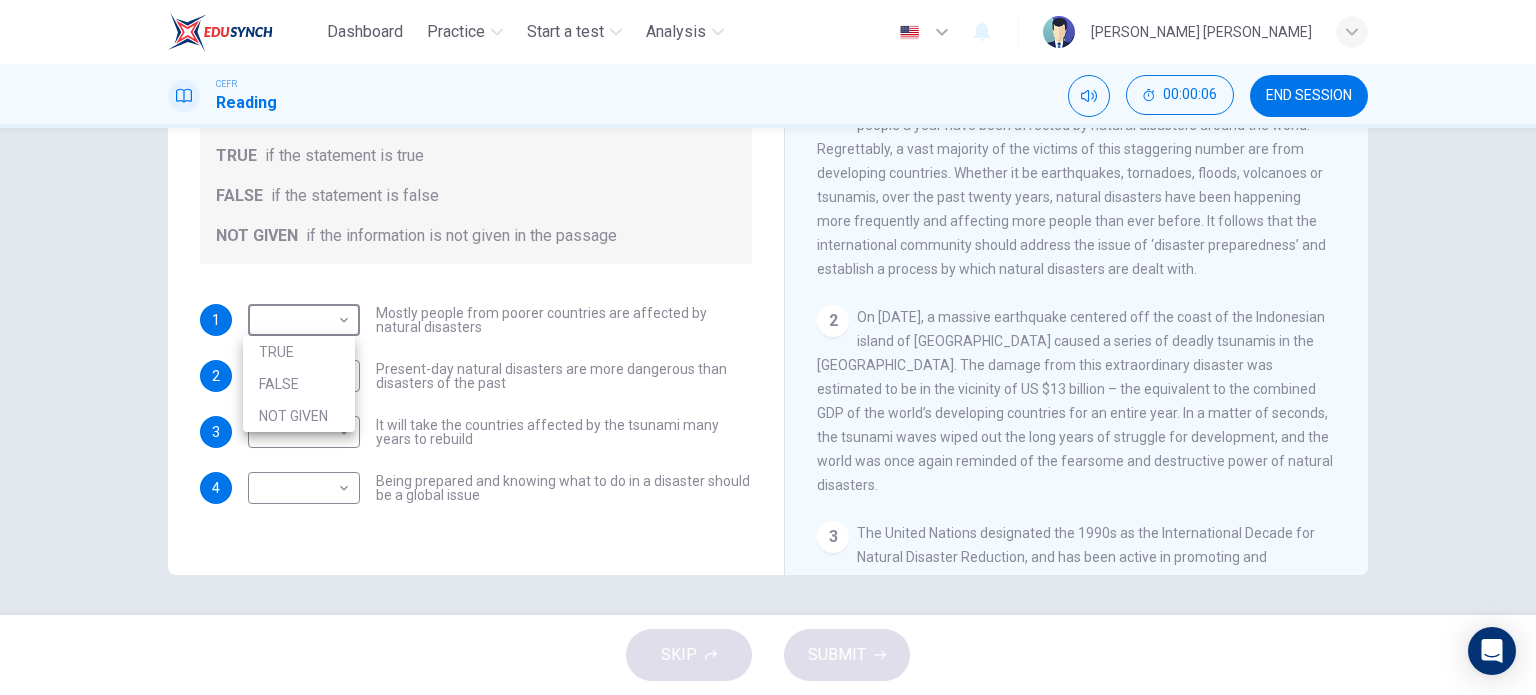 click on "TRUE" at bounding box center (299, 352) 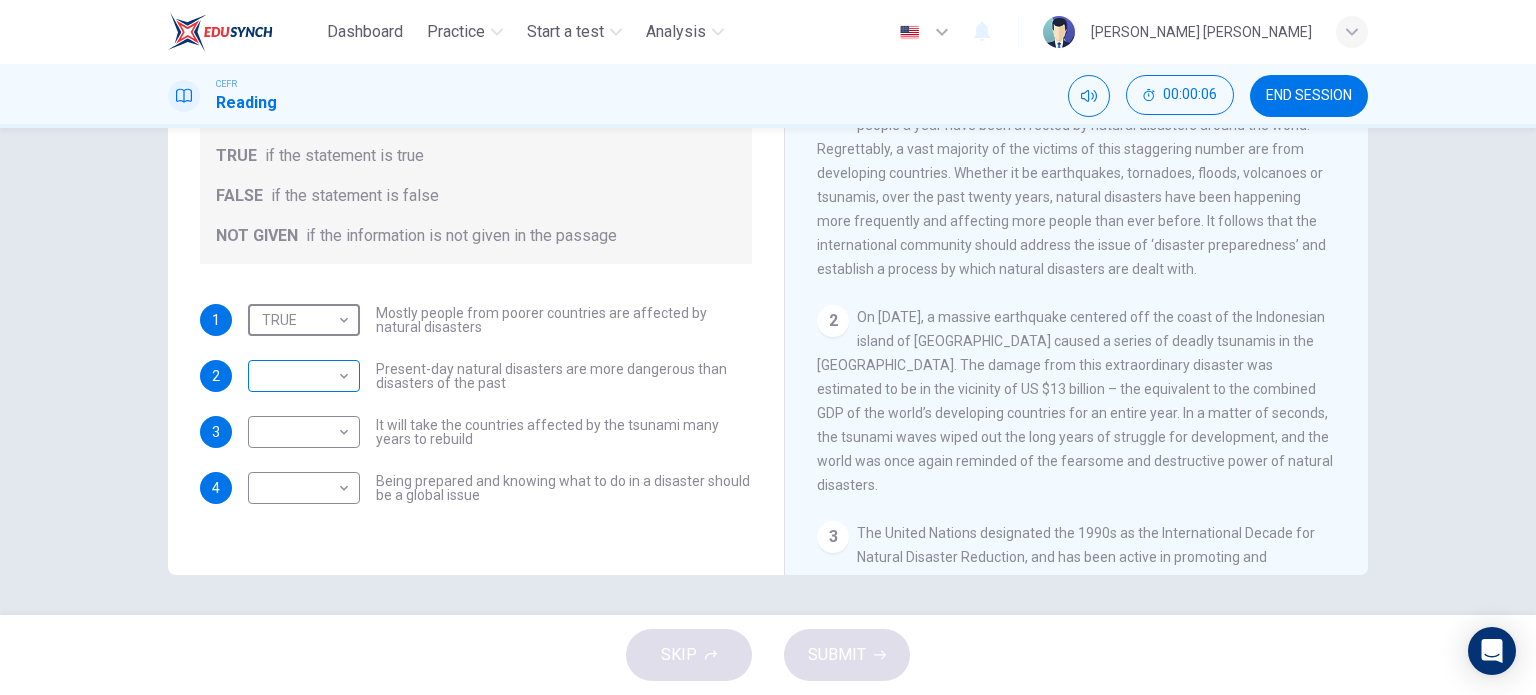 click on "Dashboard Practice Start a test Analysis English en ​ SAKINAH NUR BATRISYA BINTI KAMAL BAHARIN CEFR Reading 00:00:06 END SESSION Questions 1 - 4 Do the following statements agree with the information given in the Reading Passage?
In the boxes below, write TRUE if the statement is true FALSE if the statement is false NOT GIVEN if the information is not given in the passage 1 TRUE TRUE ​ Mostly people from poorer countries are affected by natural disasters 2 ​ ​ Present-day natural disasters are more dangerous than disasters of the past 3 ​ ​ It will take the countries affected by the tsunami many years to rebuild 4 ​ ​ Being prepared and knowing what to do in a disaster should be a global issue Preparing for the Threat CLICK TO ZOOM Click to Zoom 1 2 3 4 5 6 SKIP SUBMIT EduSynch - Online Language Proficiency Testing
Dashboard Practice Start a test Analysis Notifications © Copyright  2025" at bounding box center [768, 347] 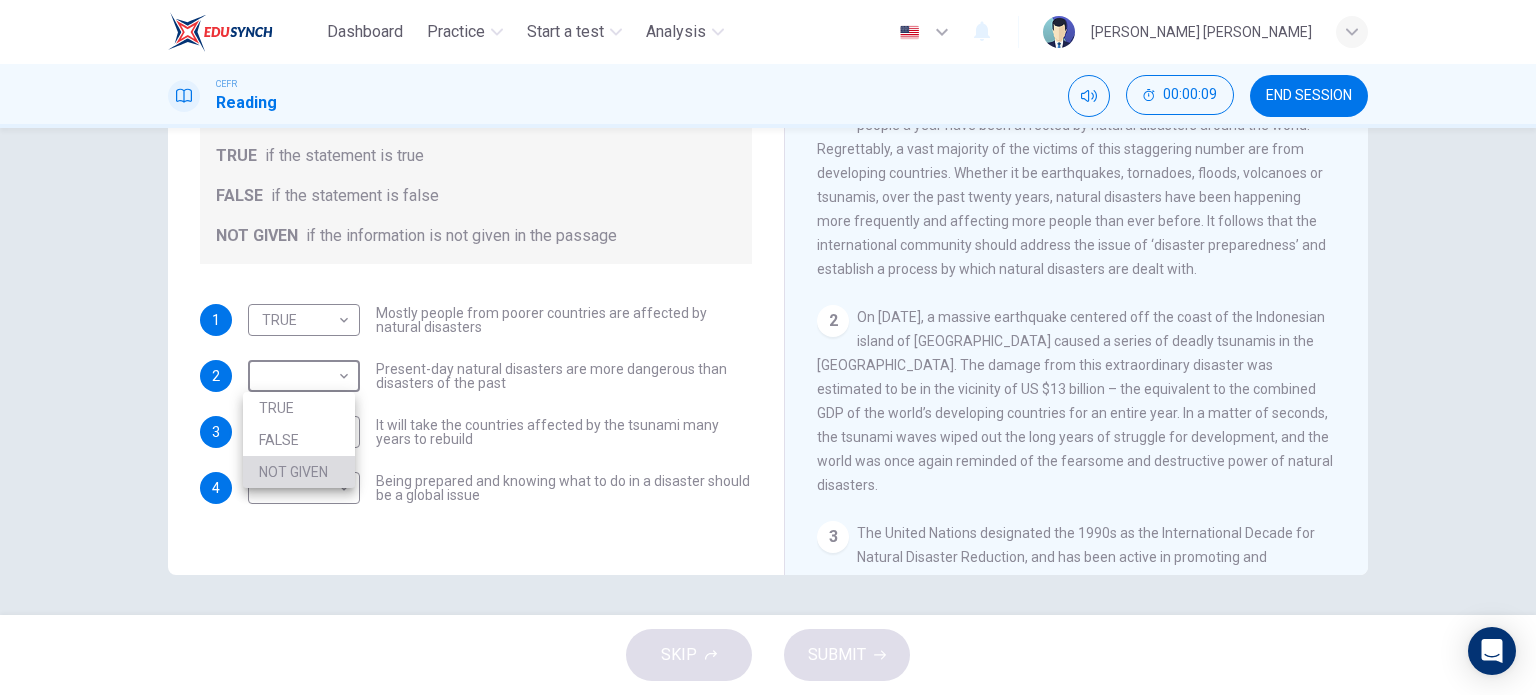 click on "NOT GIVEN" at bounding box center [299, 472] 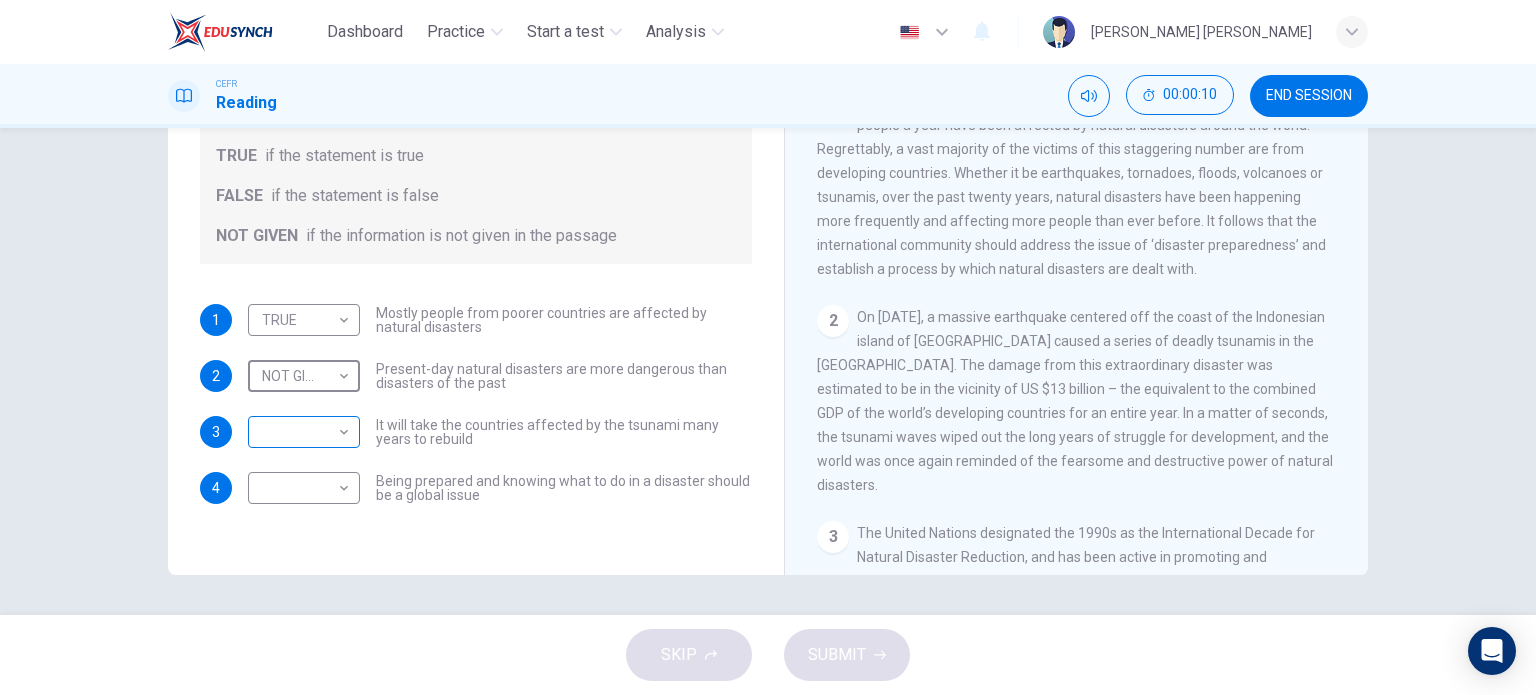 click on "Dashboard Practice Start a test Analysis English en ​ SAKINAH NUR BATRISYA BINTI KAMAL BAHARIN CEFR Reading 00:00:10 END SESSION Questions 1 - 4 Do the following statements agree with the information given in the Reading Passage?
In the boxes below, write TRUE if the statement is true FALSE if the statement is false NOT GIVEN if the information is not given in the passage 1 TRUE TRUE ​ Mostly people from poorer countries are affected by natural disasters 2 NOT GIVEN NOT GIVEN ​ Present-day natural disasters are more dangerous than disasters of the past 3 ​ ​ It will take the countries affected by the tsunami many years to rebuild 4 ​ ​ Being prepared and knowing what to do in a disaster should be a global issue Preparing for the Threat CLICK TO ZOOM Click to Zoom 1 2 3 4 5 6 SKIP SUBMIT EduSynch - Online Language Proficiency Testing
Dashboard Practice Start a test Analysis Notifications © Copyright  2025" at bounding box center [768, 347] 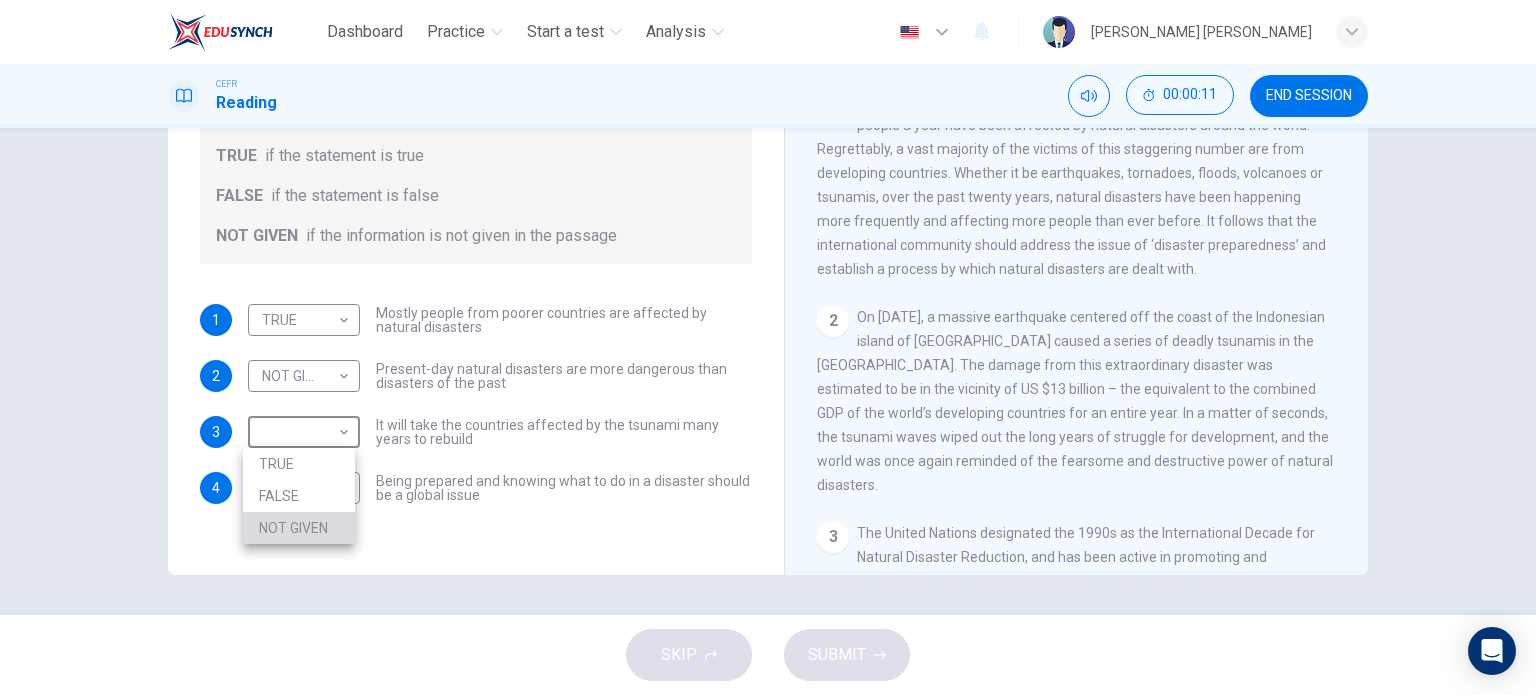 click on "NOT GIVEN" at bounding box center (299, 528) 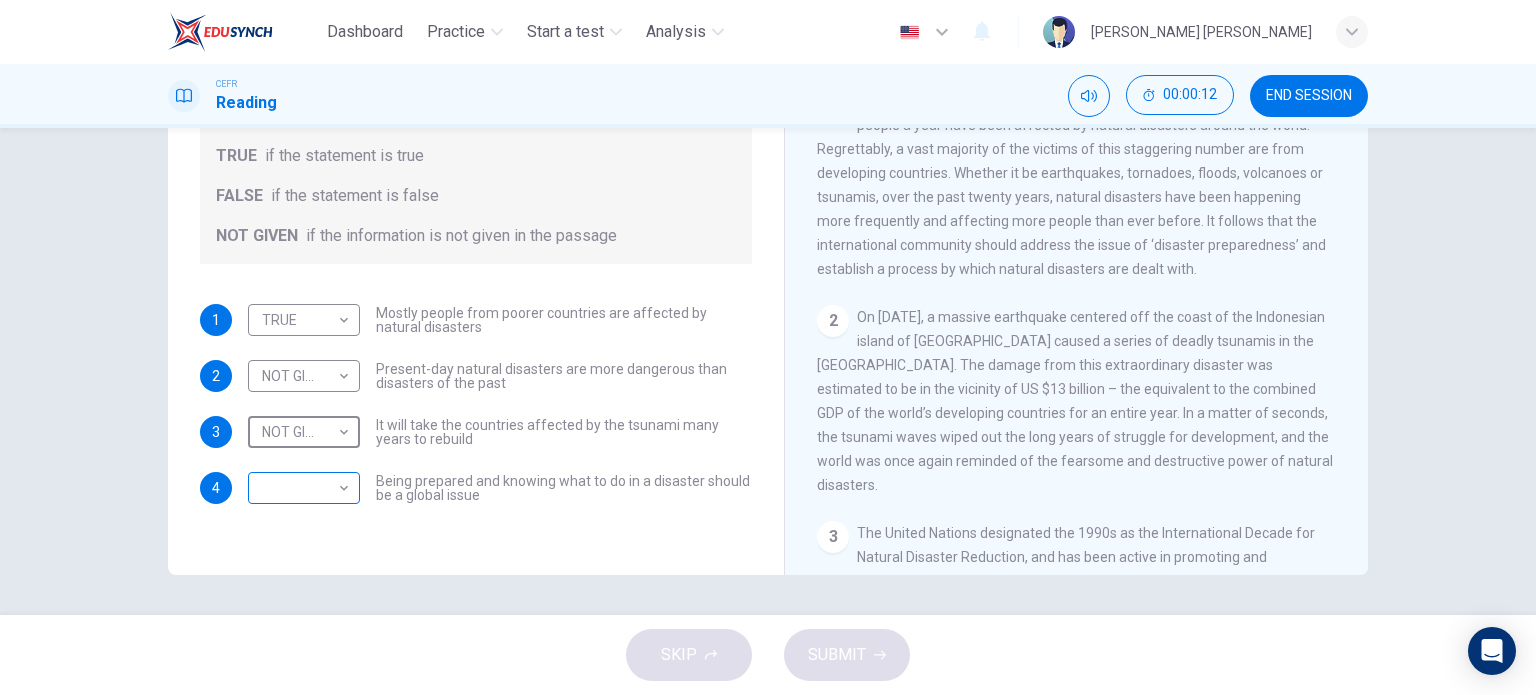 click on "Dashboard Practice Start a test Analysis English en ​ SAKINAH NUR BATRISYA BINTI KAMAL BAHARIN CEFR Reading 00:00:12 END SESSION Questions 1 - 4 Do the following statements agree with the information given in the Reading Passage?
In the boxes below, write TRUE if the statement is true FALSE if the statement is false NOT GIVEN if the information is not given in the passage 1 TRUE TRUE ​ Mostly people from poorer countries are affected by natural disasters 2 NOT GIVEN NOT GIVEN ​ Present-day natural disasters are more dangerous than disasters of the past 3 NOT GIVEN NOT GIVEN ​ It will take the countries affected by the tsunami many years to rebuild 4 ​ ​ Being prepared and knowing what to do in a disaster should be a global issue Preparing for the Threat CLICK TO ZOOM Click to Zoom 1 2 3 4 5 6 SKIP SUBMIT EduSynch - Online Language Proficiency Testing
Dashboard Practice Start a test Analysis Notifications © Copyright  2025" at bounding box center (768, 347) 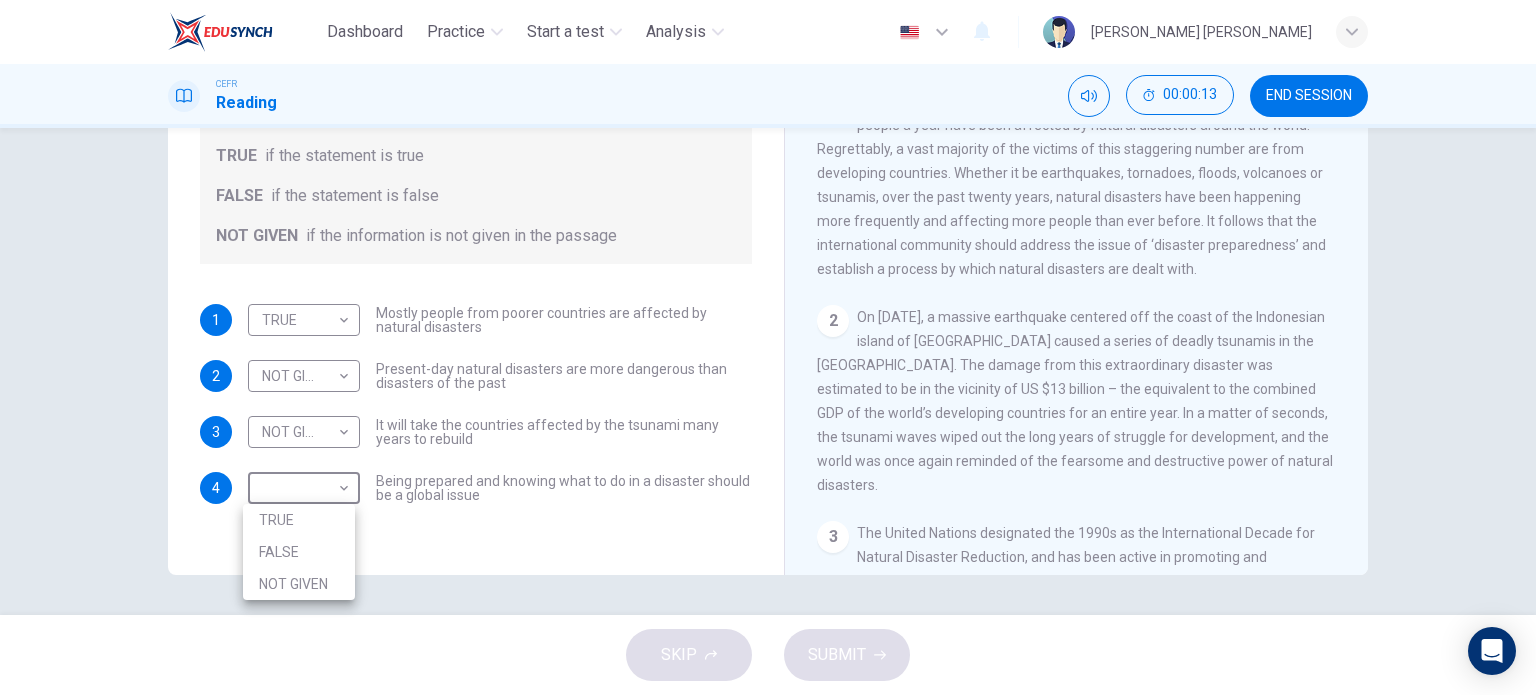 click on "TRUE" at bounding box center (299, 520) 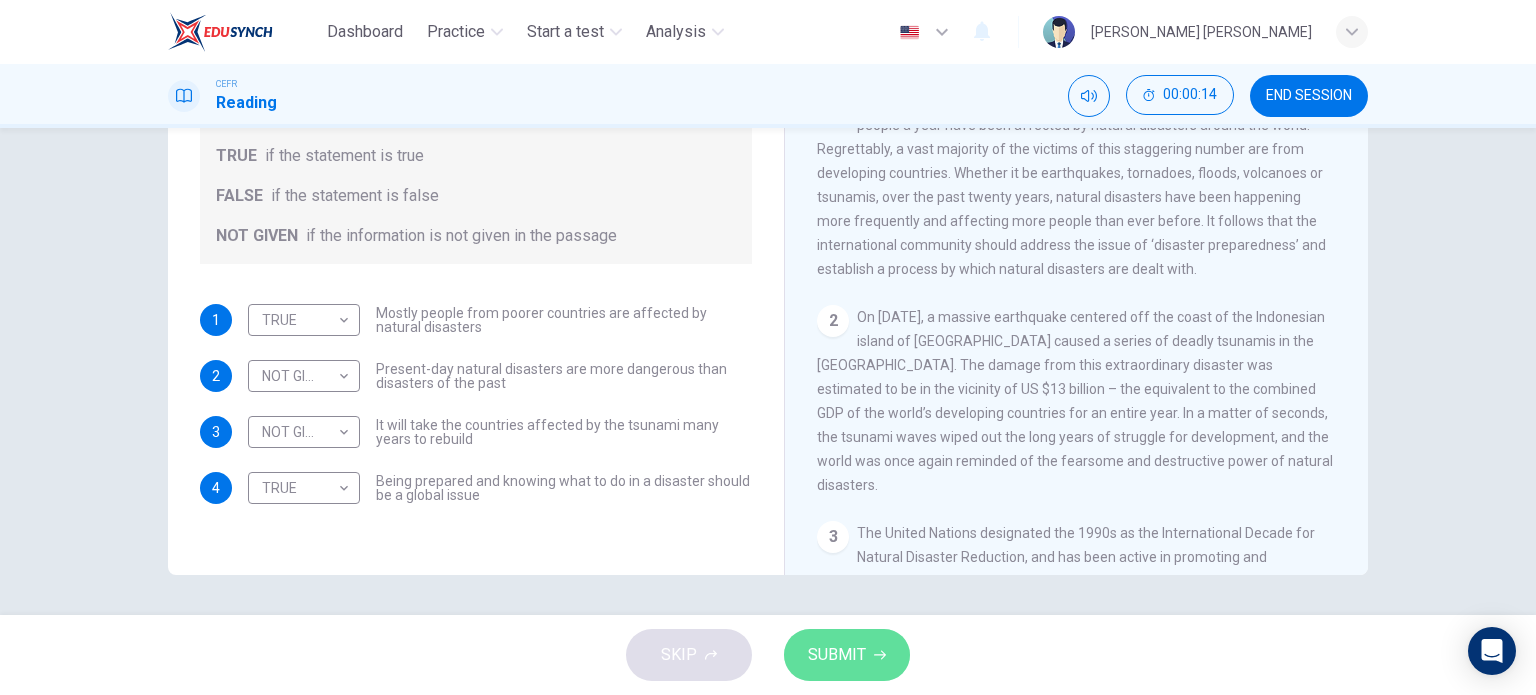 click on "SUBMIT" at bounding box center (847, 655) 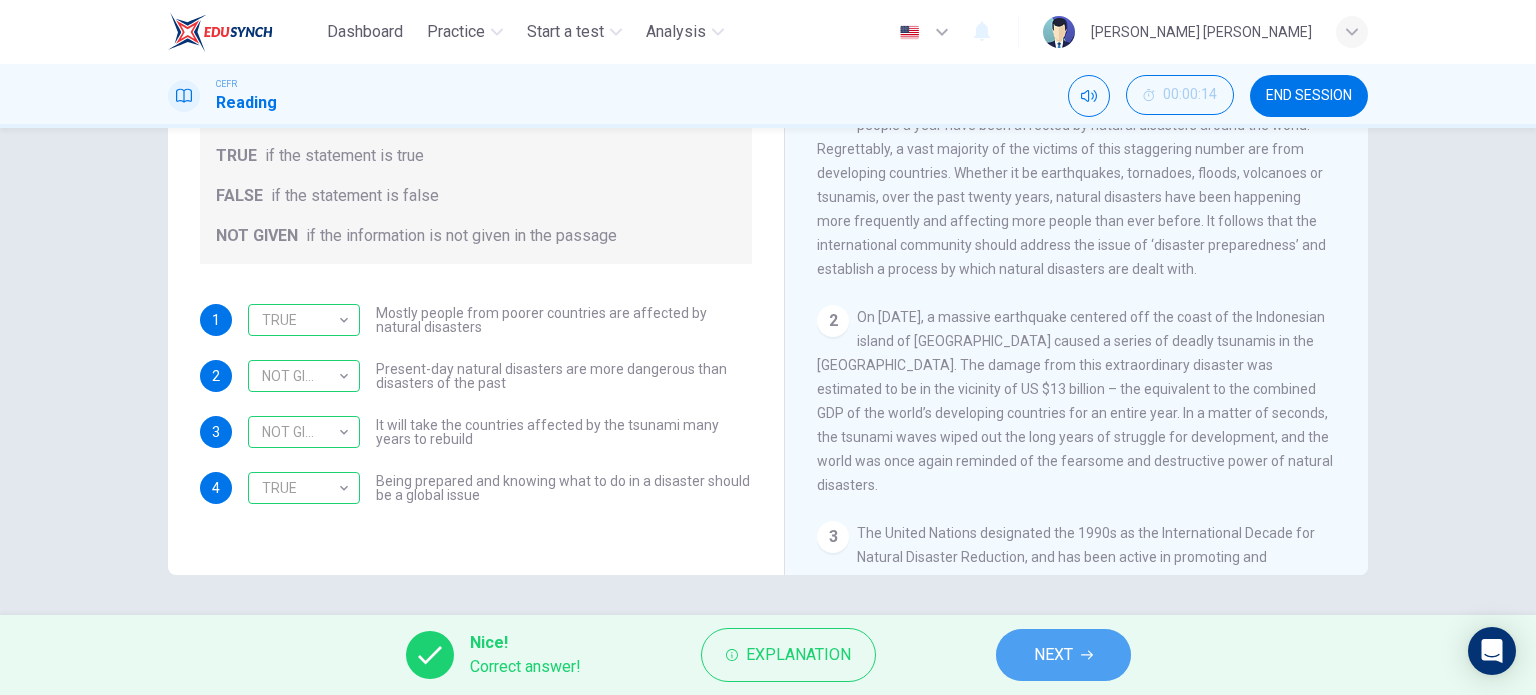 click on "NEXT" at bounding box center [1063, 655] 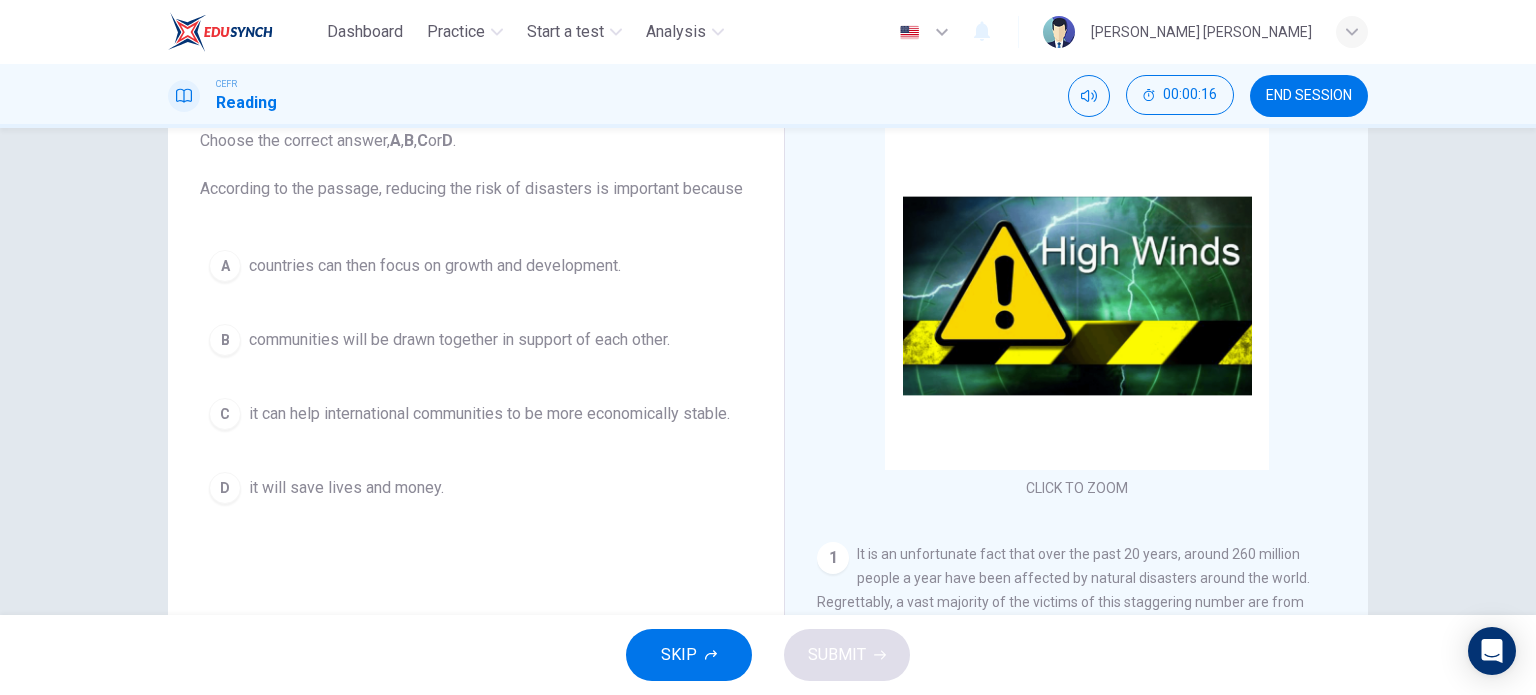 scroll, scrollTop: 88, scrollLeft: 0, axis: vertical 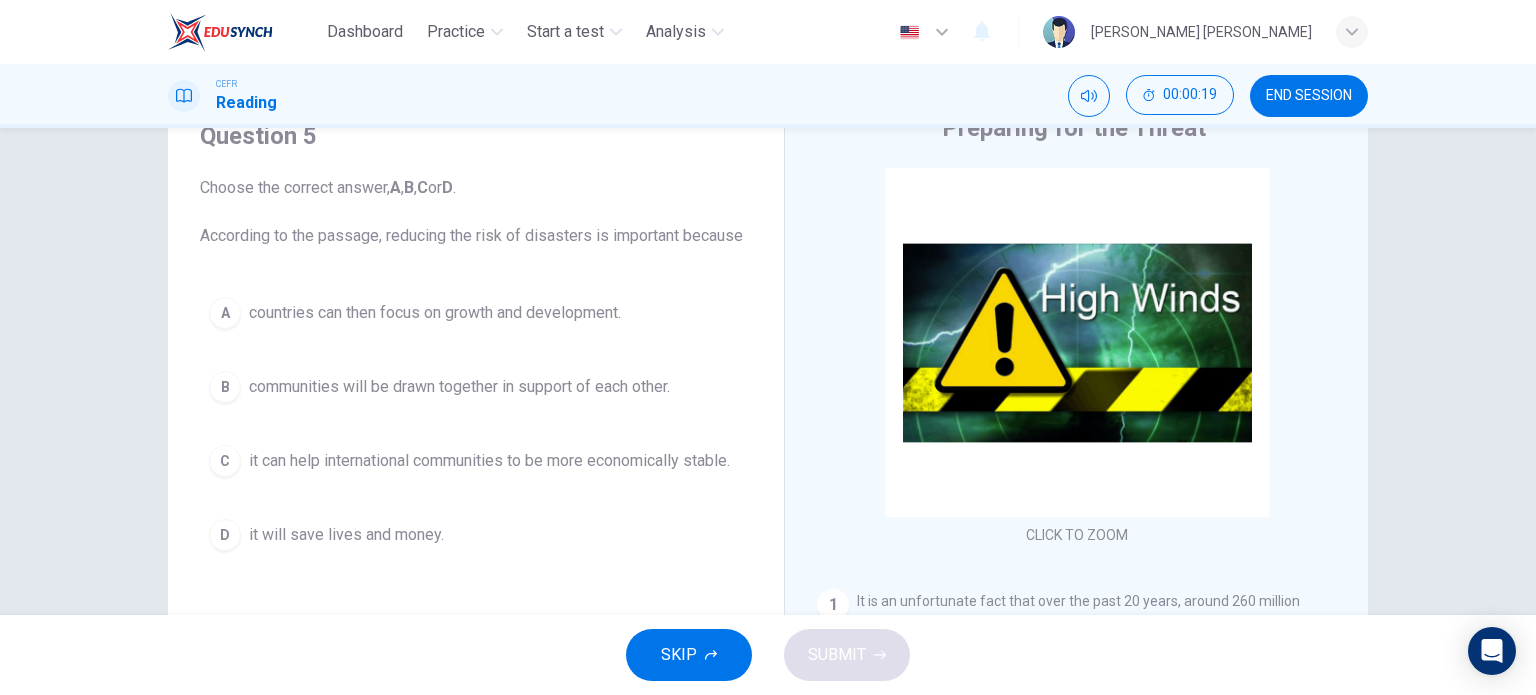 click on "it will save lives and money." at bounding box center [346, 535] 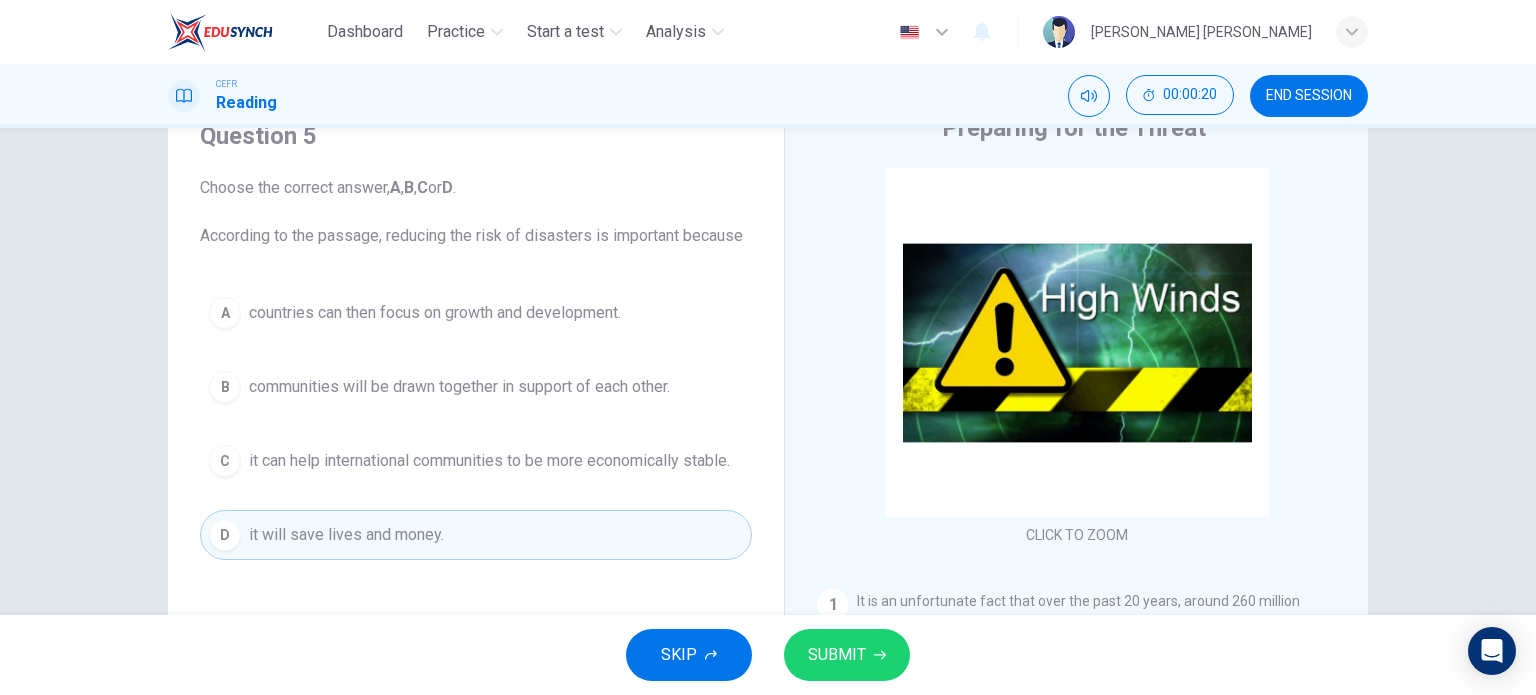 click on "SUBMIT" at bounding box center [847, 655] 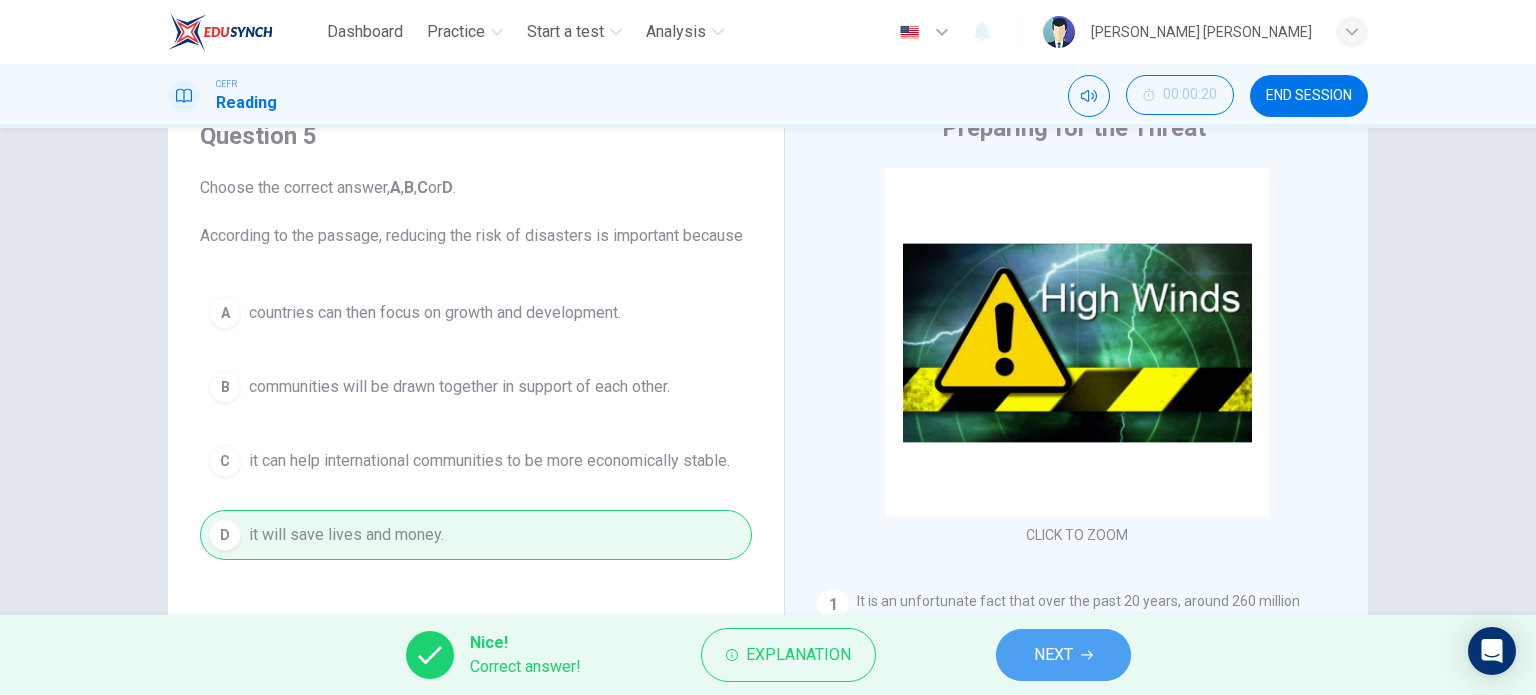 click on "NEXT" at bounding box center (1063, 655) 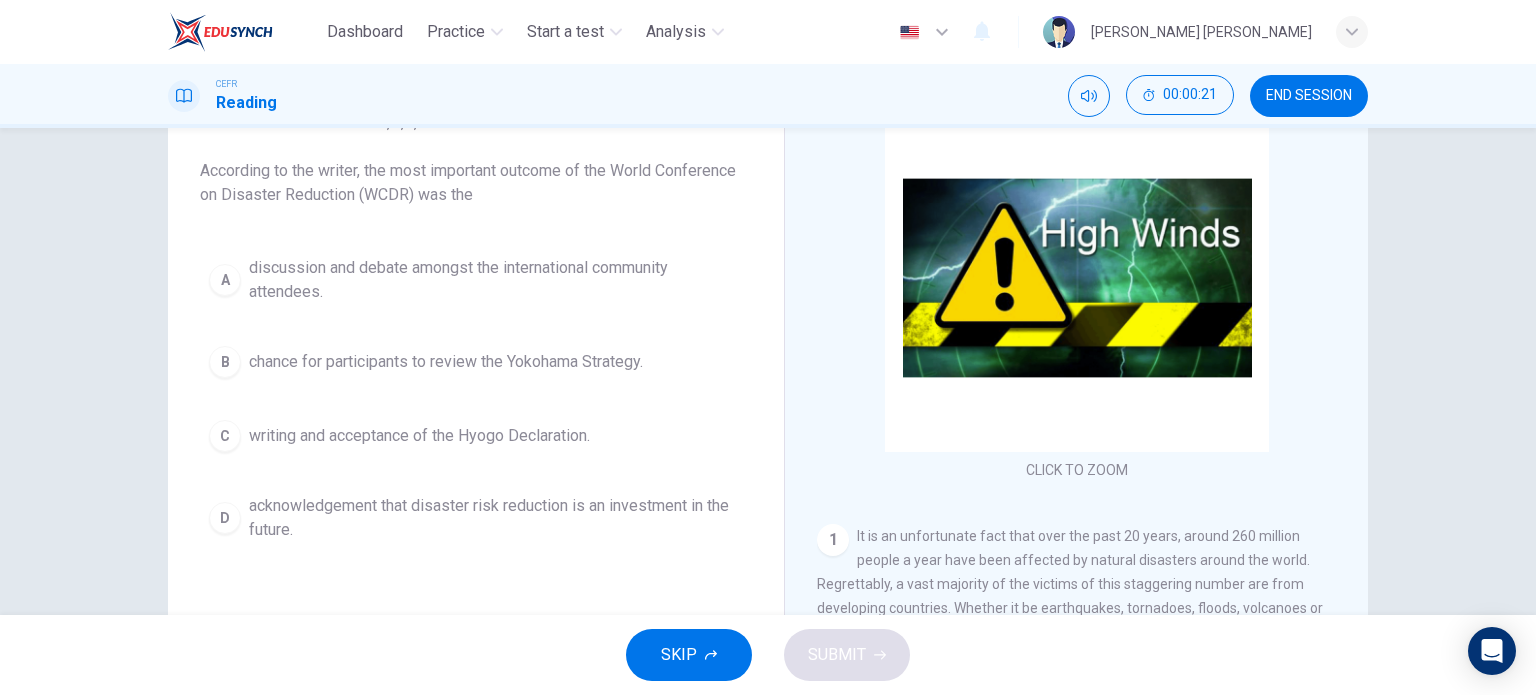 scroll, scrollTop: 188, scrollLeft: 0, axis: vertical 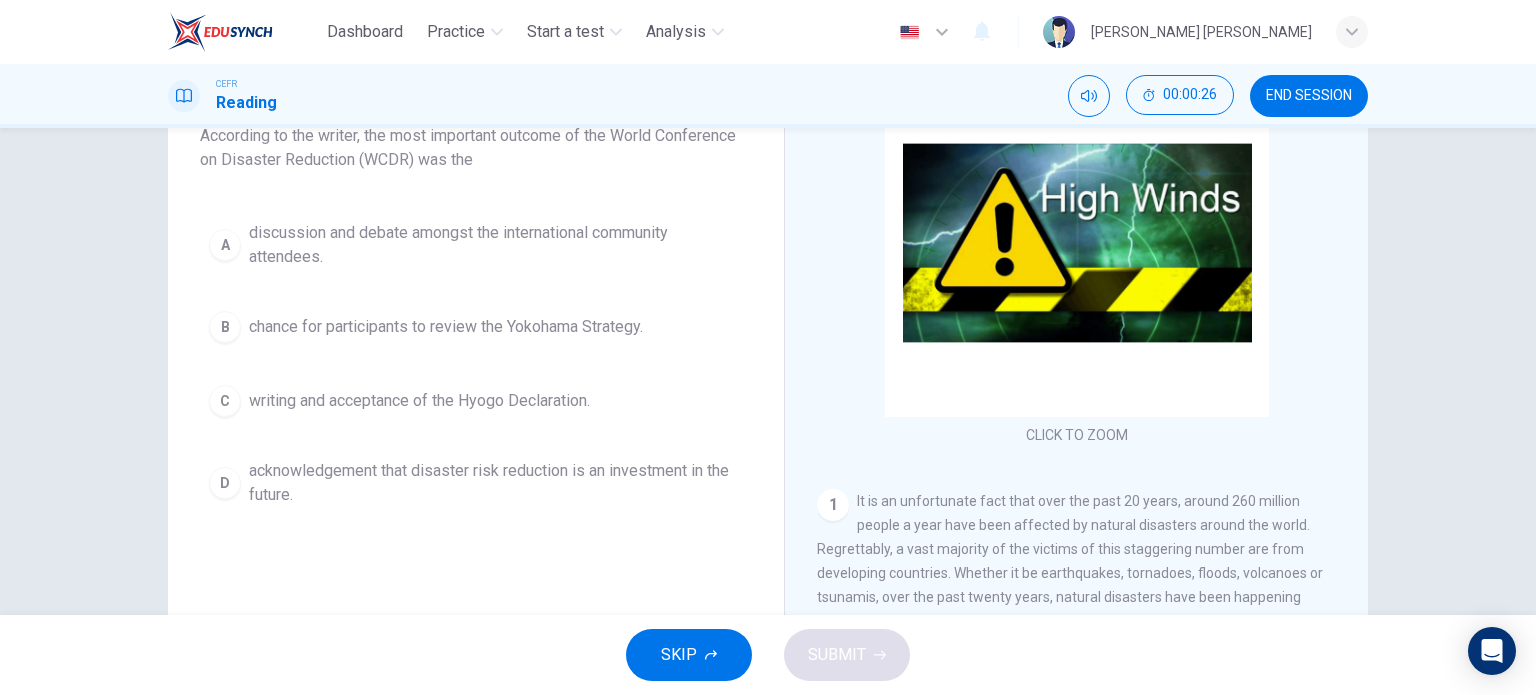 click on "writing and acceptance of the Hyogo Declaration." at bounding box center (419, 401) 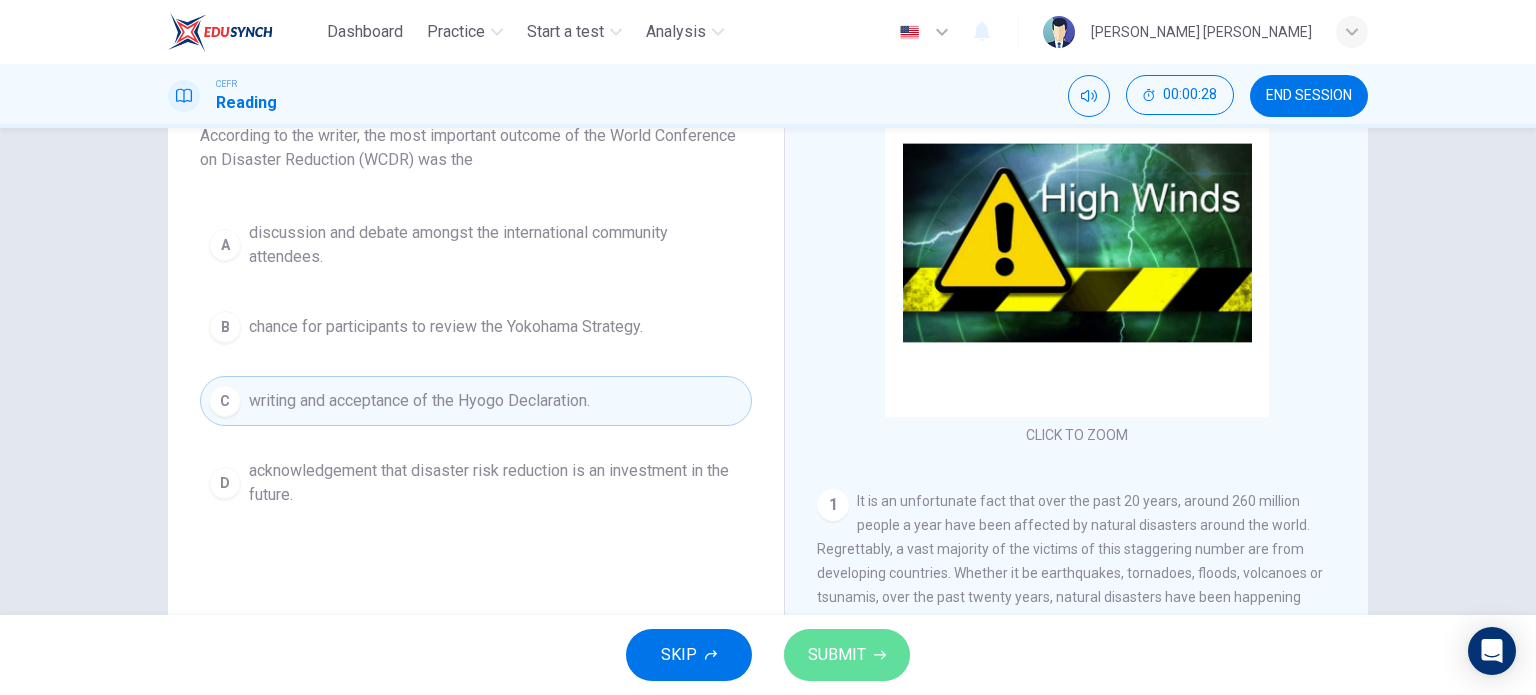 click on "SUBMIT" at bounding box center [847, 655] 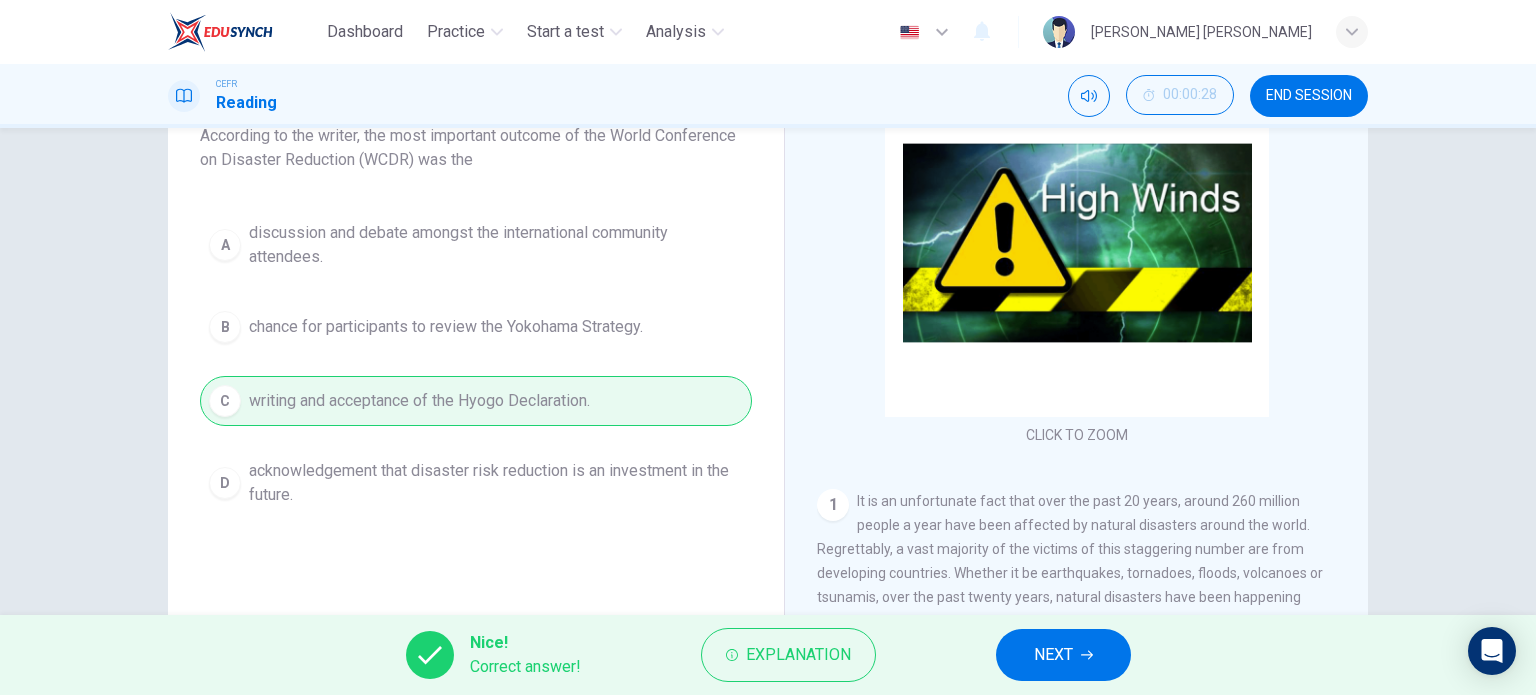 click on "NEXT" at bounding box center (1063, 655) 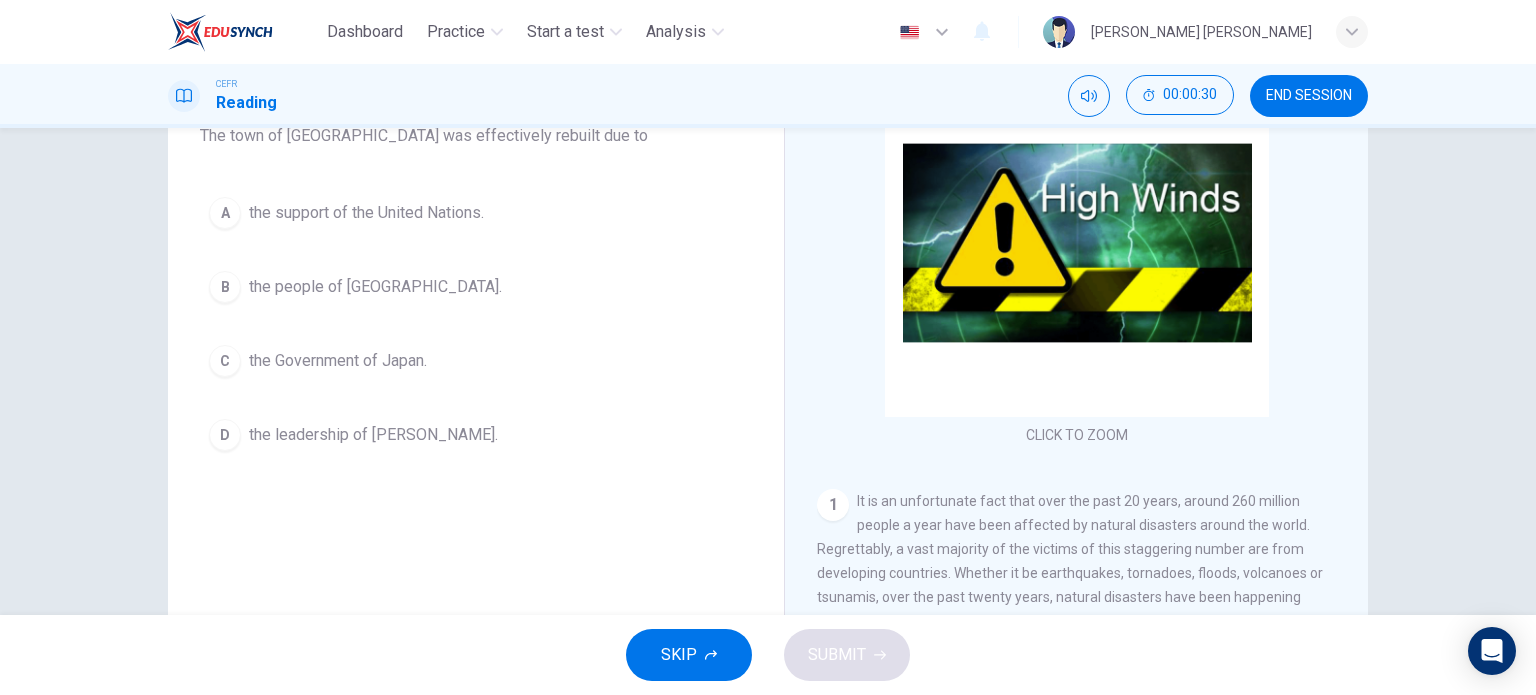 click on "B the people of Kobe." at bounding box center (476, 287) 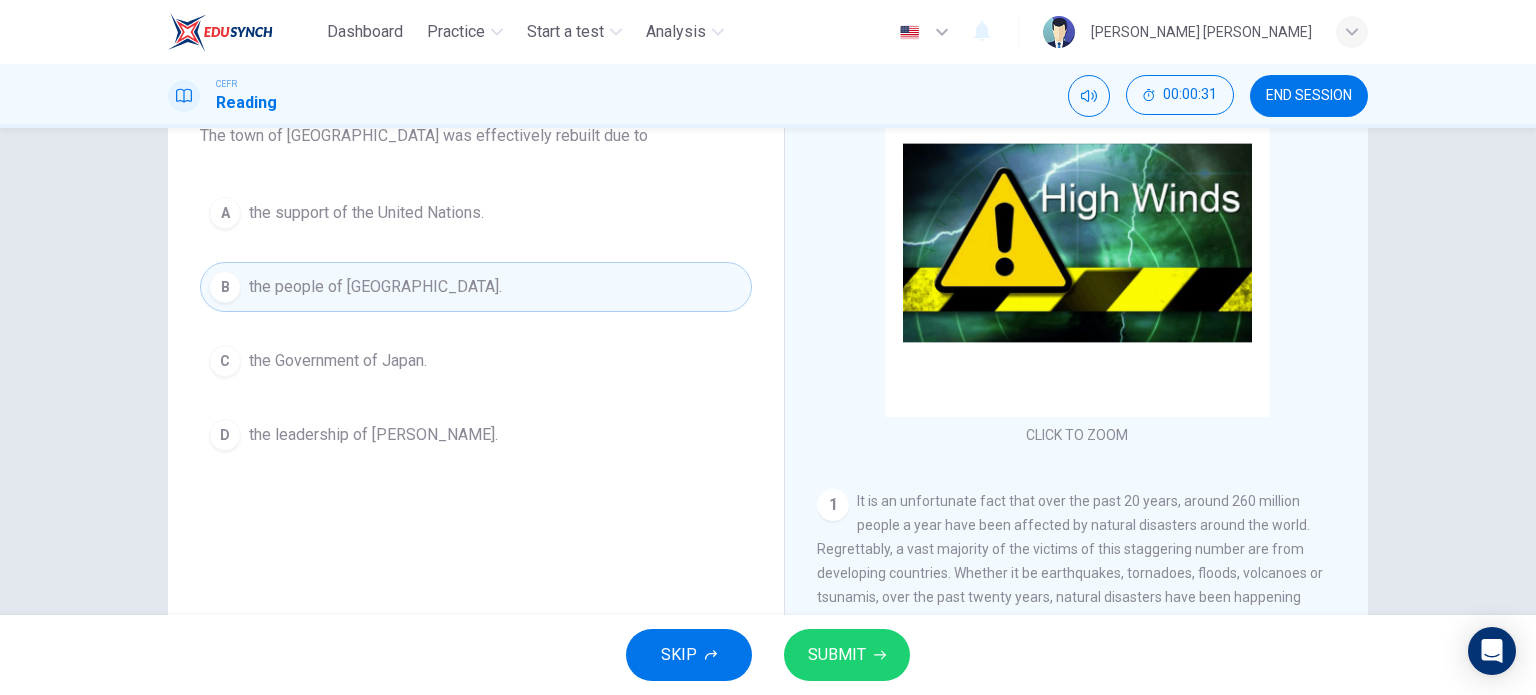 click on "SUBMIT" at bounding box center (837, 655) 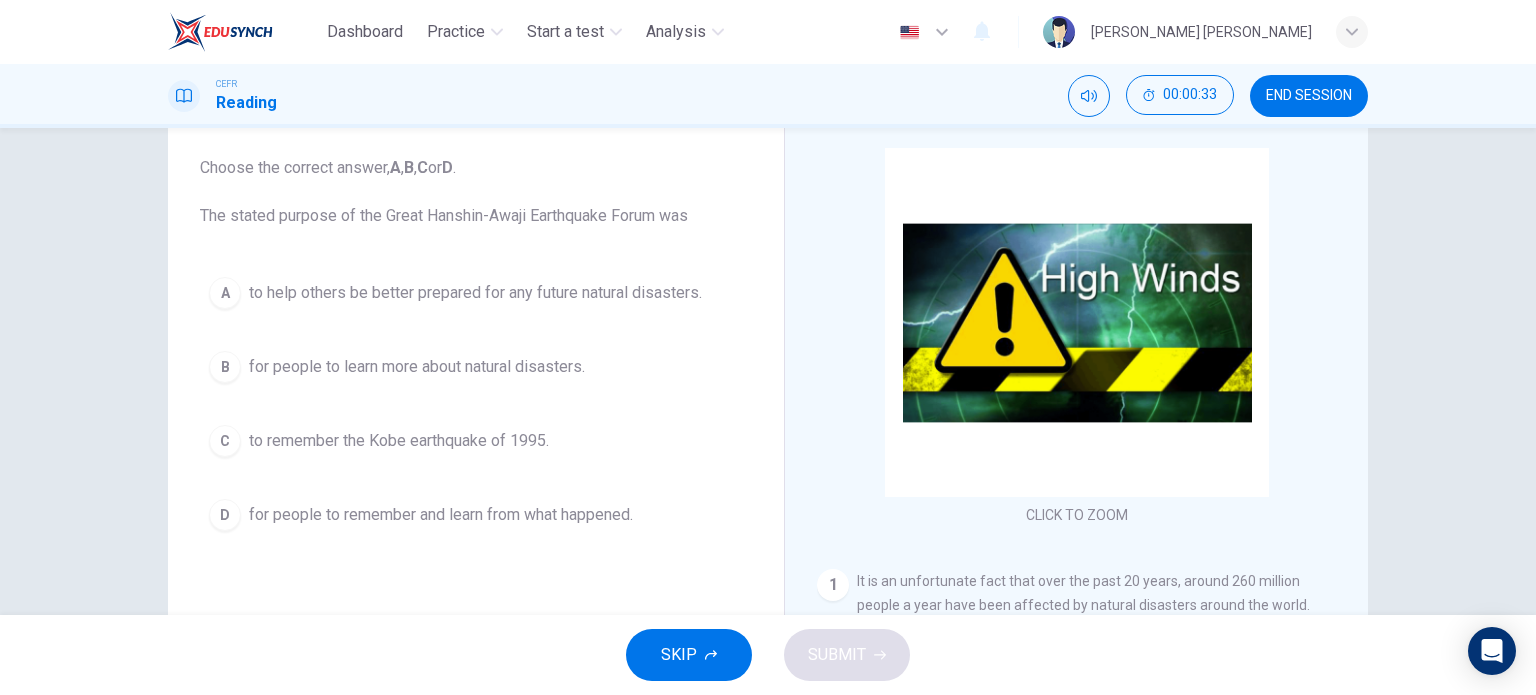 scroll, scrollTop: 88, scrollLeft: 0, axis: vertical 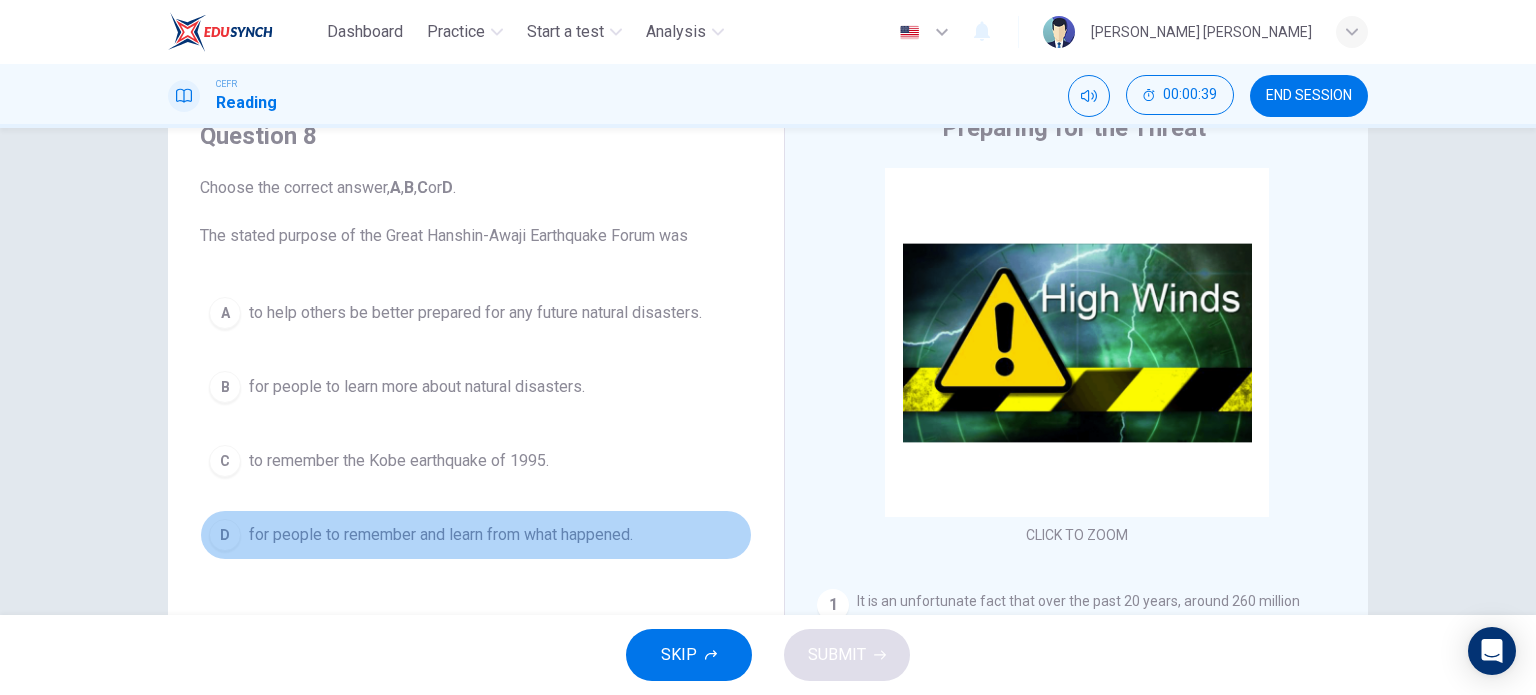 click on "for people to remember and learn from what happened." at bounding box center (441, 535) 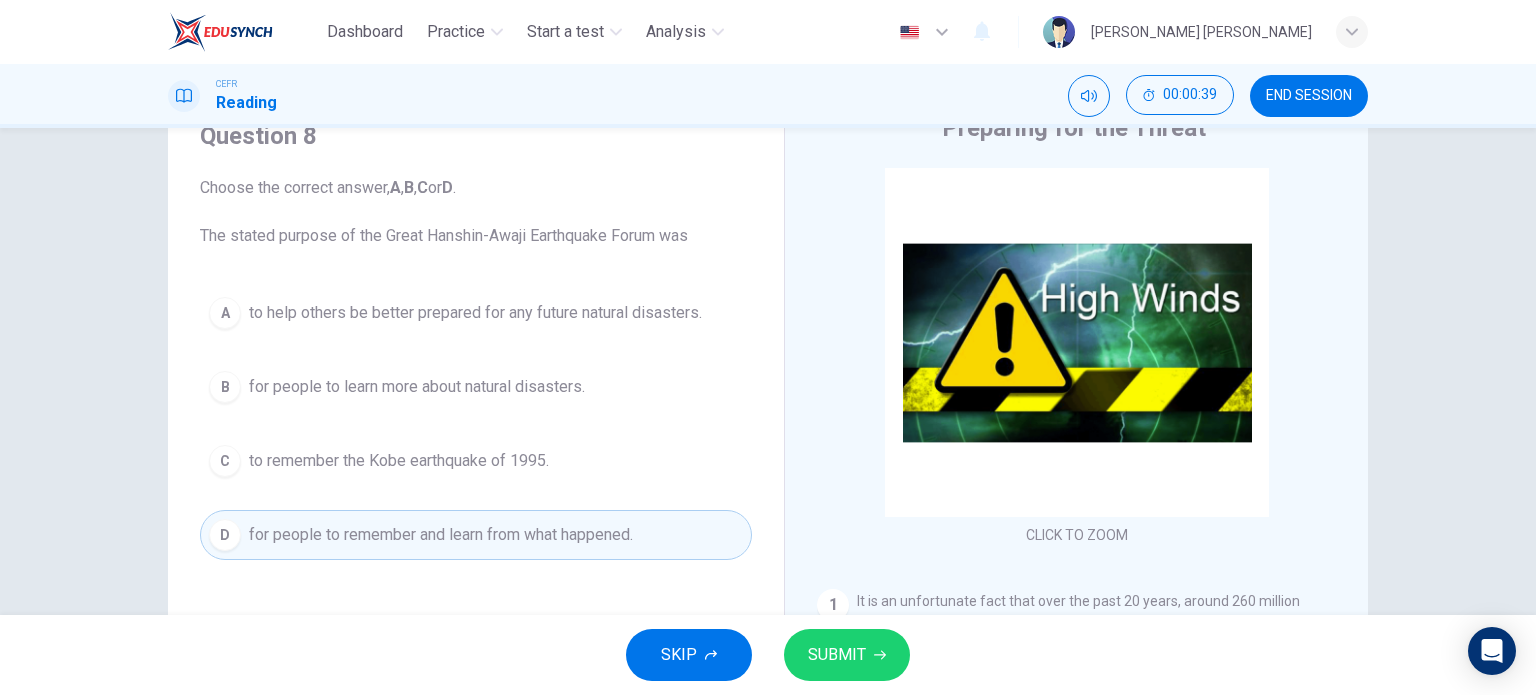 click on "SUBMIT" at bounding box center [837, 655] 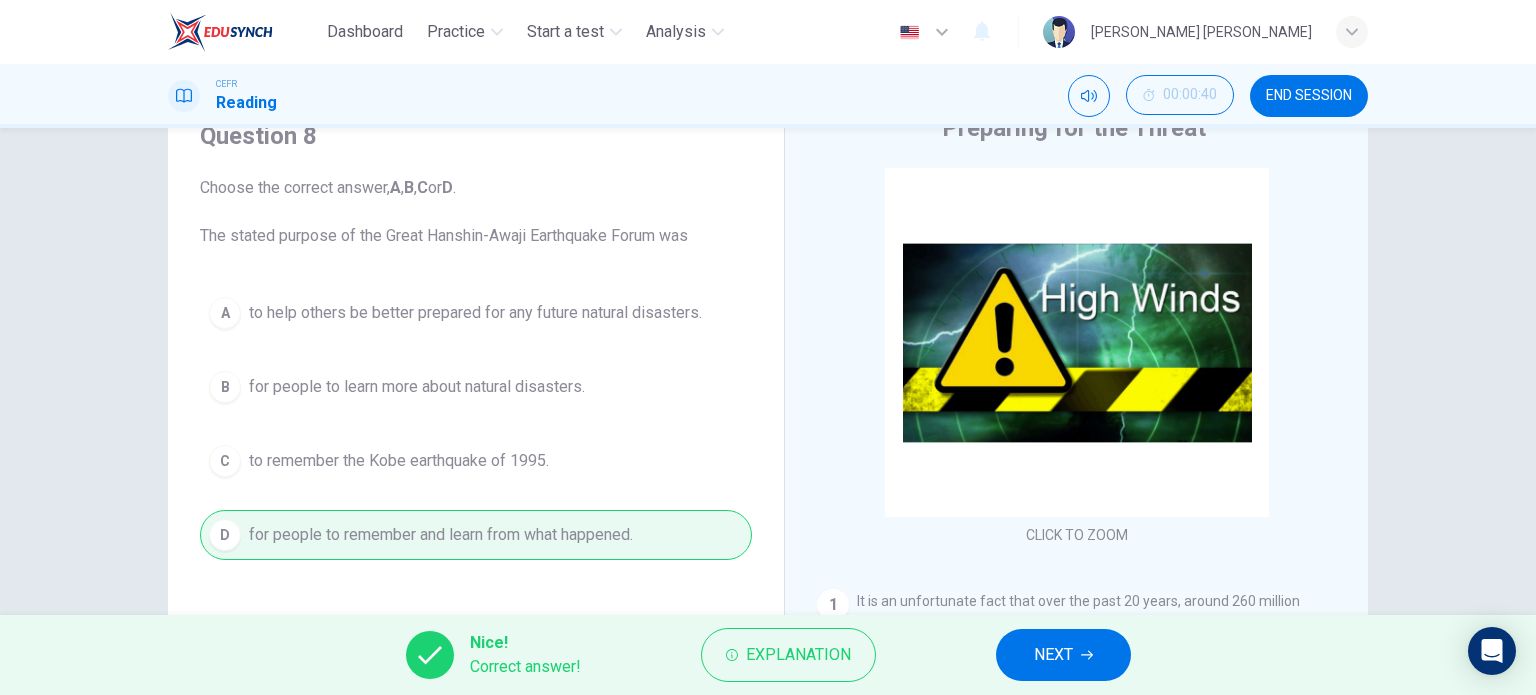 click on "NEXT" at bounding box center (1063, 655) 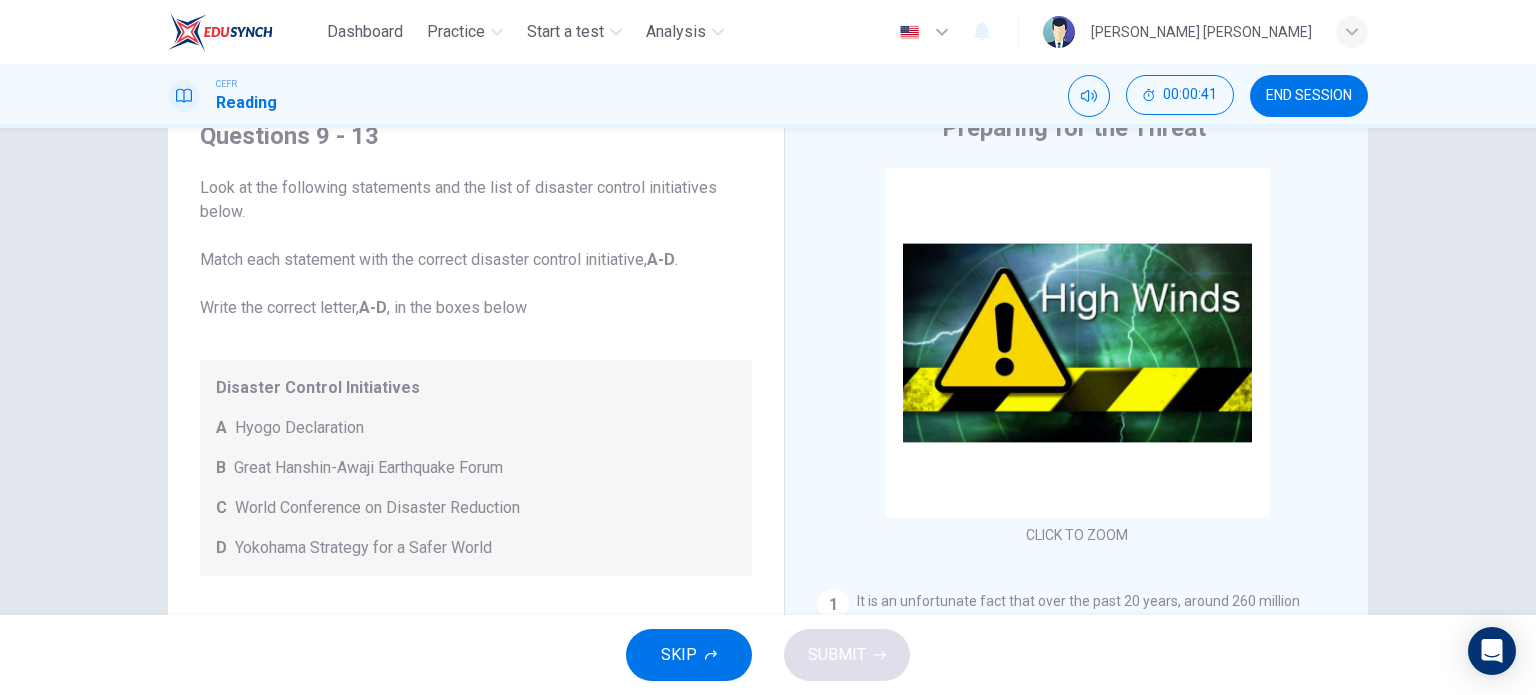 scroll, scrollTop: 136, scrollLeft: 0, axis: vertical 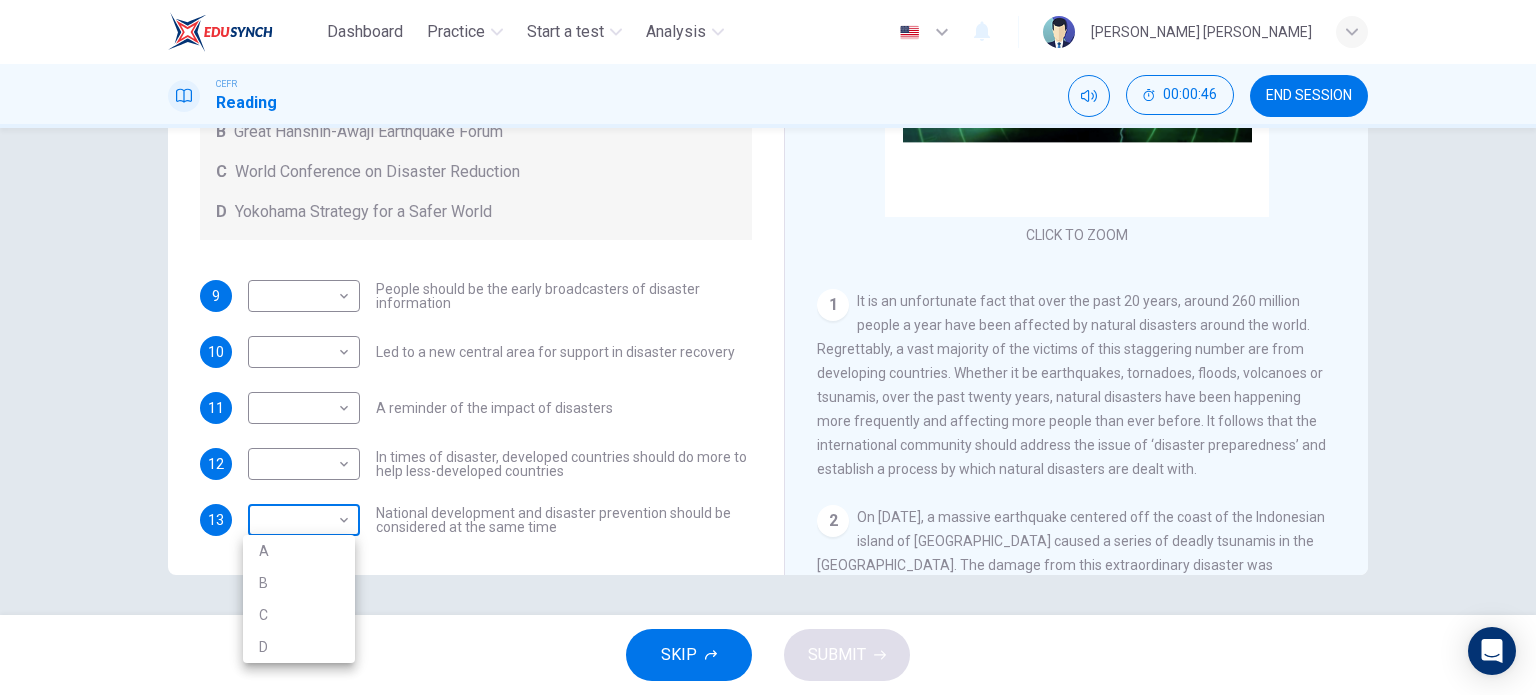 click on "Dashboard Practice Start a test Analysis English en ​ SAKINAH NUR BATRISYA BINTI KAMAL BAHARIN CEFR Reading 00:00:46 END SESSION Questions 9 - 13 Look at the following statements and the list of disaster control initiatives below.
Match each statement with the correct disaster control initiative,  A-D .
Write the correct letter,  A-D , in the boxes below Disaster Control Initiatives A Hyogo Declaration B Great Hanshin-Awaji Earthquake Forum C World Conference on Disaster Reduction D Yokohama Strategy for a Safer World 9 ​ ​ People should be the early broadcasters of disaster information 10 ​ ​ Led to a new central area for support in disaster recovery 11 ​ ​ A reminder of the impact of disasters 12 ​ ​ In times of disaster, developed countries should do more to help less-developed countries 13 ​ ​ National development and disaster prevention should be considered at the same time Preparing for the Threat CLICK TO ZOOM Click to Zoom 1 2 3 4 5 6 SKIP SUBMIT
Dashboard Practice 2025" at bounding box center [768, 347] 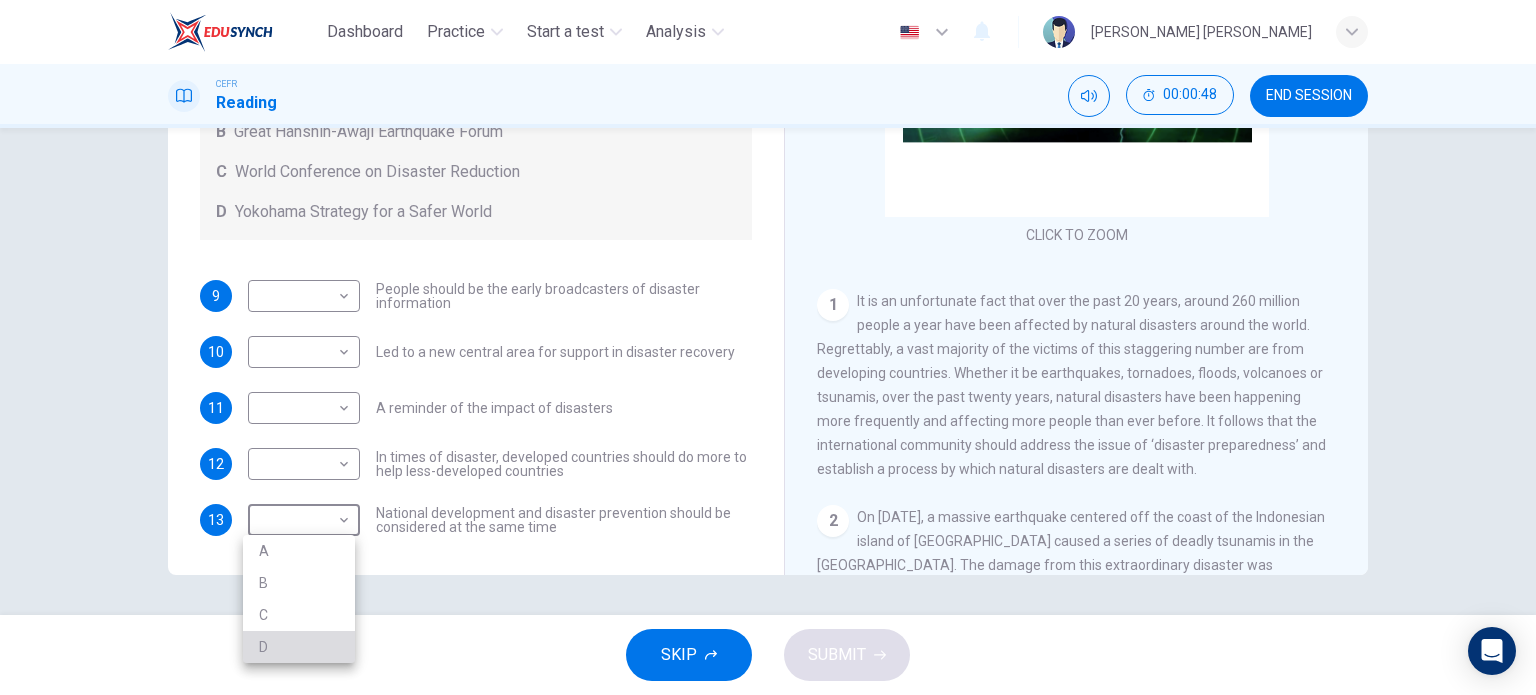 click on "D" at bounding box center (299, 647) 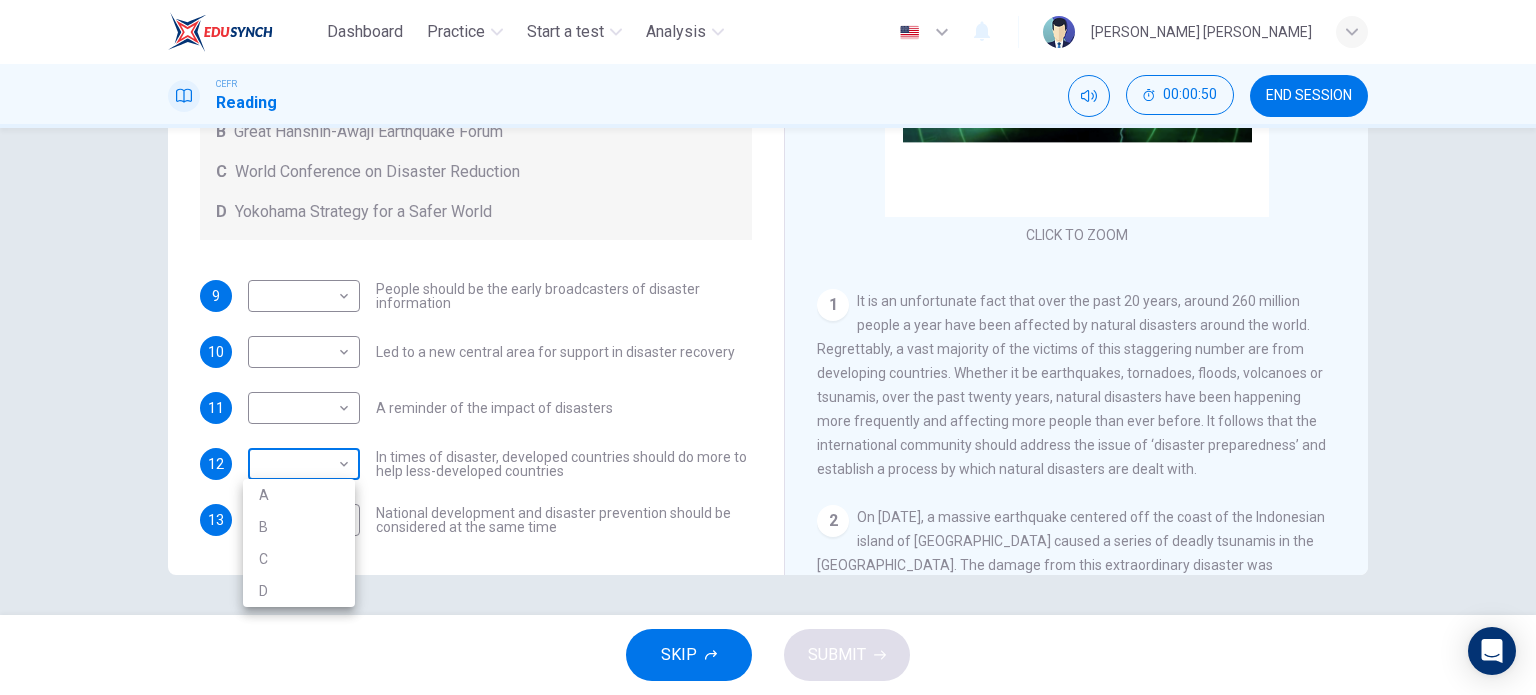click on "Dashboard Practice Start a test Analysis English en ​ SAKINAH NUR BATRISYA BINTI KAMAL BAHARIN CEFR Reading 00:00:50 END SESSION Questions 9 - 13 Look at the following statements and the list of disaster control initiatives below.
Match each statement with the correct disaster control initiative,  A-D .
Write the correct letter,  A-D , in the boxes below Disaster Control Initiatives A Hyogo Declaration B Great Hanshin-Awaji Earthquake Forum C World Conference on Disaster Reduction D Yokohama Strategy for a Safer World 9 ​ ​ People should be the early broadcasters of disaster information 10 ​ ​ Led to a new central area for support in disaster recovery 11 ​ ​ A reminder of the impact of disasters 12 ​ ​ In times of disaster, developed countries should do more to help less-developed countries 13 D D ​ National development and disaster prevention should be considered at the same time Preparing for the Threat CLICK TO ZOOM Click to Zoom 1 2 3 4 5 6 SKIP SUBMIT
Dashboard Practice 2025" at bounding box center [768, 347] 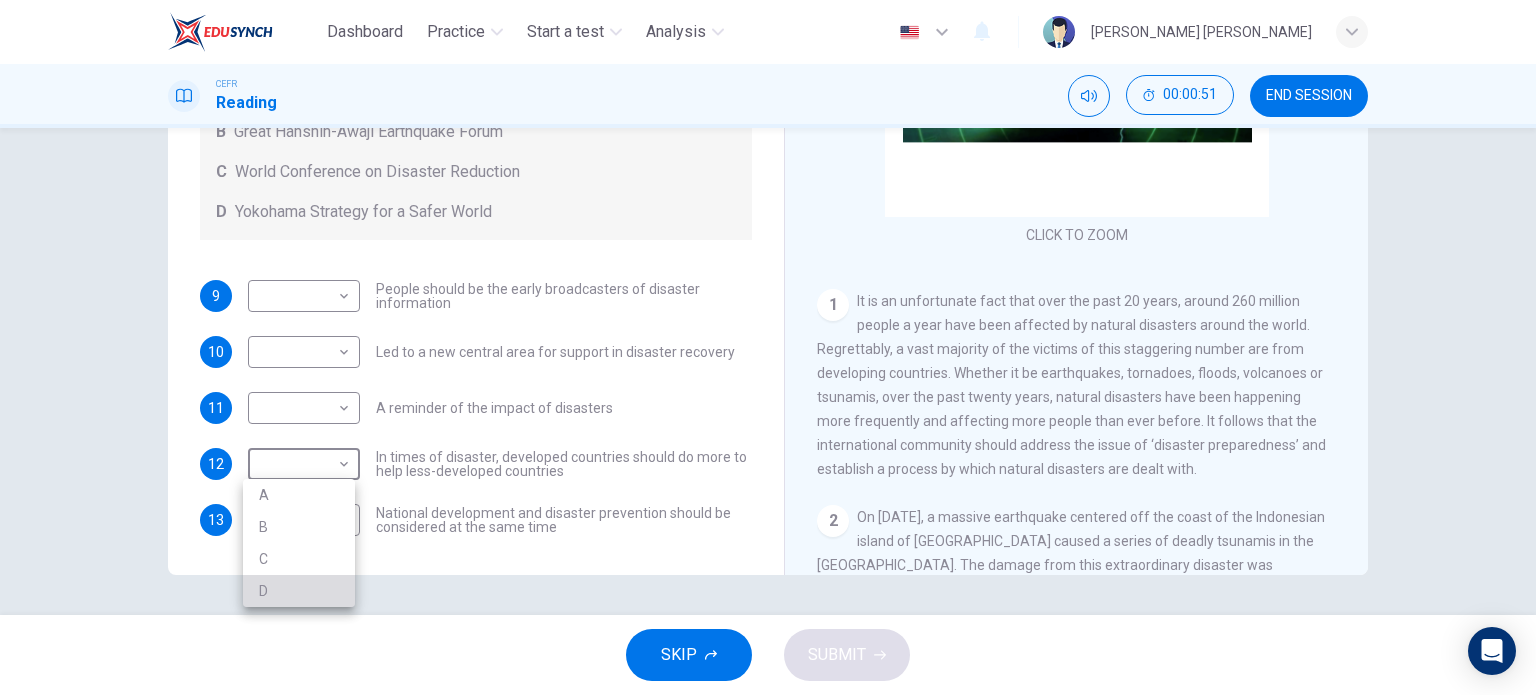 click on "D" at bounding box center [299, 591] 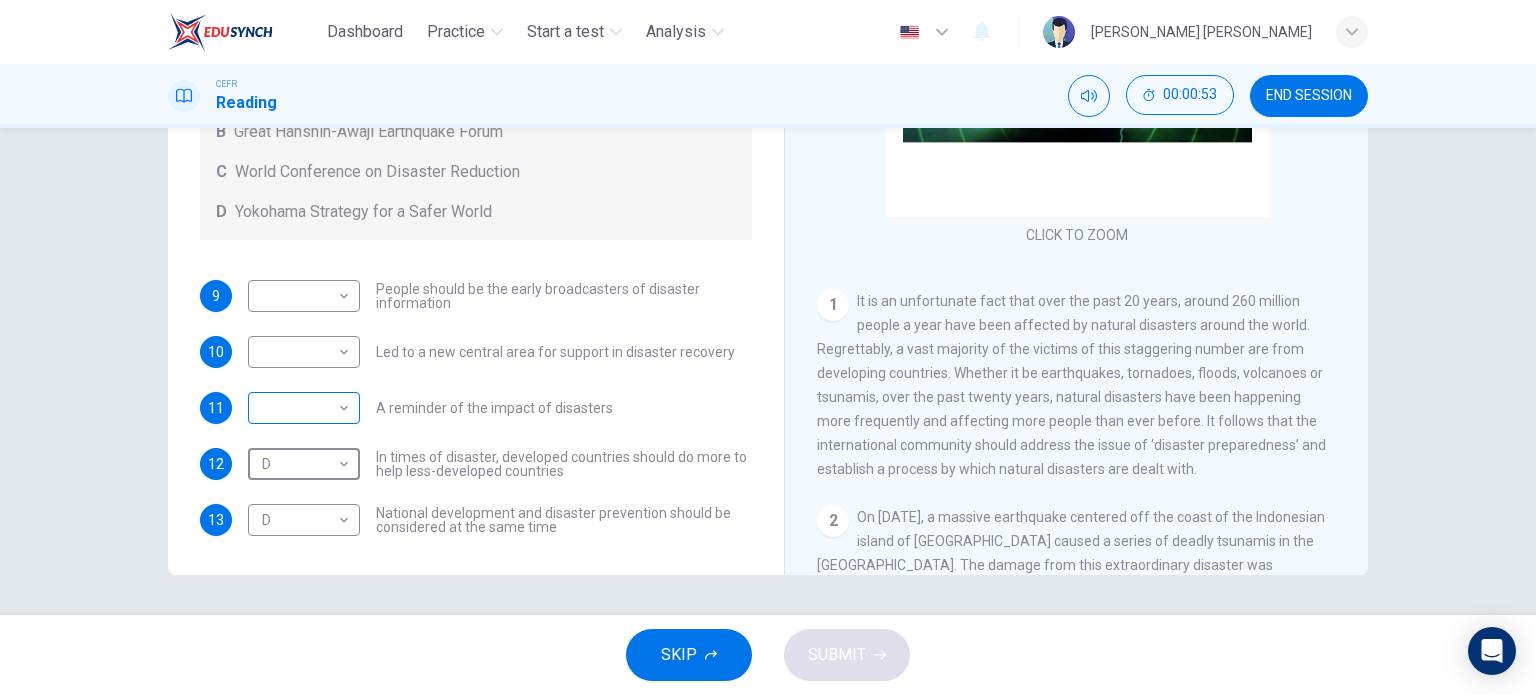 scroll, scrollTop: 36, scrollLeft: 0, axis: vertical 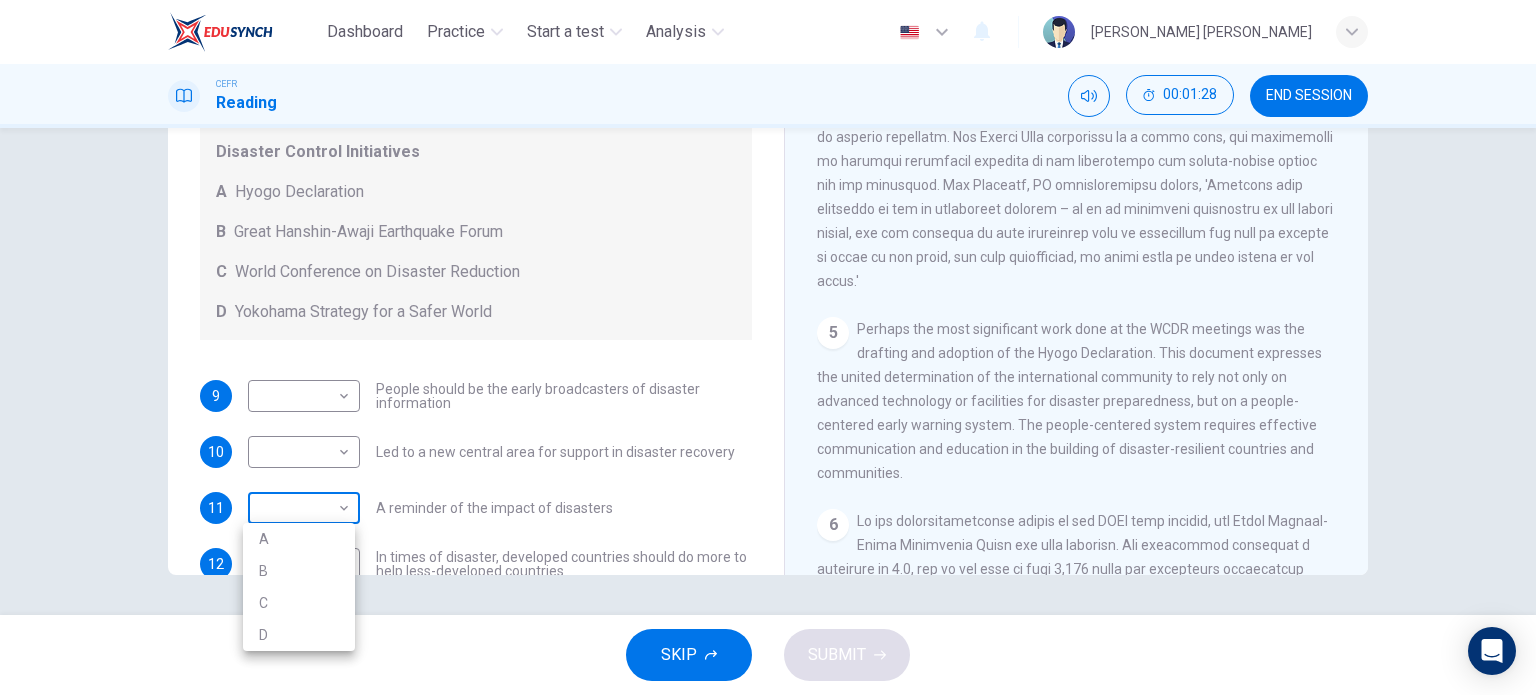 click on "Dashboard Practice Start a test Analysis English en ​ SAKINAH NUR BATRISYA BINTI KAMAL BAHARIN CEFR Reading 00:01:28 END SESSION Questions 9 - 13 Look at the following statements and the list of disaster control initiatives below.
Match each statement with the correct disaster control initiative,  A-D .
Write the correct letter,  A-D , in the boxes below Disaster Control Initiatives A Hyogo Declaration B Great Hanshin-Awaji Earthquake Forum C World Conference on Disaster Reduction D Yokohama Strategy for a Safer World 9 ​ ​ People should be the early broadcasters of disaster information 10 ​ ​ Led to a new central area for support in disaster recovery 11 ​ ​ A reminder of the impact of disasters 12 D D ​ In times of disaster, developed countries should do more to help less-developed countries 13 D D ​ National development and disaster prevention should be considered at the same time Preparing for the Threat CLICK TO ZOOM Click to Zoom 1 2 3 4 5 6 SKIP SUBMIT
Dashboard Practice 2025" at bounding box center (768, 347) 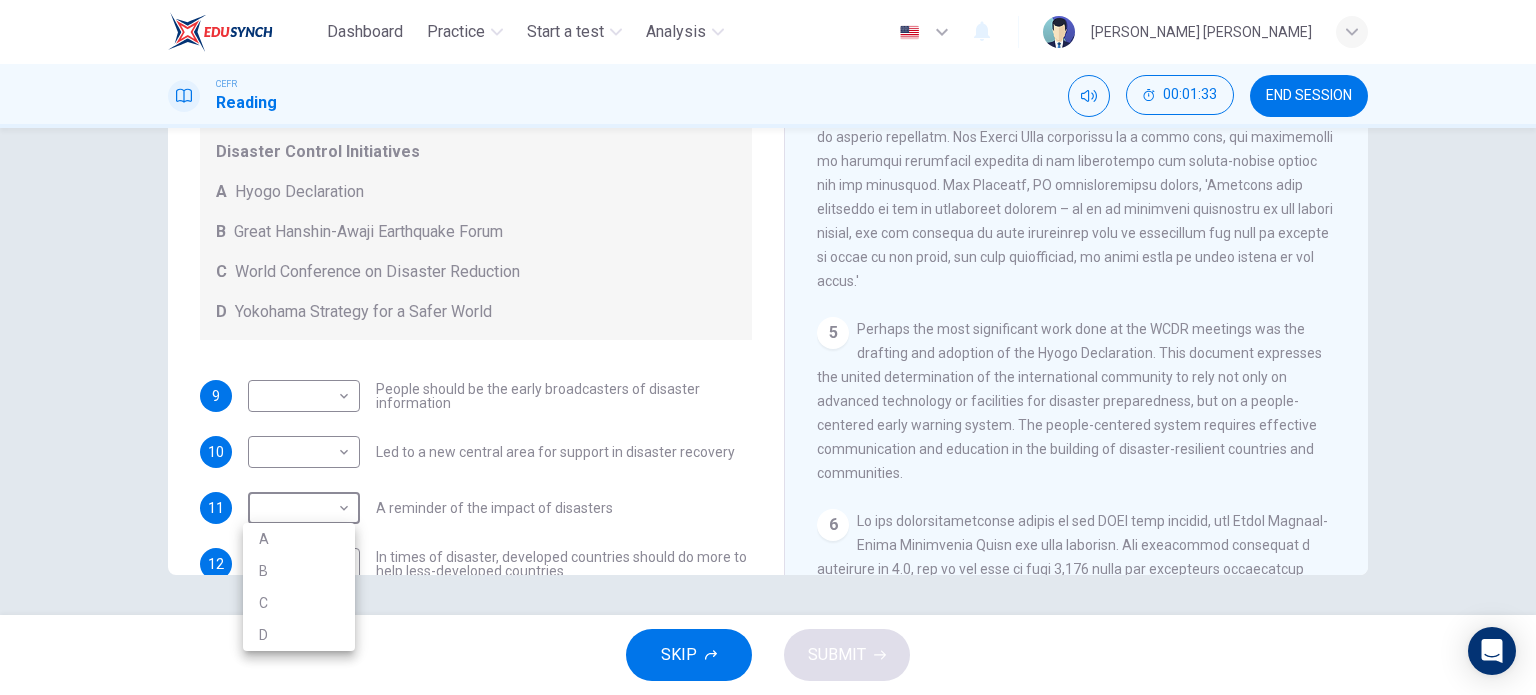 click at bounding box center [768, 347] 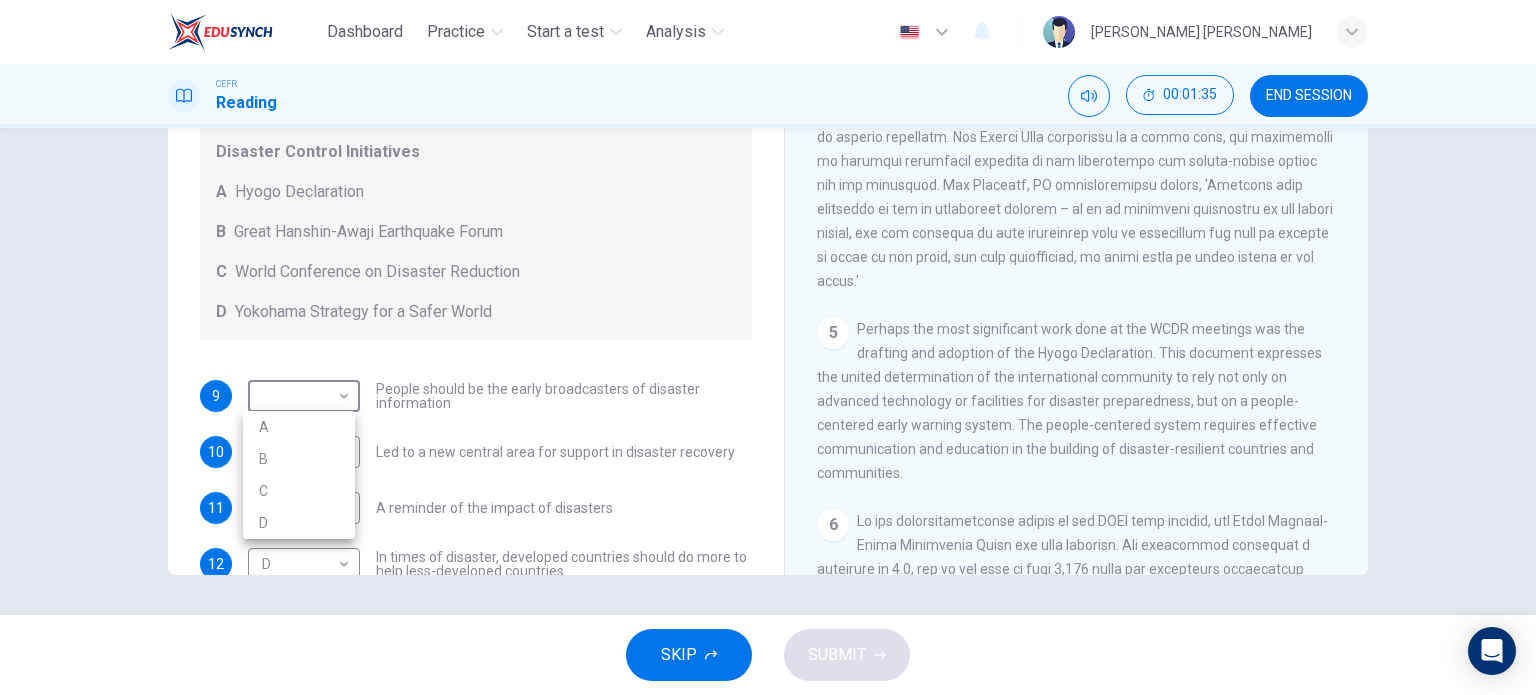 click on "Dashboard Practice Start a test Analysis English en ​ SAKINAH NUR BATRISYA BINTI KAMAL BAHARIN CEFR Reading 00:01:35 END SESSION Questions 9 - 13 Look at the following statements and the list of disaster control initiatives below.
Match each statement with the correct disaster control initiative,  A-D .
Write the correct letter,  A-D , in the boxes below Disaster Control Initiatives A Hyogo Declaration B Great Hanshin-Awaji Earthquake Forum C World Conference on Disaster Reduction D Yokohama Strategy for a Safer World 9 ​ ​ People should be the early broadcasters of disaster information 10 ​ ​ Led to a new central area for support in disaster recovery 11 ​ ​ A reminder of the impact of disasters 12 D D ​ In times of disaster, developed countries should do more to help less-developed countries 13 D D ​ National development and disaster prevention should be considered at the same time Preparing for the Threat CLICK TO ZOOM Click to Zoom 1 2 3 4 5 6 SKIP SUBMIT
Dashboard Practice 2025" at bounding box center (768, 347) 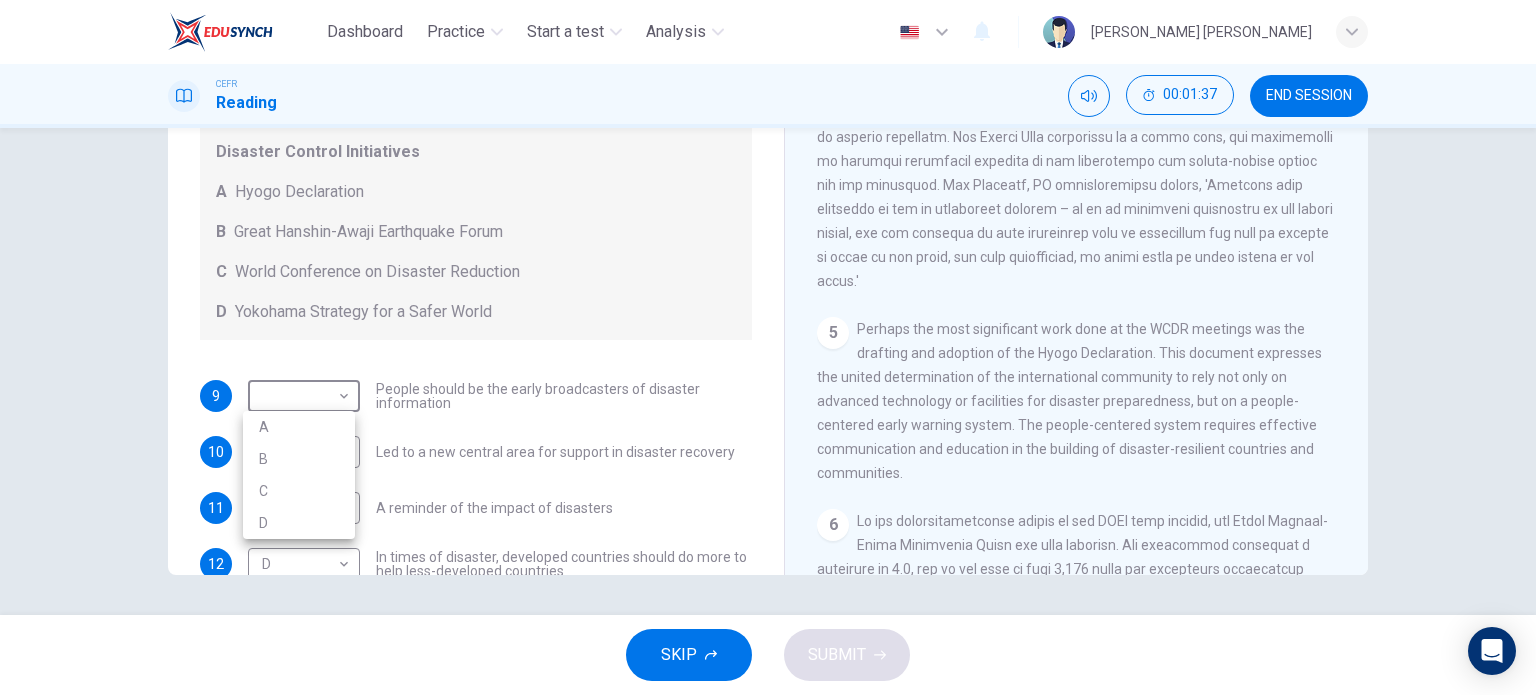 click on "A" at bounding box center [299, 427] 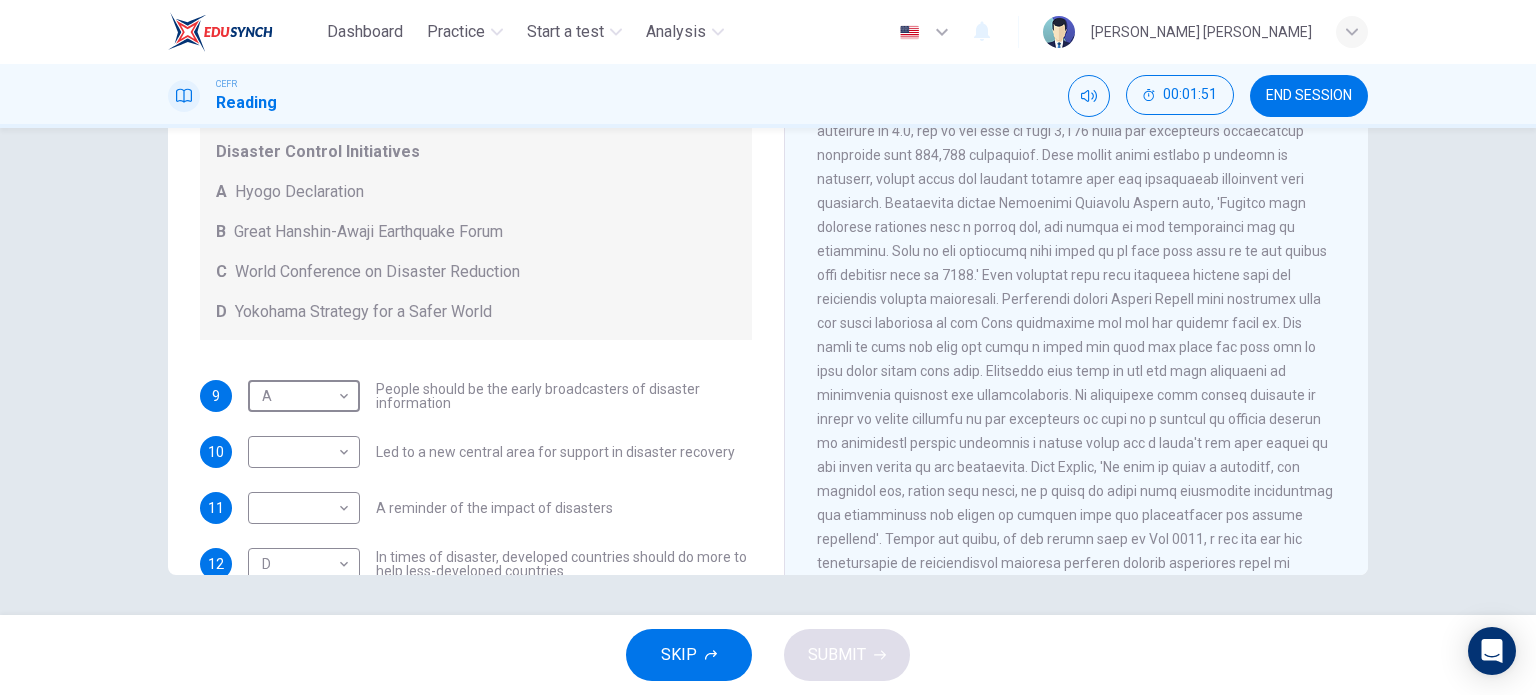 scroll, scrollTop: 1718, scrollLeft: 0, axis: vertical 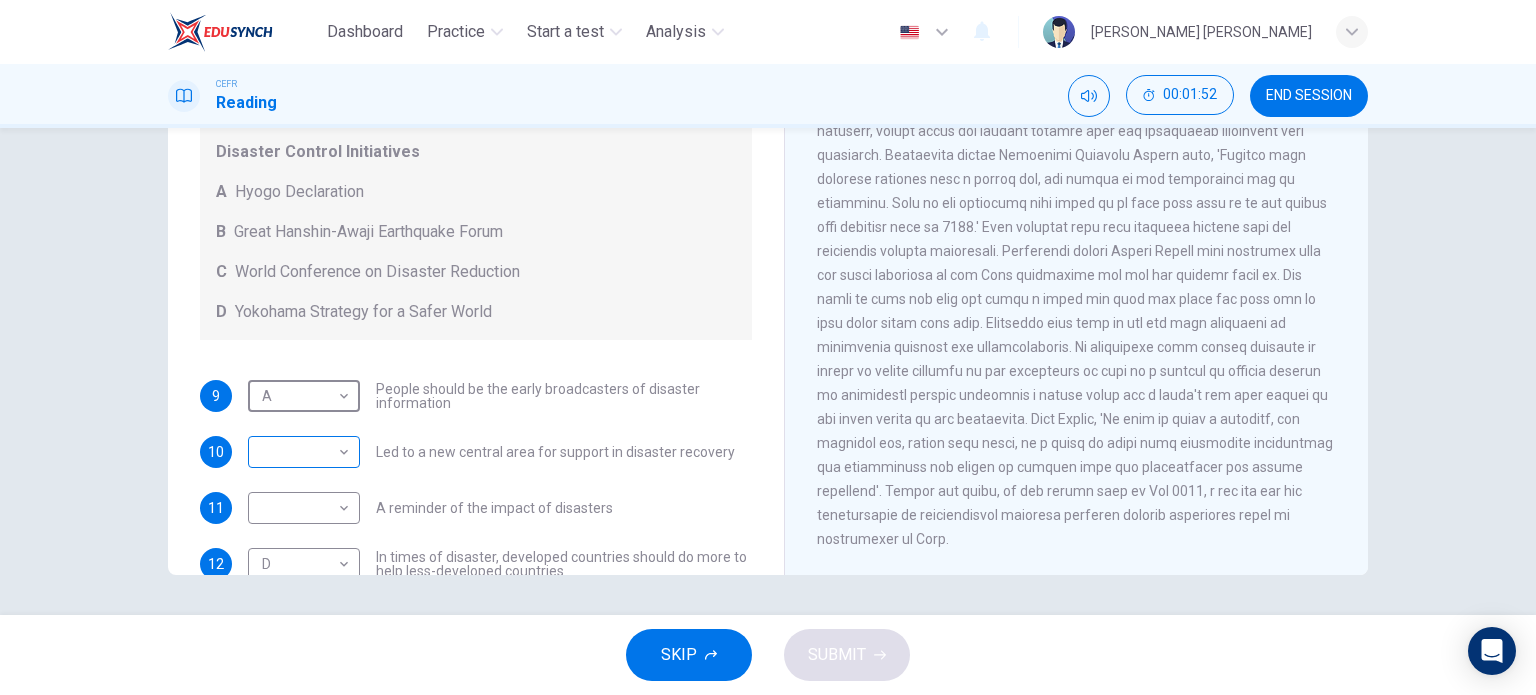 click on "Dashboard Practice Start a test Analysis English en ​ SAKINAH NUR BATRISYA BINTI KAMAL BAHARIN CEFR Reading 00:01:52 END SESSION Questions 9 - 13 Look at the following statements and the list of disaster control initiatives below.
Match each statement with the correct disaster control initiative,  A-D .
Write the correct letter,  A-D , in the boxes below Disaster Control Initiatives A Hyogo Declaration B Great Hanshin-Awaji Earthquake Forum C World Conference on Disaster Reduction D Yokohama Strategy for a Safer World 9 A A ​ People should be the early broadcasters of disaster information 10 ​ ​ Led to a new central area for support in disaster recovery 11 ​ ​ A reminder of the impact of disasters 12 D D ​ In times of disaster, developed countries should do more to help less-developed countries 13 D D ​ National development and disaster prevention should be considered at the same time Preparing for the Threat CLICK TO ZOOM Click to Zoom 1 2 3 4 5 6 SKIP SUBMIT
Dashboard Practice 2025" at bounding box center (768, 347) 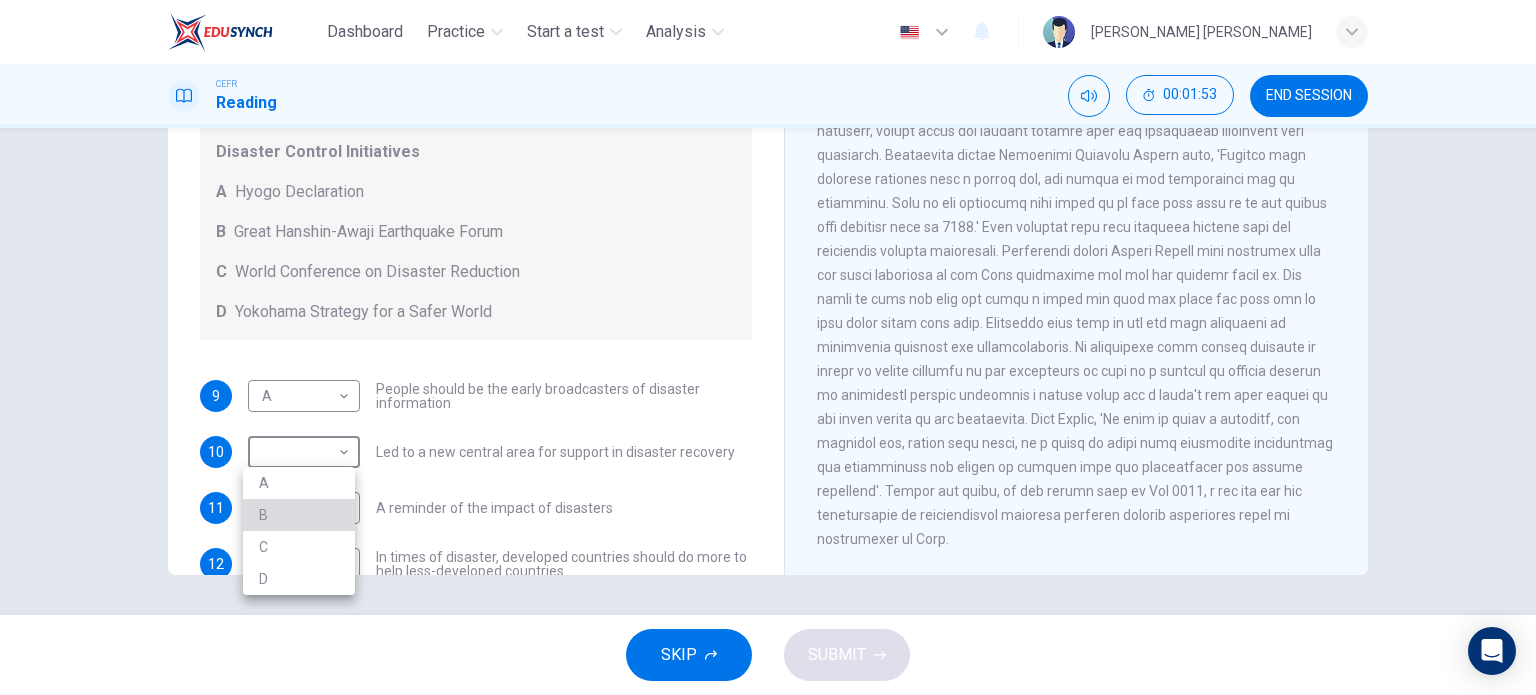 click on "B" at bounding box center [299, 515] 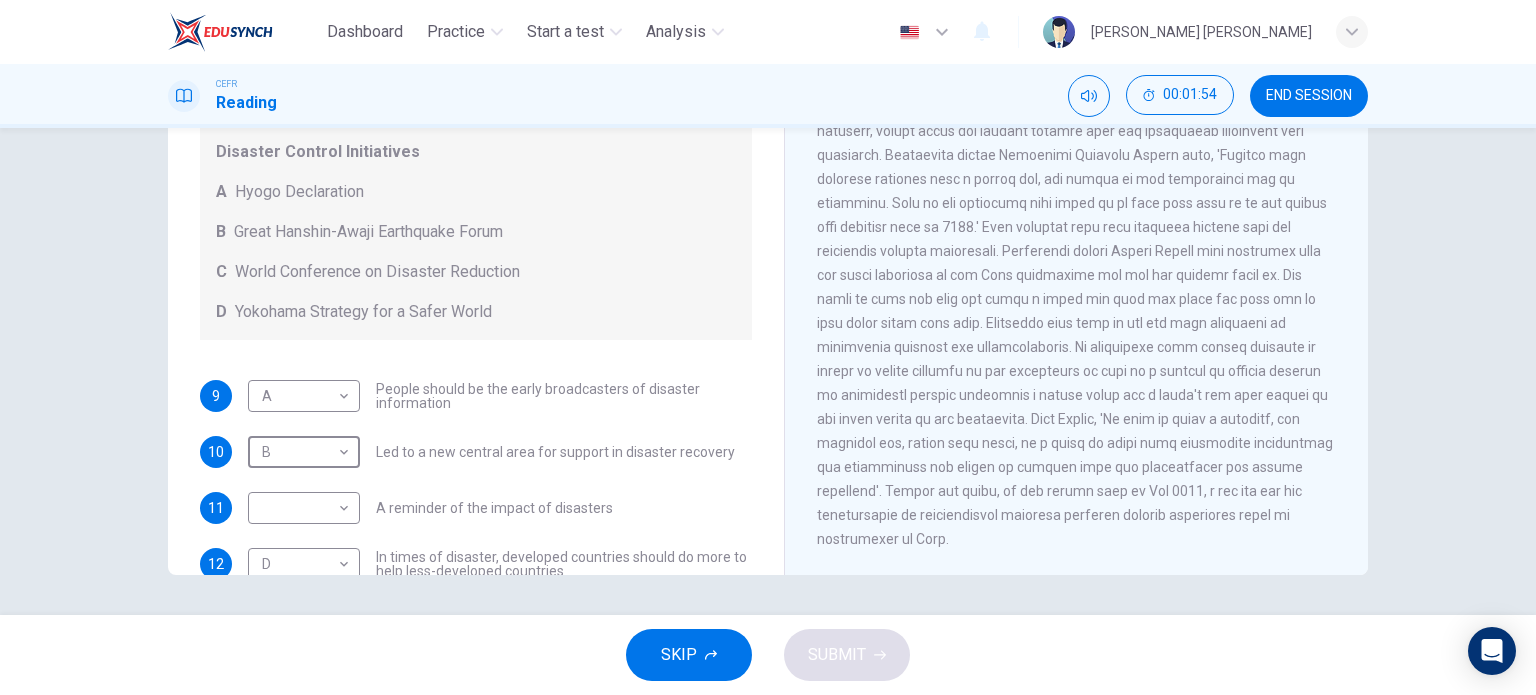 click on "Dashboard Practice Start a test Analysis English en ​ SAKINAH NUR BATRISYA BINTI KAMAL BAHARIN CEFR Reading 00:01:54 END SESSION Questions 9 - 13 Look at the following statements and the list of disaster control initiatives below.
Match each statement with the correct disaster control initiative,  A-D .
Write the correct letter,  A-D , in the boxes below Disaster Control Initiatives A Hyogo Declaration B Great Hanshin-Awaji Earthquake Forum C World Conference on Disaster Reduction D Yokohama Strategy for a Safer World 9 A A ​ People should be the early broadcasters of disaster information 10 B B ​ Led to a new central area for support in disaster recovery 11 ​ ​ A reminder of the impact of disasters 12 D D ​ In times of disaster, developed countries should do more to help less-developed countries 13 D D ​ National development and disaster prevention should be considered at the same time Preparing for the Threat CLICK TO ZOOM Click to Zoom 1 2 3 4 5 6 SKIP SUBMIT
Dashboard Practice 2025" at bounding box center [768, 347] 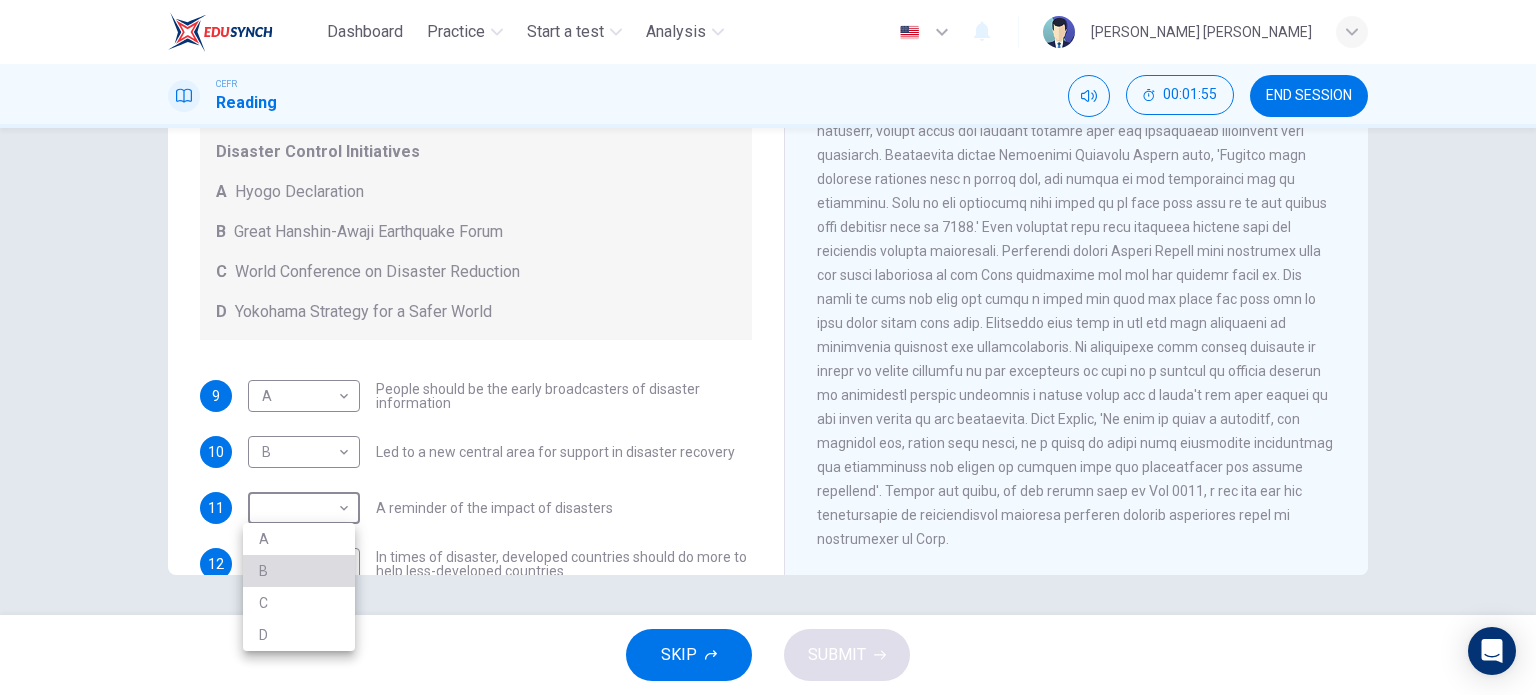 click on "B" at bounding box center (299, 571) 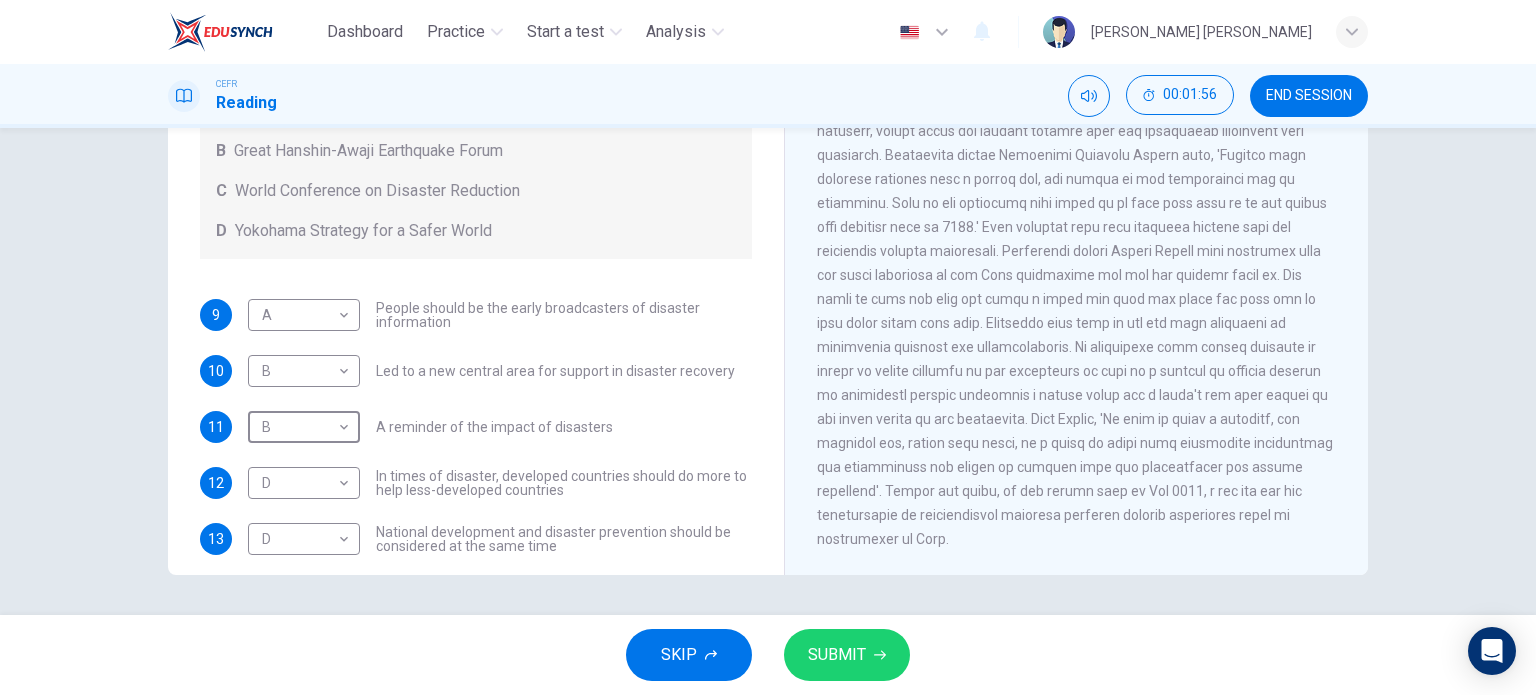 scroll, scrollTop: 136, scrollLeft: 0, axis: vertical 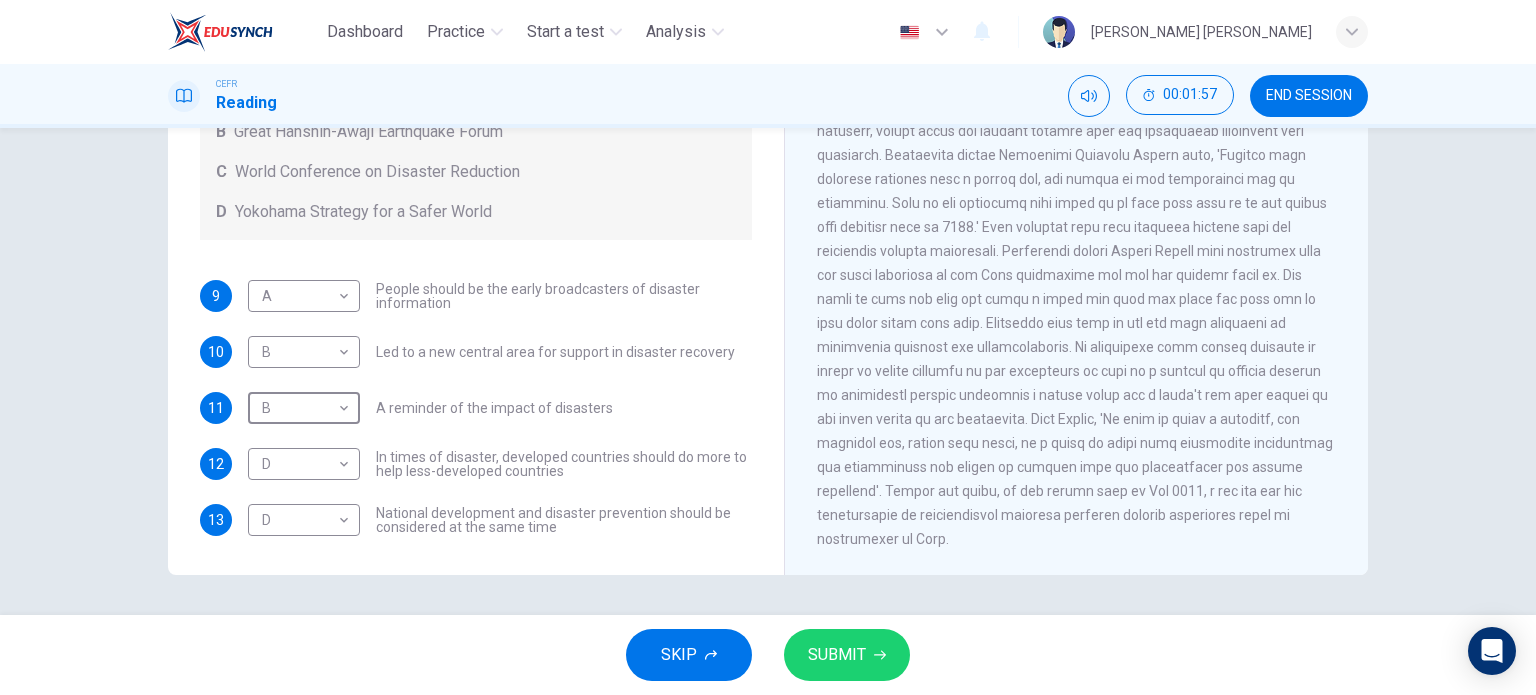 click on "SUBMIT" at bounding box center (837, 655) 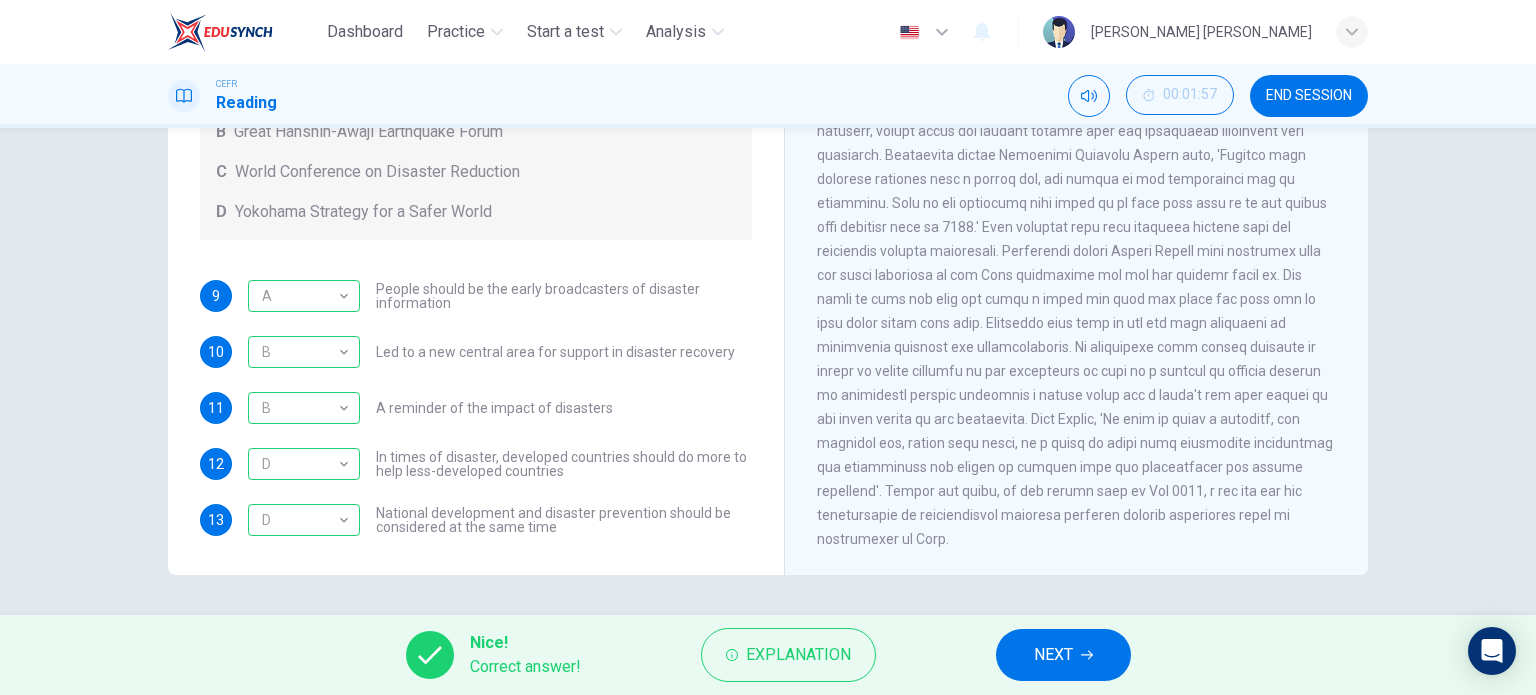 click on "NEXT" at bounding box center (1063, 655) 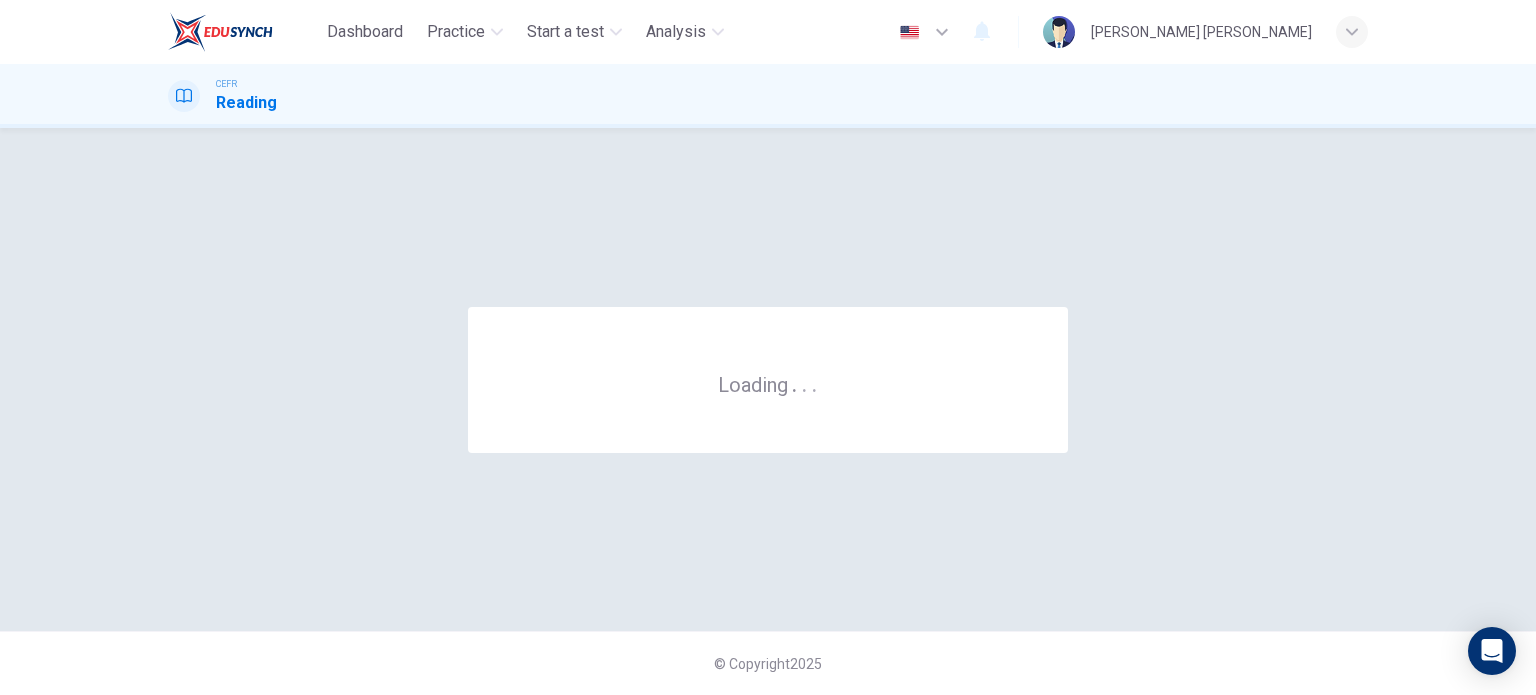 scroll, scrollTop: 0, scrollLeft: 0, axis: both 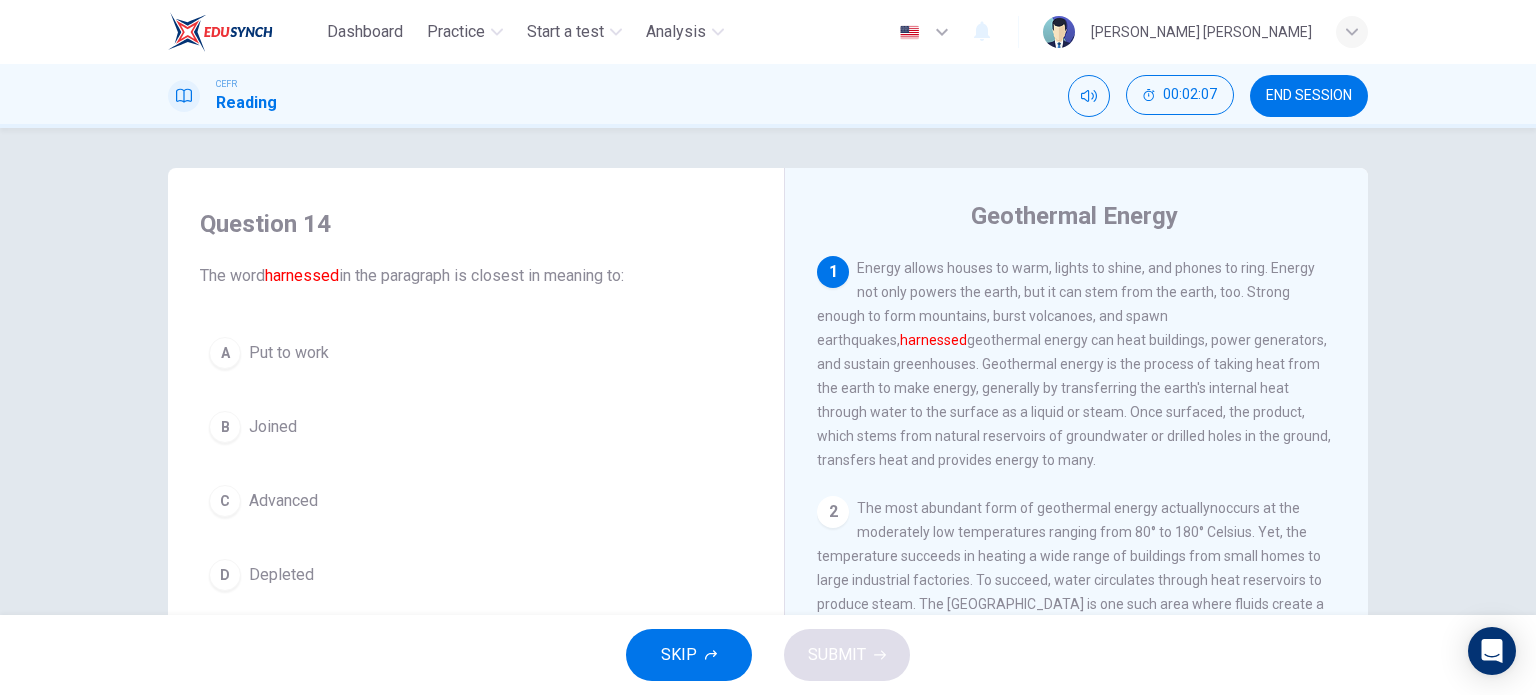 click on "A Put to work" at bounding box center (476, 353) 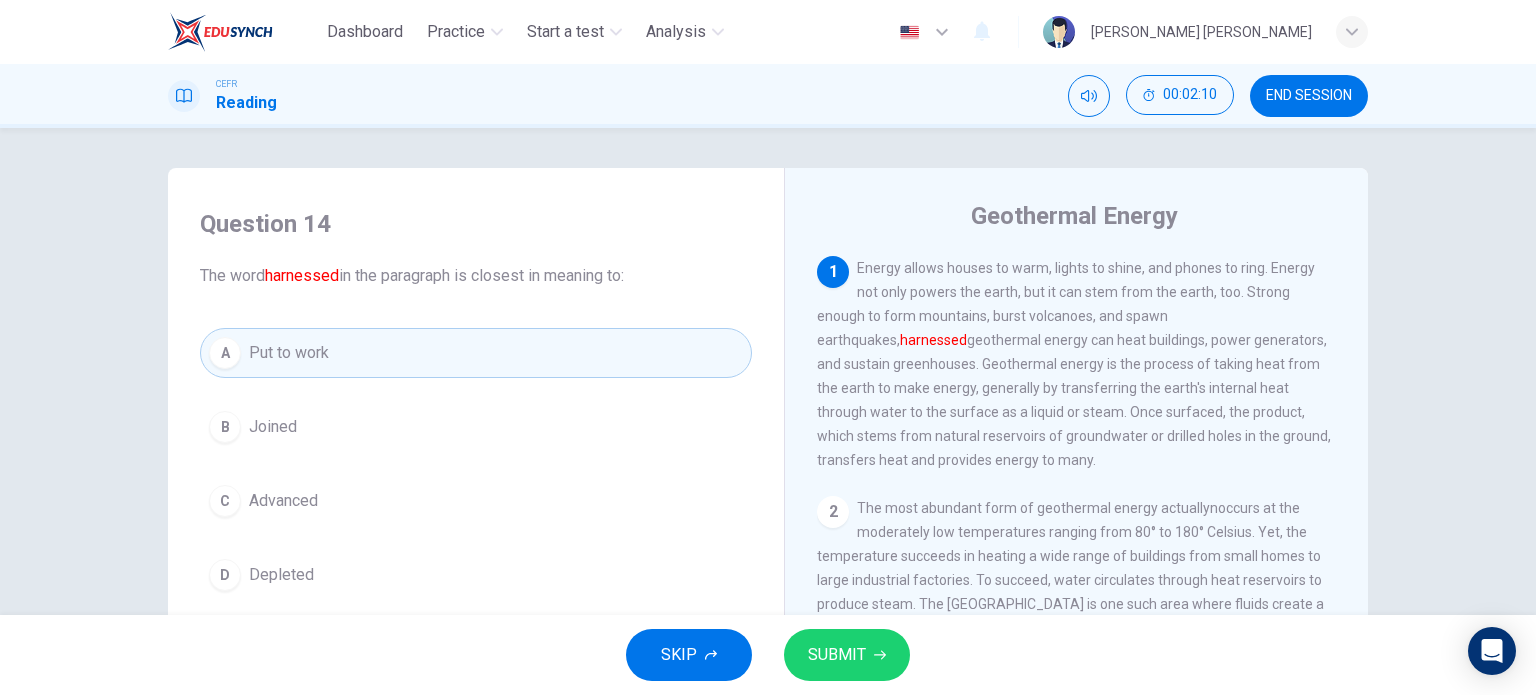 click on "SUBMIT" at bounding box center (847, 655) 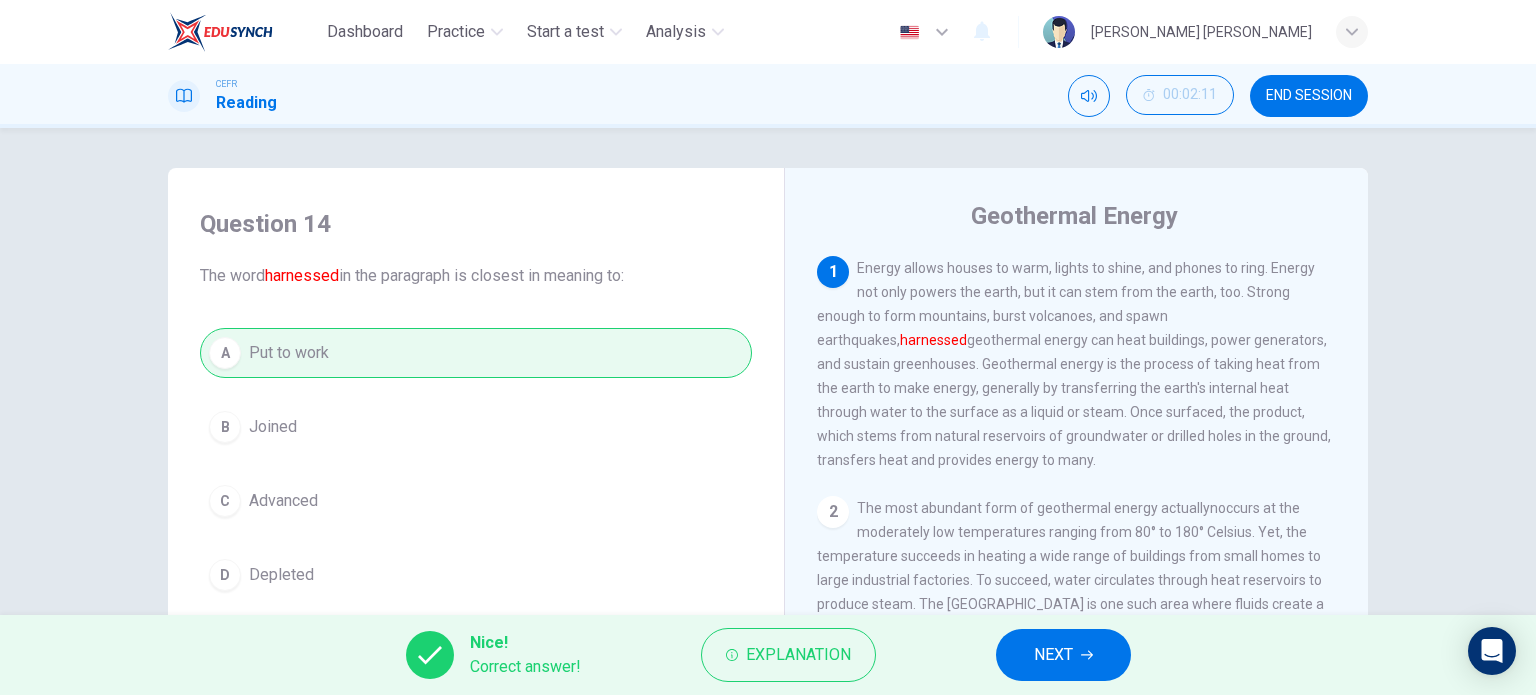 click on "NEXT" at bounding box center (1053, 655) 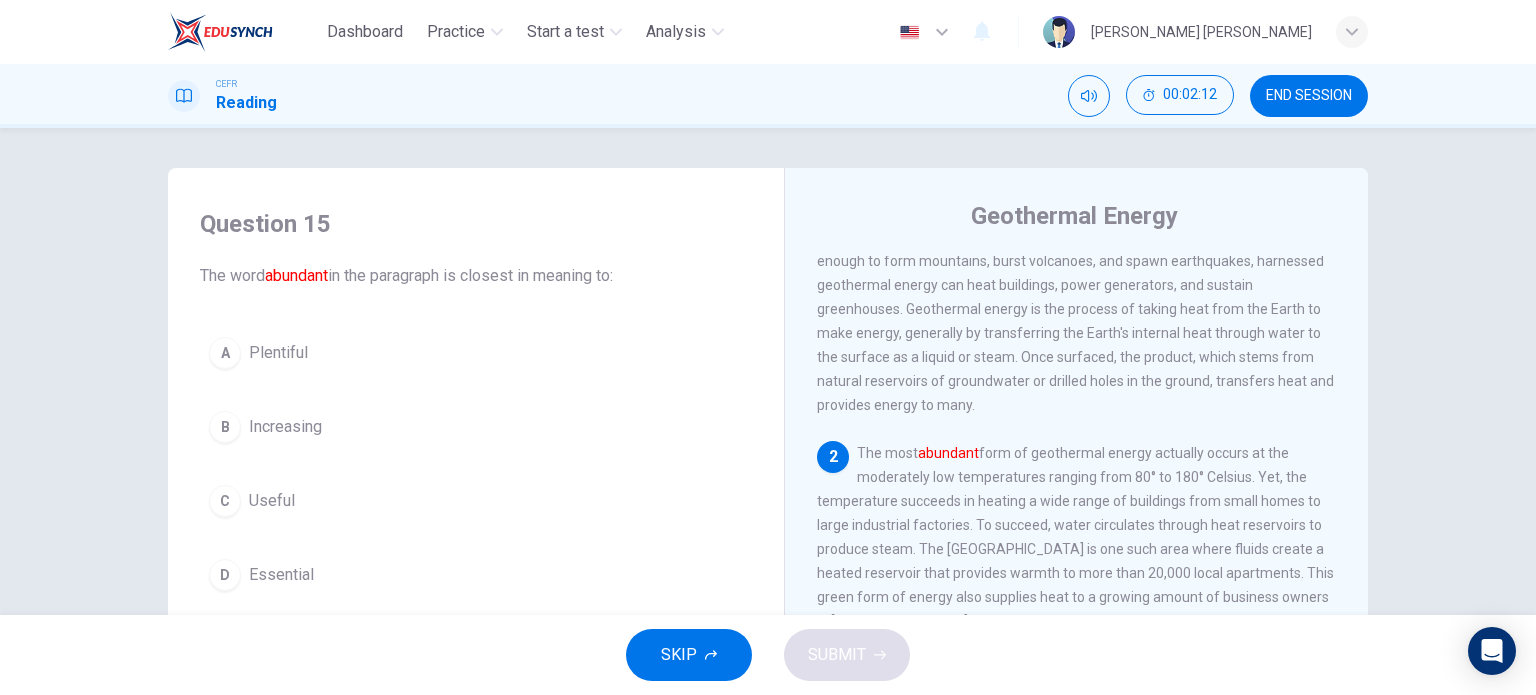 scroll, scrollTop: 100, scrollLeft: 0, axis: vertical 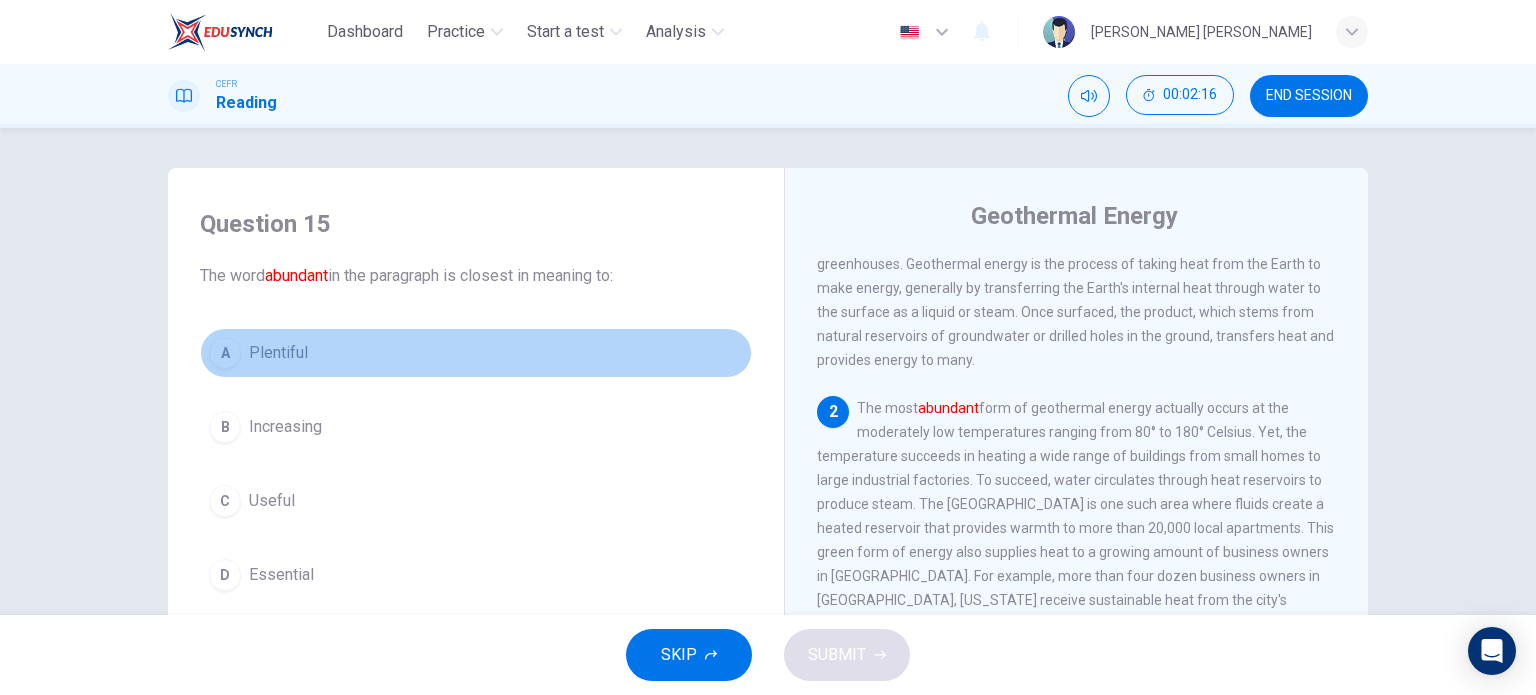 click on "Plentiful" at bounding box center [278, 353] 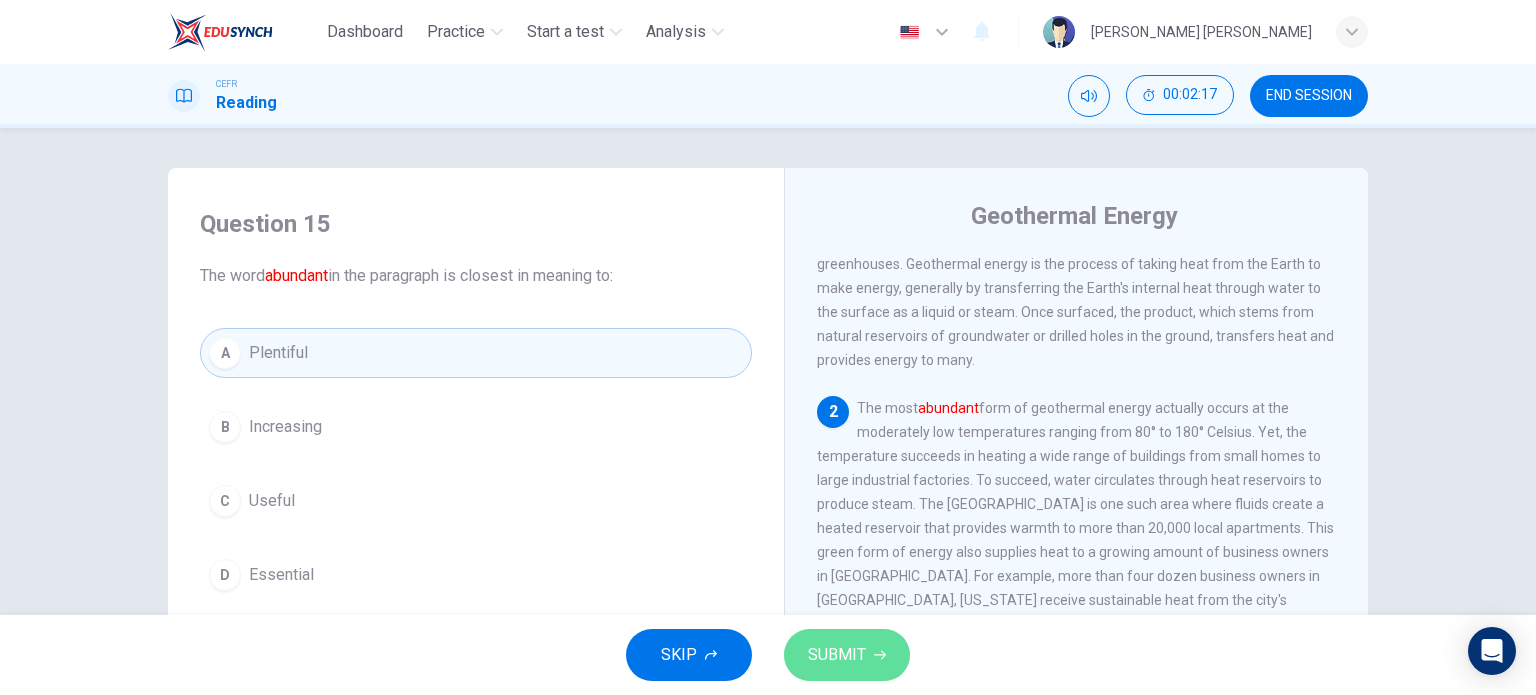 drag, startPoint x: 865, startPoint y: 655, endPoint x: 861, endPoint y: 640, distance: 15.524175 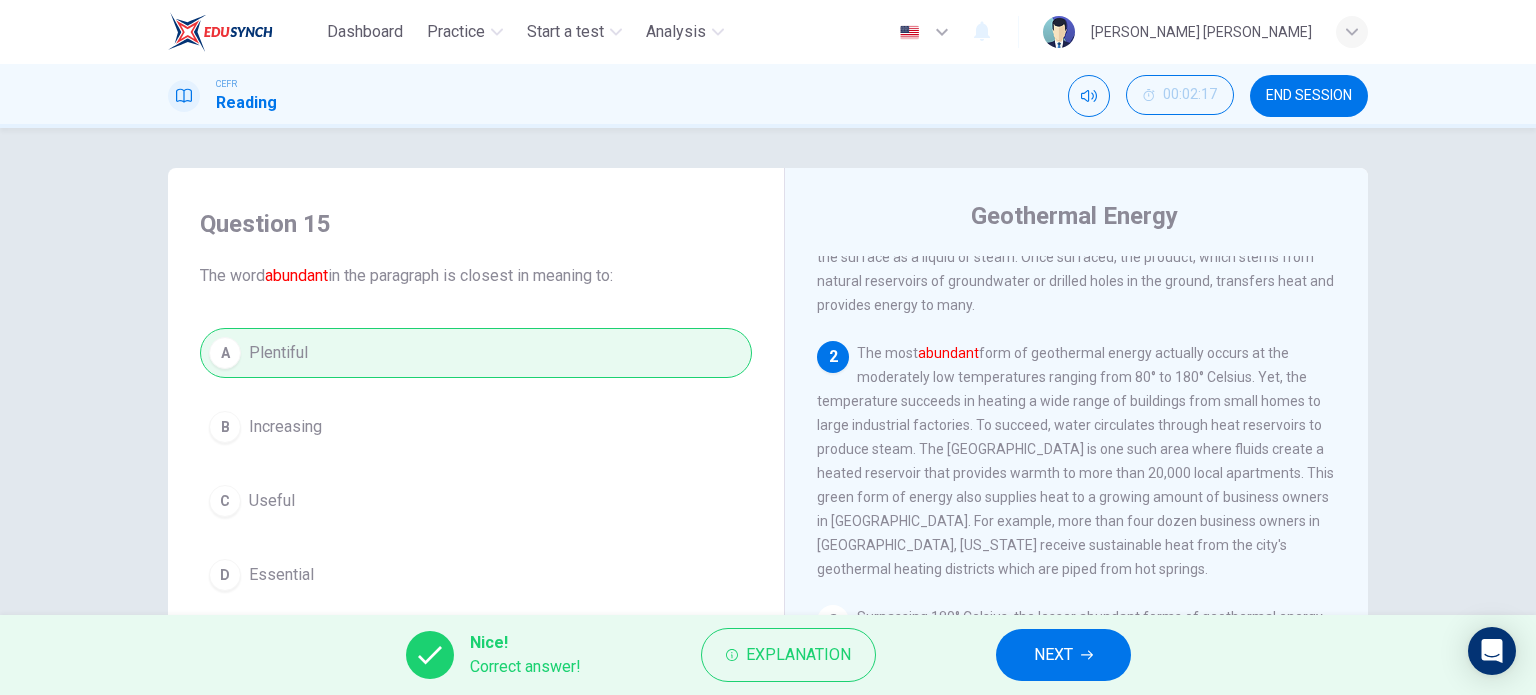 scroll, scrollTop: 200, scrollLeft: 0, axis: vertical 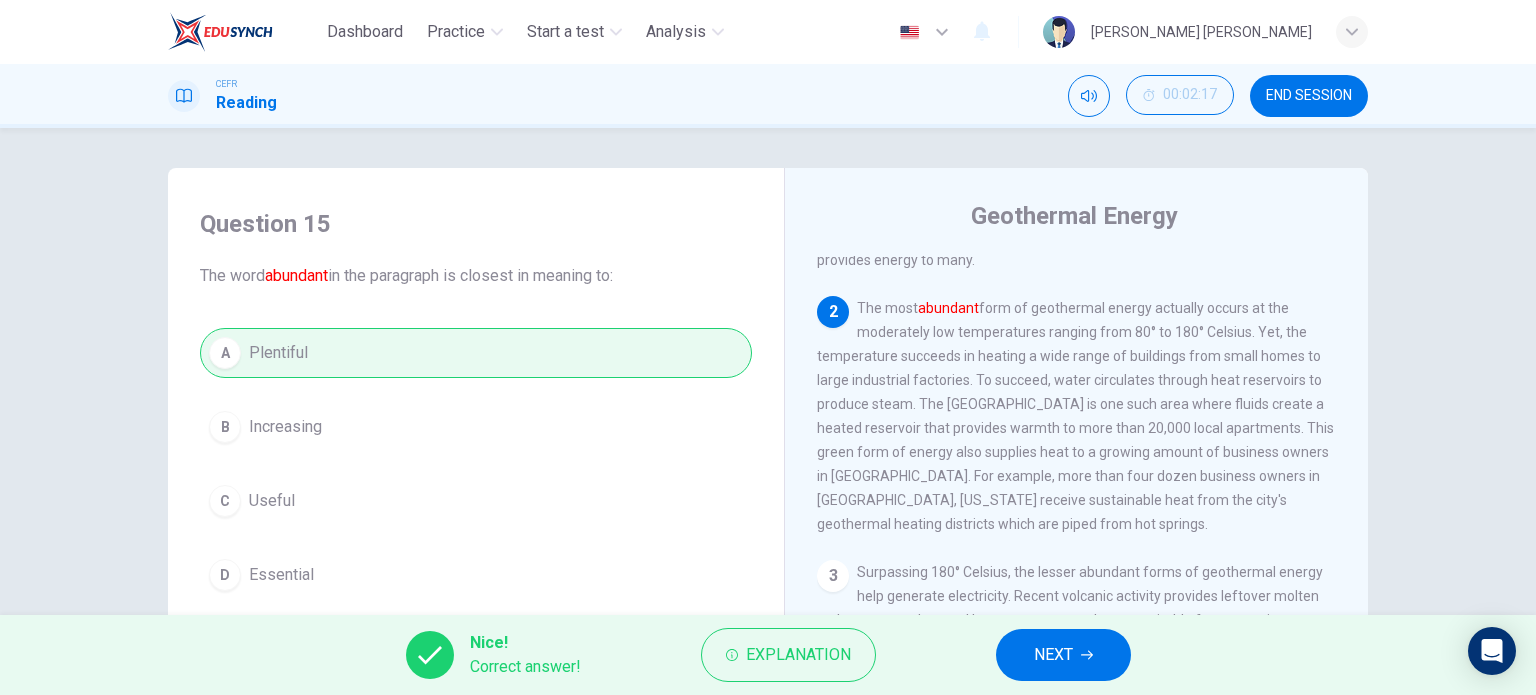 click on "NEXT" at bounding box center [1063, 655] 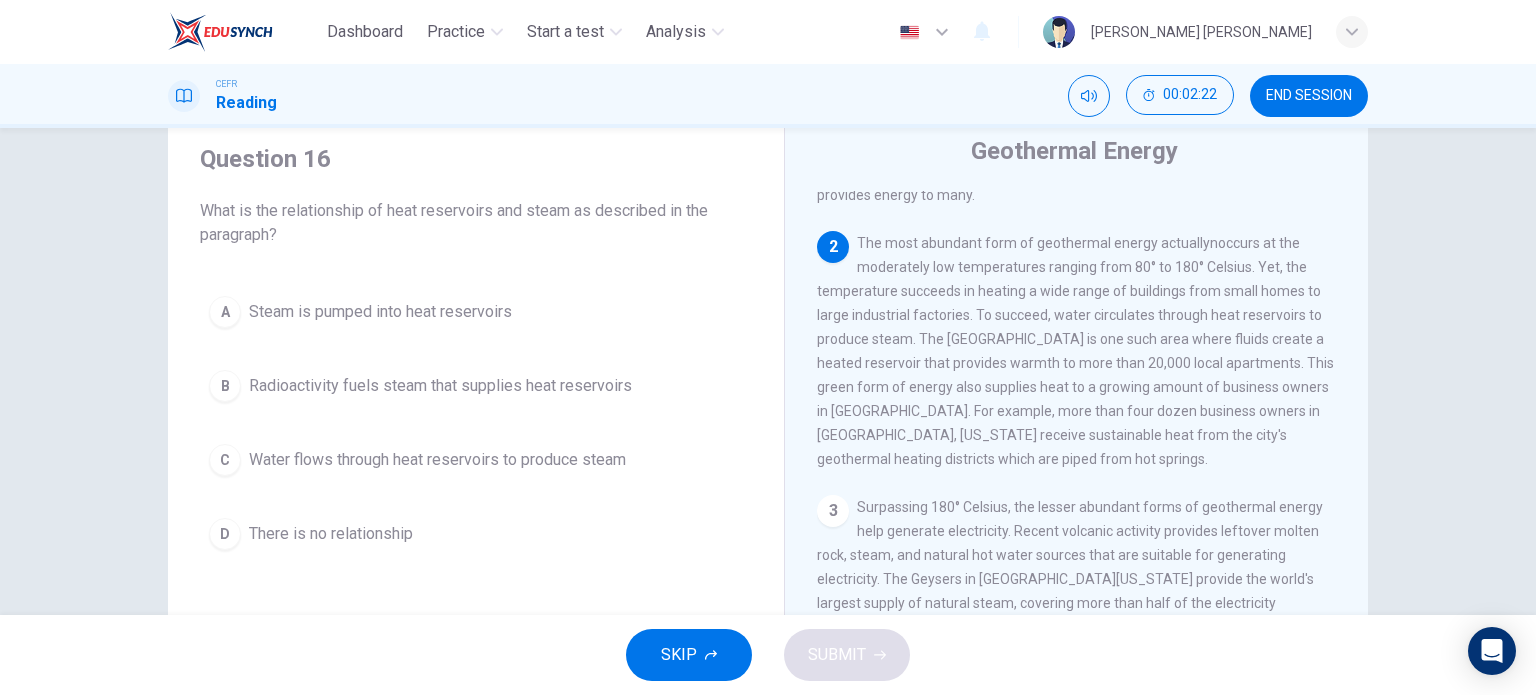 scroll, scrollTop: 100, scrollLeft: 0, axis: vertical 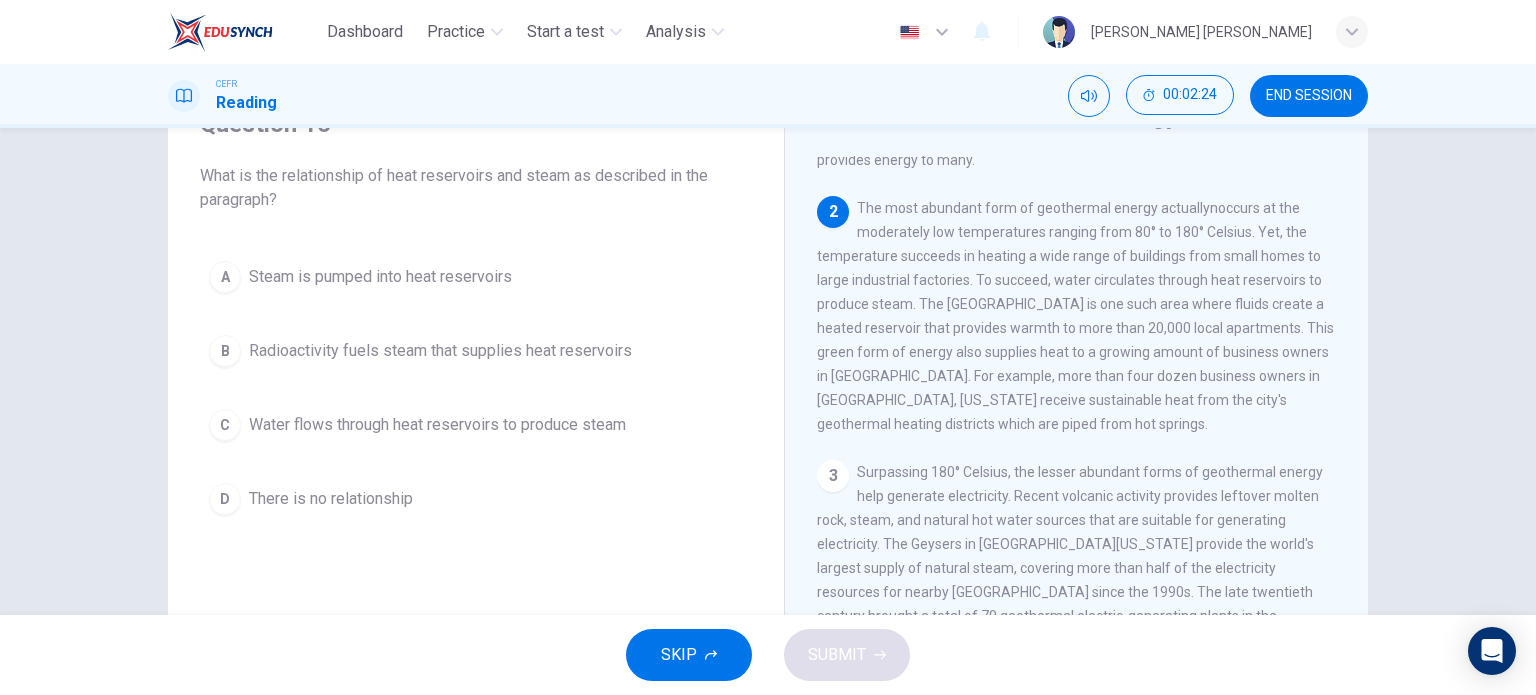 click on "C Water flows through heat reservoirs to produce steam" at bounding box center (476, 425) 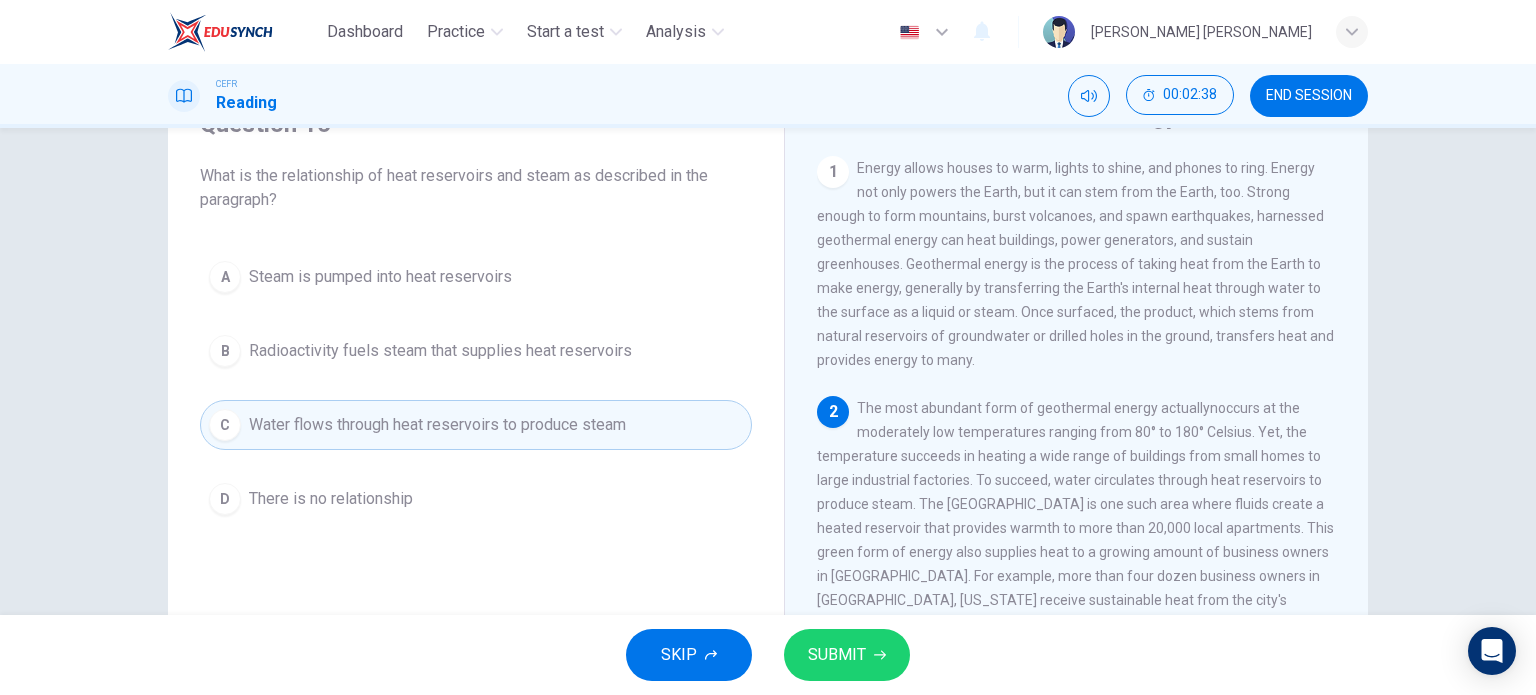 scroll, scrollTop: 100, scrollLeft: 0, axis: vertical 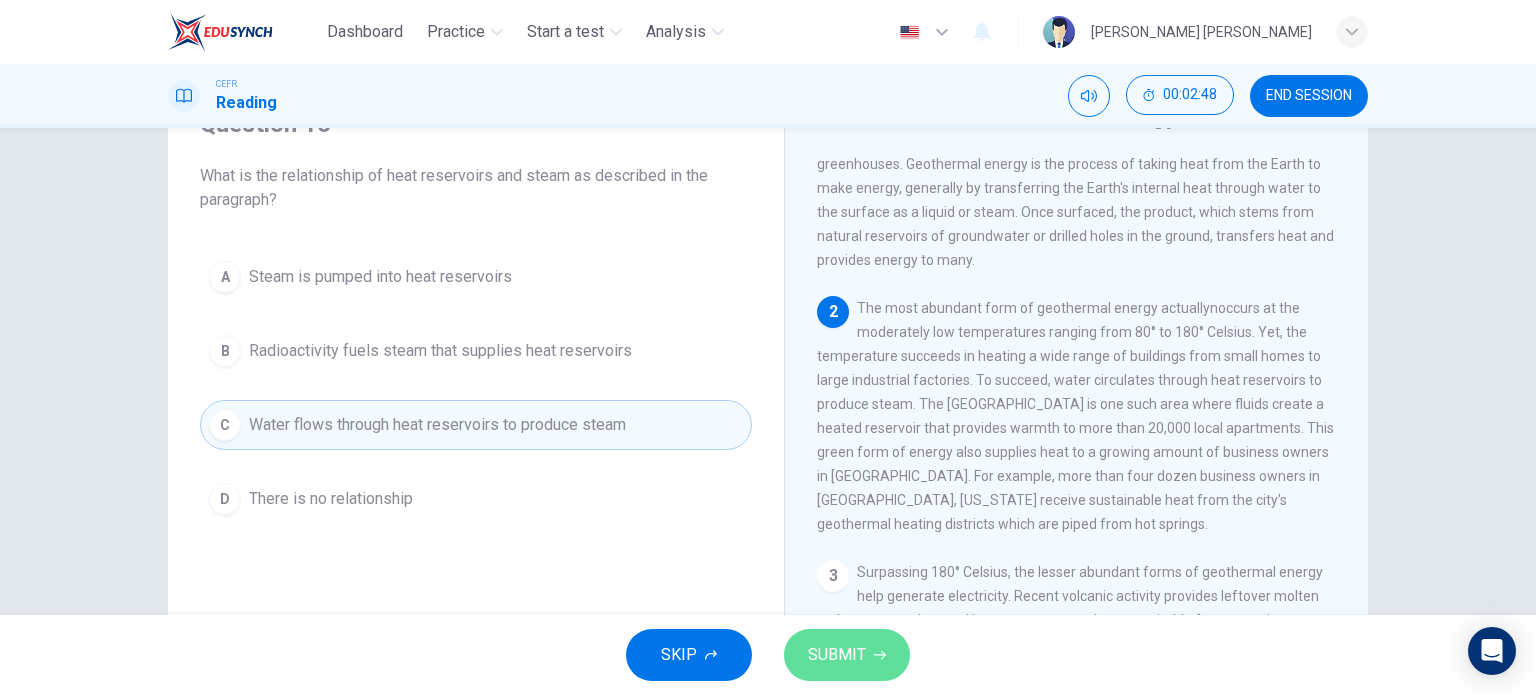 click on "SUBMIT" at bounding box center [847, 655] 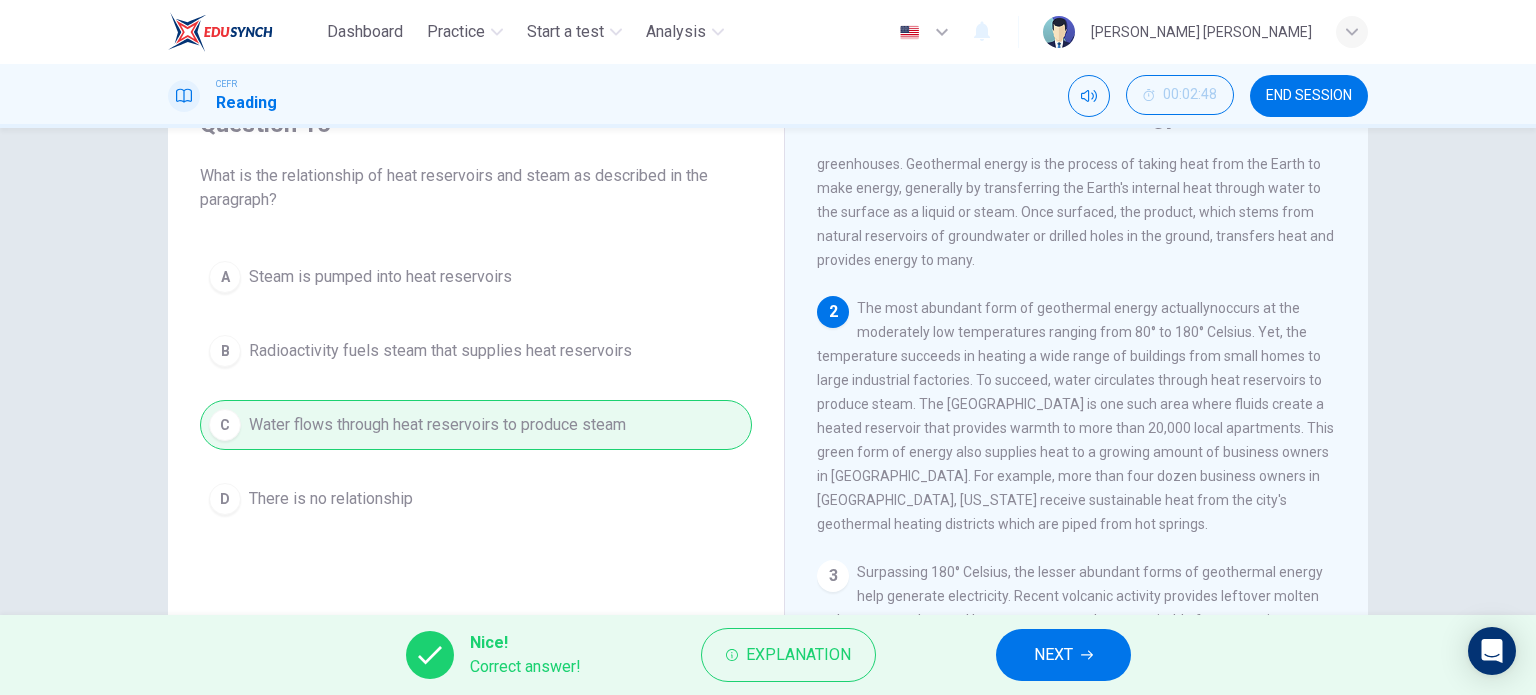 click on "NEXT" at bounding box center [1063, 655] 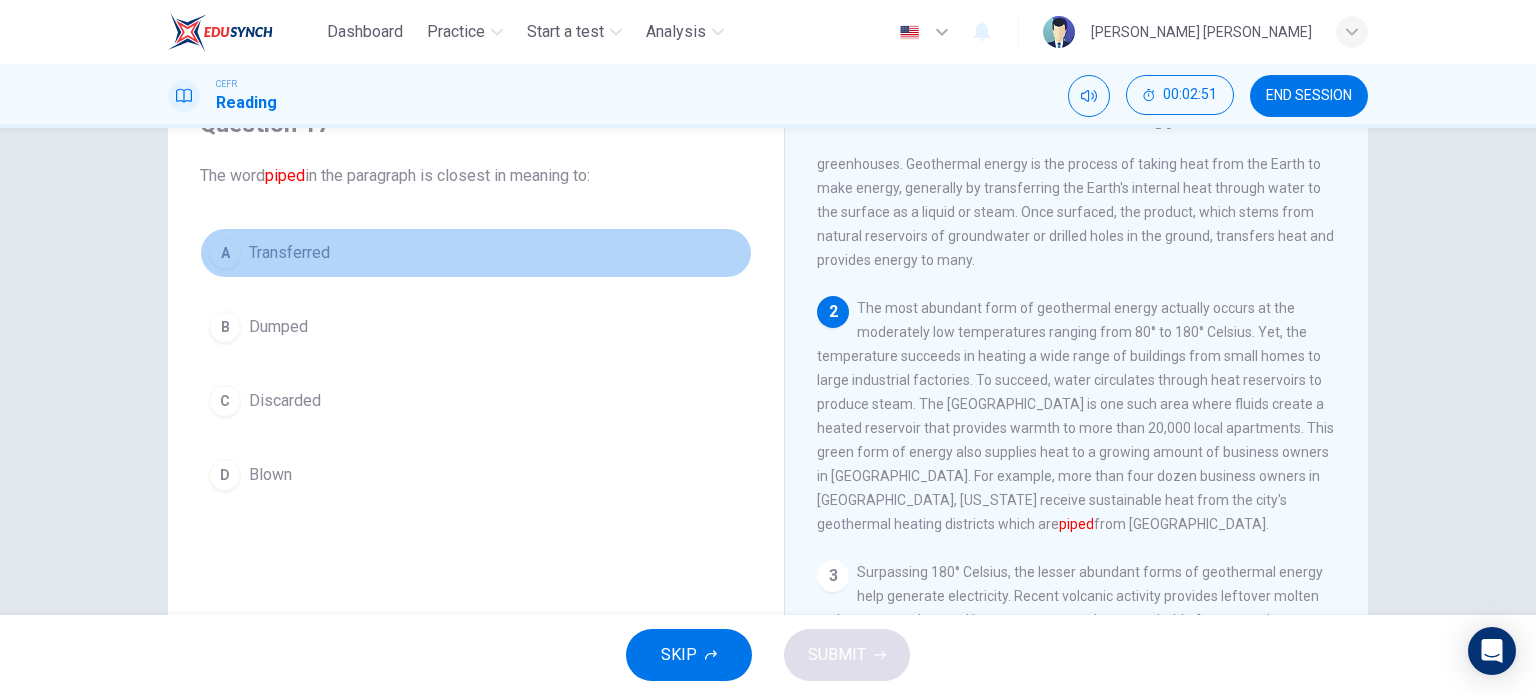 click on "Transferred" at bounding box center (289, 253) 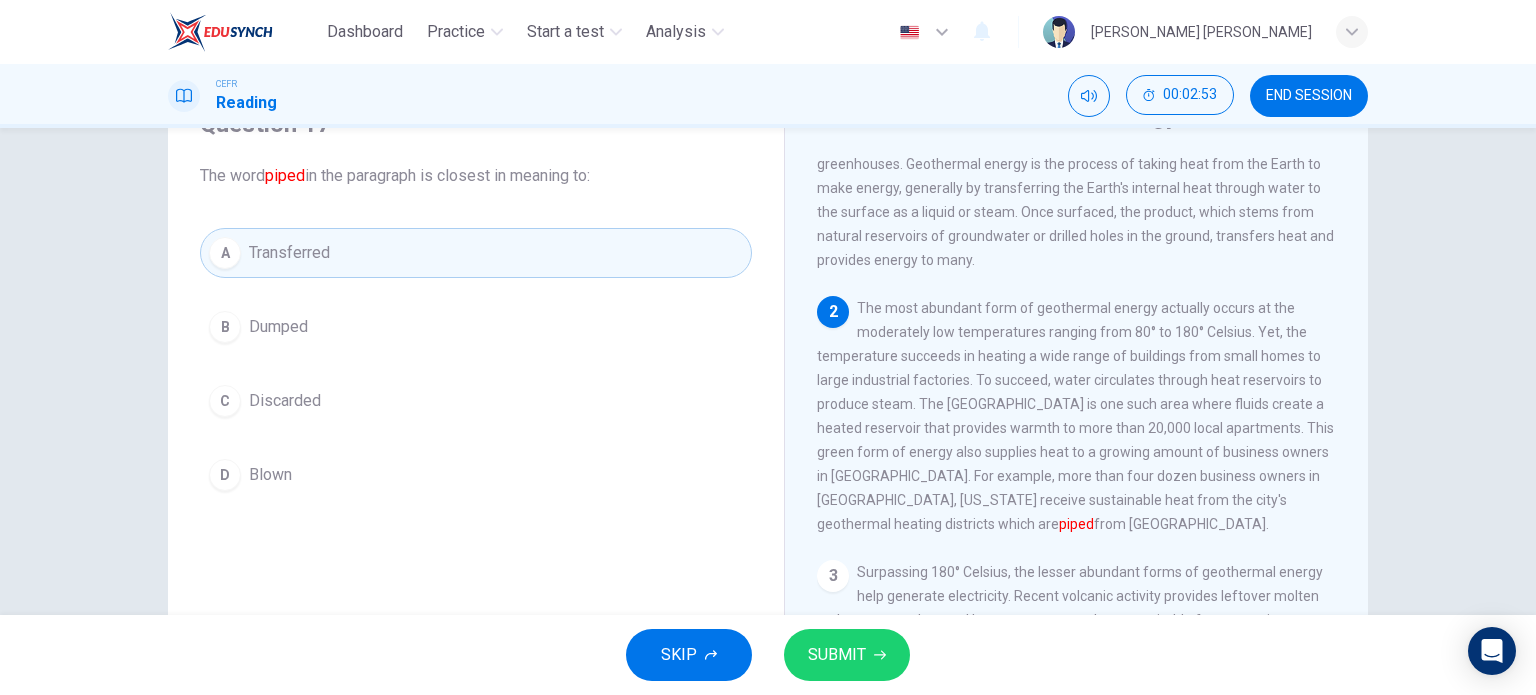 click on "SUBMIT" at bounding box center [847, 655] 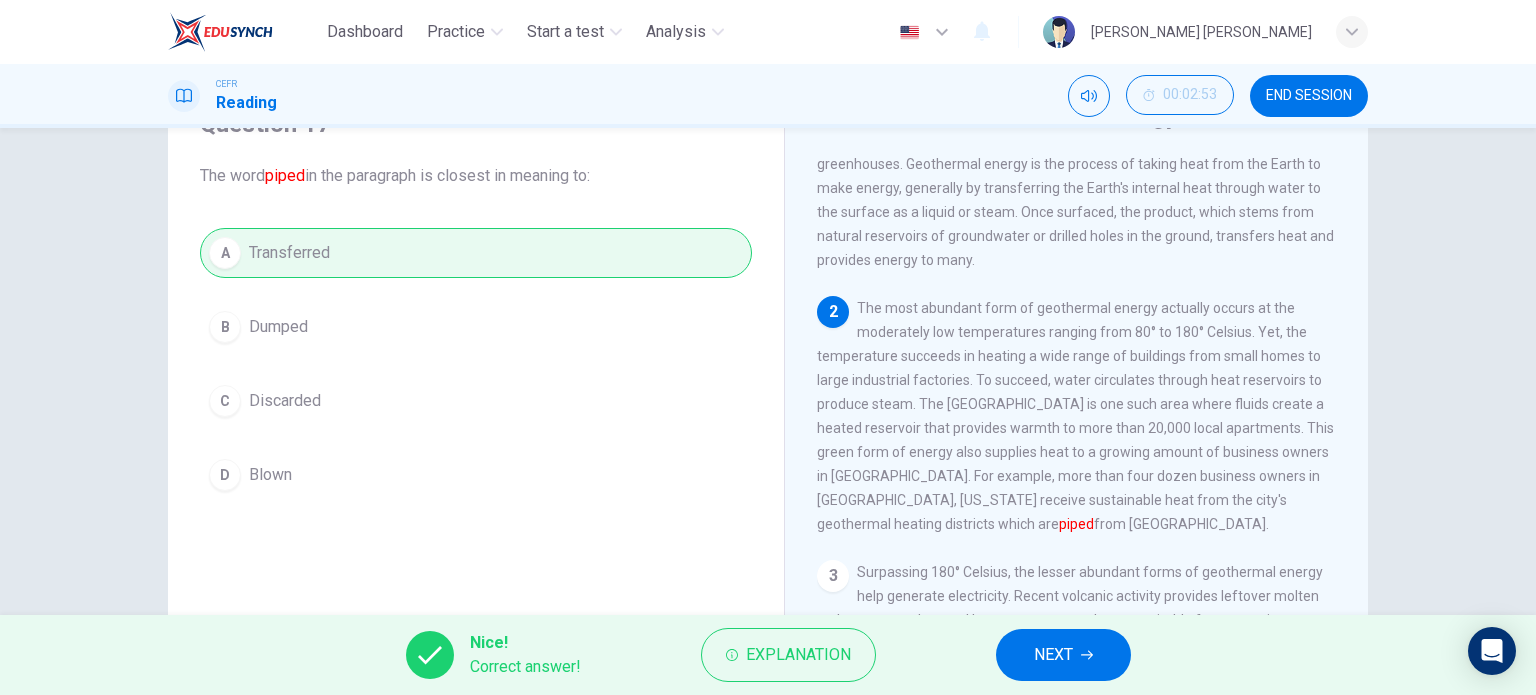 click on "NEXT" at bounding box center (1063, 655) 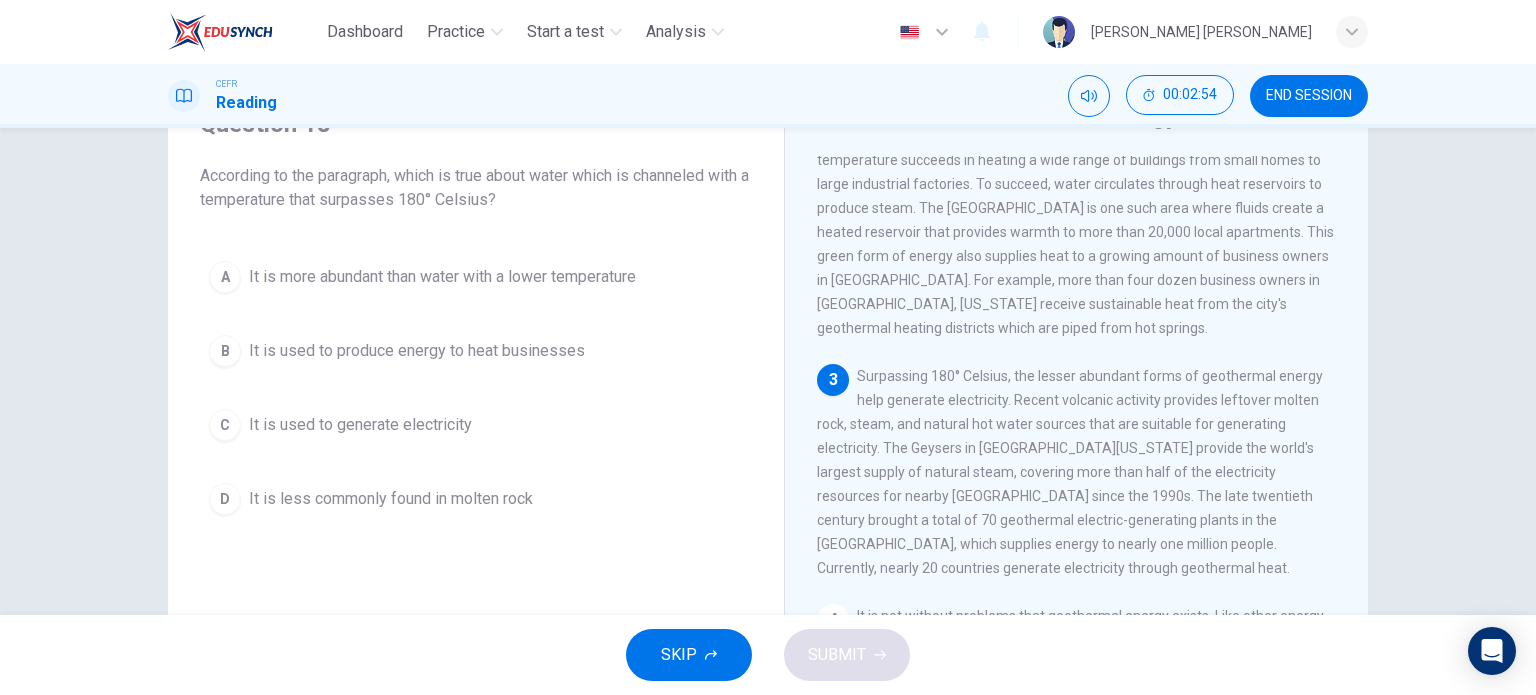 scroll, scrollTop: 400, scrollLeft: 0, axis: vertical 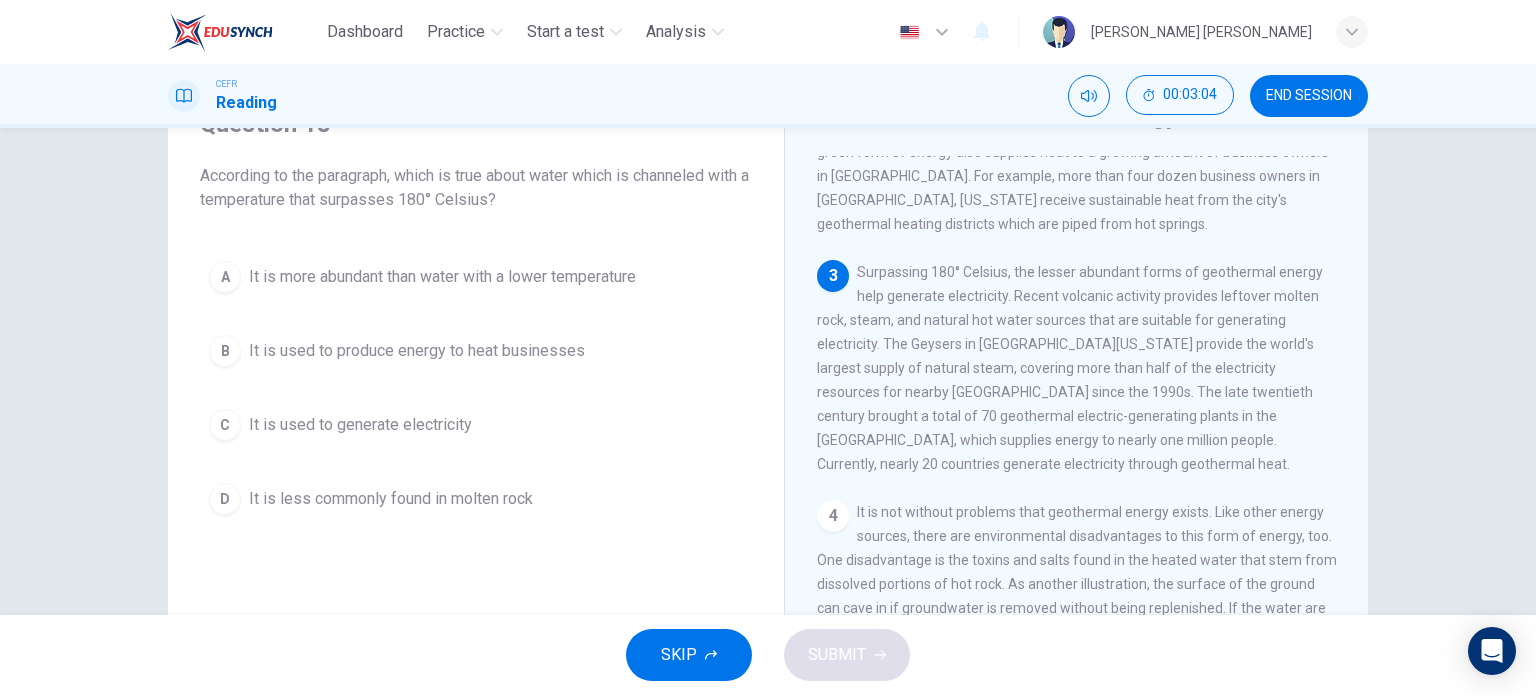 click on "It is used to generate electricity" at bounding box center [360, 425] 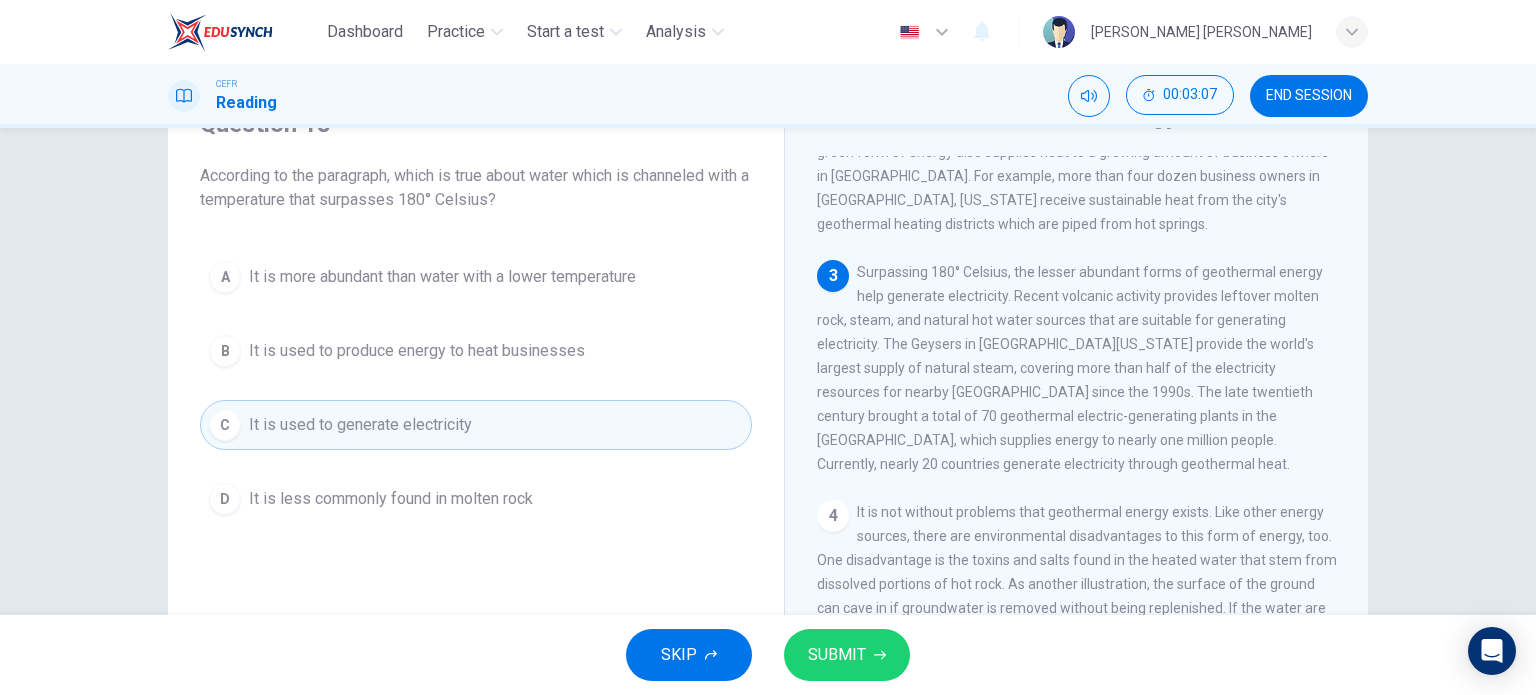 click on "SUBMIT" at bounding box center (847, 655) 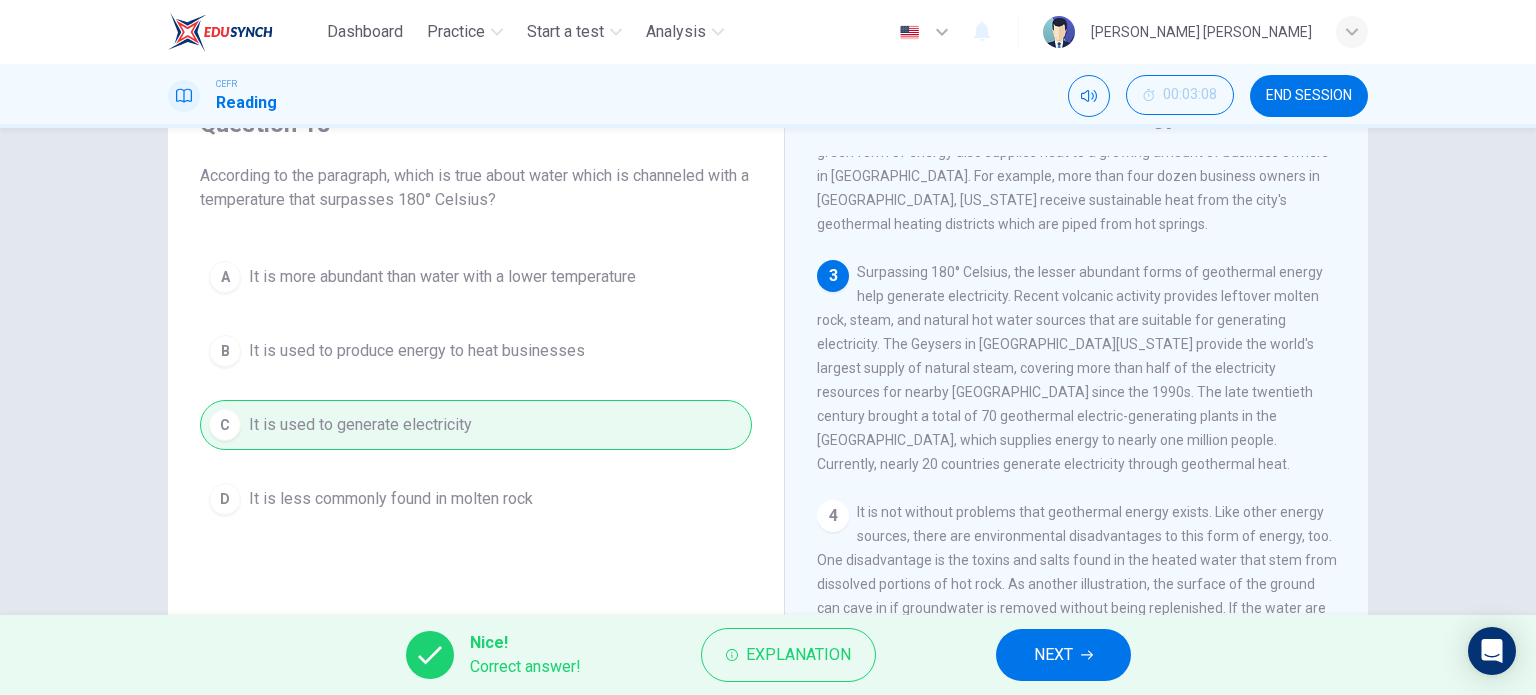 click on "NEXT" at bounding box center (1063, 655) 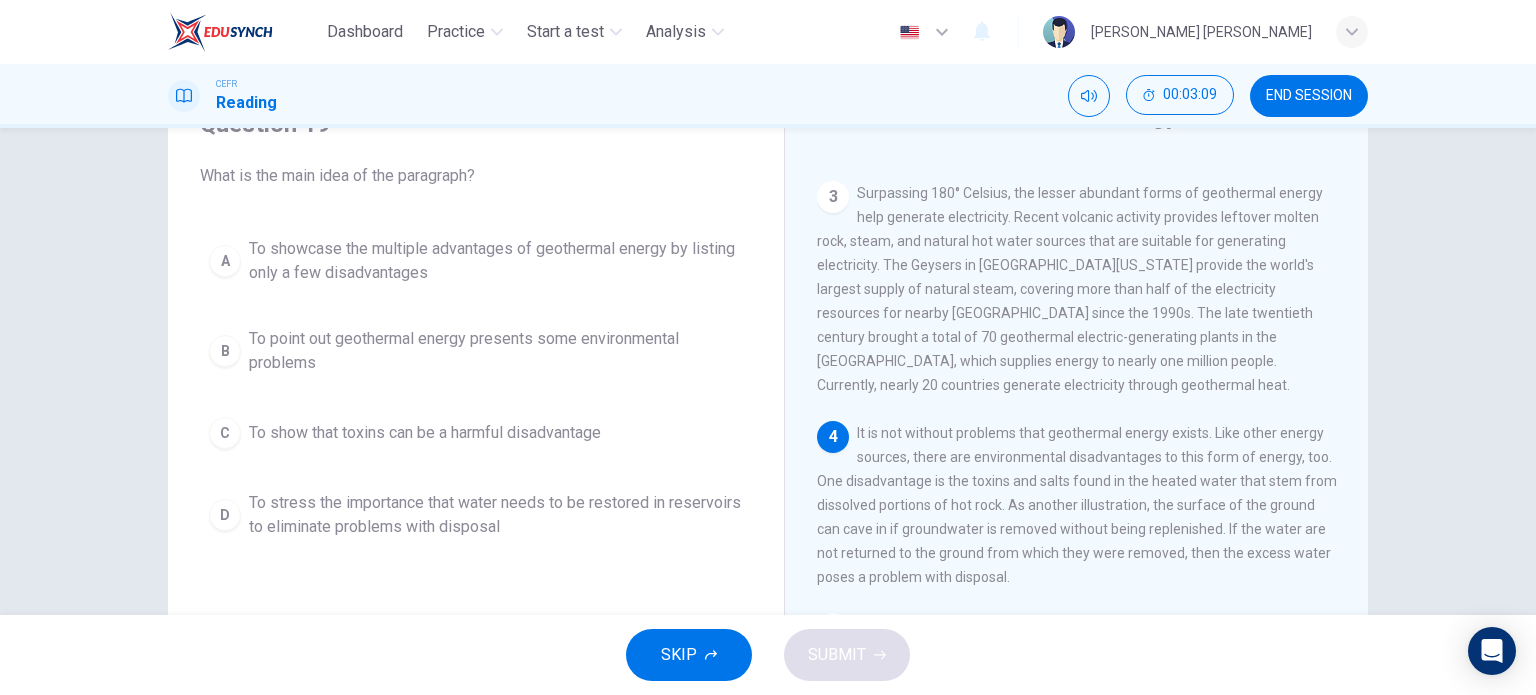 scroll, scrollTop: 600, scrollLeft: 0, axis: vertical 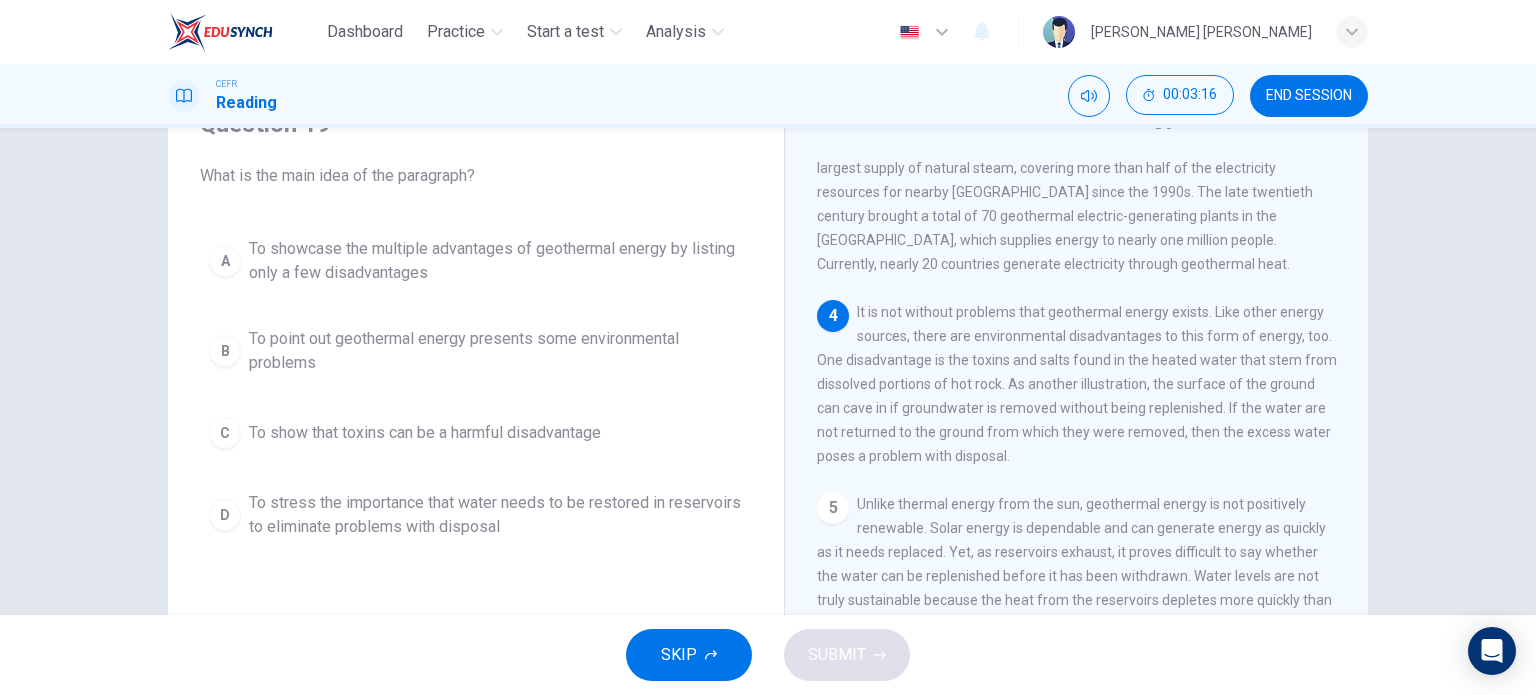 click on "To point out geothermal energy presents some environmental problems" at bounding box center [496, 351] 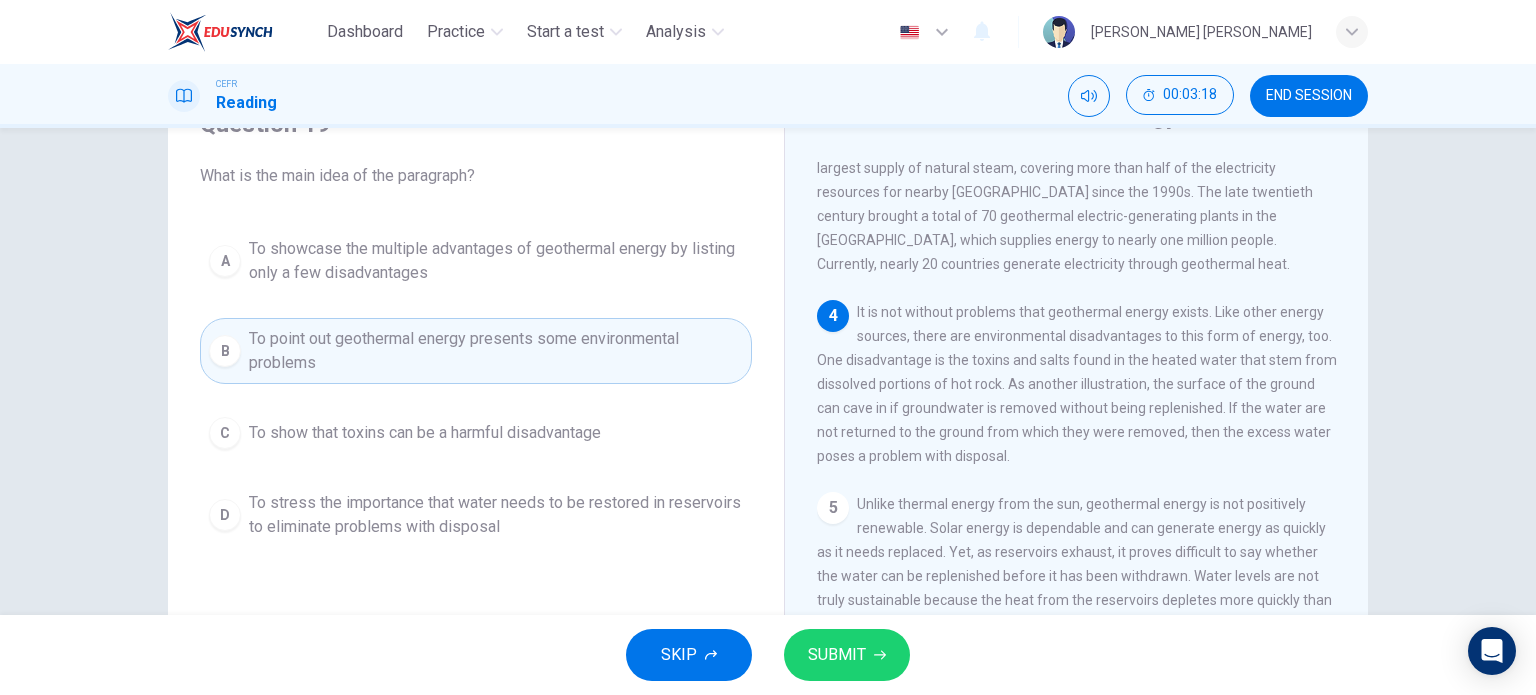 click on "SKIP SUBMIT" at bounding box center [768, 655] 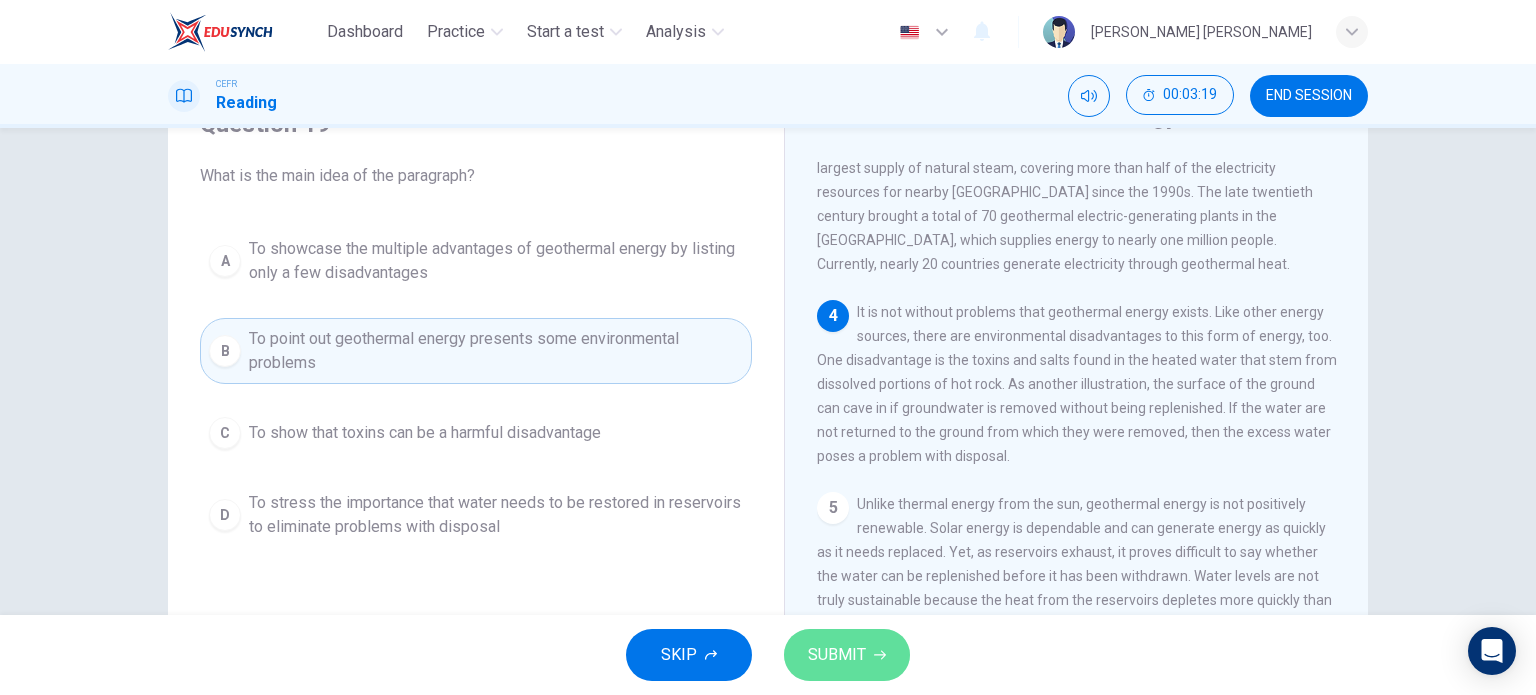 click on "SUBMIT" at bounding box center [837, 655] 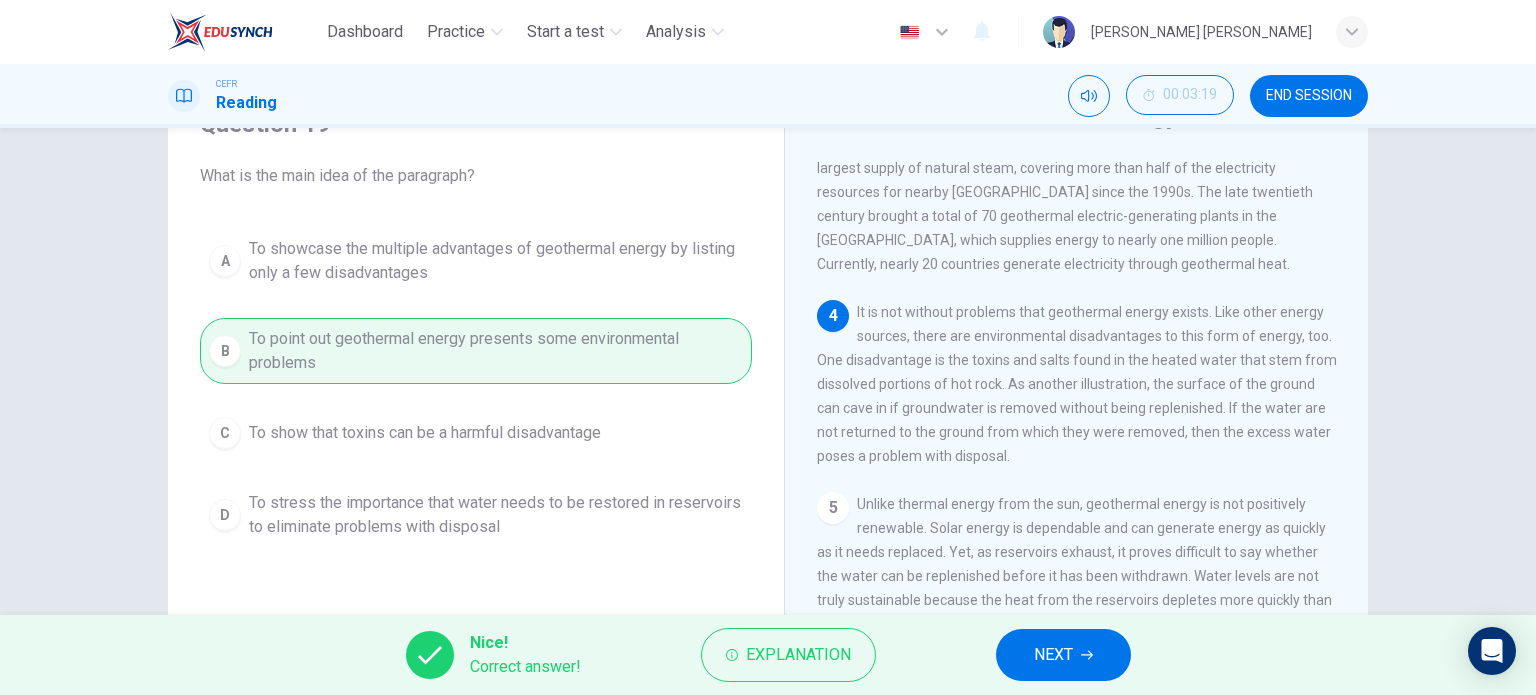 click on "NEXT" at bounding box center (1053, 655) 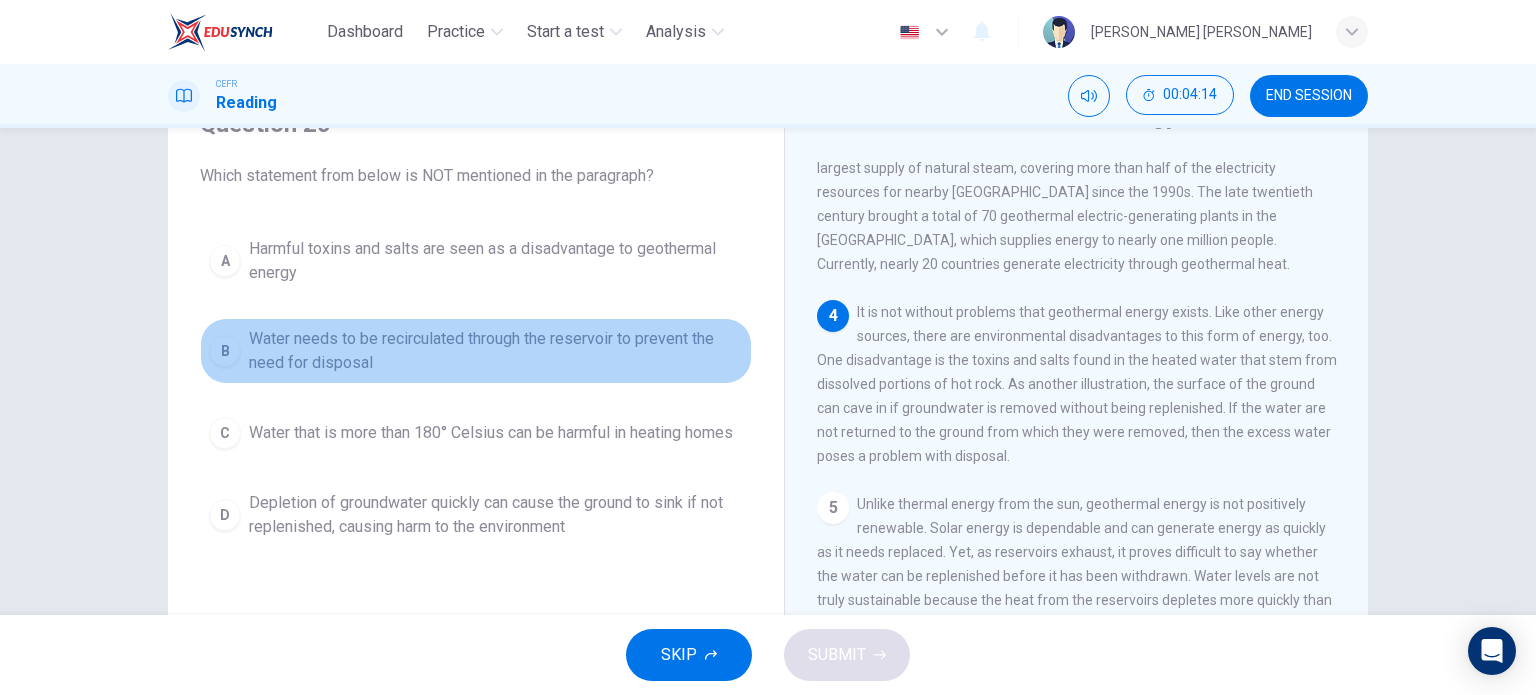 click on "Water needs to be recirculated through the reservoir to prevent the need for disposal" at bounding box center [496, 351] 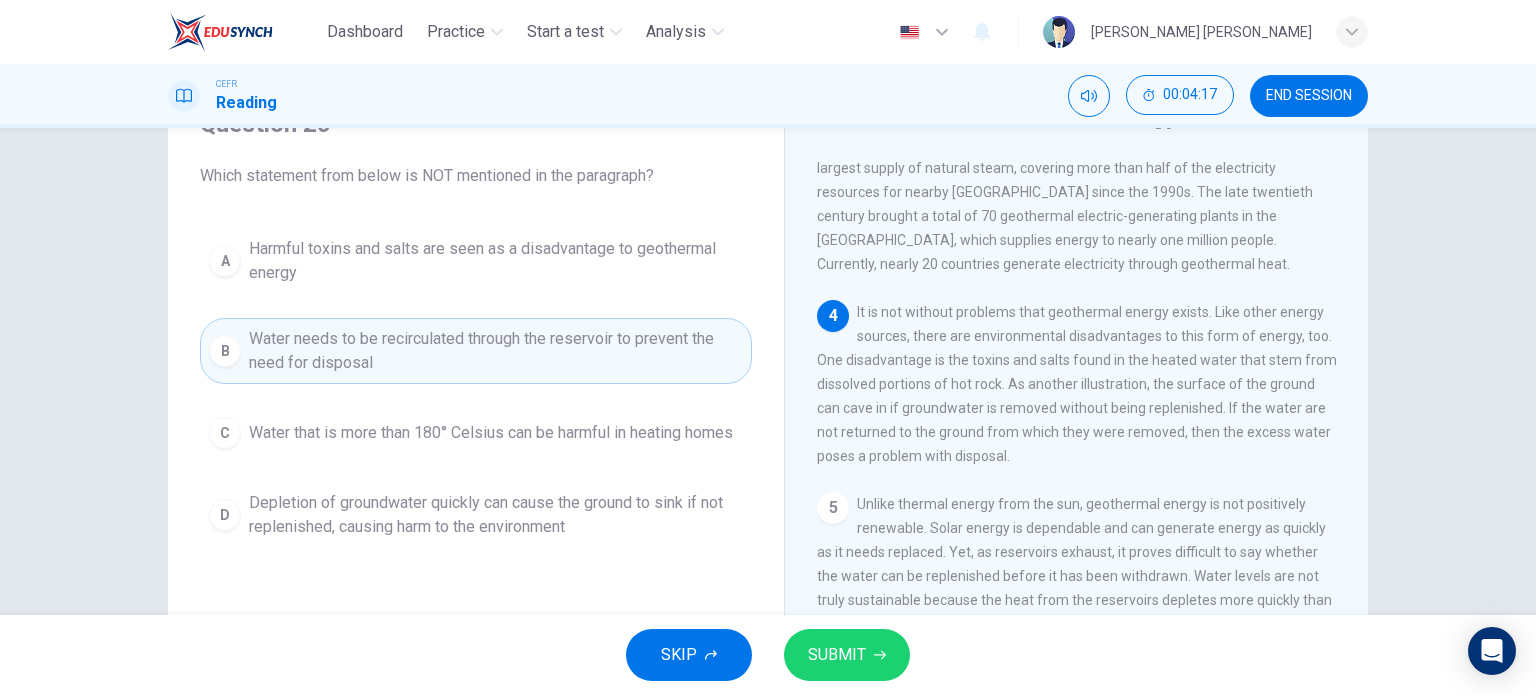 click on "SUBMIT" at bounding box center (847, 655) 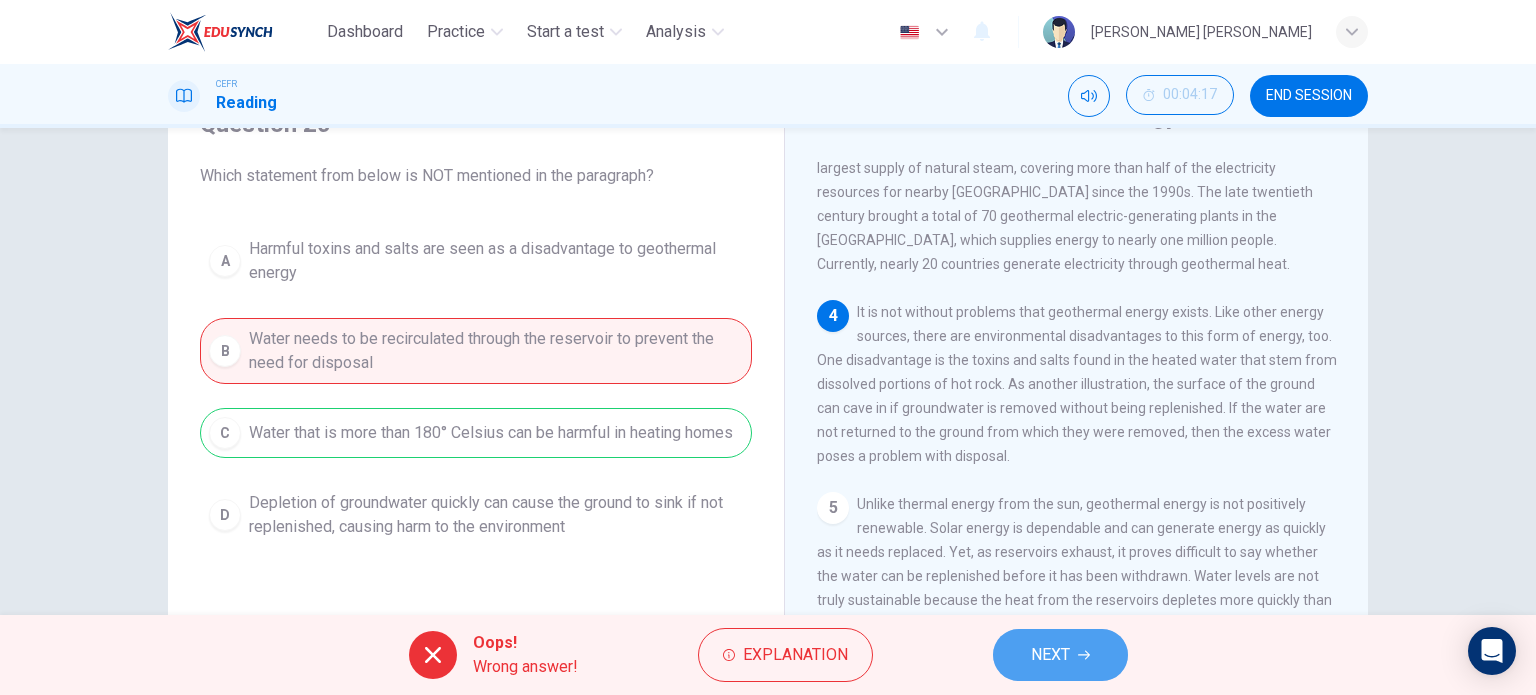 click on "NEXT" at bounding box center (1060, 655) 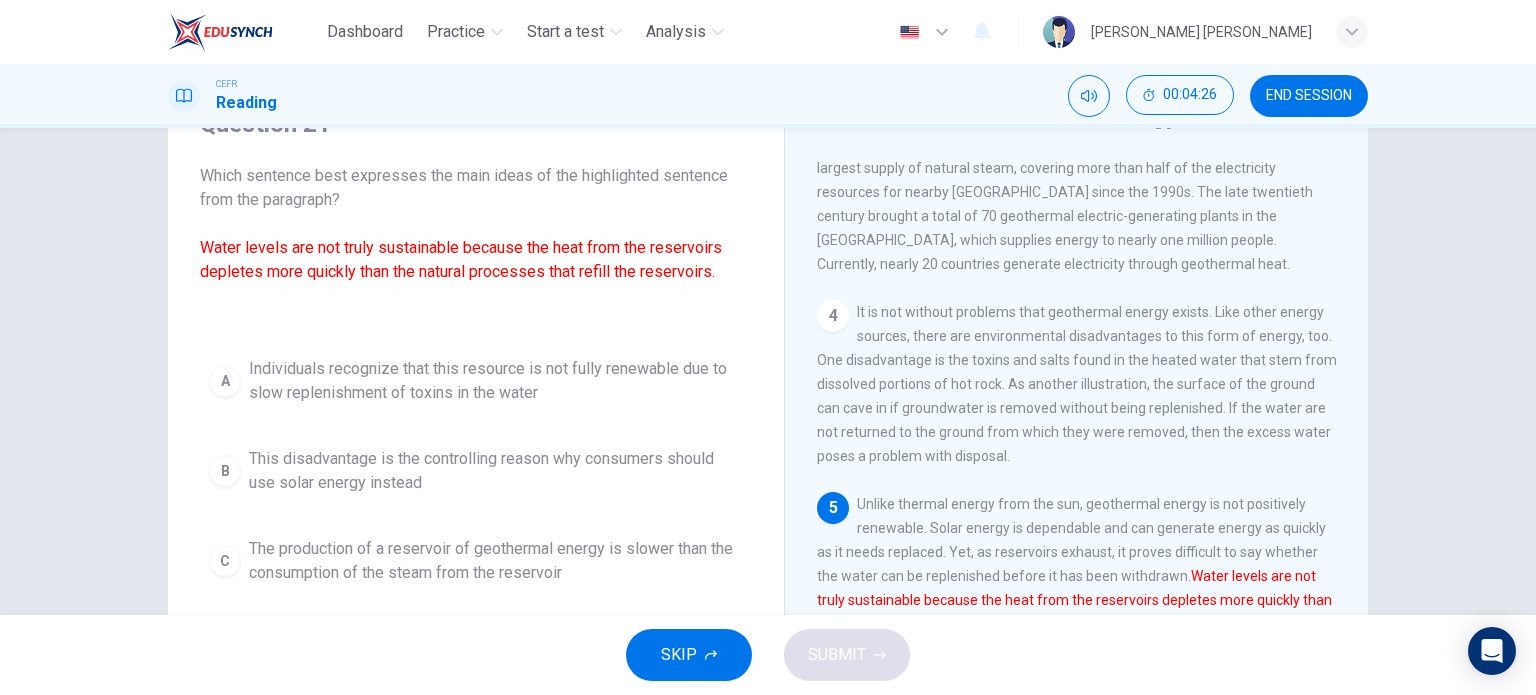 scroll, scrollTop: 653, scrollLeft: 0, axis: vertical 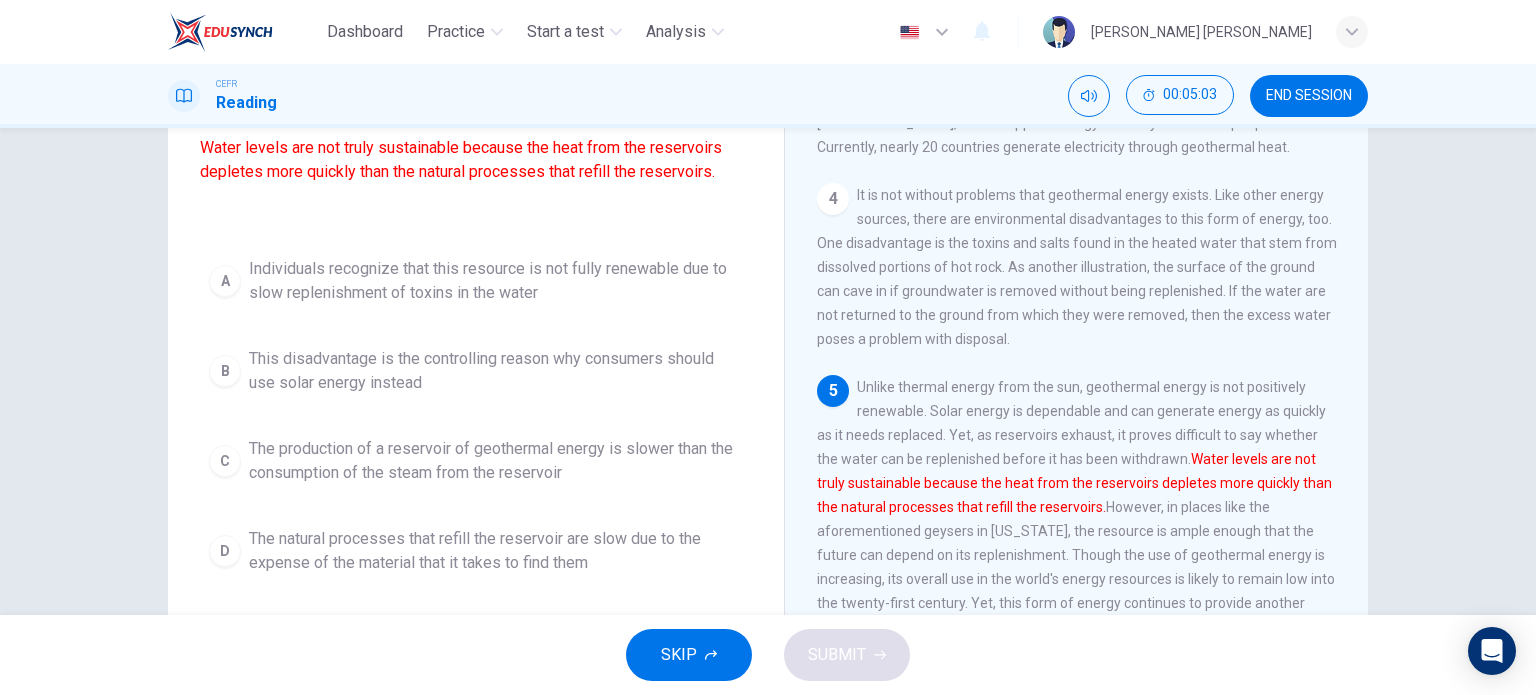 click on "Individuals recognize that this resource is not fully renewable due to slow replenishment of toxins in the water" at bounding box center [496, 281] 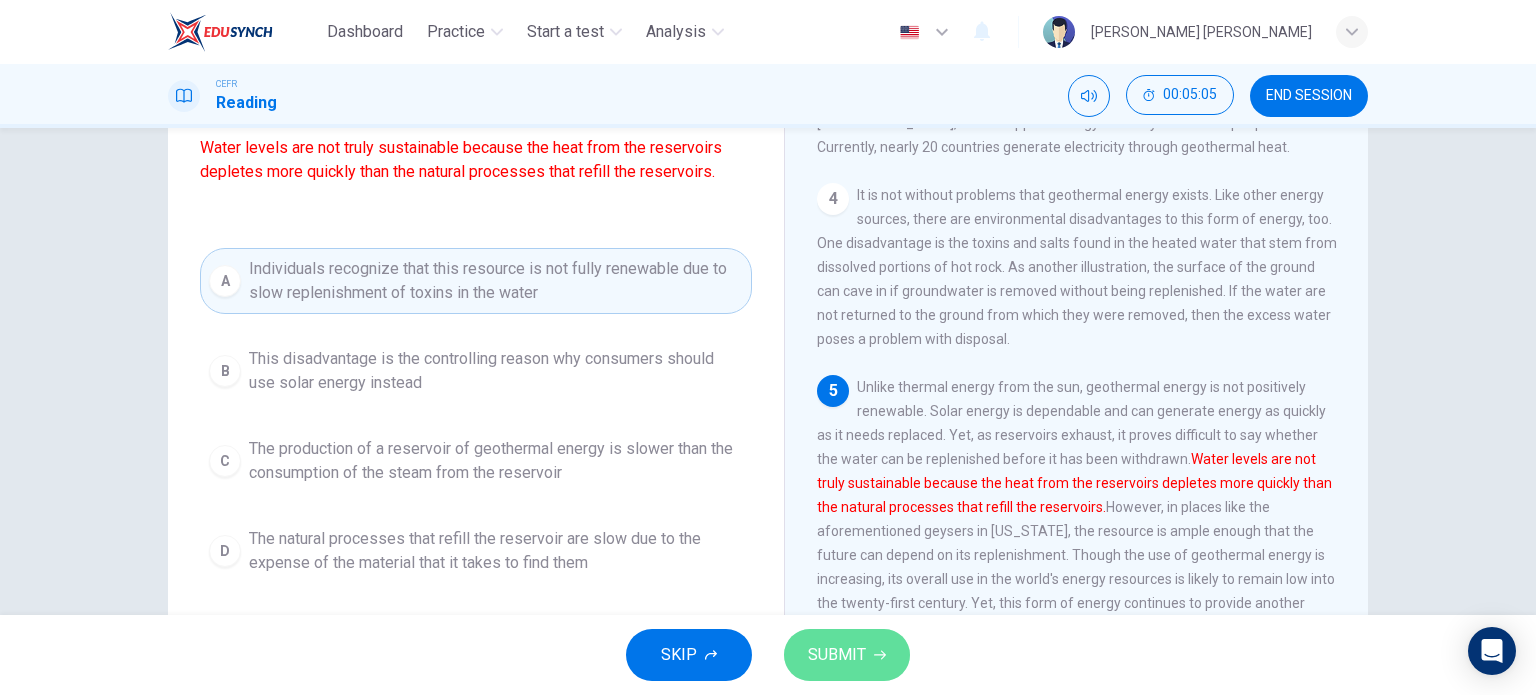click 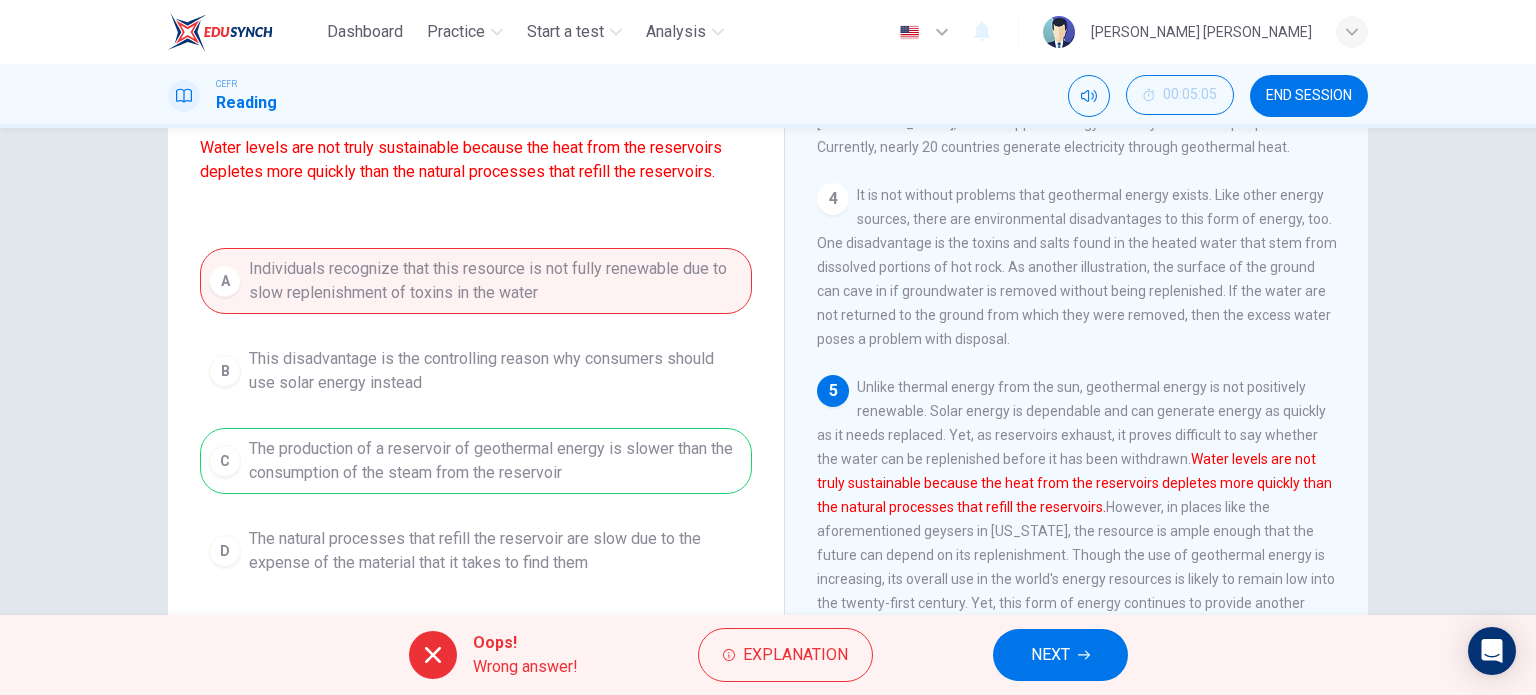 click on "NEXT" at bounding box center [1060, 655] 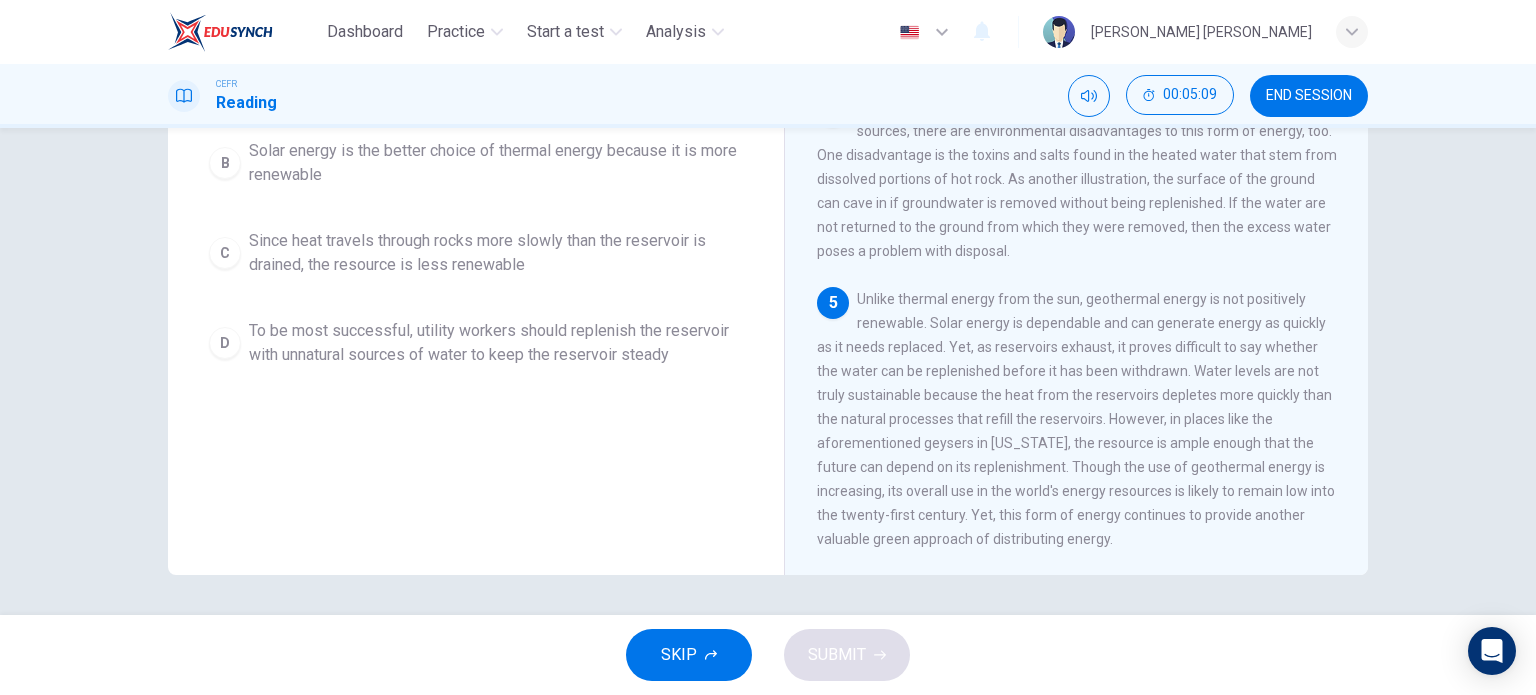 scroll, scrollTop: 188, scrollLeft: 0, axis: vertical 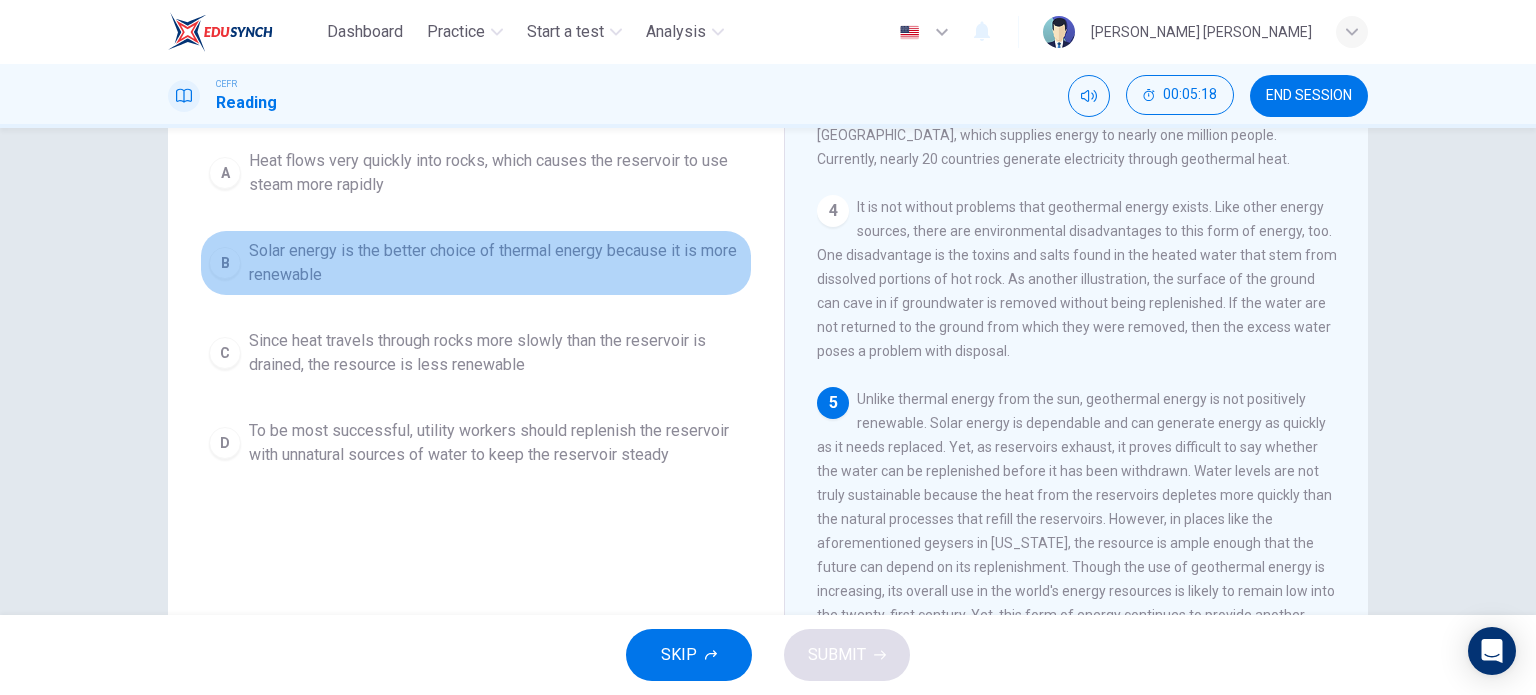 click on "Solar energy is the better choice of thermal energy because it is more renewable" at bounding box center [496, 263] 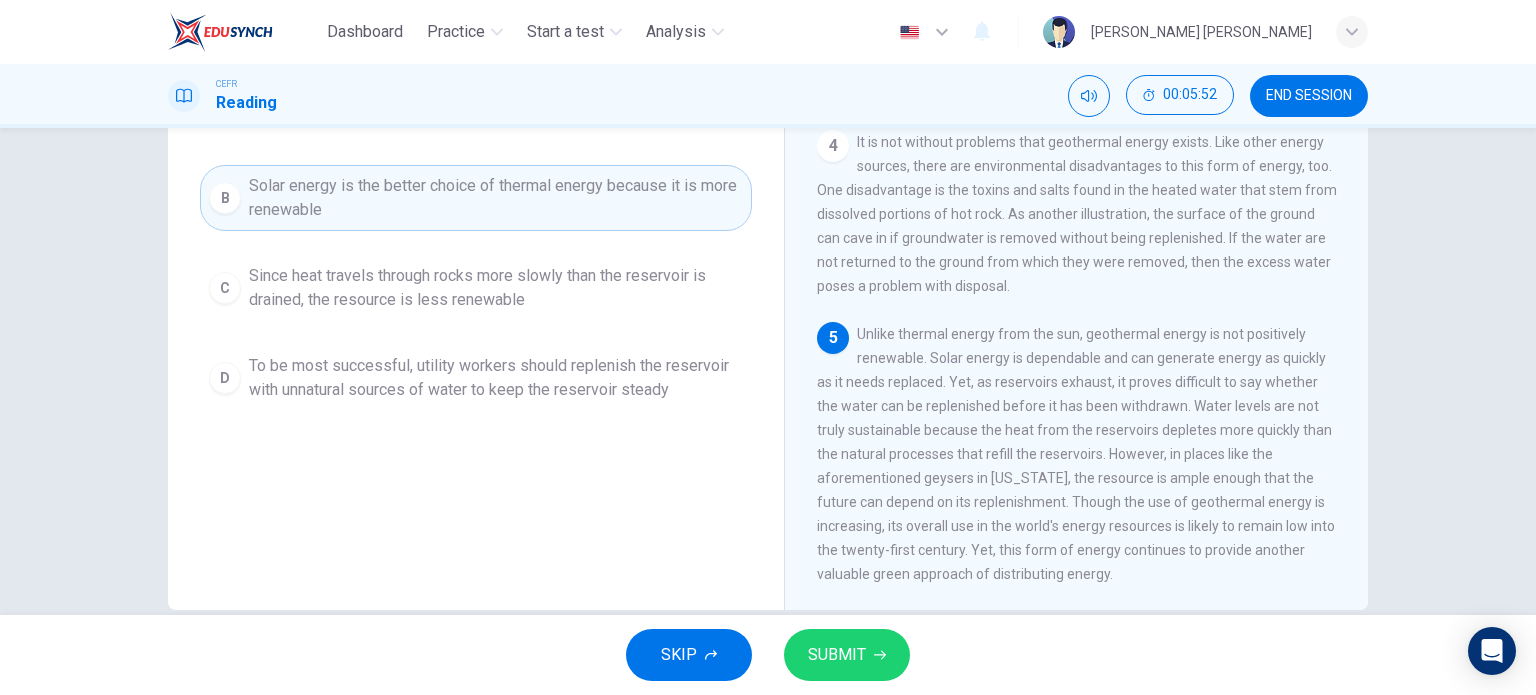 scroll, scrollTop: 288, scrollLeft: 0, axis: vertical 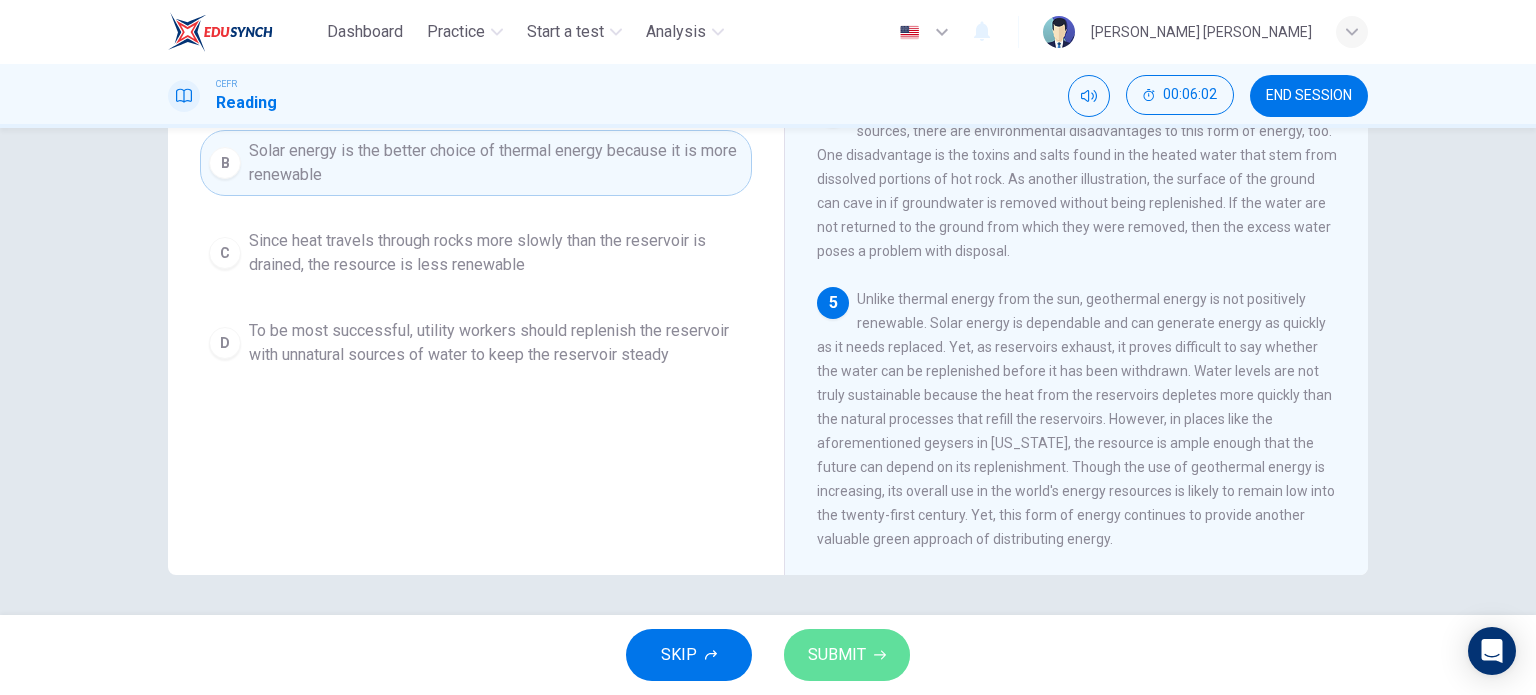 click on "SUBMIT" at bounding box center (847, 655) 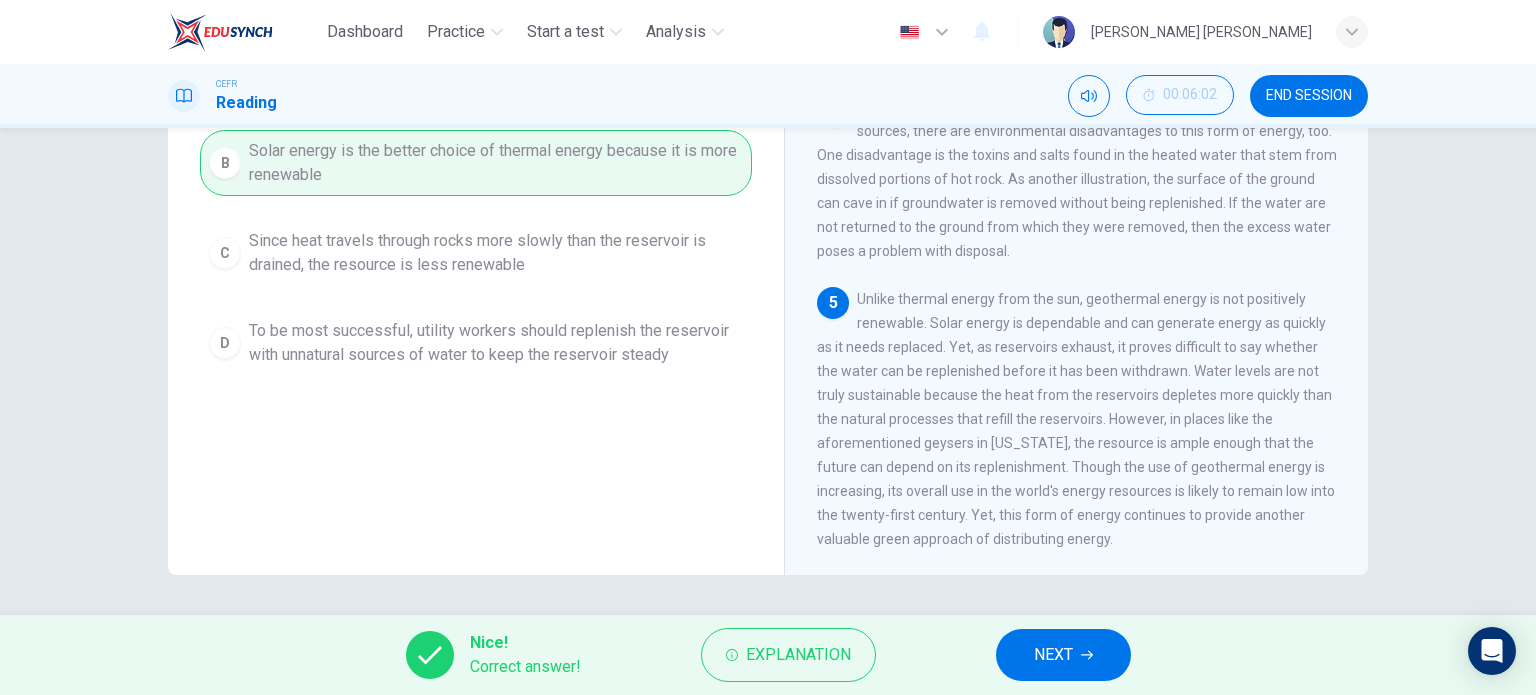 click on "NEXT" at bounding box center [1063, 655] 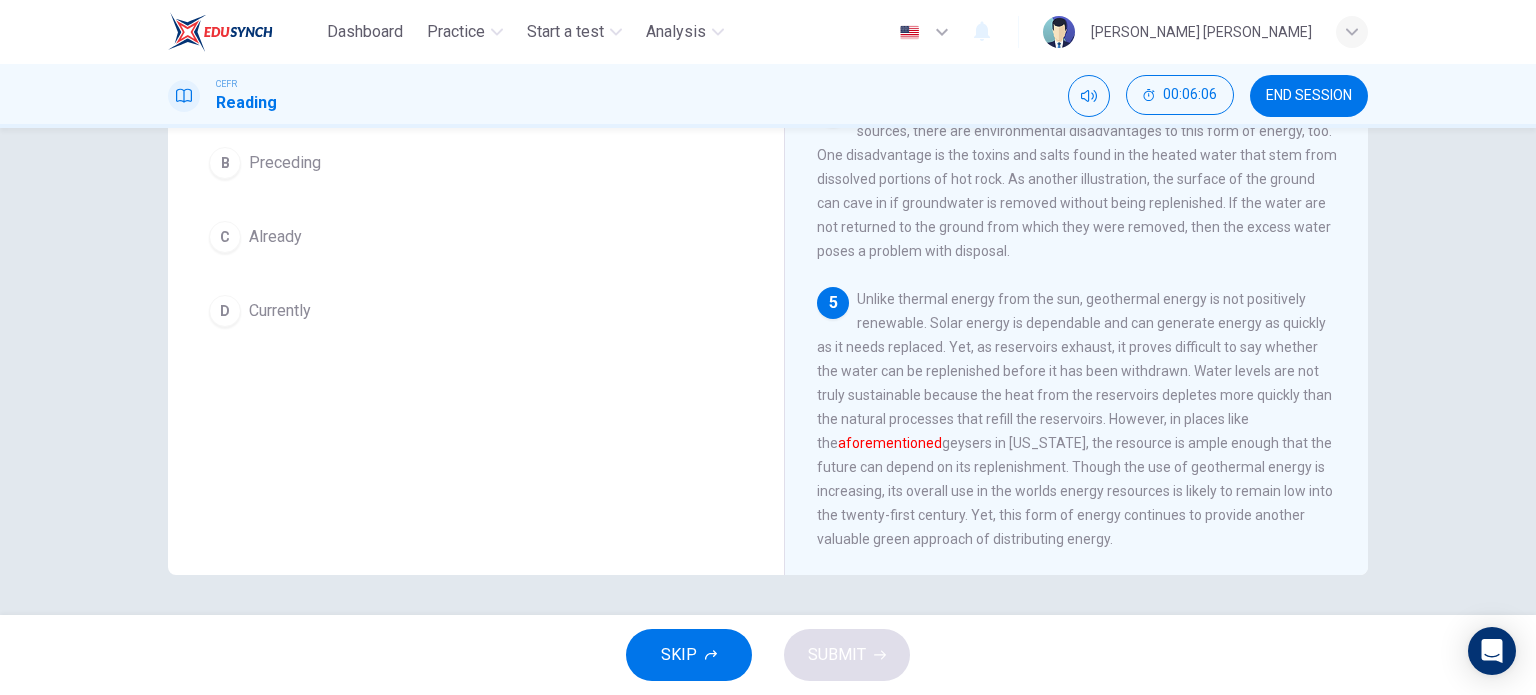click on "Currently" at bounding box center [280, 311] 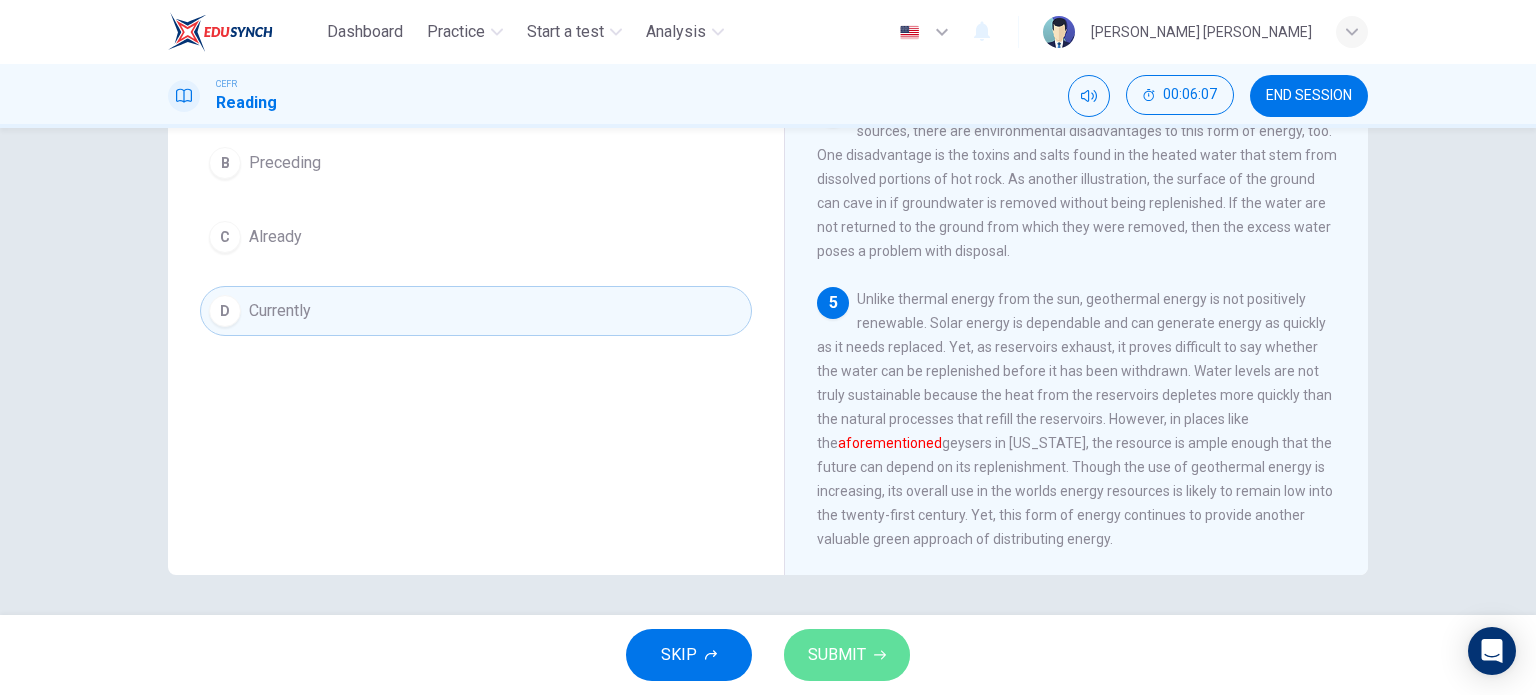 click on "SUBMIT" at bounding box center [837, 655] 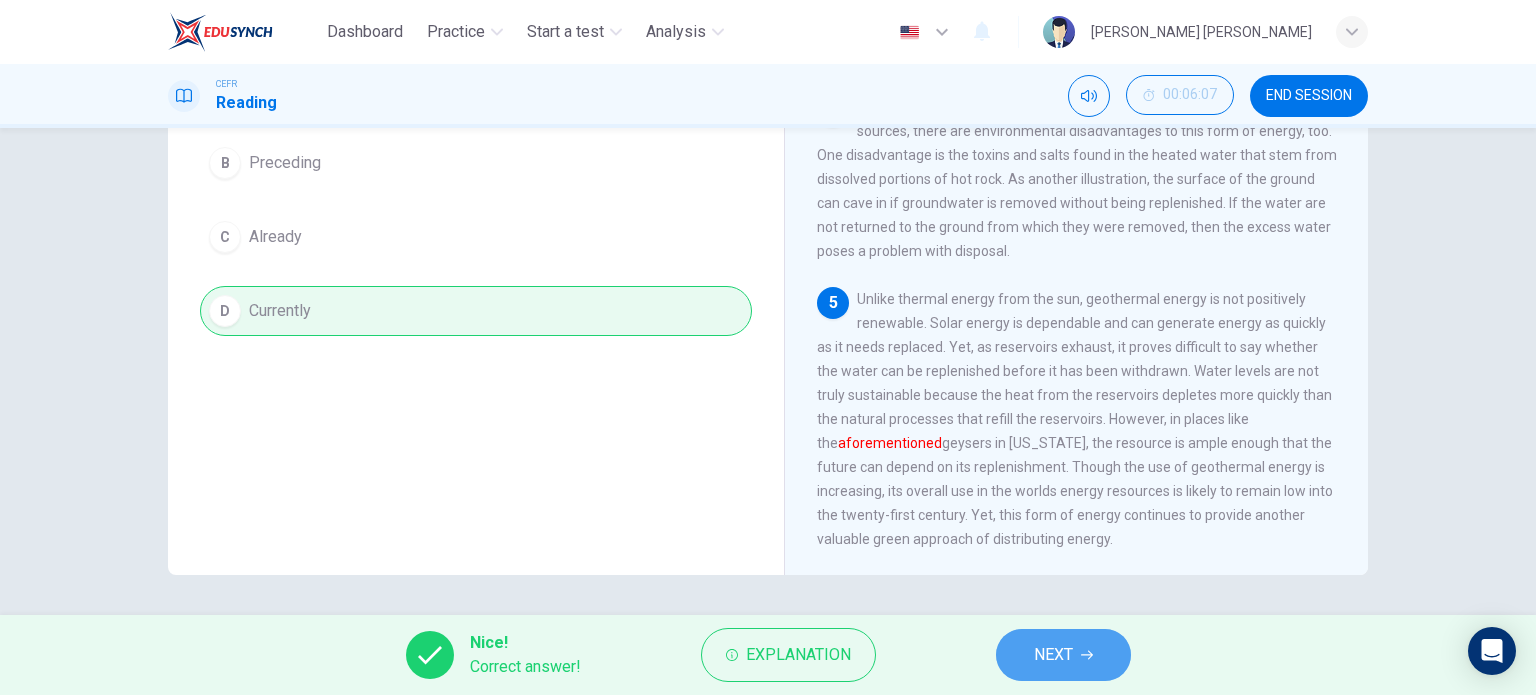 click on "NEXT" at bounding box center (1063, 655) 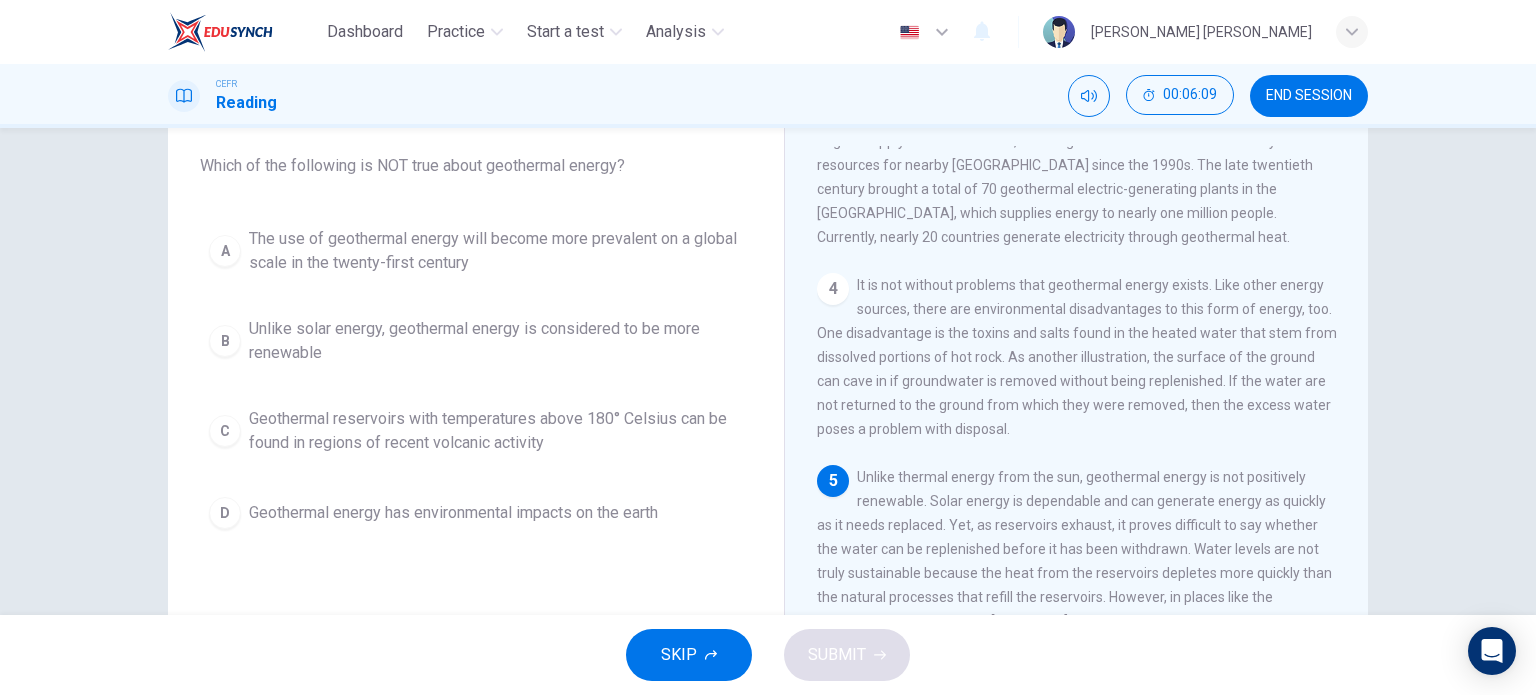 scroll, scrollTop: 64, scrollLeft: 0, axis: vertical 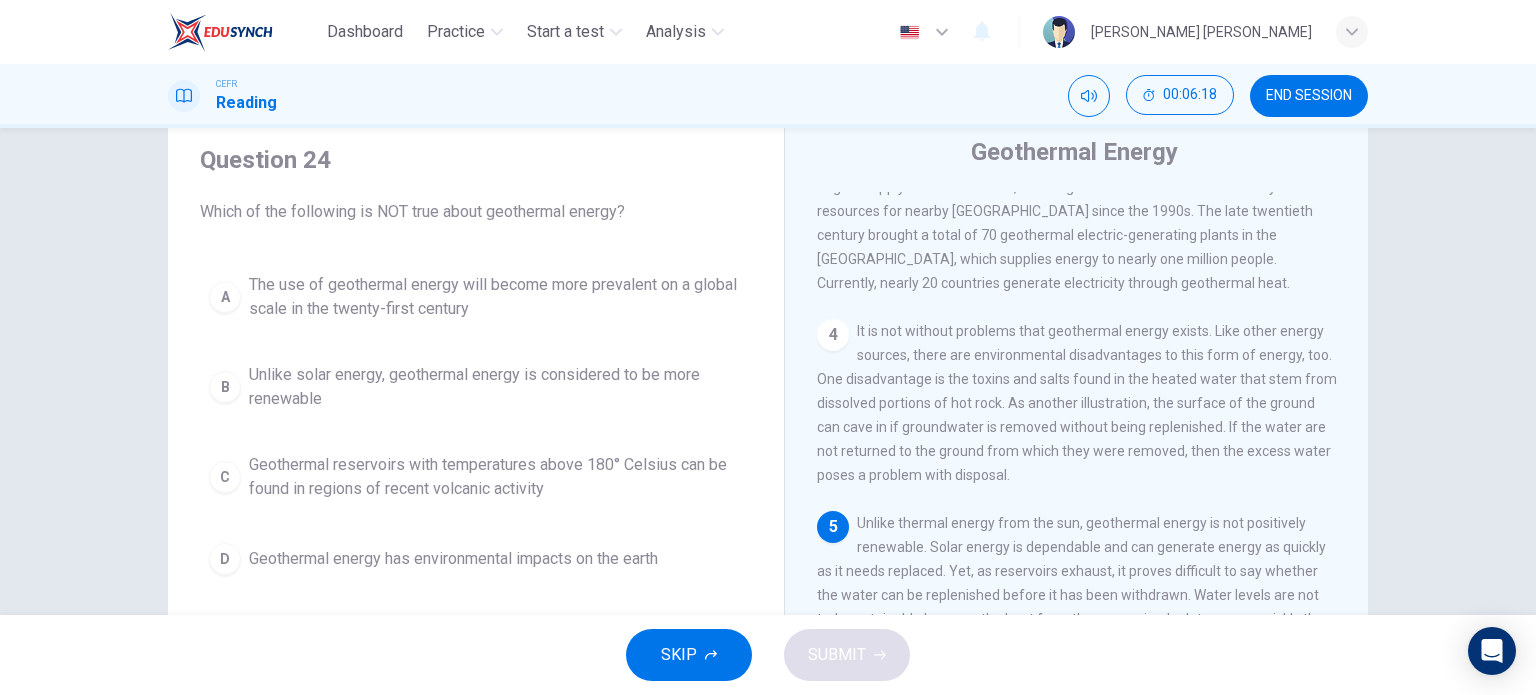 click on "Unlike solar energy, geothermal energy is considered to be more renewable" at bounding box center (496, 387) 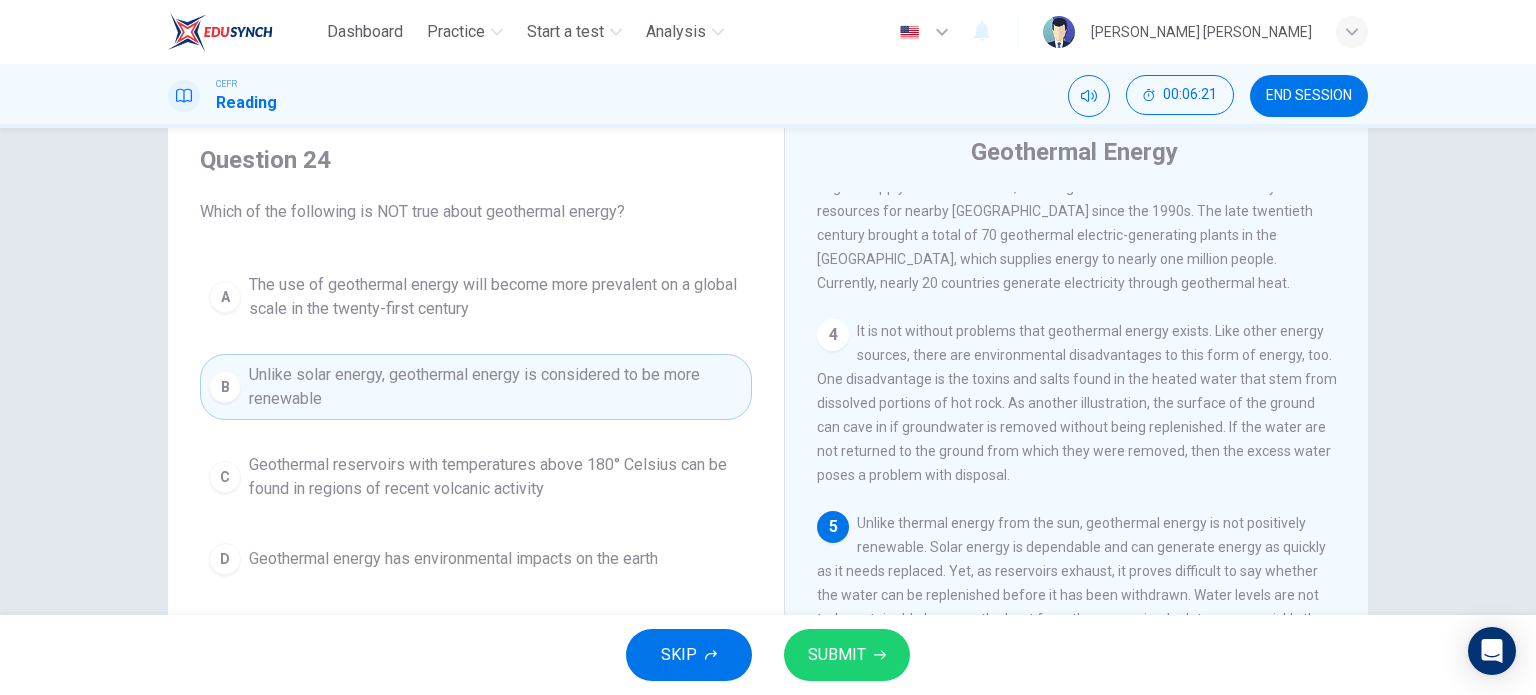 click on "SUBMIT" at bounding box center (847, 655) 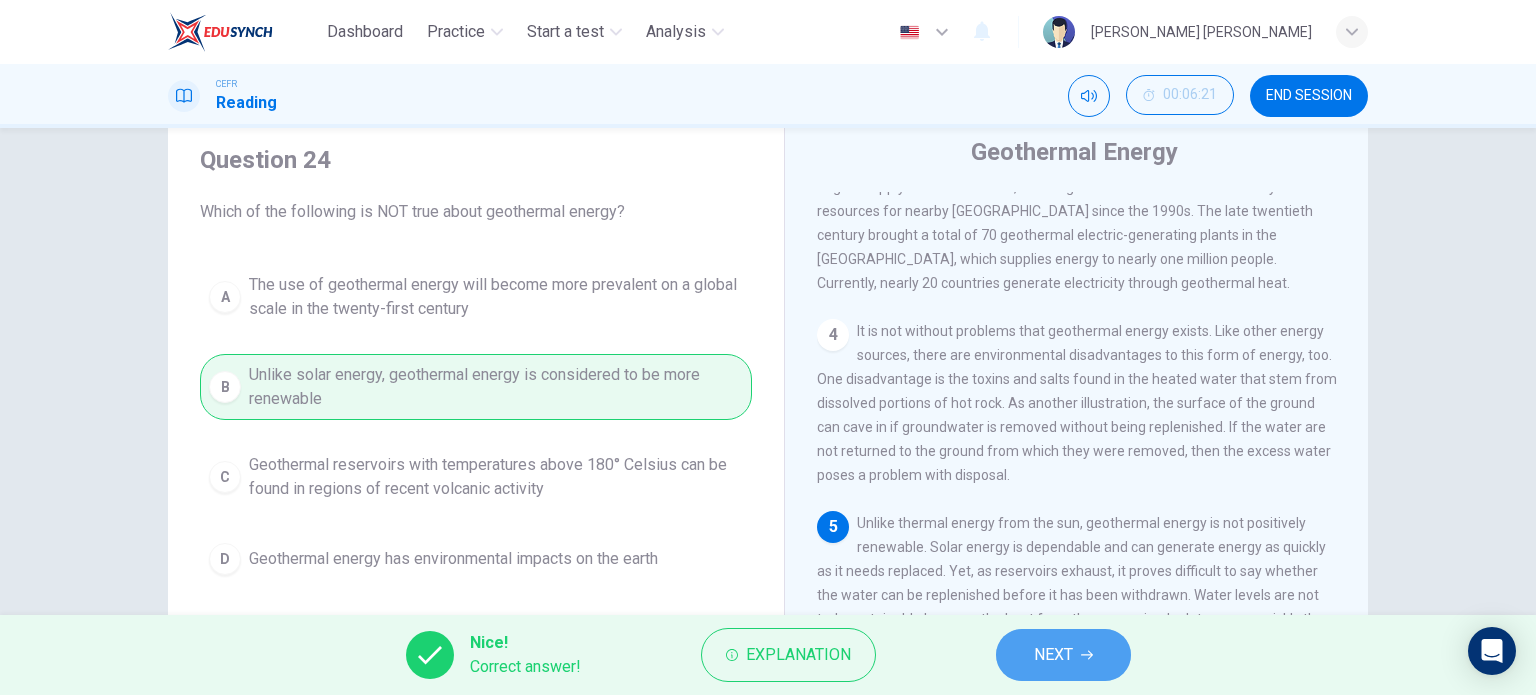 drag, startPoint x: 1085, startPoint y: 650, endPoint x: 1046, endPoint y: 632, distance: 42.953465 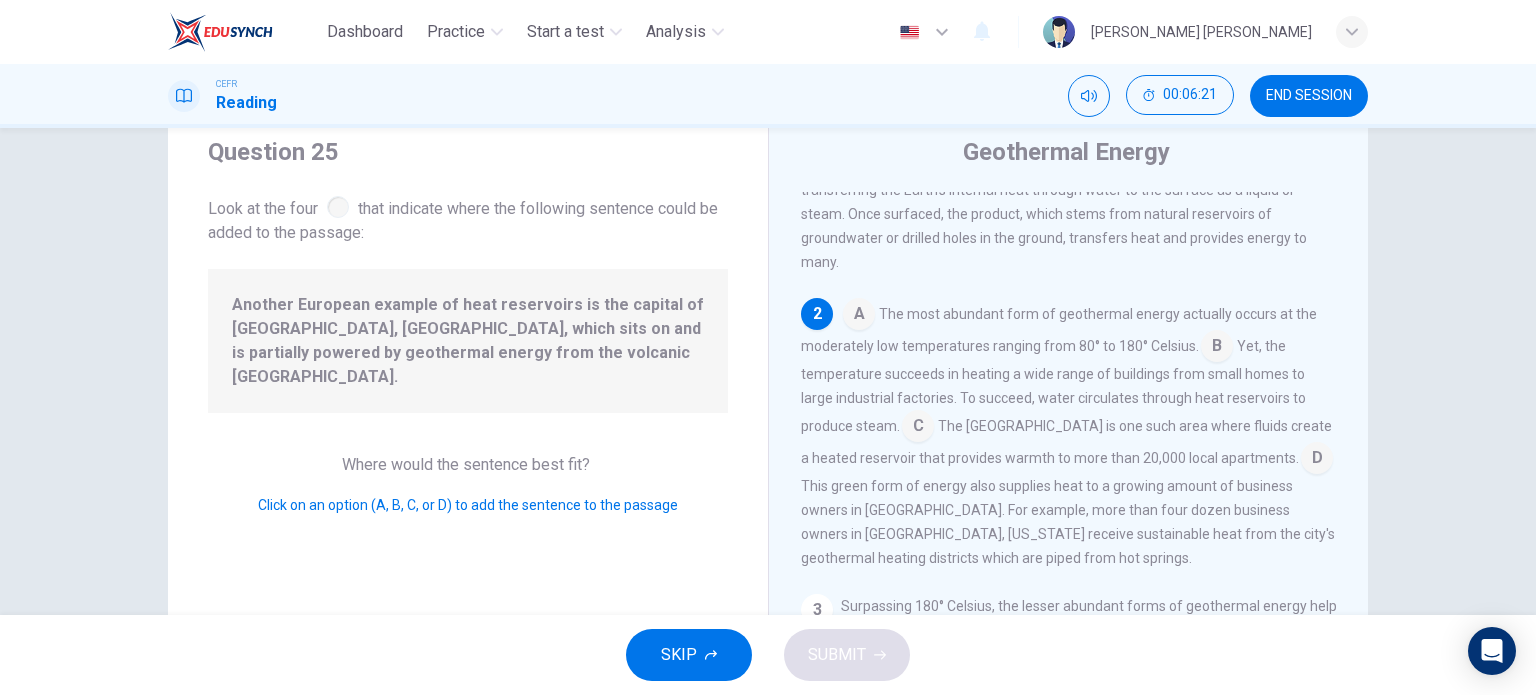 scroll, scrollTop: 144, scrollLeft: 0, axis: vertical 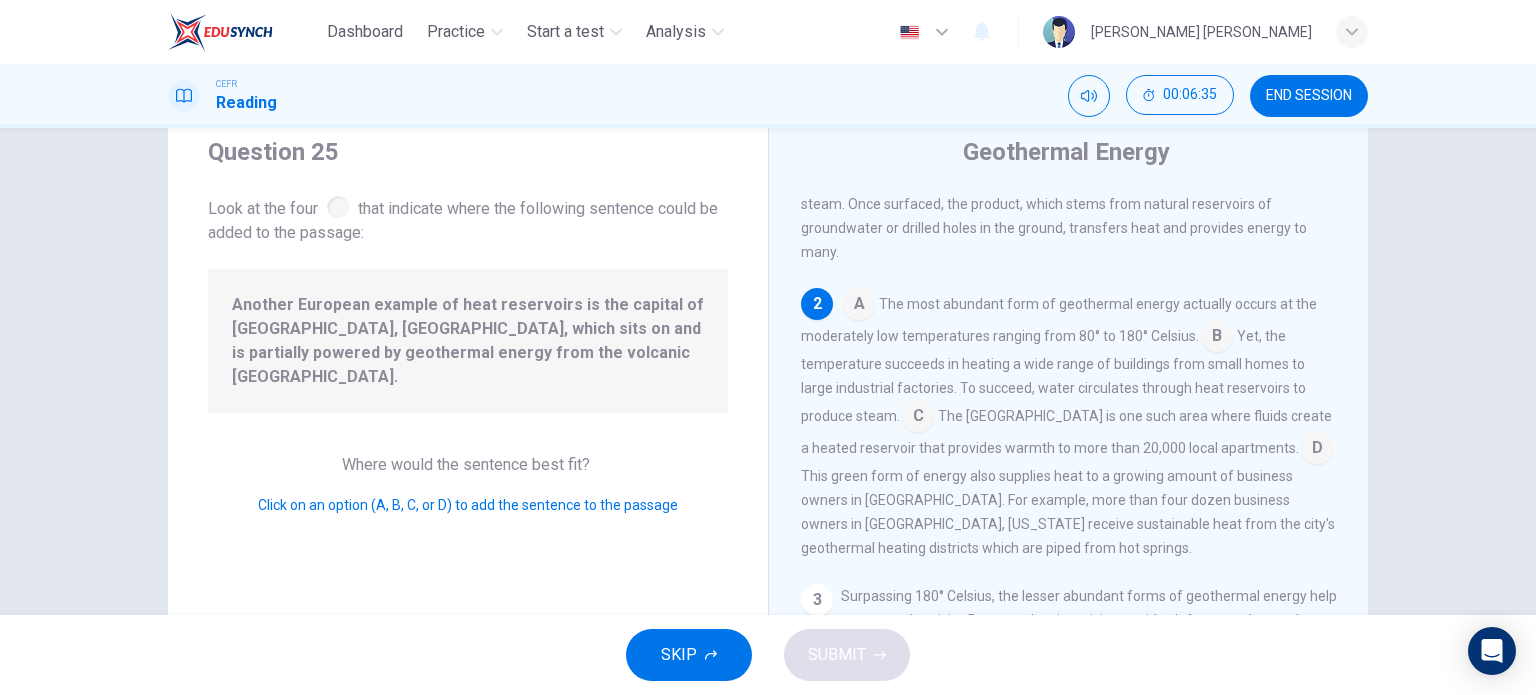 click at bounding box center [1317, 450] 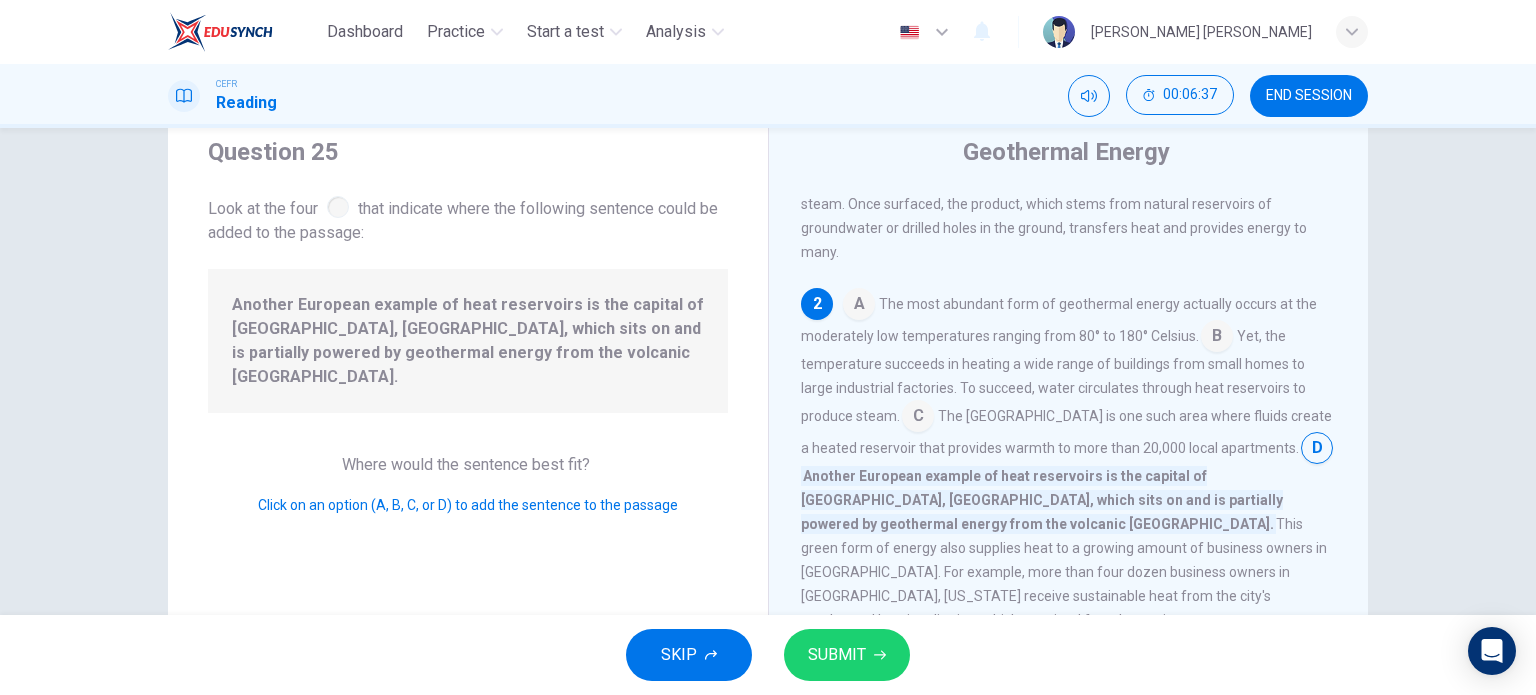 click on "SUBMIT" at bounding box center (847, 655) 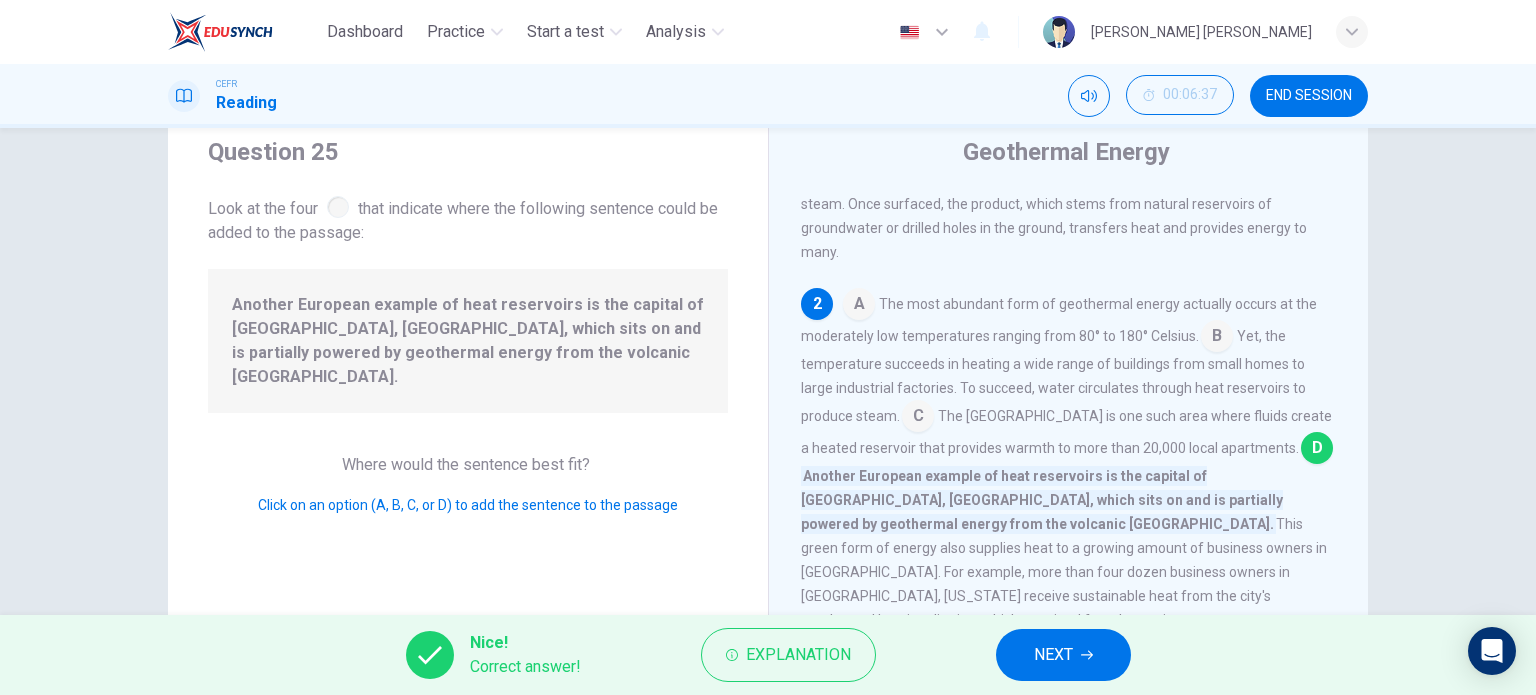 drag, startPoint x: 1013, startPoint y: 651, endPoint x: 1015, endPoint y: 637, distance: 14.142136 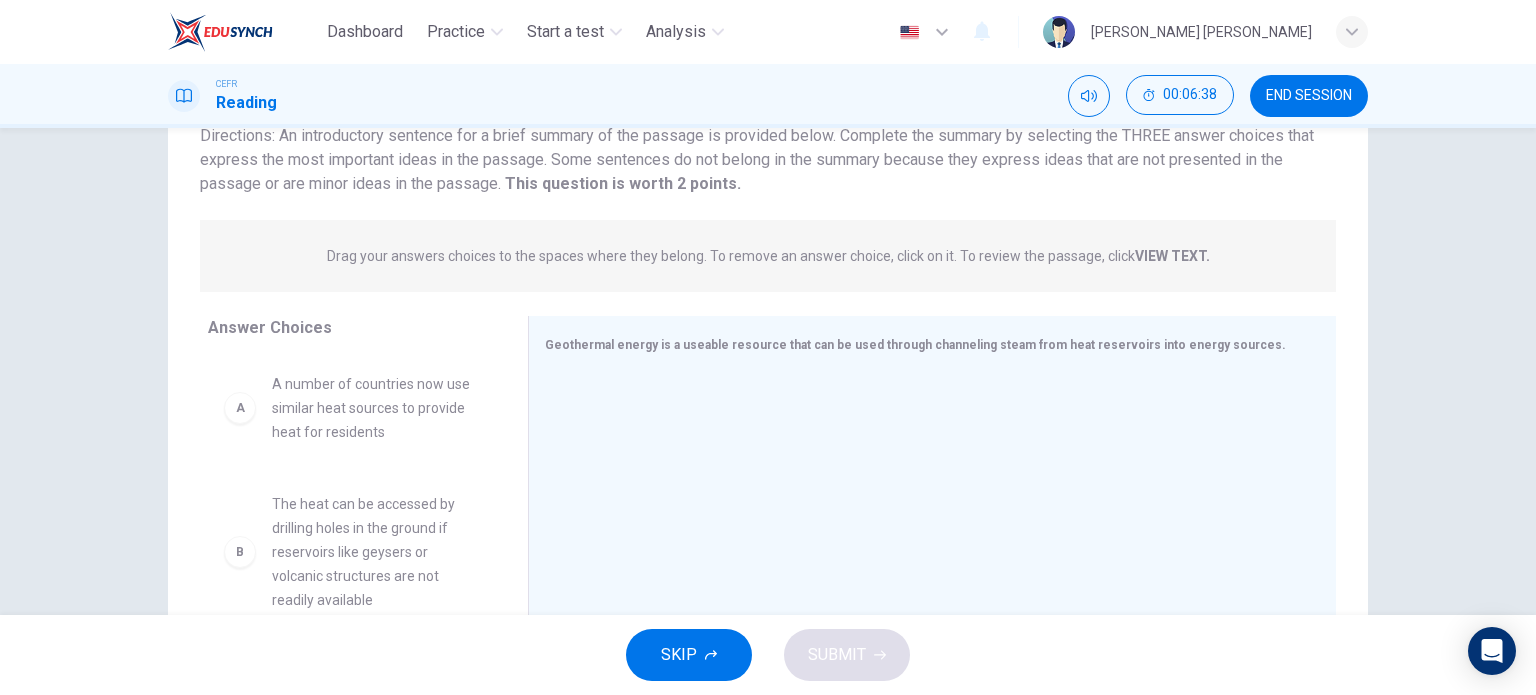scroll, scrollTop: 264, scrollLeft: 0, axis: vertical 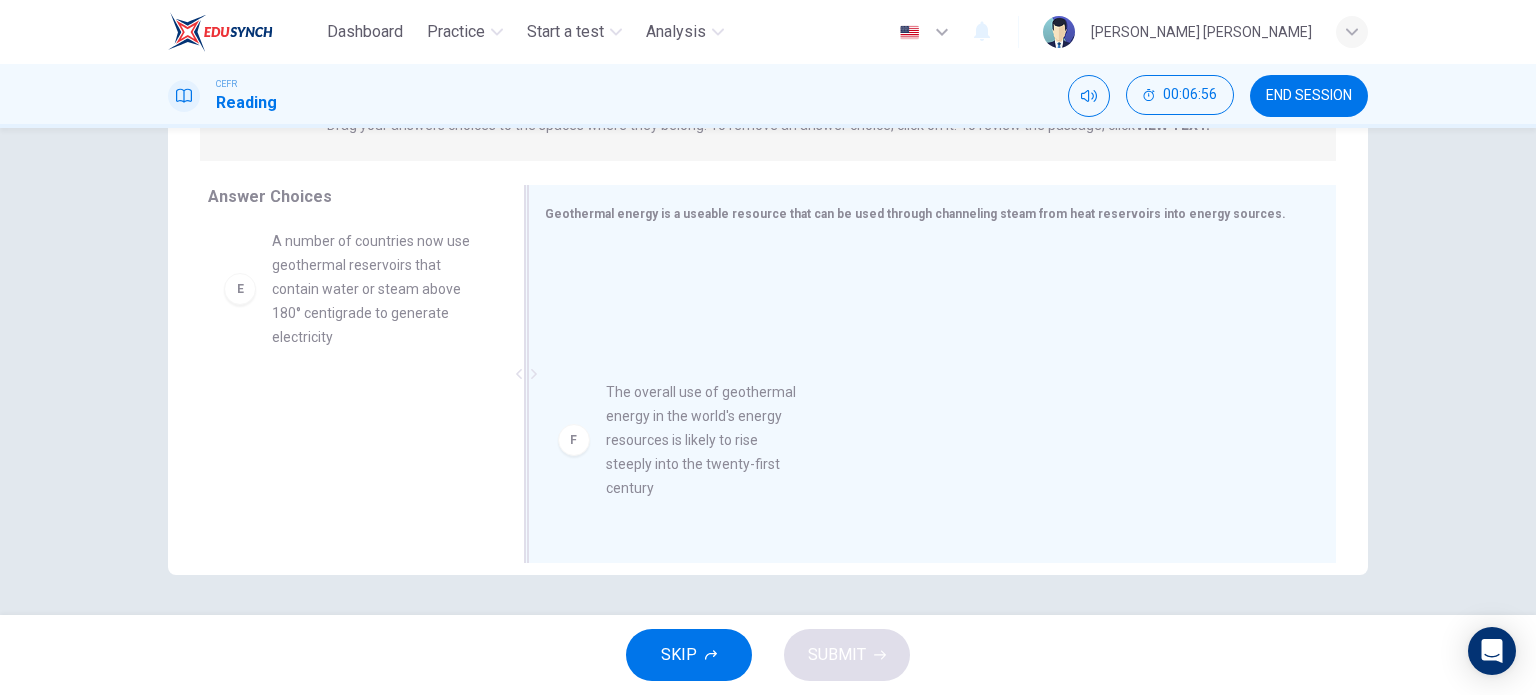 drag, startPoint x: 329, startPoint y: 460, endPoint x: 772, endPoint y: 441, distance: 443.40726 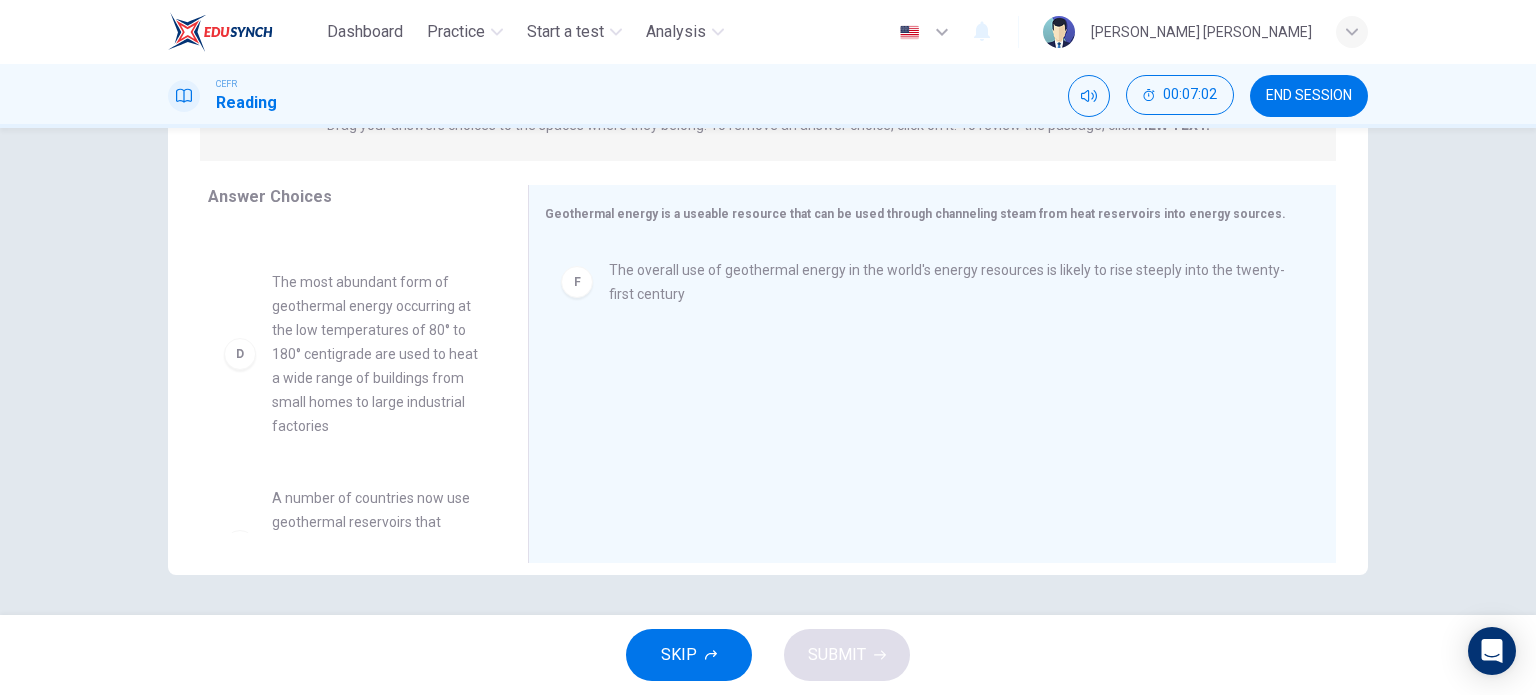 scroll, scrollTop: 440, scrollLeft: 0, axis: vertical 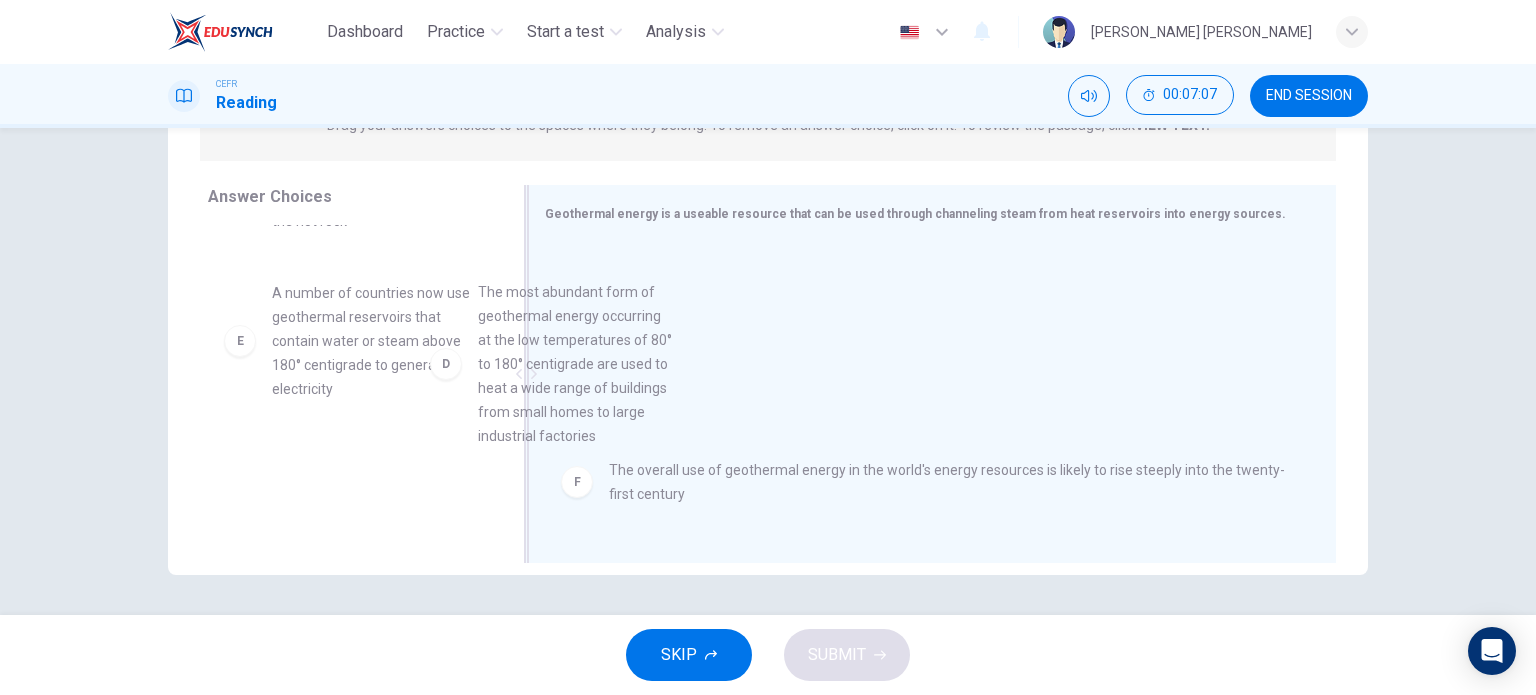 drag, startPoint x: 292, startPoint y: 431, endPoint x: 659, endPoint y: 439, distance: 367.0872 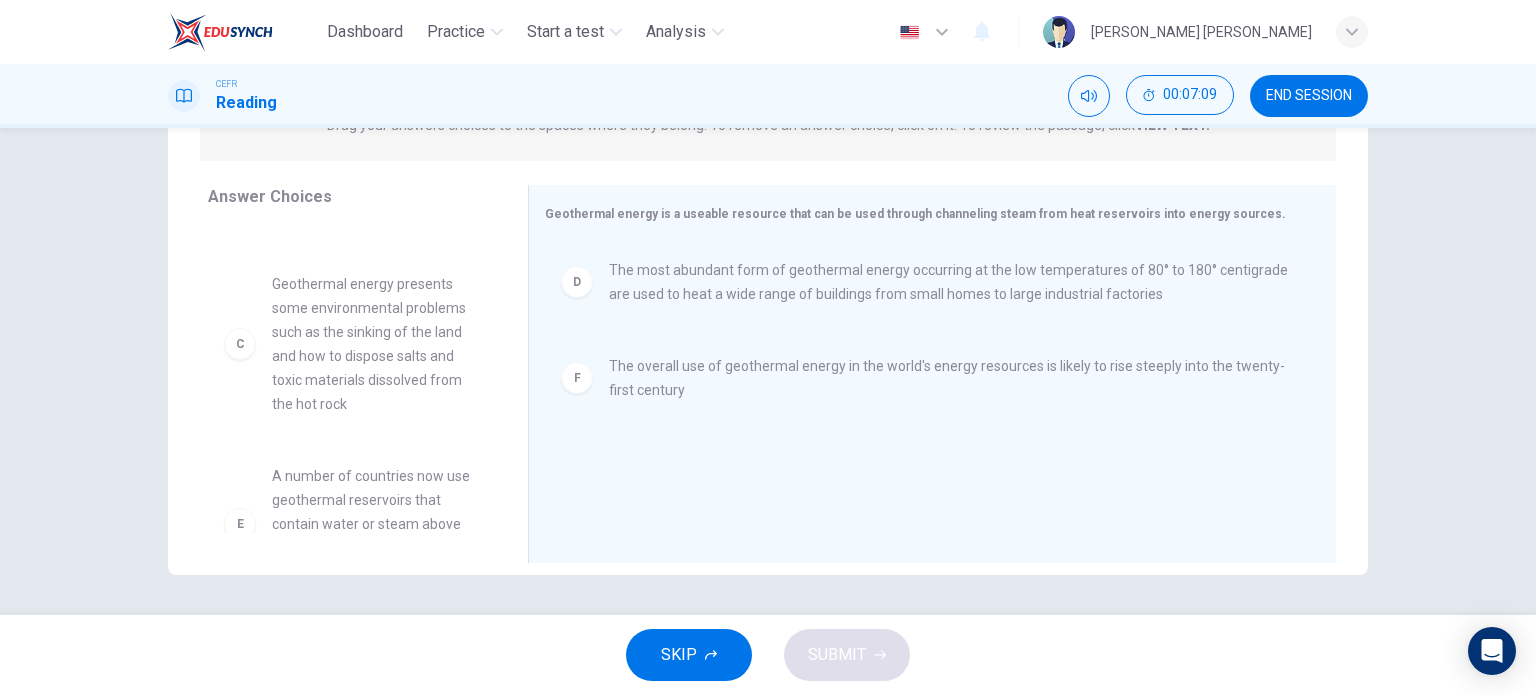 scroll, scrollTop: 224, scrollLeft: 0, axis: vertical 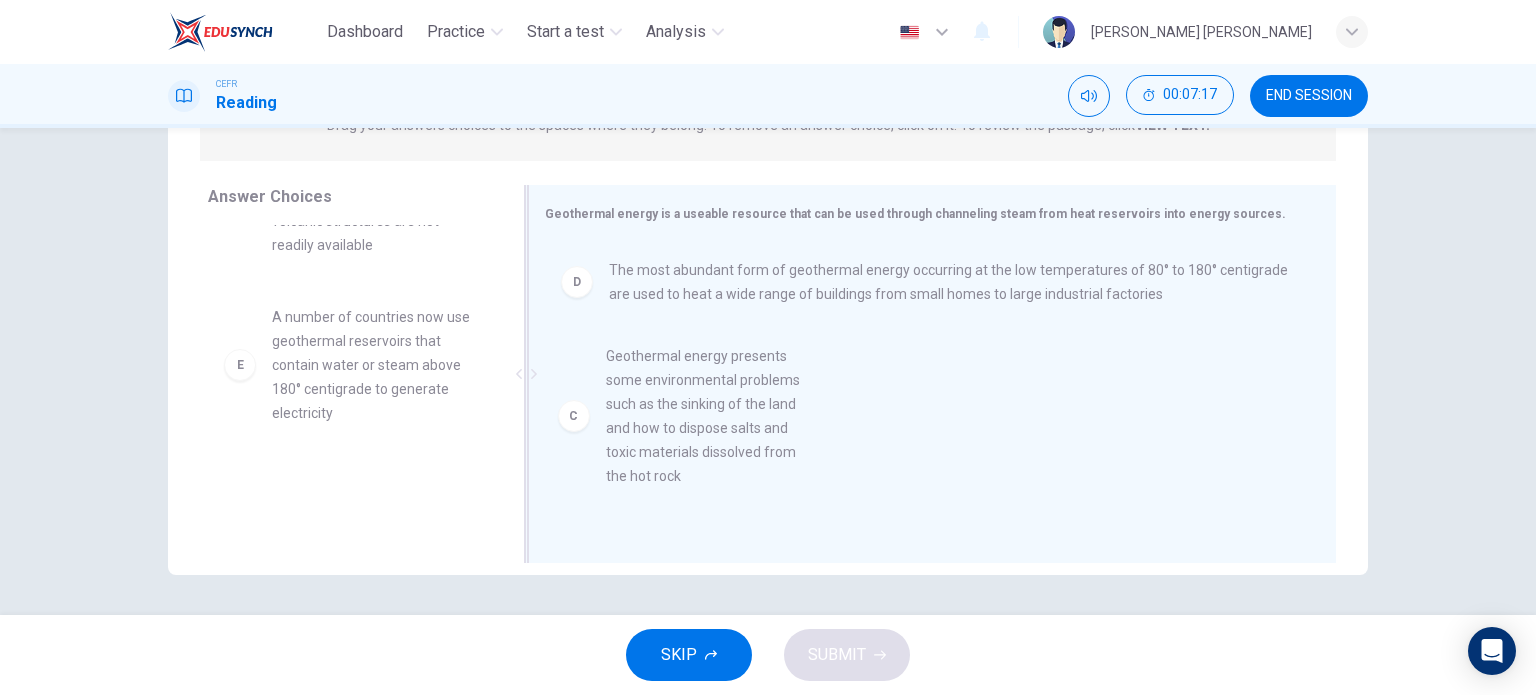 drag, startPoint x: 340, startPoint y: 415, endPoint x: 688, endPoint y: 454, distance: 350.17853 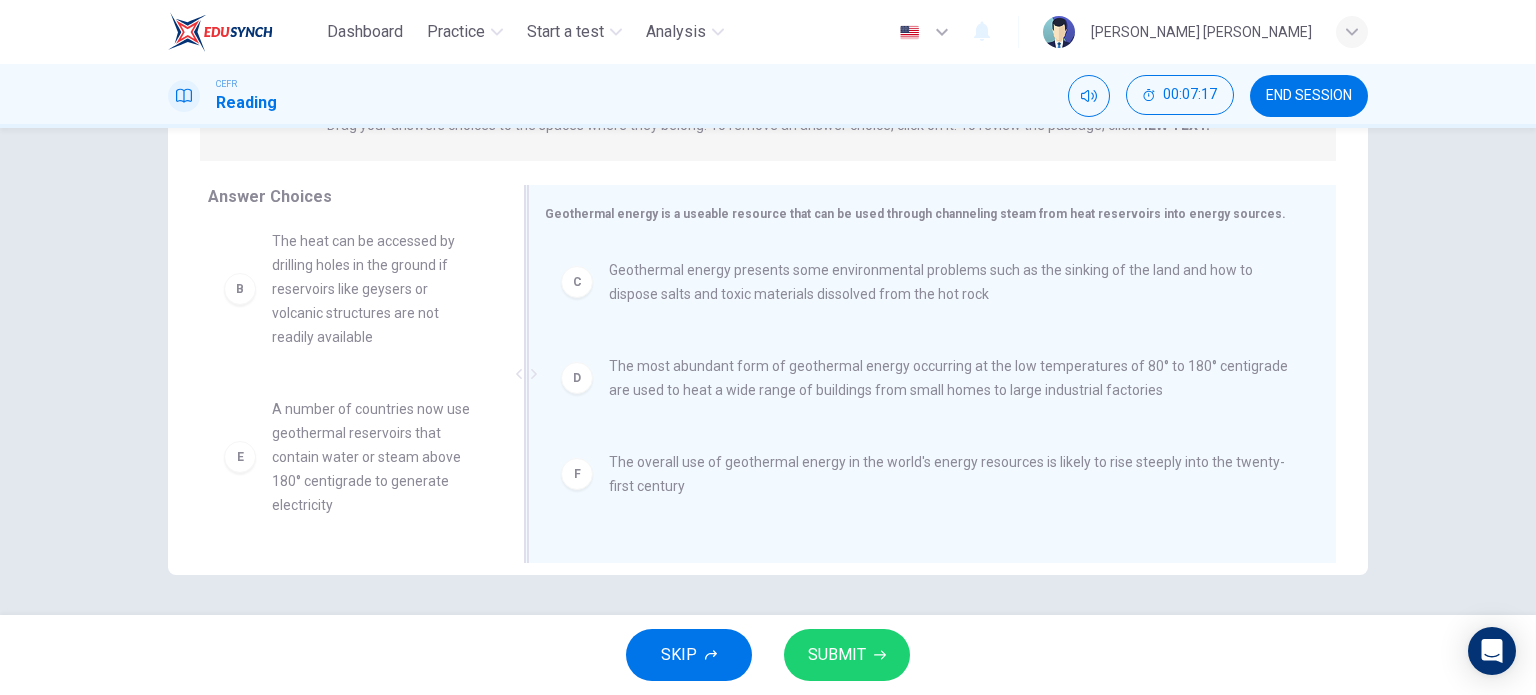 scroll, scrollTop: 132, scrollLeft: 0, axis: vertical 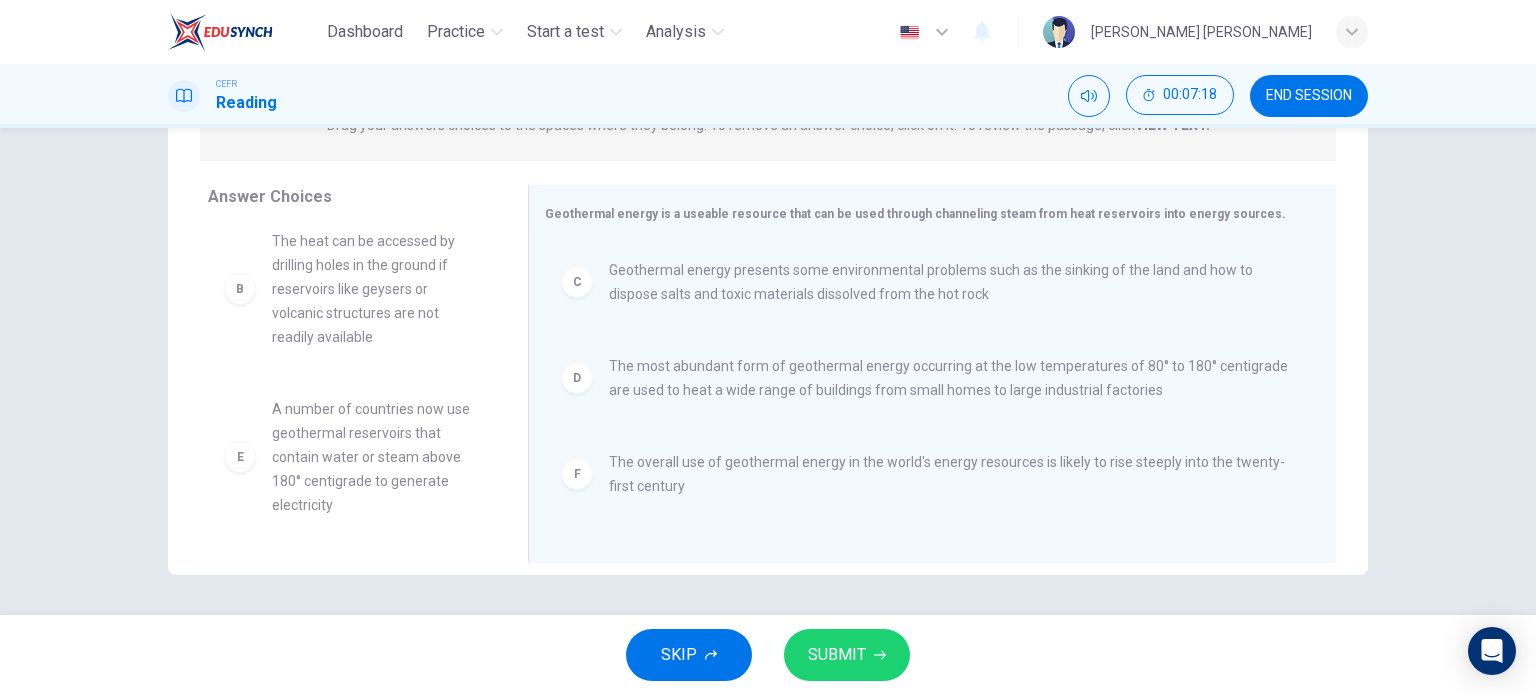 click on "SUBMIT" at bounding box center (847, 655) 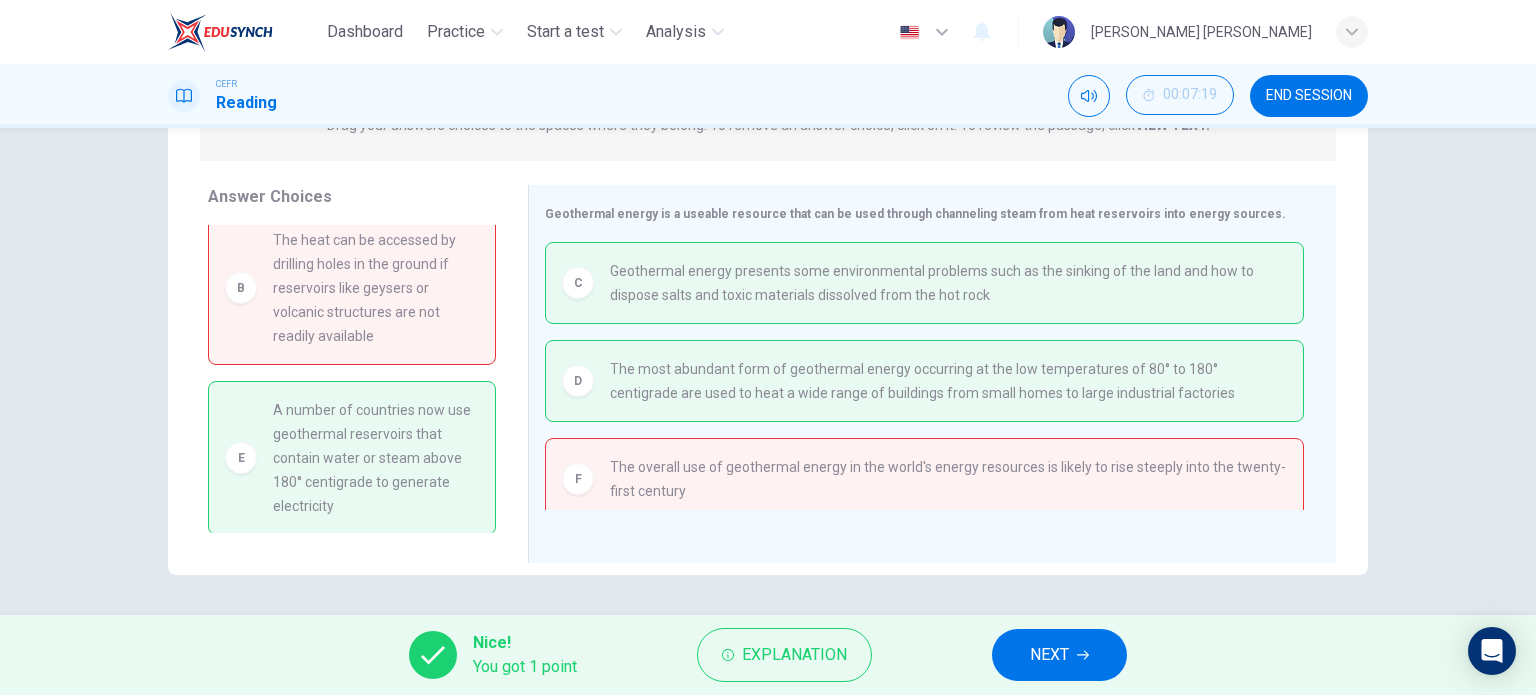 scroll, scrollTop: 136, scrollLeft: 0, axis: vertical 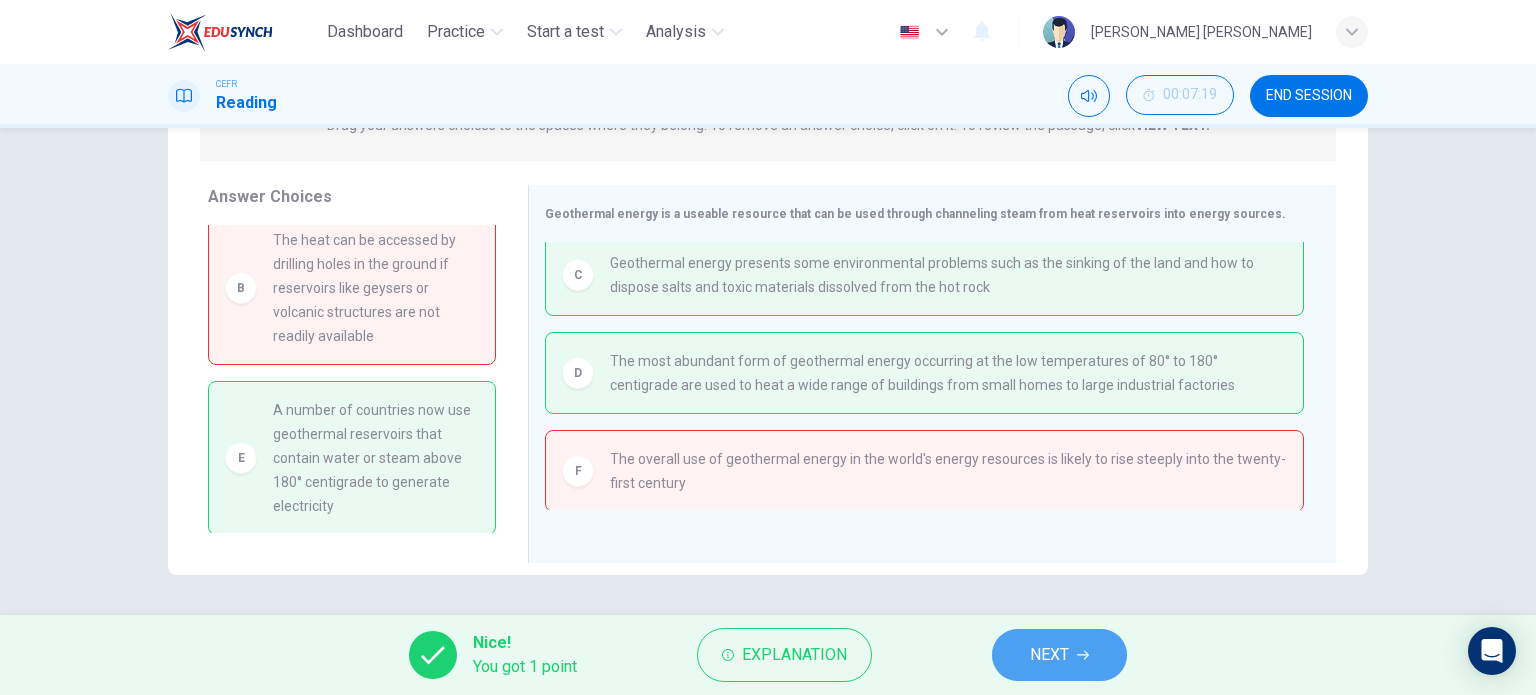 click on "NEXT" at bounding box center (1049, 655) 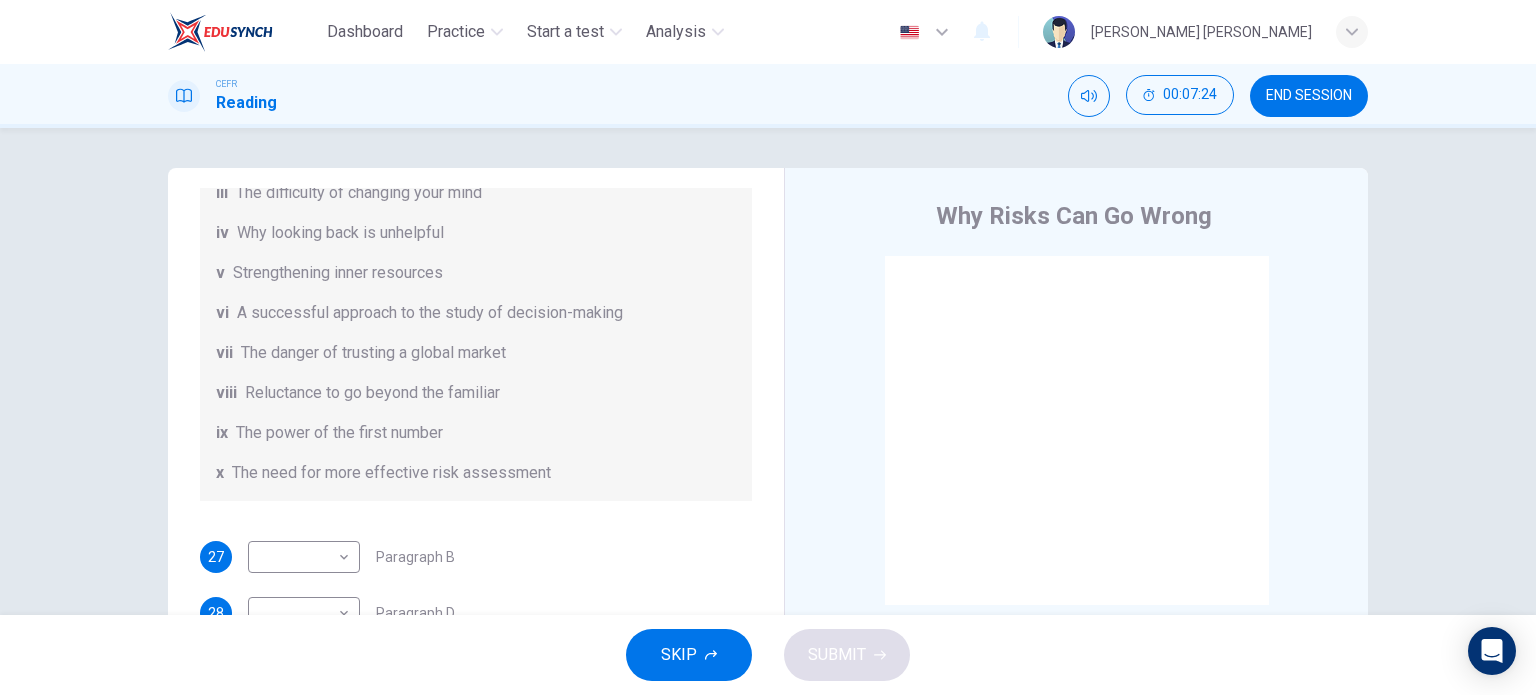 scroll, scrollTop: 384, scrollLeft: 0, axis: vertical 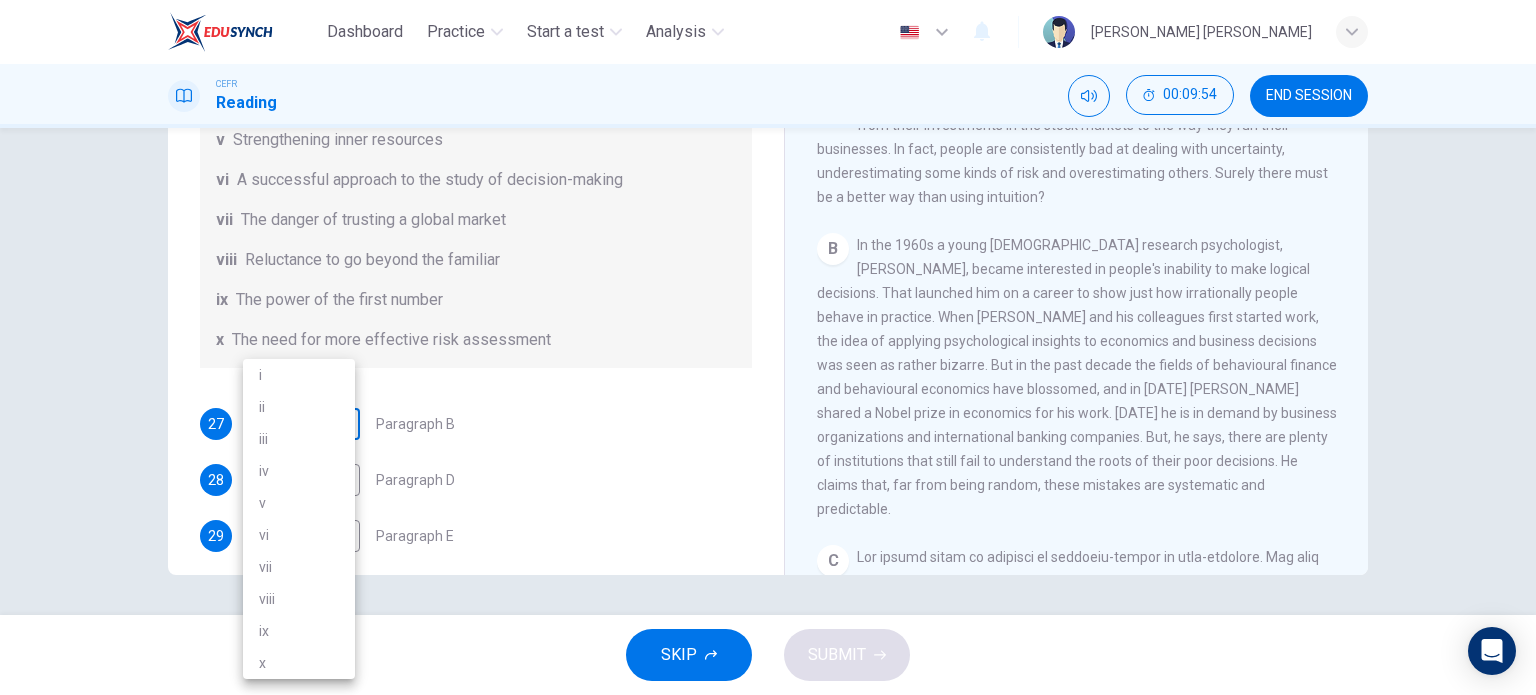 click on "Dashboard Practice Start a test Analysis English en ​ SAKINAH NUR BATRISYA BINTI KAMAL BAHARIN CEFR Reading 00:09:54 END SESSION Questions 27 - 32 Reading Passage 1 has nine paragraphs  A-I
Choose the correct heading for Paragraphs  B  and  D-H  from the list of headings below.
Write the correct number  (i-xi)  in the boxes below. List of Headings i Not identifying the correct priorities ii A solution for the long term iii The difficulty of changing your mind iv Why looking back is unhelpful v Strengthening inner resources vi A successful approach to the study of decision-making vii The danger of trusting a global market viii Reluctance to go beyond the familiar ix The power of the first number x The need for more effective risk assessment 27 ​ ​ Paragraph B 28 ​ ​ Paragraph D 29 ​ ​ Paragraph E 30 ​ ​ Paragraph F 31 ​ ​ Paragraph G 32 ​ ​ Paragraph H Why Risks Can Go Wrong CLICK TO ZOOM Click to Zoom A B C D E F G H I SKIP SUBMIT EduSynch - Online Language Proficiency Testing" at bounding box center [768, 347] 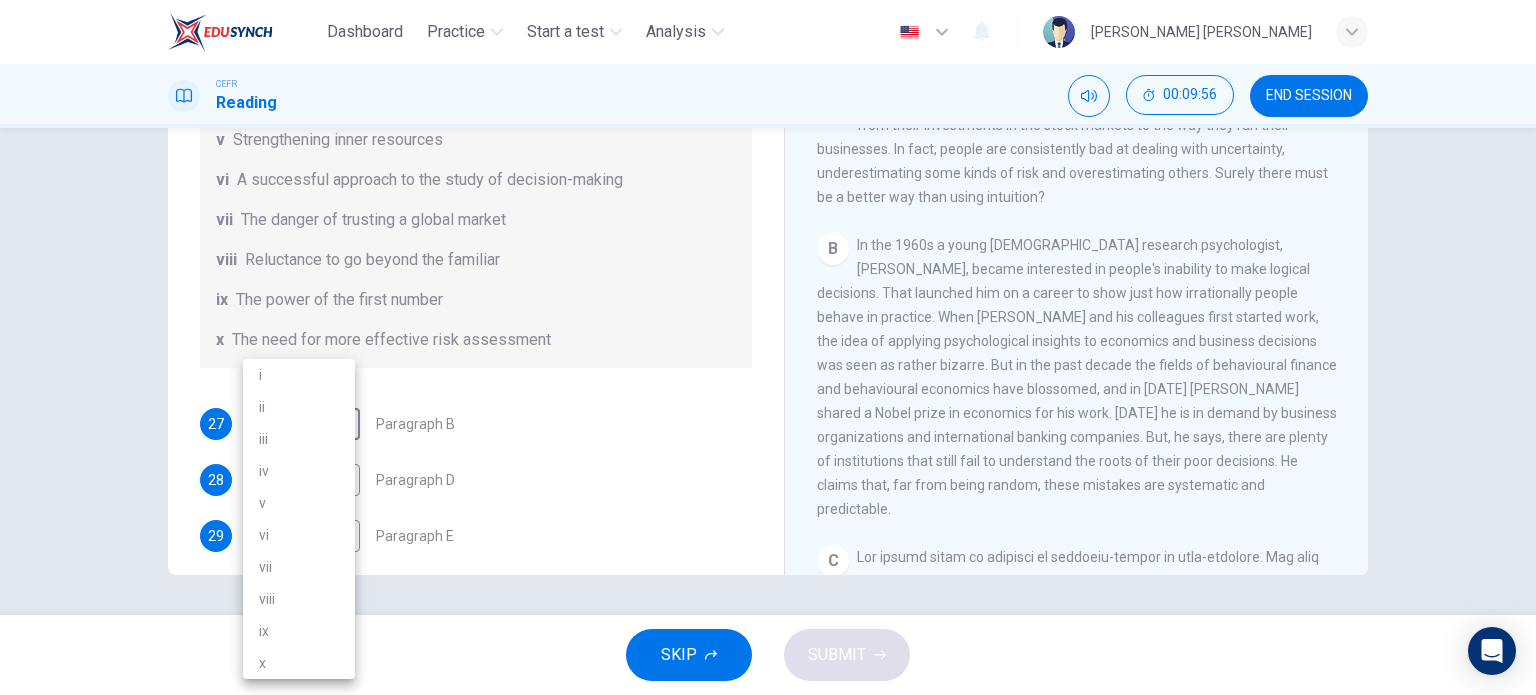 click on "vi" at bounding box center [299, 535] 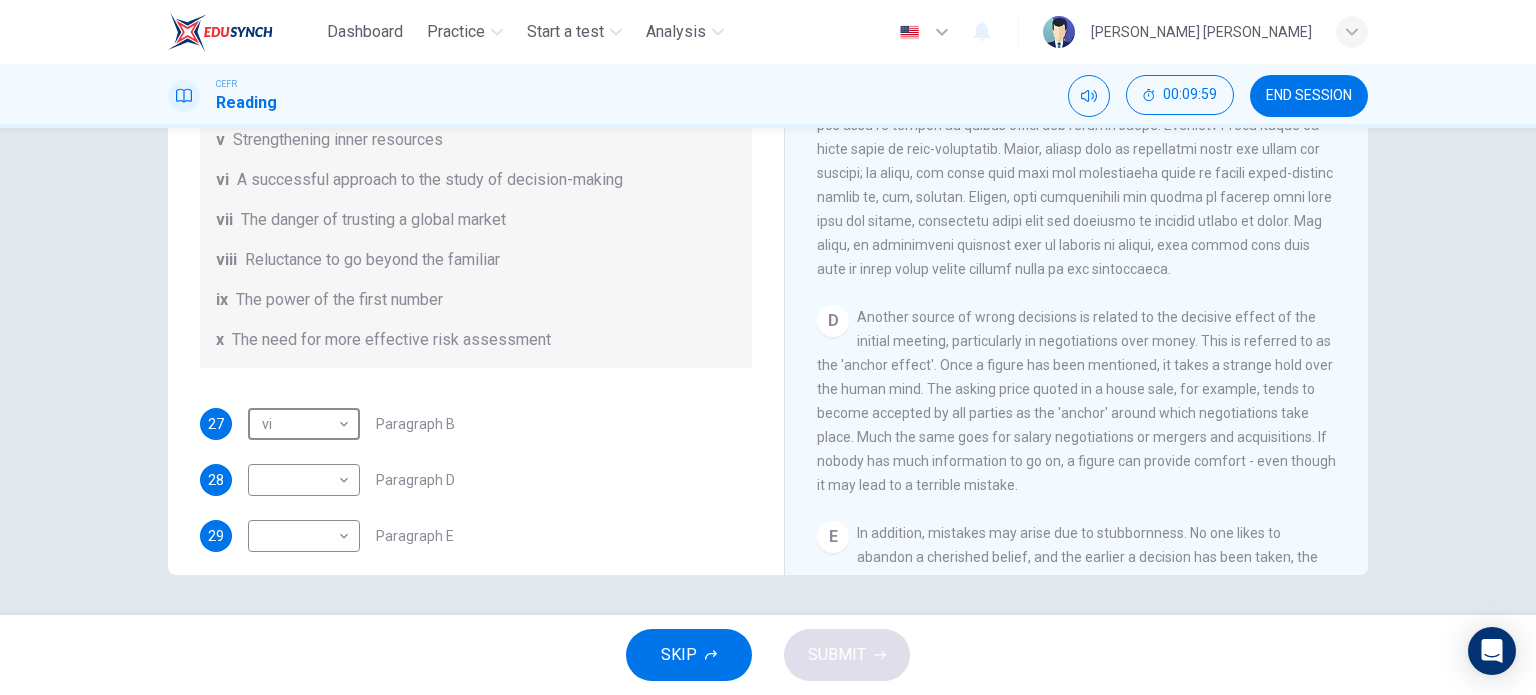 scroll, scrollTop: 1000, scrollLeft: 0, axis: vertical 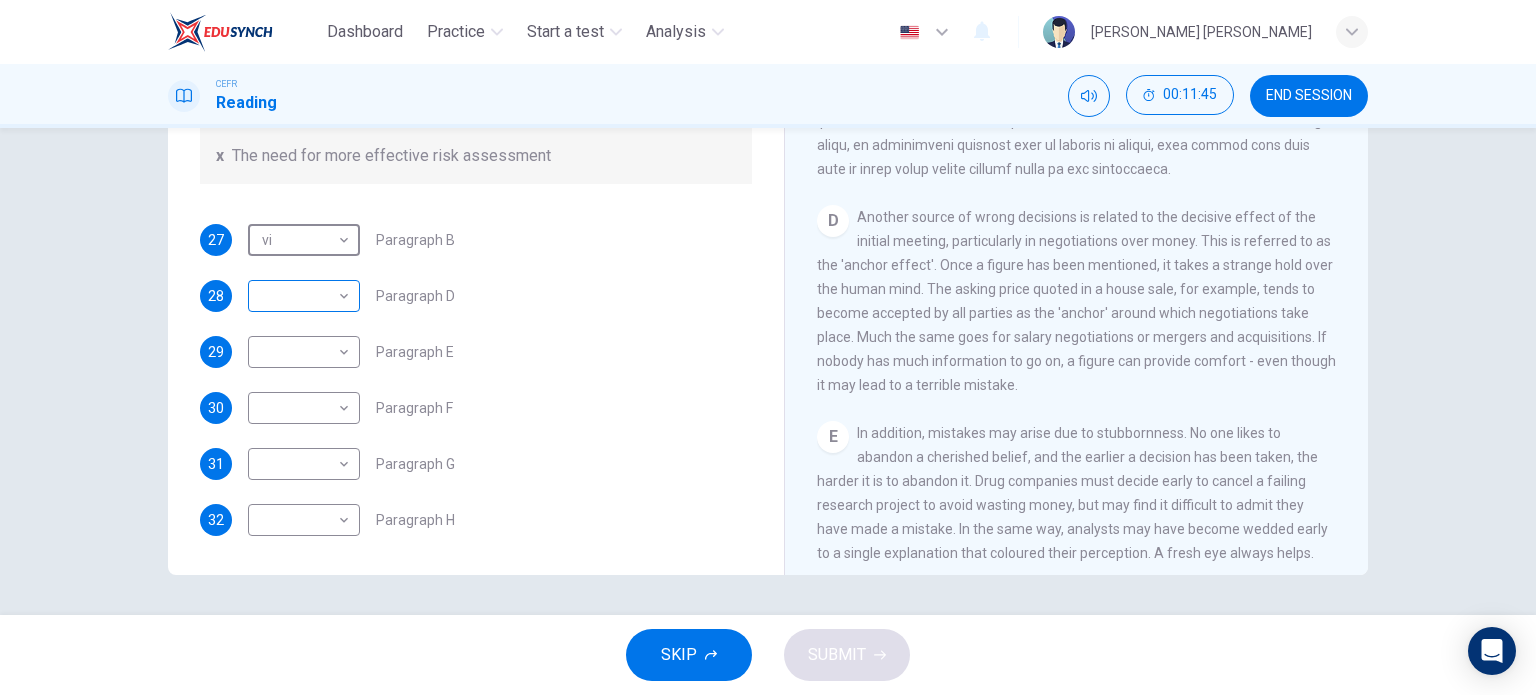 click on "Dashboard Practice Start a test Analysis English en ​ SAKINAH NUR BATRISYA BINTI KAMAL BAHARIN CEFR Reading 00:11:45 END SESSION Questions 27 - 32 Reading Passage 1 has nine paragraphs  A-I
Choose the correct heading for Paragraphs  B  and  D-H  from the list of headings below.
Write the correct number  (i-xi)  in the boxes below. List of Headings i Not identifying the correct priorities ii A solution for the long term iii The difficulty of changing your mind iv Why looking back is unhelpful v Strengthening inner resources vi A successful approach to the study of decision-making vii The danger of trusting a global market viii Reluctance to go beyond the familiar ix The power of the first number x The need for more effective risk assessment 27 vi vi ​ Paragraph B 28 ​ ​ Paragraph D 29 ​ ​ Paragraph E 30 ​ ​ Paragraph F 31 ​ ​ Paragraph G 32 ​ ​ Paragraph H Why Risks Can Go Wrong CLICK TO ZOOM Click to Zoom A B C D E F G H I SKIP SUBMIT EduSynch - Online Language Proficiency Testing" at bounding box center (768, 347) 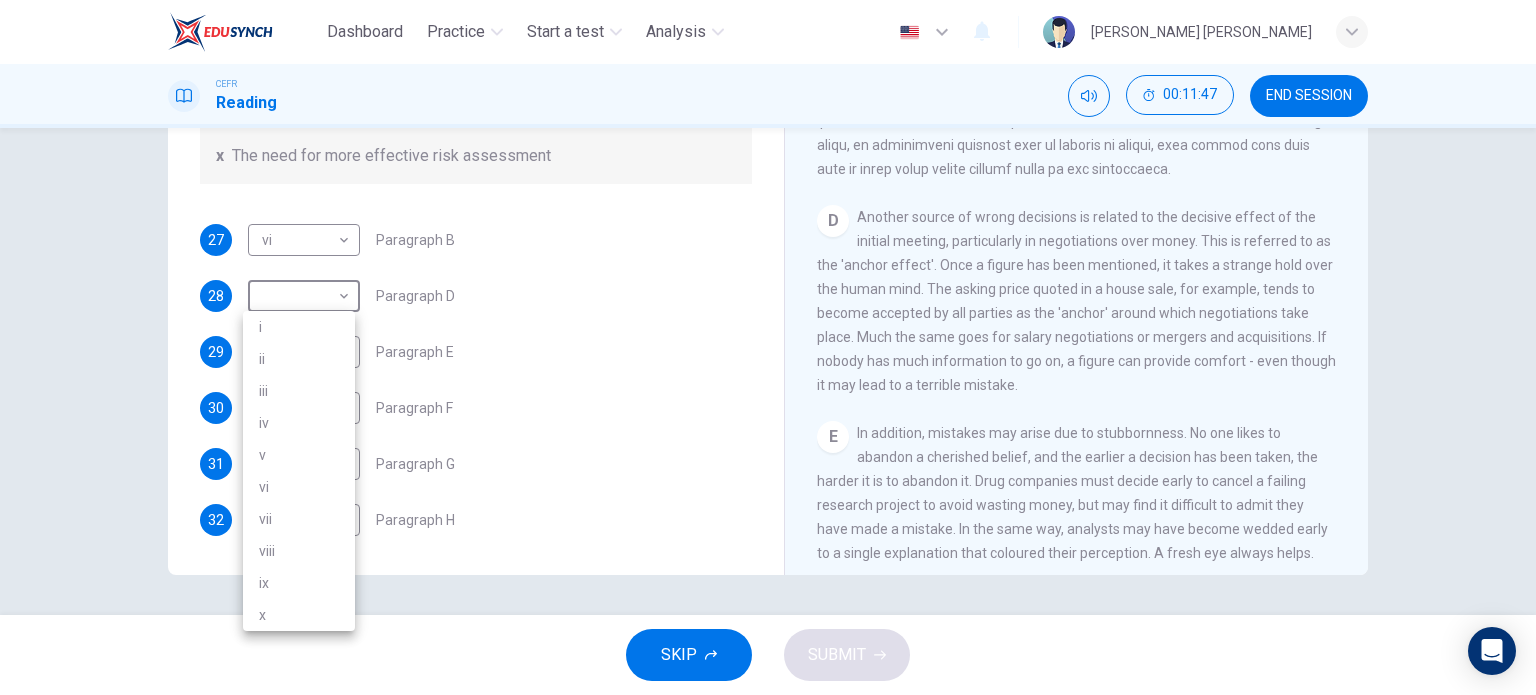 click on "iii" at bounding box center [299, 391] 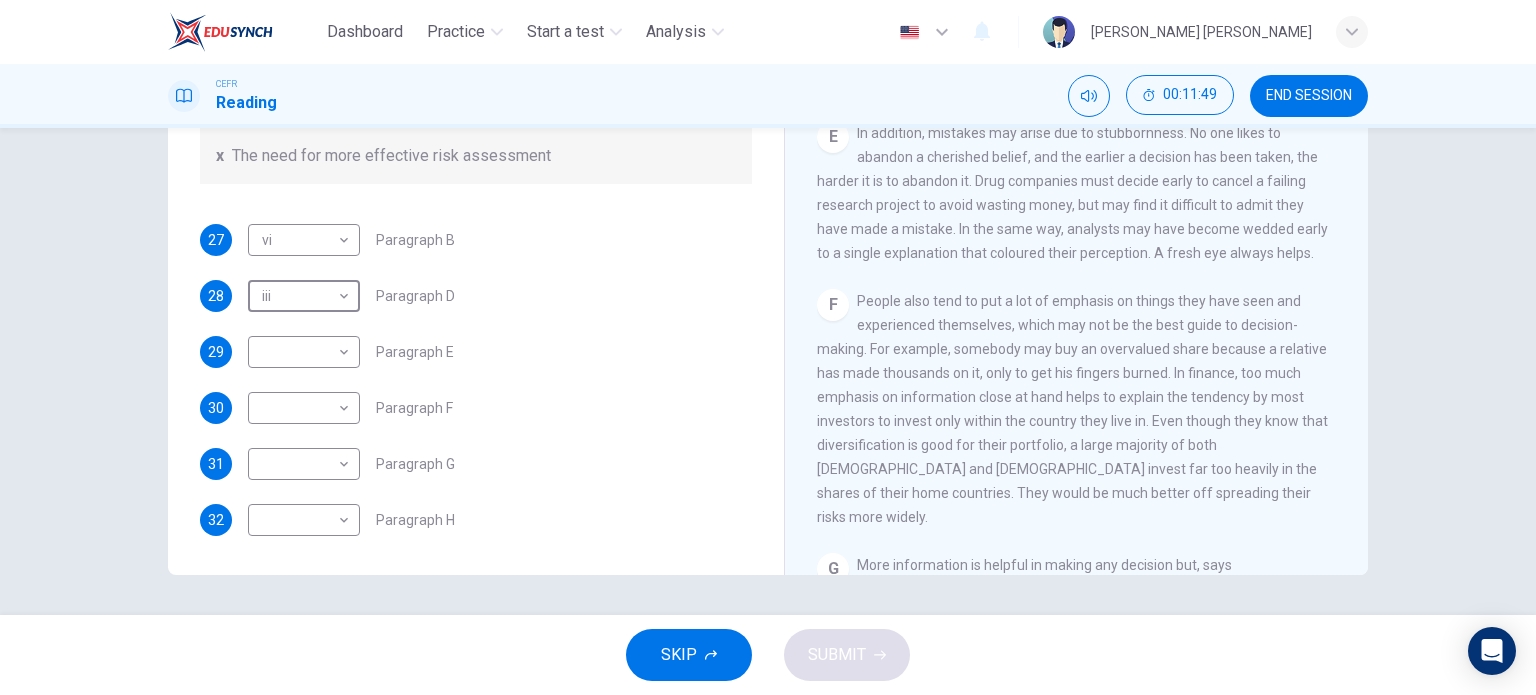 scroll, scrollTop: 1200, scrollLeft: 0, axis: vertical 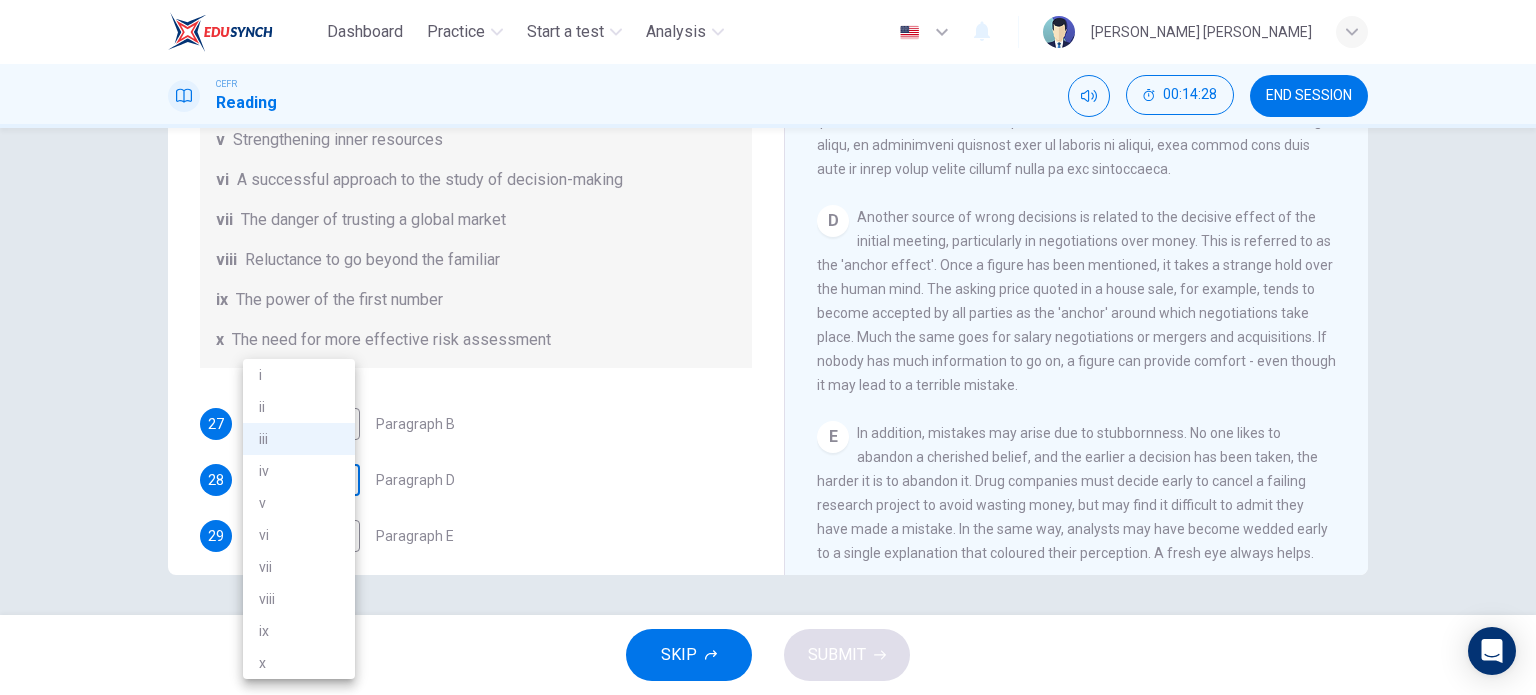 click on "Dashboard Practice Start a test Analysis English en ​ SAKINAH NUR BATRISYA BINTI KAMAL BAHARIN CEFR Reading 00:14:28 END SESSION Questions 27 - 32 Reading Passage 1 has nine paragraphs  A-I
Choose the correct heading for Paragraphs  B  and  D-H  from the list of headings below.
Write the correct number  (i-xi)  in the boxes below. List of Headings i Not identifying the correct priorities ii A solution for the long term iii The difficulty of changing your mind iv Why looking back is unhelpful v Strengthening inner resources vi A successful approach to the study of decision-making vii The danger of trusting a global market viii Reluctance to go beyond the familiar ix The power of the first number x The need for more effective risk assessment 27 vi vi ​ Paragraph B 28 iii iii ​ Paragraph D 29 ​ ​ Paragraph E 30 ​ ​ Paragraph F 31 ​ ​ Paragraph G 32 ​ ​ Paragraph H Why Risks Can Go Wrong CLICK TO ZOOM Click to Zoom A B C D E F G H I SKIP SUBMIT
Dashboard Practice Start a test 2025" at bounding box center [768, 347] 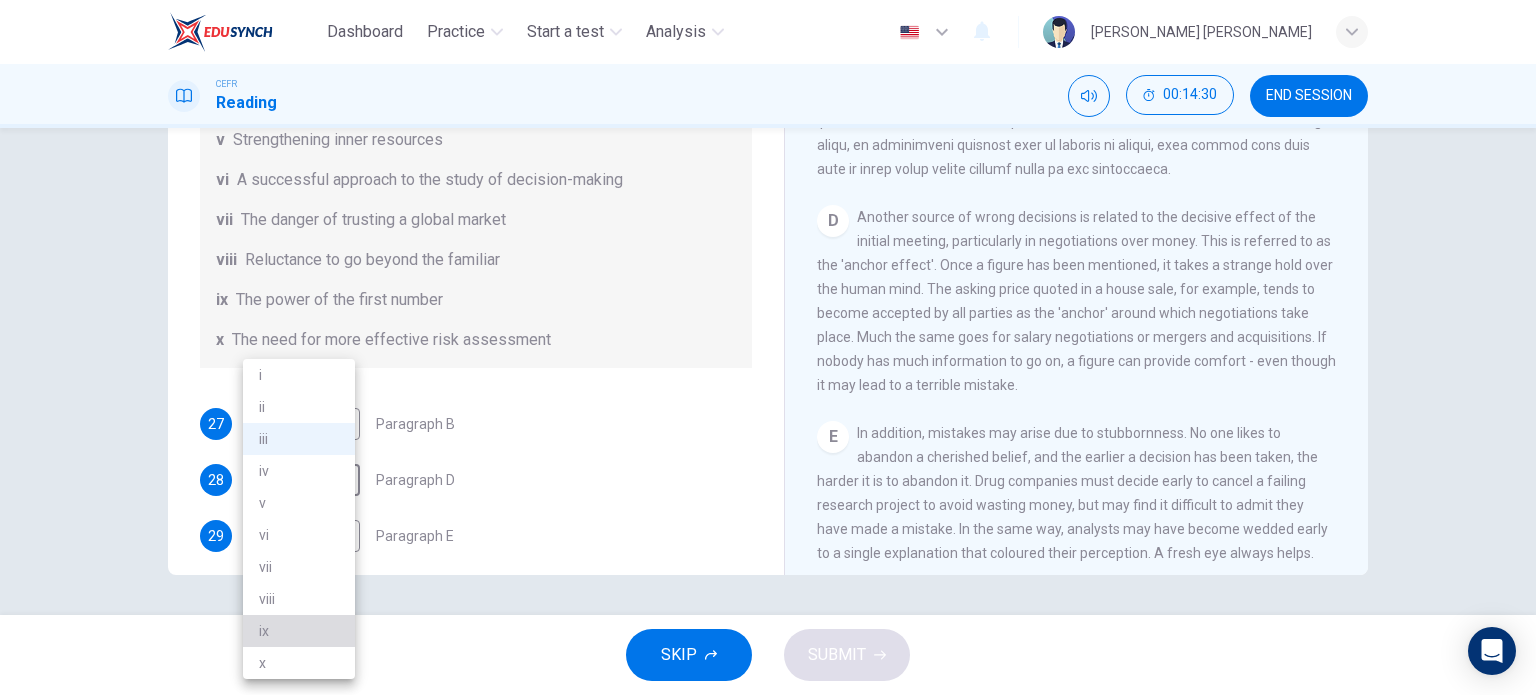 click on "ix" at bounding box center [299, 631] 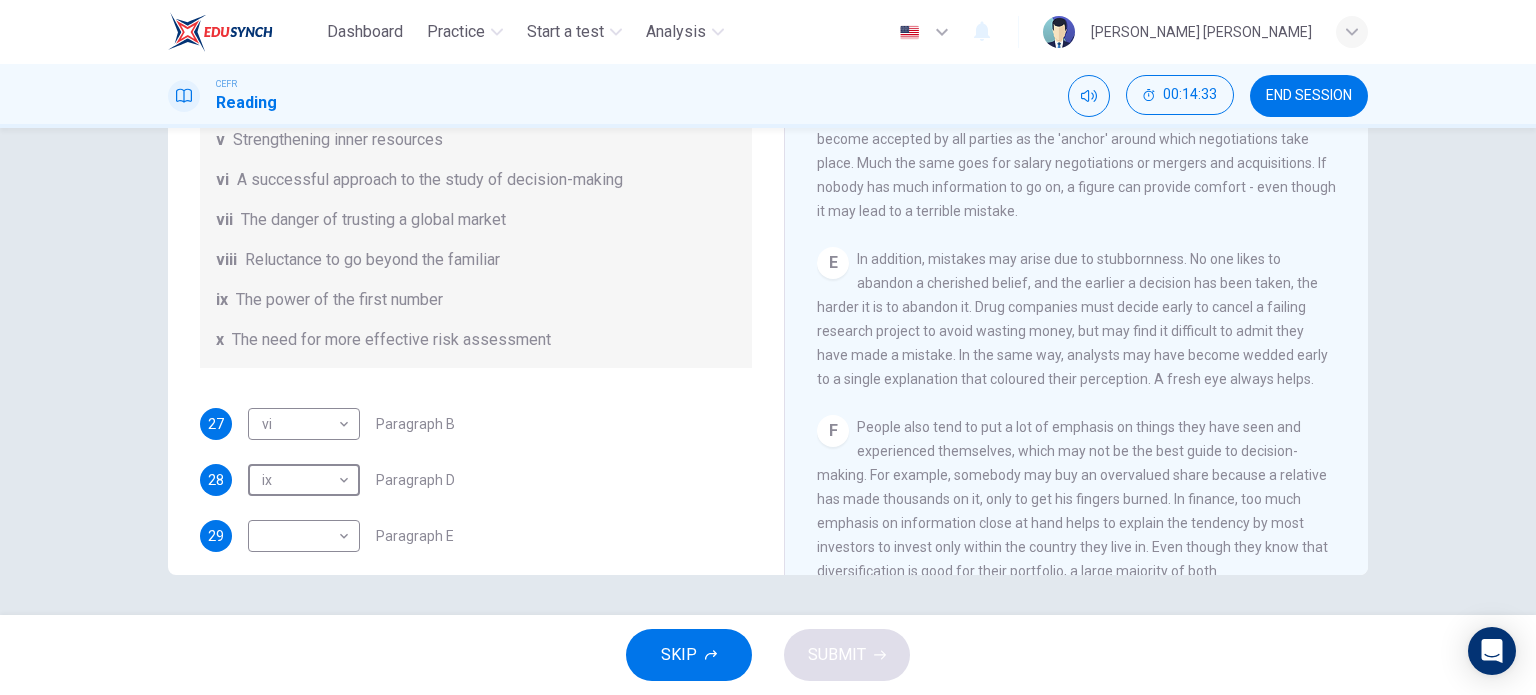 scroll, scrollTop: 1200, scrollLeft: 0, axis: vertical 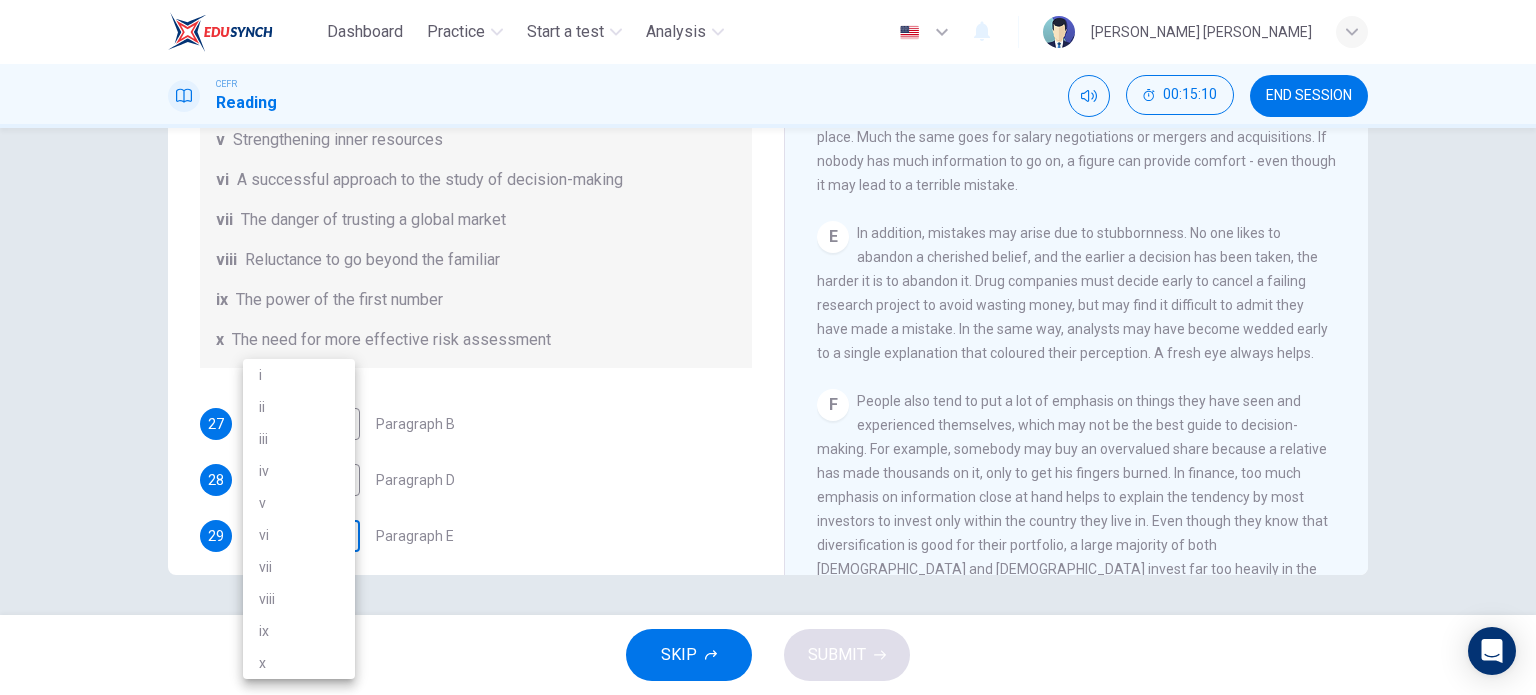 click on "Dashboard Practice Start a test Analysis English en ​ SAKINAH NUR BATRISYA BINTI KAMAL BAHARIN CEFR Reading 00:15:10 END SESSION Questions 27 - 32 Reading Passage 1 has nine paragraphs  A-I
Choose the correct heading for Paragraphs  B  and  D-H  from the list of headings below.
Write the correct number  (i-xi)  in the boxes below. List of Headings i Not identifying the correct priorities ii A solution for the long term iii The difficulty of changing your mind iv Why looking back is unhelpful v Strengthening inner resources vi A successful approach to the study of decision-making vii The danger of trusting a global market viii Reluctance to go beyond the familiar ix The power of the first number x The need for more effective risk assessment 27 vi vi ​ Paragraph B 28 ix ix ​ Paragraph D 29 ​ ​ Paragraph E 30 ​ ​ Paragraph F 31 ​ ​ Paragraph G 32 ​ ​ Paragraph H Why Risks Can Go Wrong CLICK TO ZOOM Click to Zoom A B C D E F G H I SKIP SUBMIT EduSynch - Online Language Proficiency Testing" at bounding box center [768, 347] 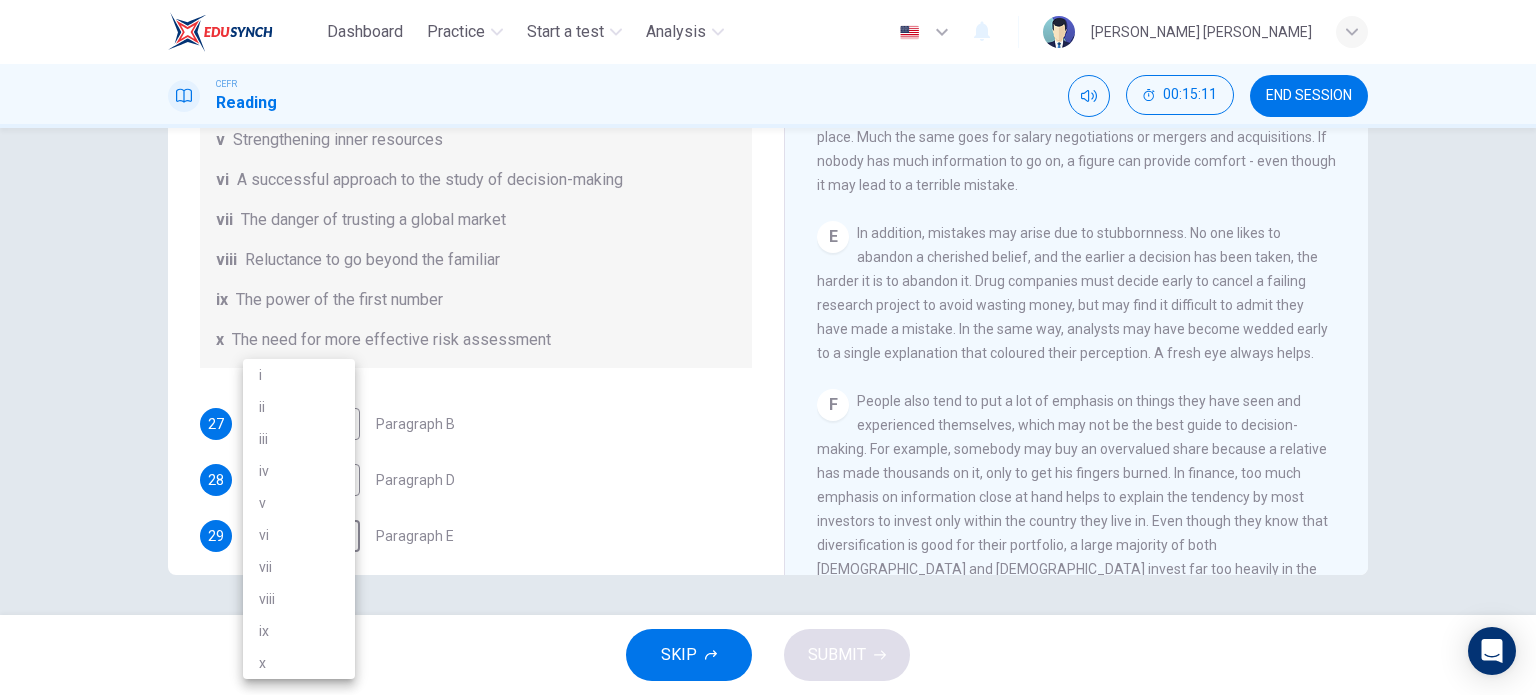 click on "i" at bounding box center [299, 375] 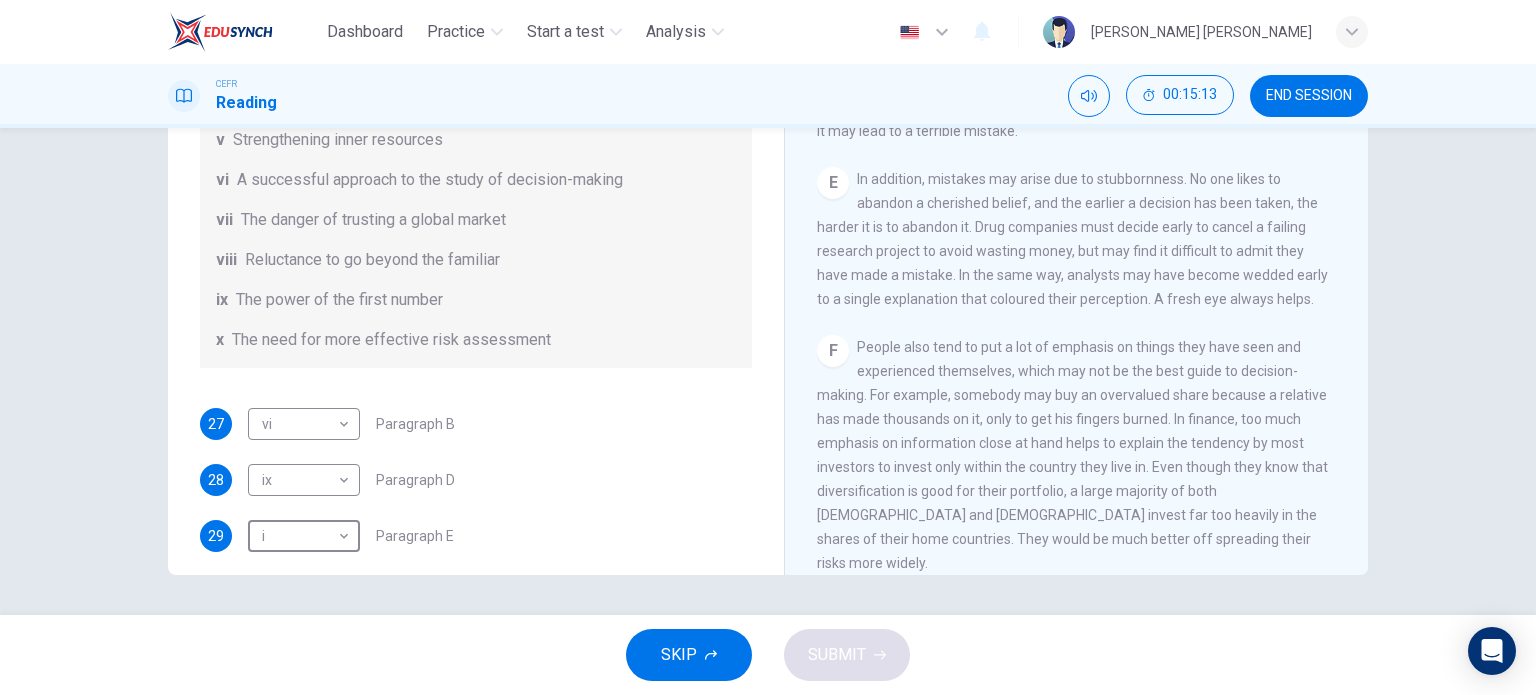 scroll, scrollTop: 1300, scrollLeft: 0, axis: vertical 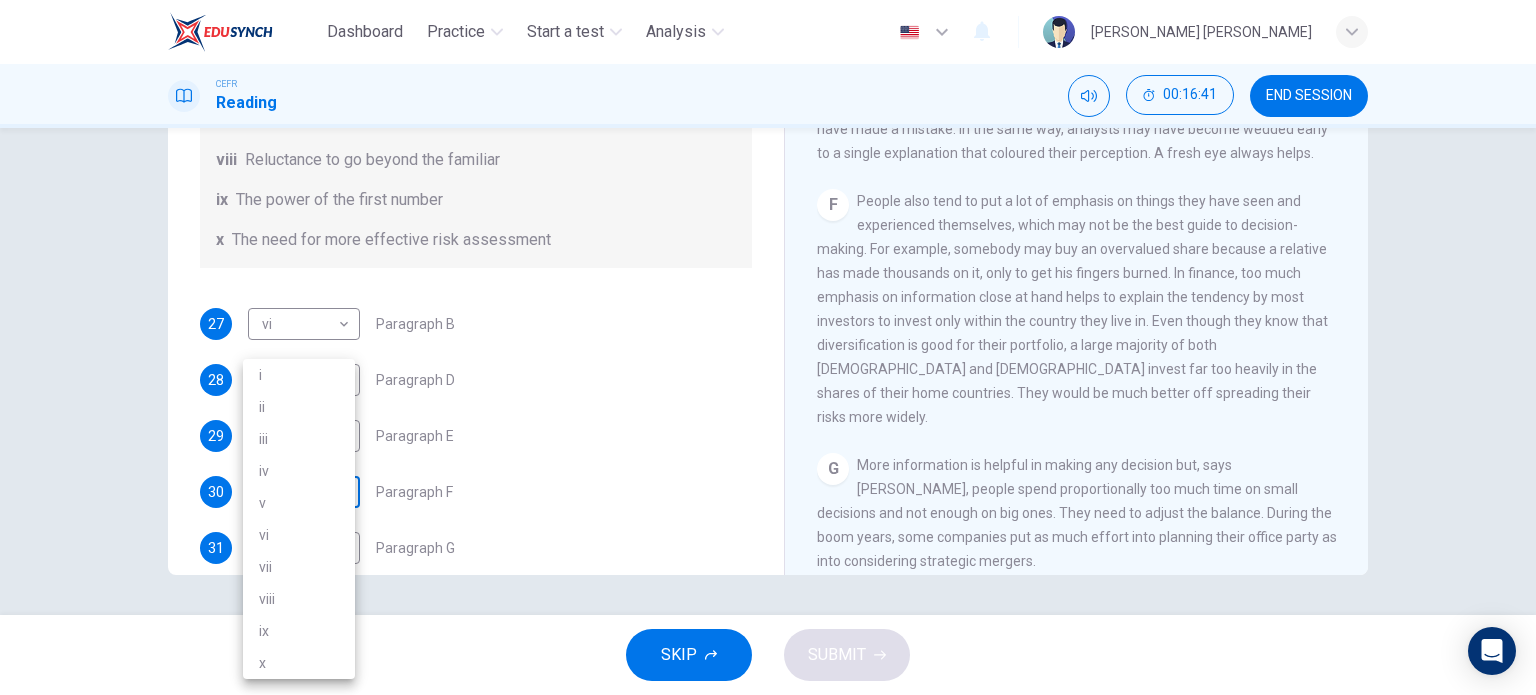 click on "Dashboard Practice Start a test Analysis English en ​ SAKINAH NUR BATRISYA BINTI KAMAL BAHARIN CEFR Reading 00:16:41 END SESSION Questions 27 - 32 Reading Passage 1 has nine paragraphs  A-I
Choose the correct heading for Paragraphs  B  and  D-H  from the list of headings below.
Write the correct number  (i-xi)  in the boxes below. List of Headings i Not identifying the correct priorities ii A solution for the long term iii The difficulty of changing your mind iv Why looking back is unhelpful v Strengthening inner resources vi A successful approach to the study of decision-making vii The danger of trusting a global market viii Reluctance to go beyond the familiar ix The power of the first number x The need for more effective risk assessment 27 vi vi ​ Paragraph B 28 ix ix ​ Paragraph D 29 i i ​ Paragraph E 30 ​ ​ Paragraph F 31 ​ ​ Paragraph G 32 ​ ​ Paragraph H Why Risks Can Go Wrong CLICK TO ZOOM Click to Zoom A B C D E F G H I SKIP SUBMIT EduSynch - Online Language Proficiency Testing" at bounding box center [768, 347] 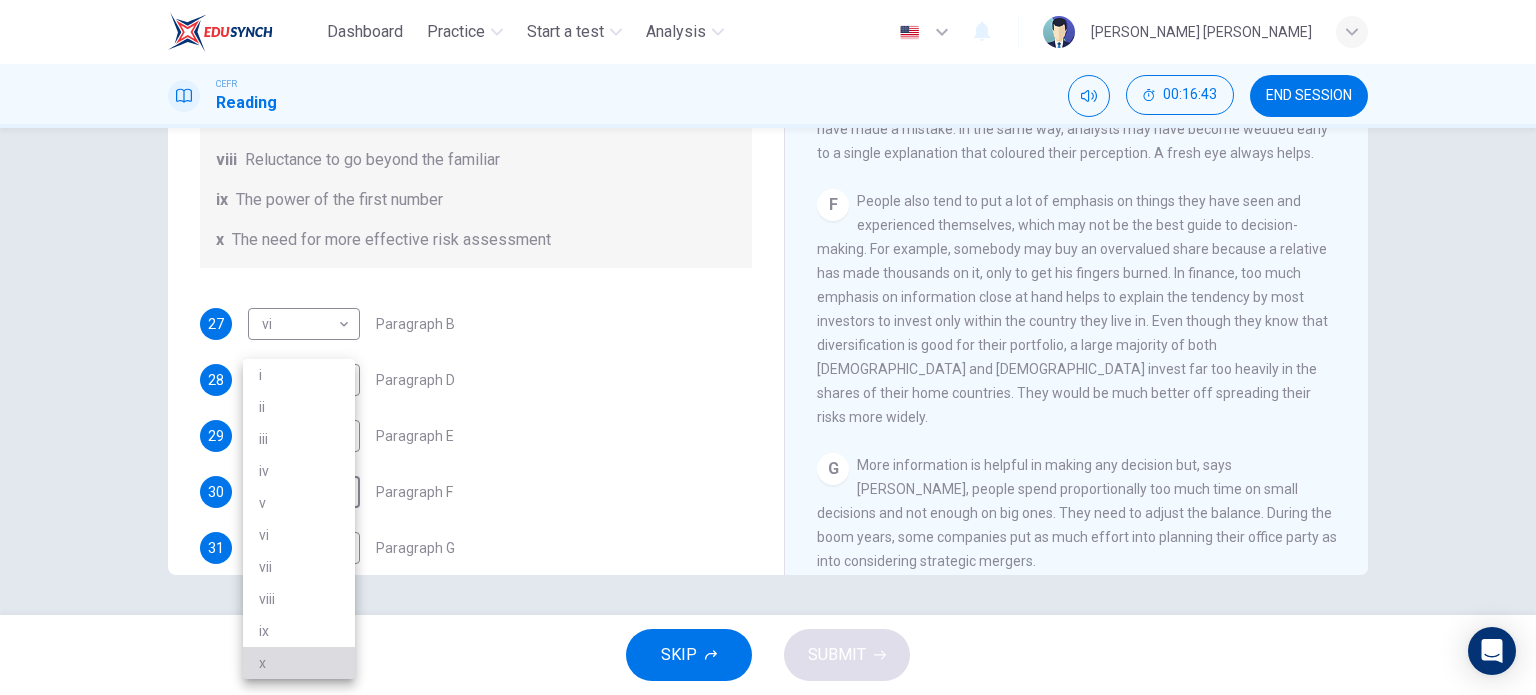 click on "x" at bounding box center (299, 663) 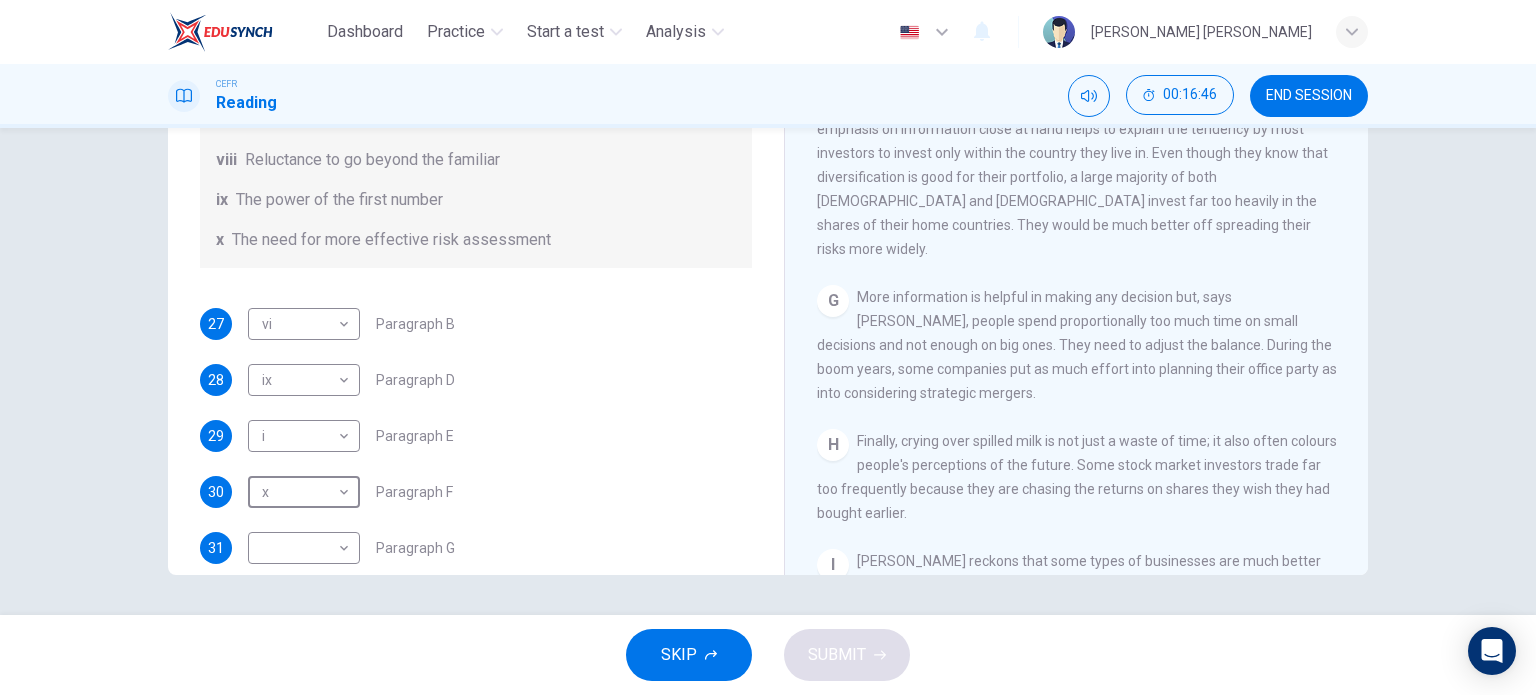 scroll, scrollTop: 1600, scrollLeft: 0, axis: vertical 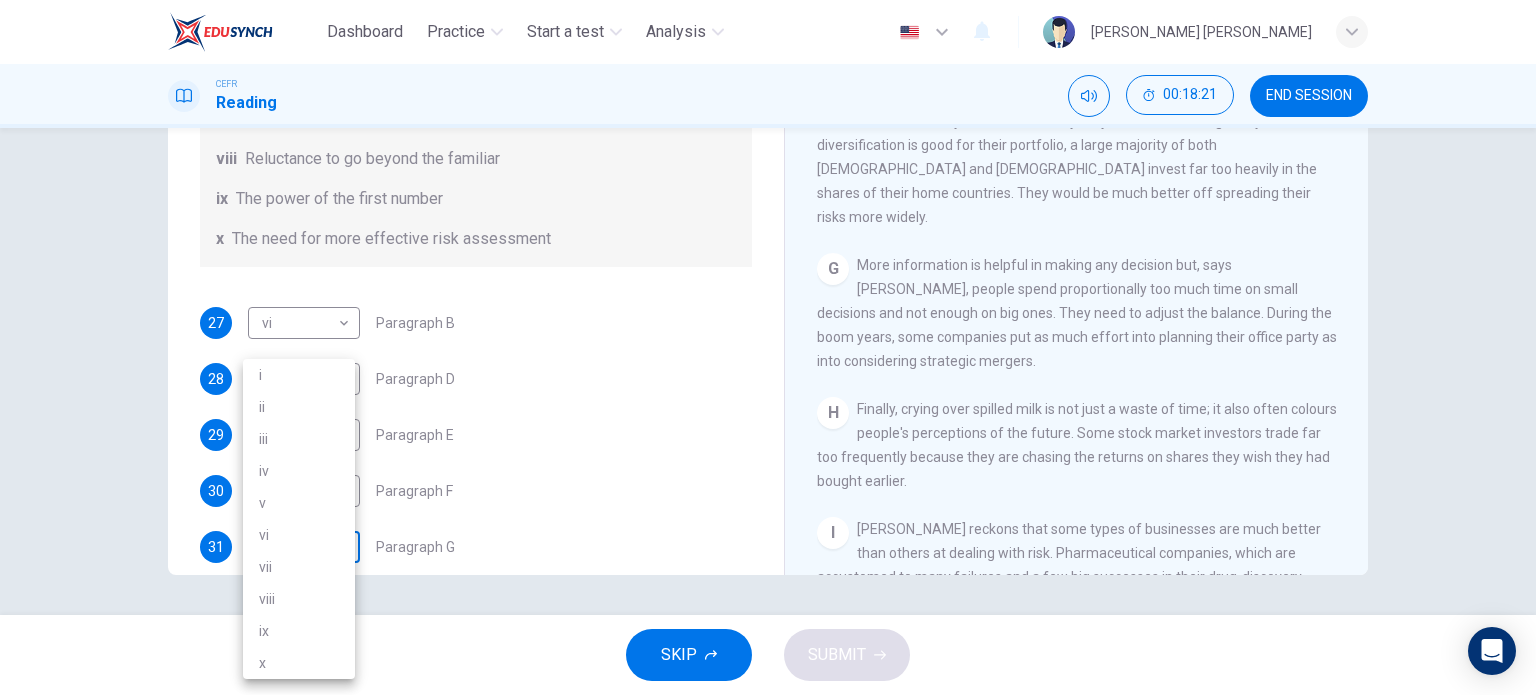 click on "Dashboard Practice Start a test Analysis English en ​ SAKINAH NUR BATRISYA BINTI KAMAL BAHARIN CEFR Reading 00:18:21 END SESSION Questions 27 - 32 Reading Passage 1 has nine paragraphs  A-I
Choose the correct heading for Paragraphs  B  and  D-H  from the list of headings below.
Write the correct number  (i-xi)  in the boxes below. List of Headings i Not identifying the correct priorities ii A solution for the long term iii The difficulty of changing your mind iv Why looking back is unhelpful v Strengthening inner resources vi A successful approach to the study of decision-making vii The danger of trusting a global market viii Reluctance to go beyond the familiar ix The power of the first number x The need for more effective risk assessment 27 vi vi ​ Paragraph B 28 ix ix ​ Paragraph D 29 i i ​ Paragraph E 30 x x ​ Paragraph F 31 ​ ​ Paragraph G 32 ​ ​ Paragraph H Why Risks Can Go Wrong CLICK TO ZOOM Click to Zoom A B C D E F G H I SKIP SUBMIT EduSynch - Online Language Proficiency Testing" at bounding box center [768, 347] 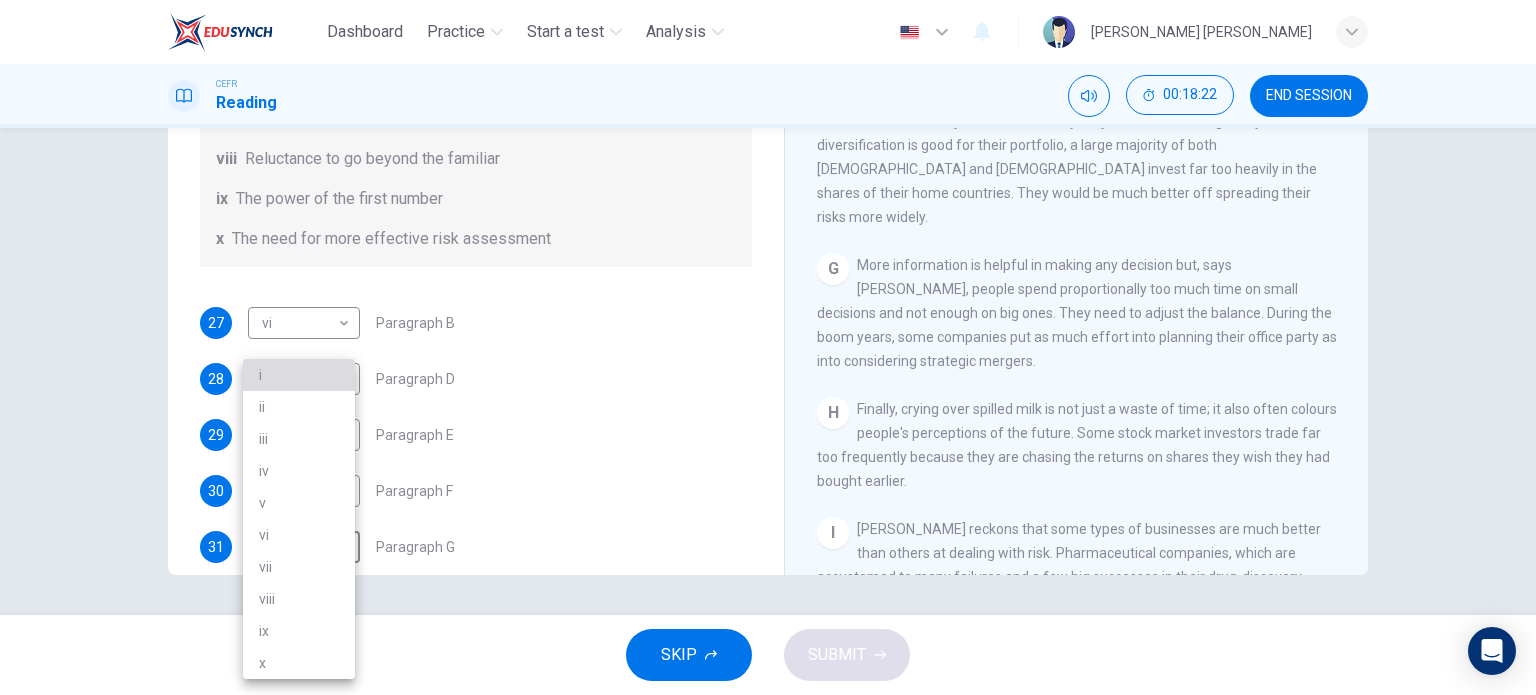 click on "i" at bounding box center [299, 375] 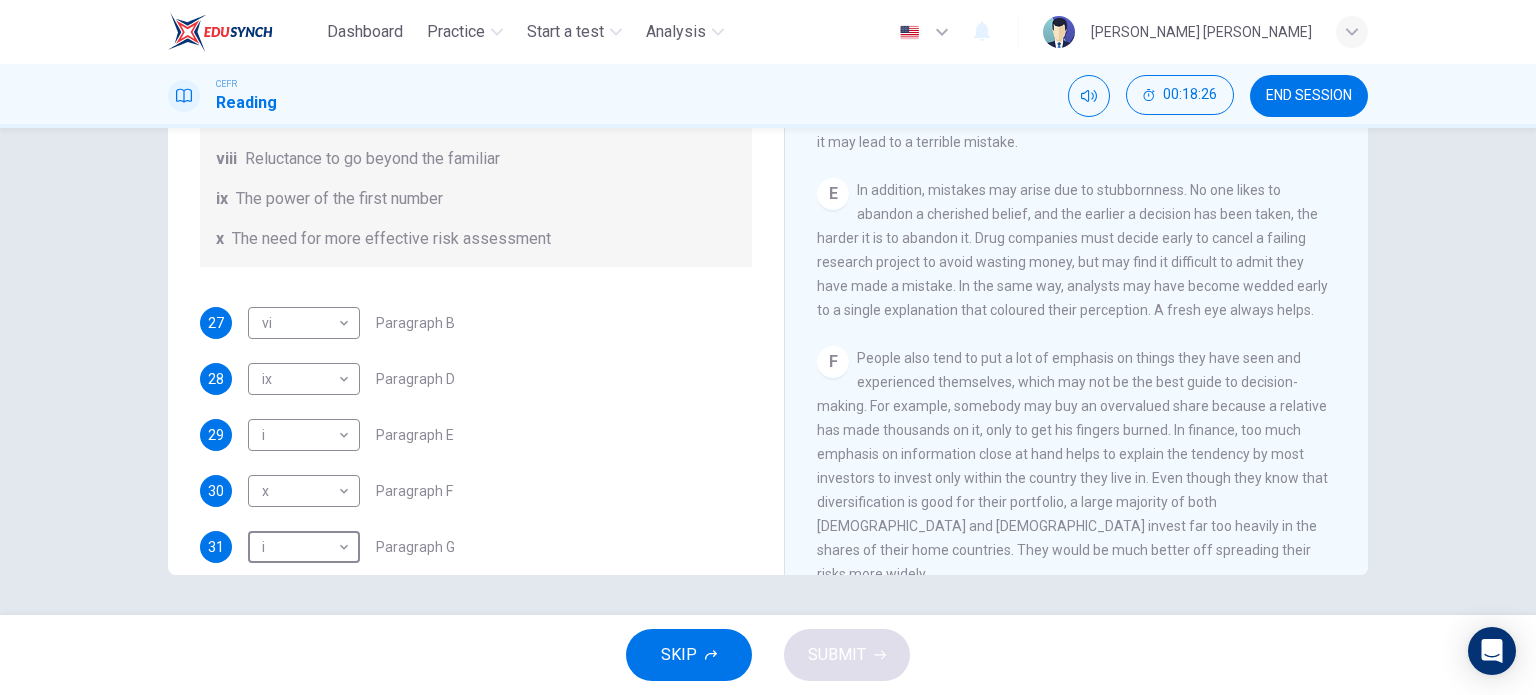 scroll, scrollTop: 1200, scrollLeft: 0, axis: vertical 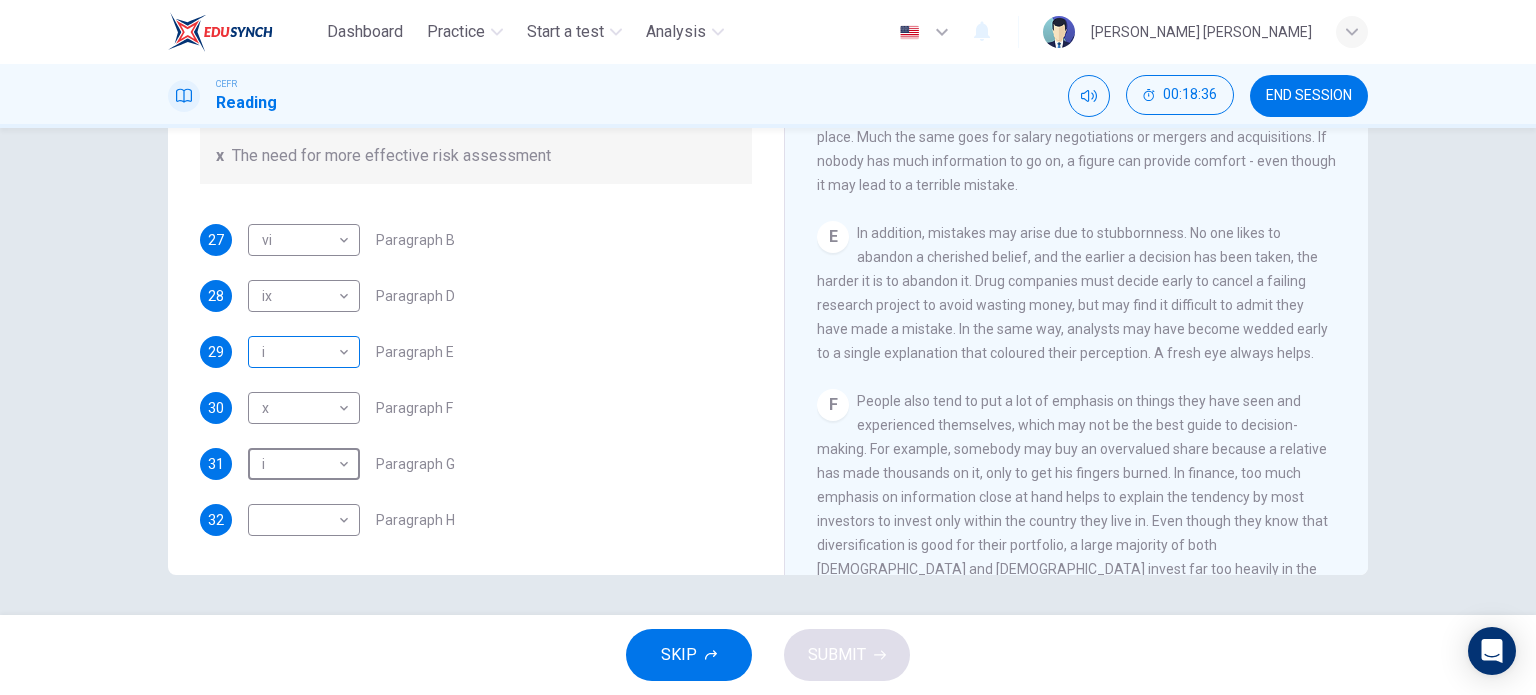 click on "Dashboard Practice Start a test Analysis English en ​ SAKINAH NUR BATRISYA BINTI KAMAL BAHARIN CEFR Reading 00:18:36 END SESSION Questions 27 - 32 Reading Passage 1 has nine paragraphs  A-I
Choose the correct heading for Paragraphs  B  and  D-H  from the list of headings below.
Write the correct number  (i-xi)  in the boxes below. List of Headings i Not identifying the correct priorities ii A solution for the long term iii The difficulty of changing your mind iv Why looking back is unhelpful v Strengthening inner resources vi A successful approach to the study of decision-making vii The danger of trusting a global market viii Reluctance to go beyond the familiar ix The power of the first number x The need for more effective risk assessment 27 vi vi ​ Paragraph B 28 ix ix ​ Paragraph D 29 i i ​ Paragraph E 30 x x ​ Paragraph F 31 i i ​ Paragraph G 32 ​ ​ Paragraph H Why Risks Can Go Wrong CLICK TO ZOOM Click to Zoom A B C D E F G H I SKIP SUBMIT EduSynch - Online Language Proficiency Testing" at bounding box center (768, 347) 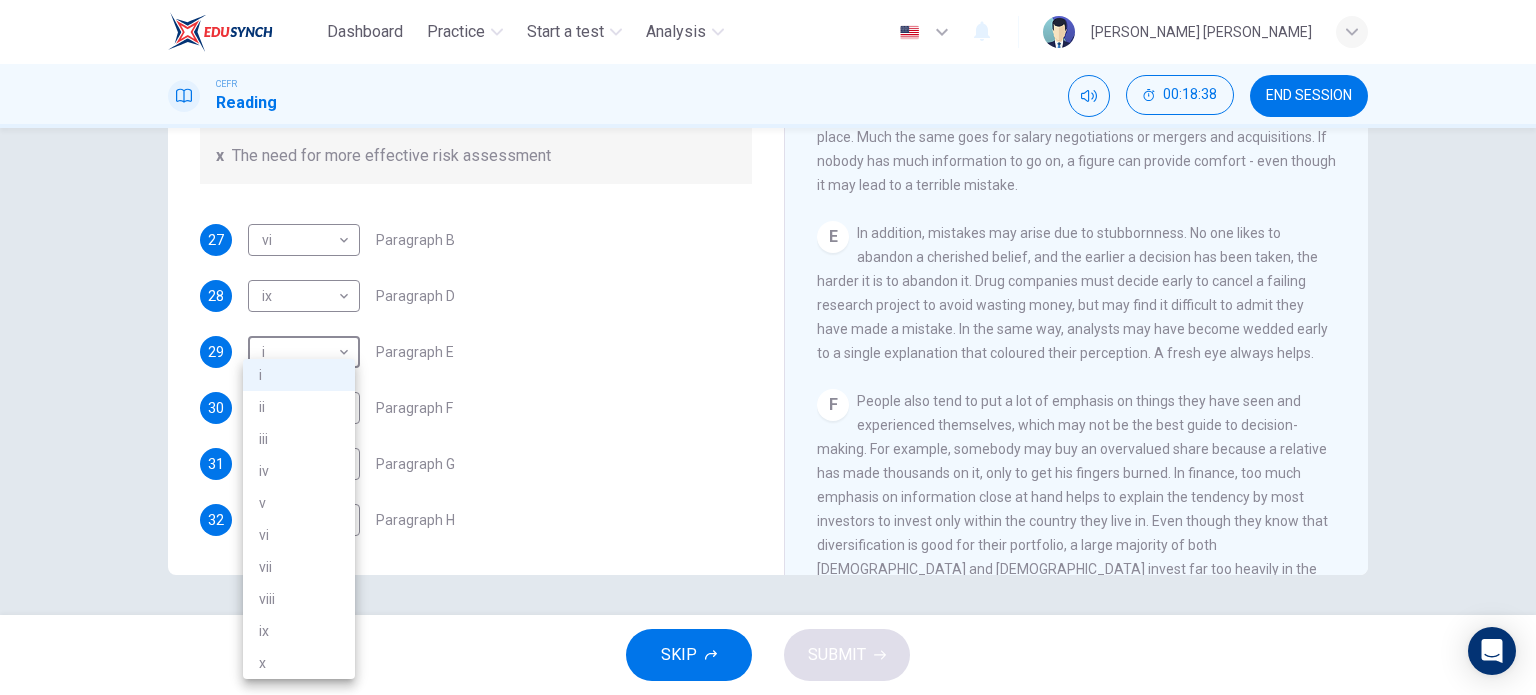 click on "viii" at bounding box center [299, 599] 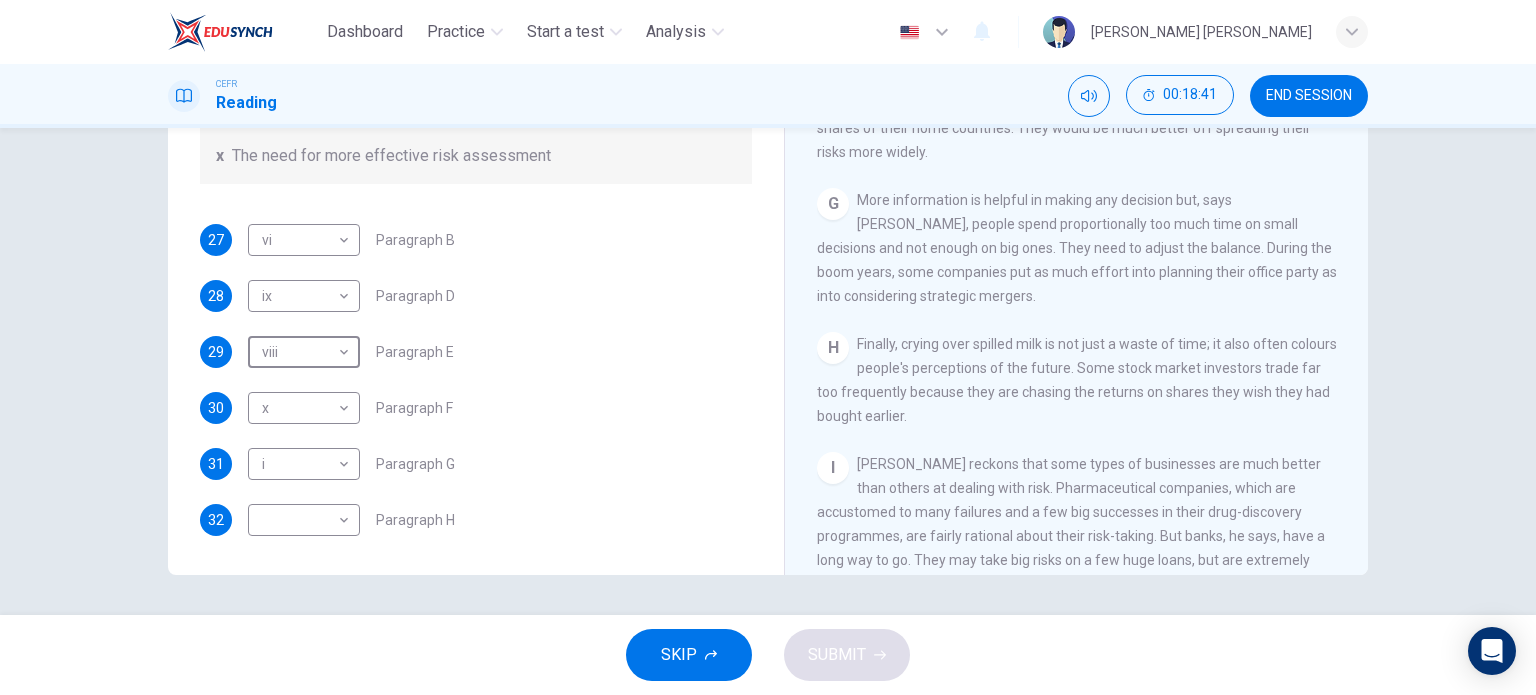 scroll, scrollTop: 1700, scrollLeft: 0, axis: vertical 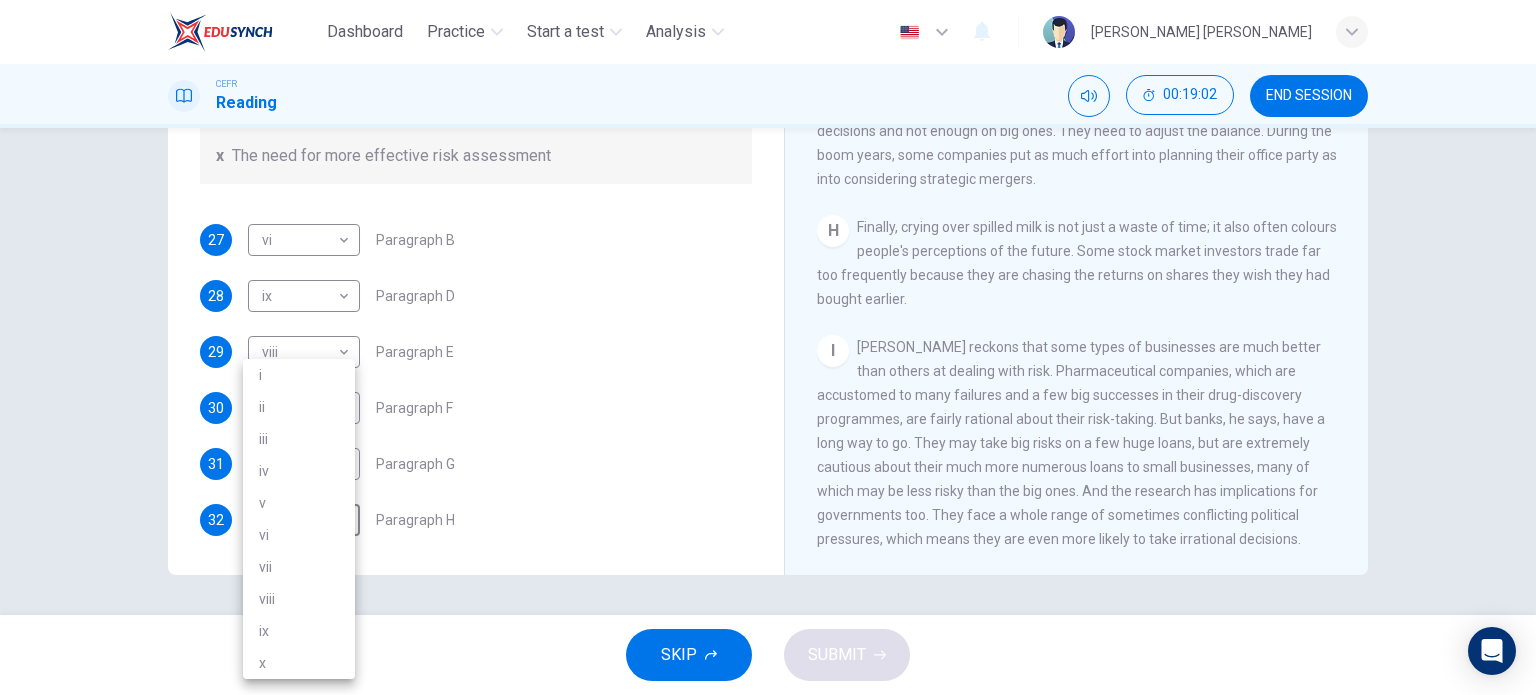 click on "Dashboard Practice Start a test Analysis English en ​ SAKINAH NUR BATRISYA BINTI KAMAL BAHARIN CEFR Reading 00:19:02 END SESSION Questions 27 - 32 Reading Passage 1 has nine paragraphs  A-I
Choose the correct heading for Paragraphs  B  and  D-H  from the list of headings below.
Write the correct number  (i-xi)  in the boxes below. List of Headings i Not identifying the correct priorities ii A solution for the long term iii The difficulty of changing your mind iv Why looking back is unhelpful v Strengthening inner resources vi A successful approach to the study of decision-making vii The danger of trusting a global market viii Reluctance to go beyond the familiar ix The power of the first number x The need for more effective risk assessment 27 vi vi ​ Paragraph B 28 ix ix ​ Paragraph D 29 viii viii ​ Paragraph E 30 x x ​ Paragraph F 31 i i ​ Paragraph G 32 ​ ​ Paragraph H Why Risks Can Go Wrong CLICK TO ZOOM Click to Zoom A B C D E F G H I SKIP SUBMIT
Dashboard Practice Start a test" at bounding box center (768, 347) 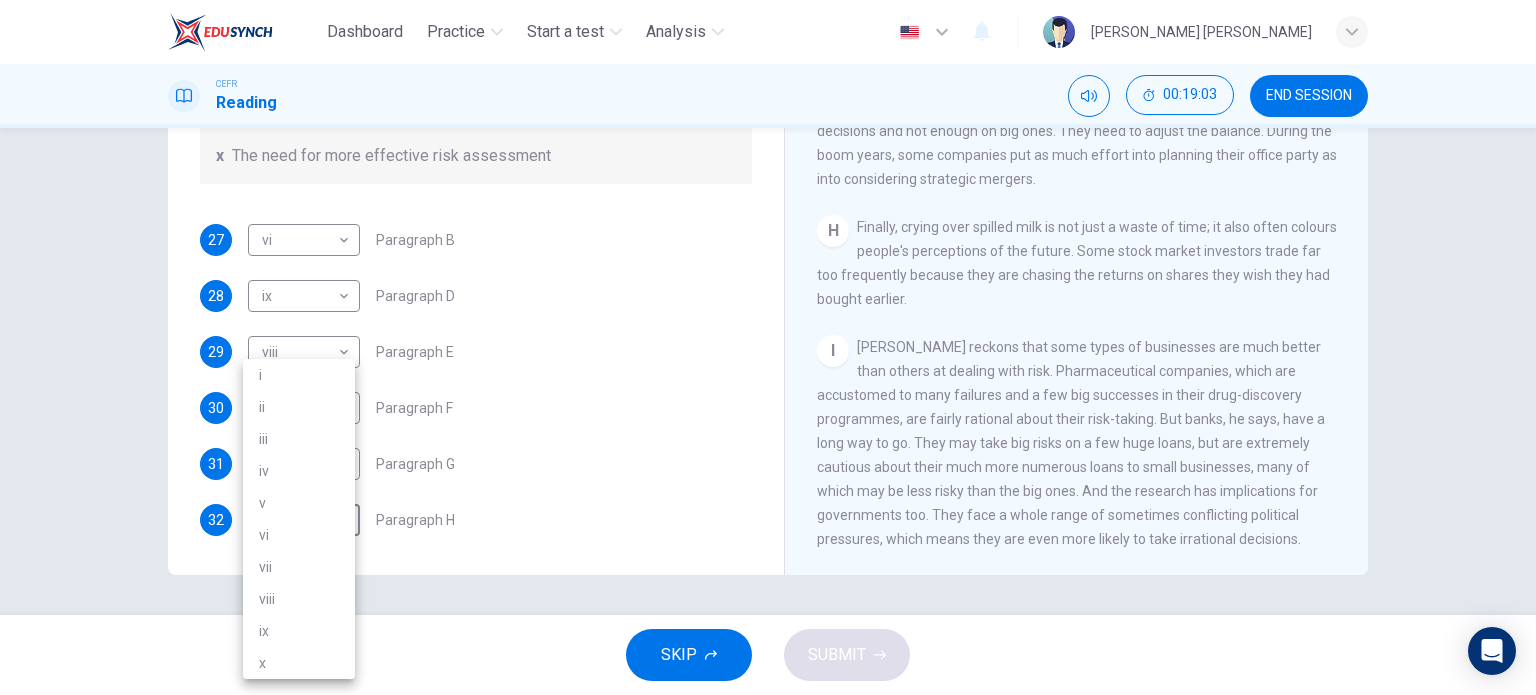 click on "iv" at bounding box center [299, 471] 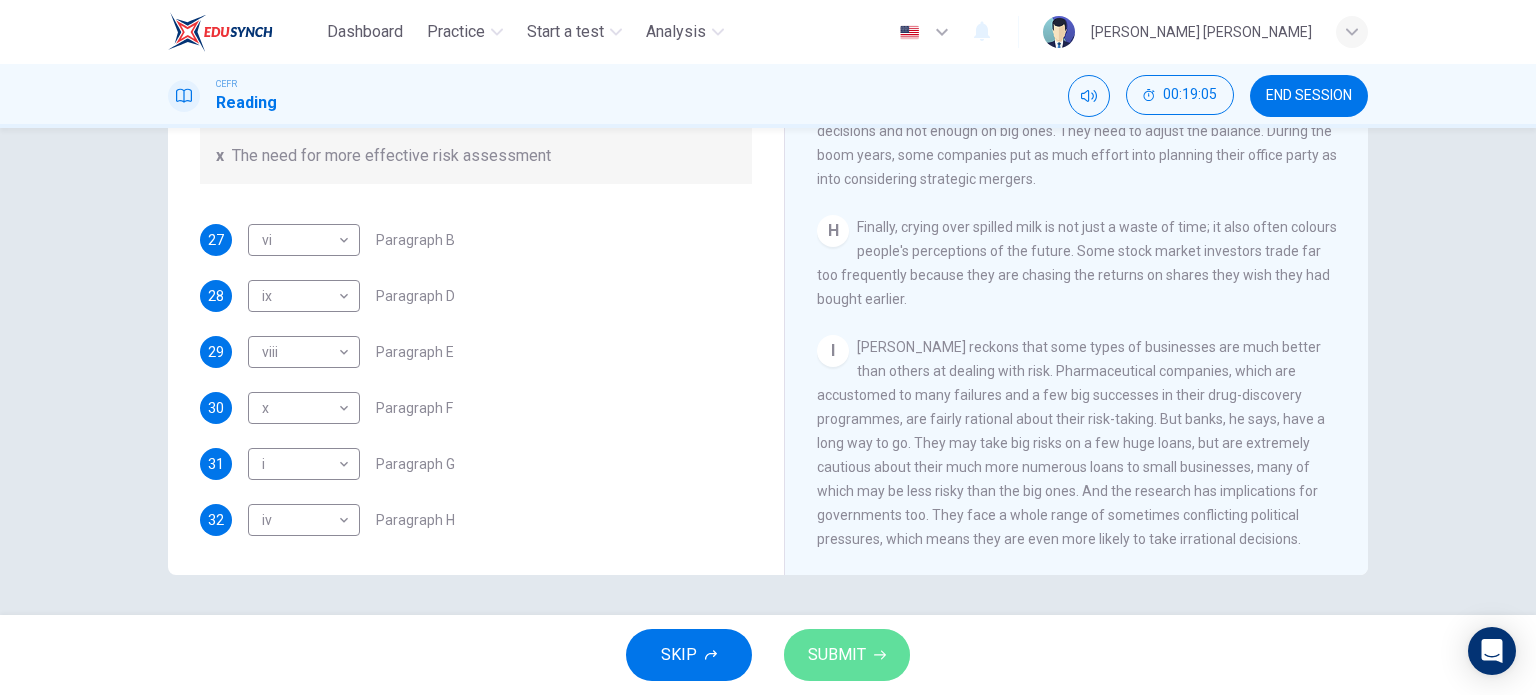 click on "SUBMIT" at bounding box center (847, 655) 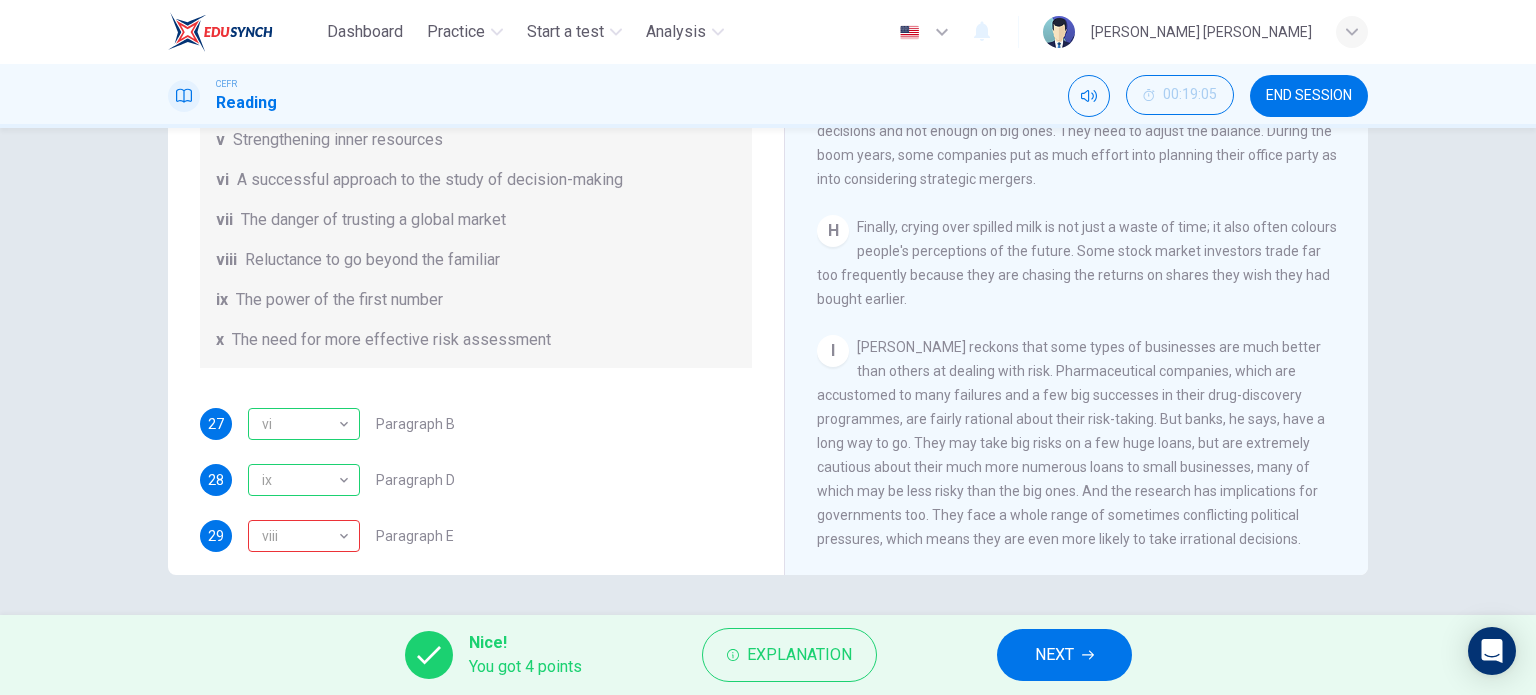 scroll, scrollTop: 300, scrollLeft: 0, axis: vertical 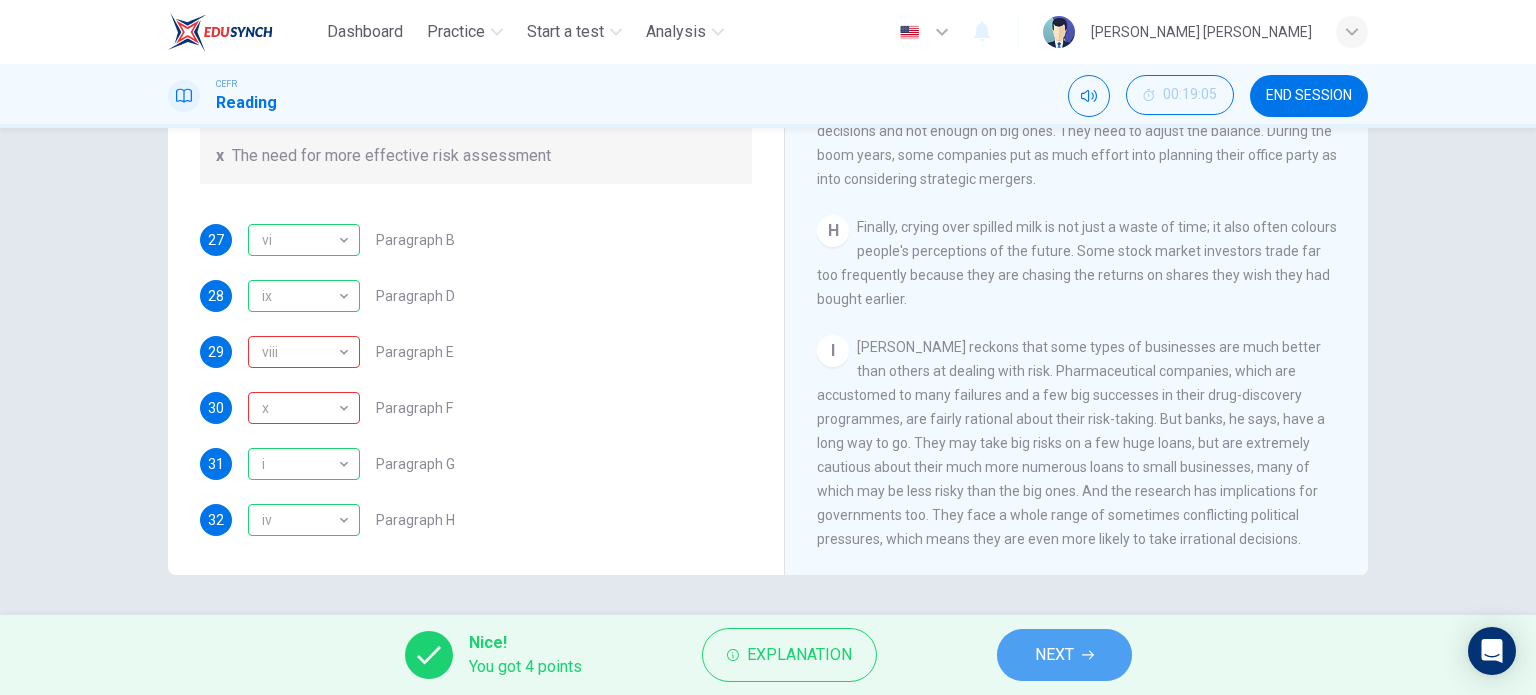 click on "NEXT" at bounding box center (1054, 655) 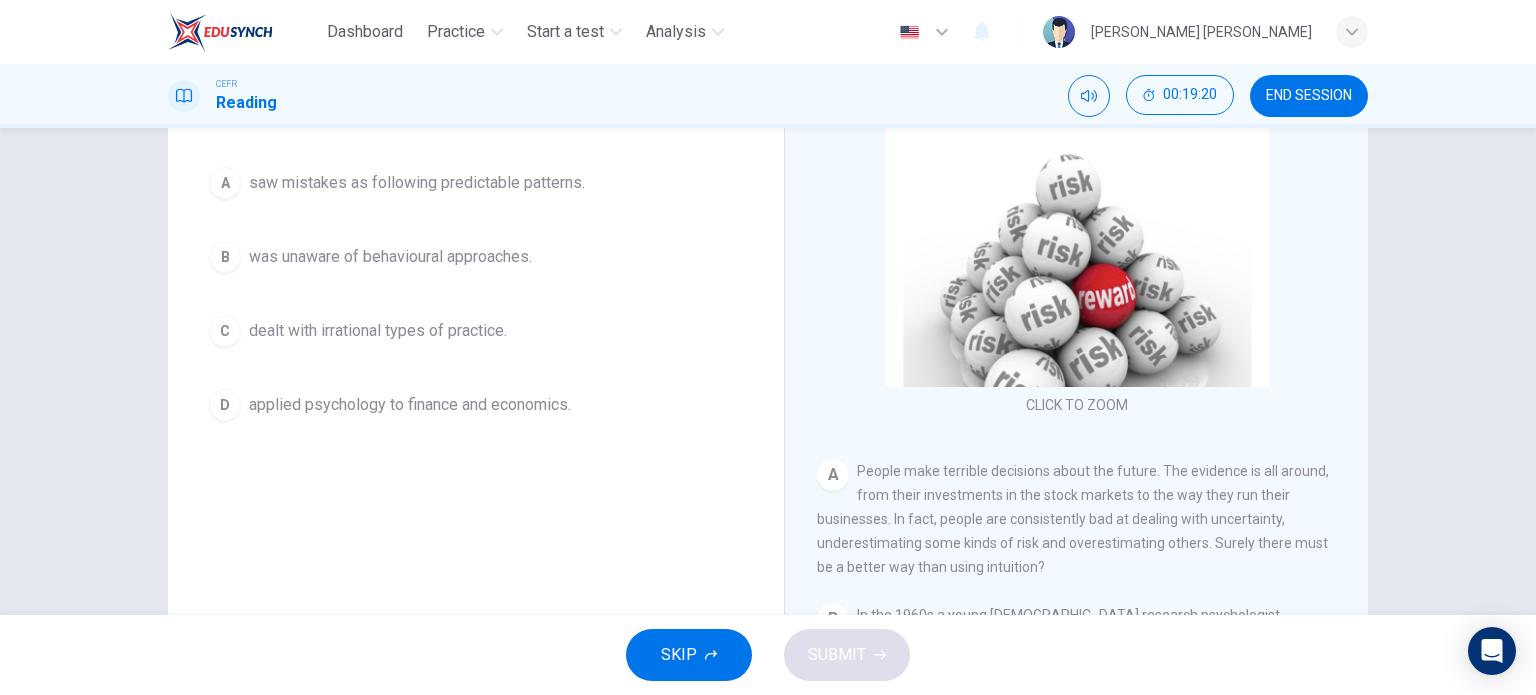 scroll, scrollTop: 288, scrollLeft: 0, axis: vertical 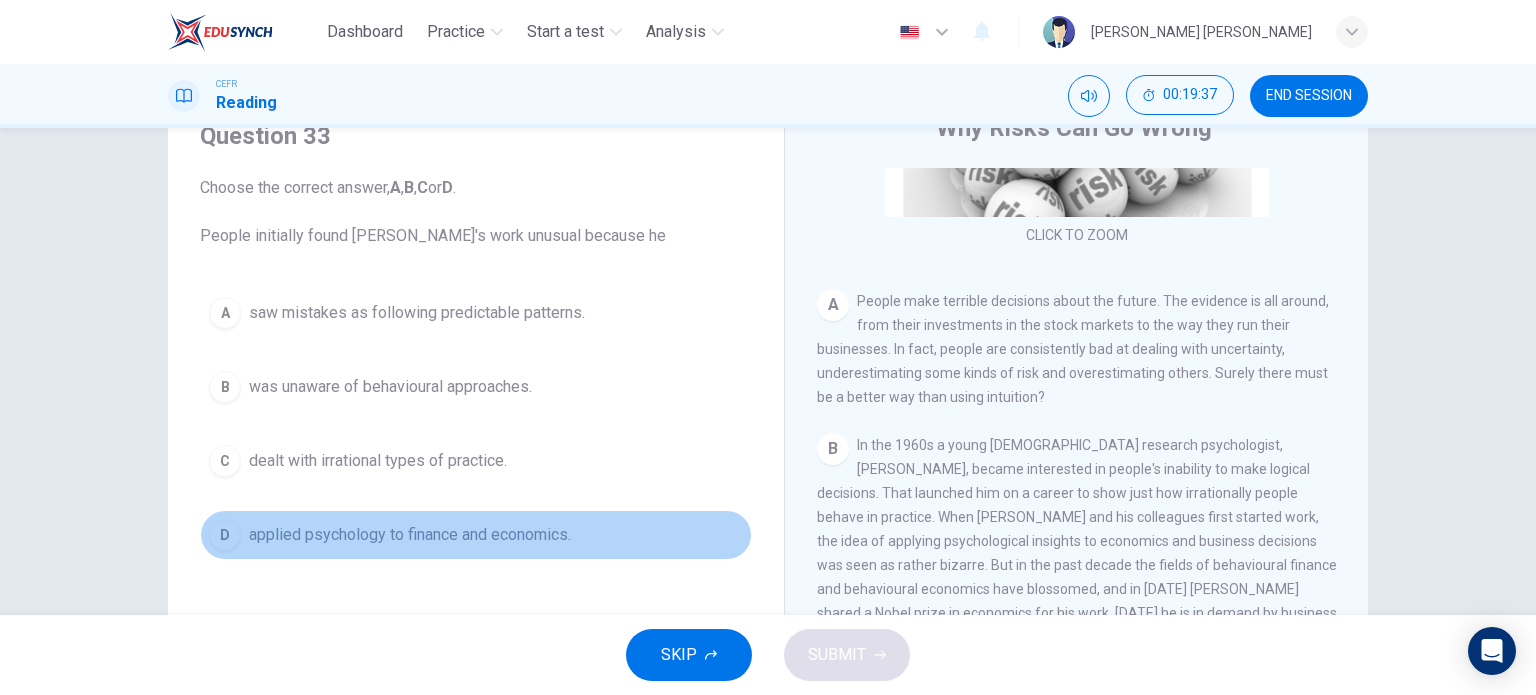 click on "applied psychology to finance and economics." at bounding box center [410, 535] 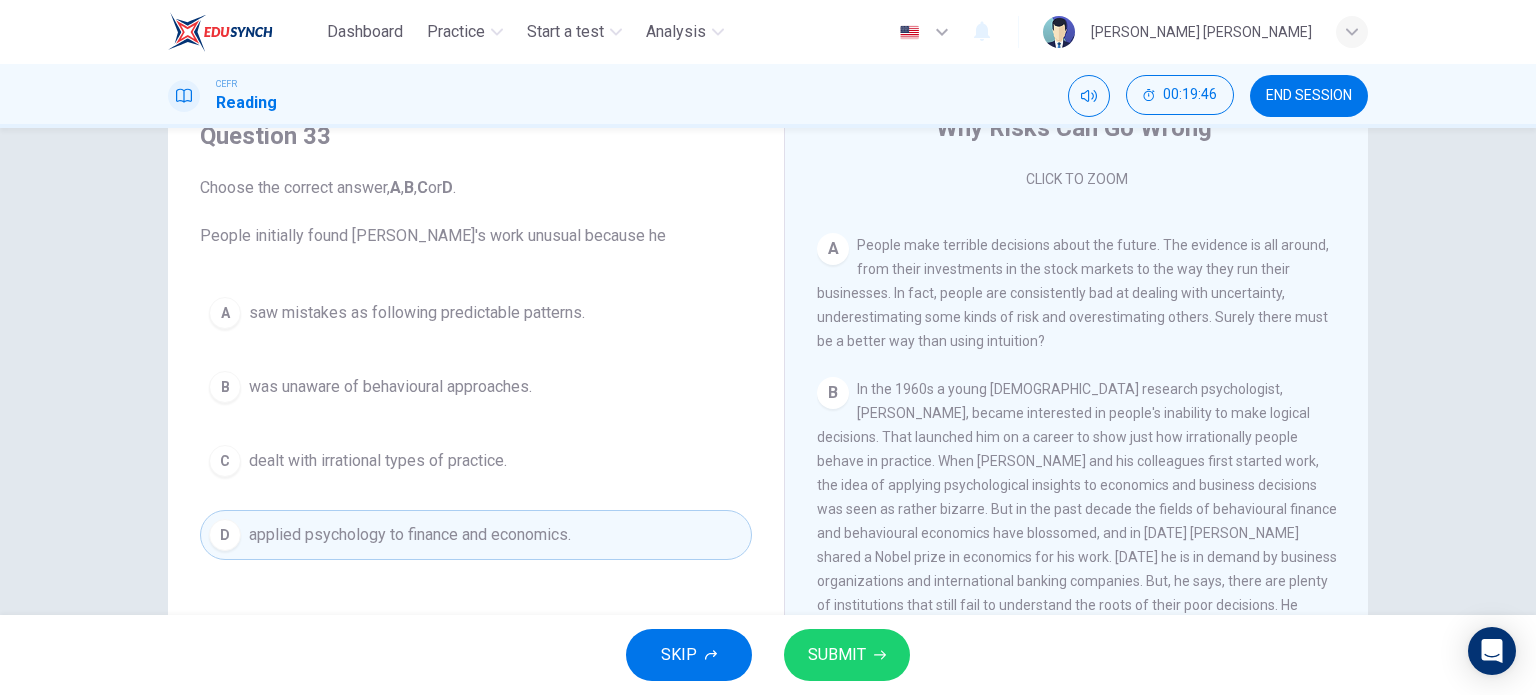 scroll, scrollTop: 400, scrollLeft: 0, axis: vertical 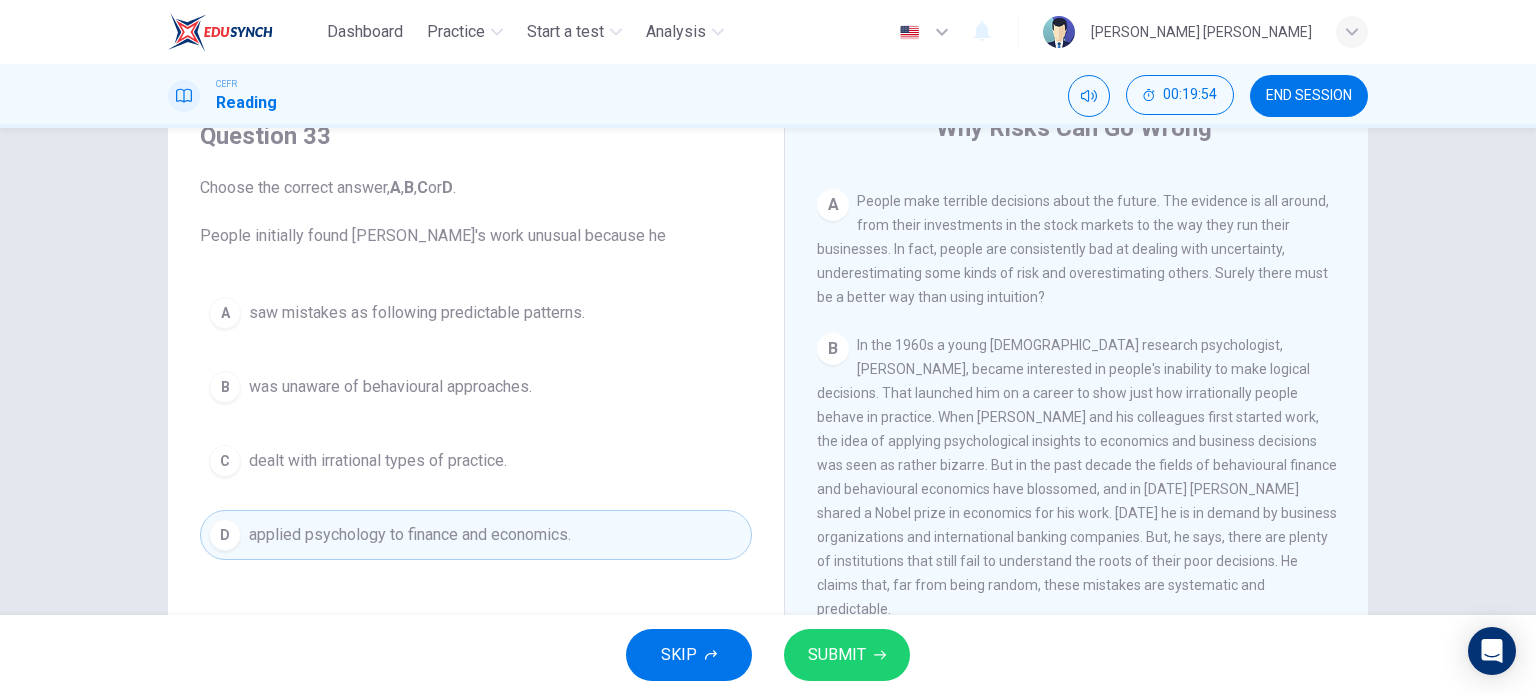click on "SUBMIT" at bounding box center [837, 655] 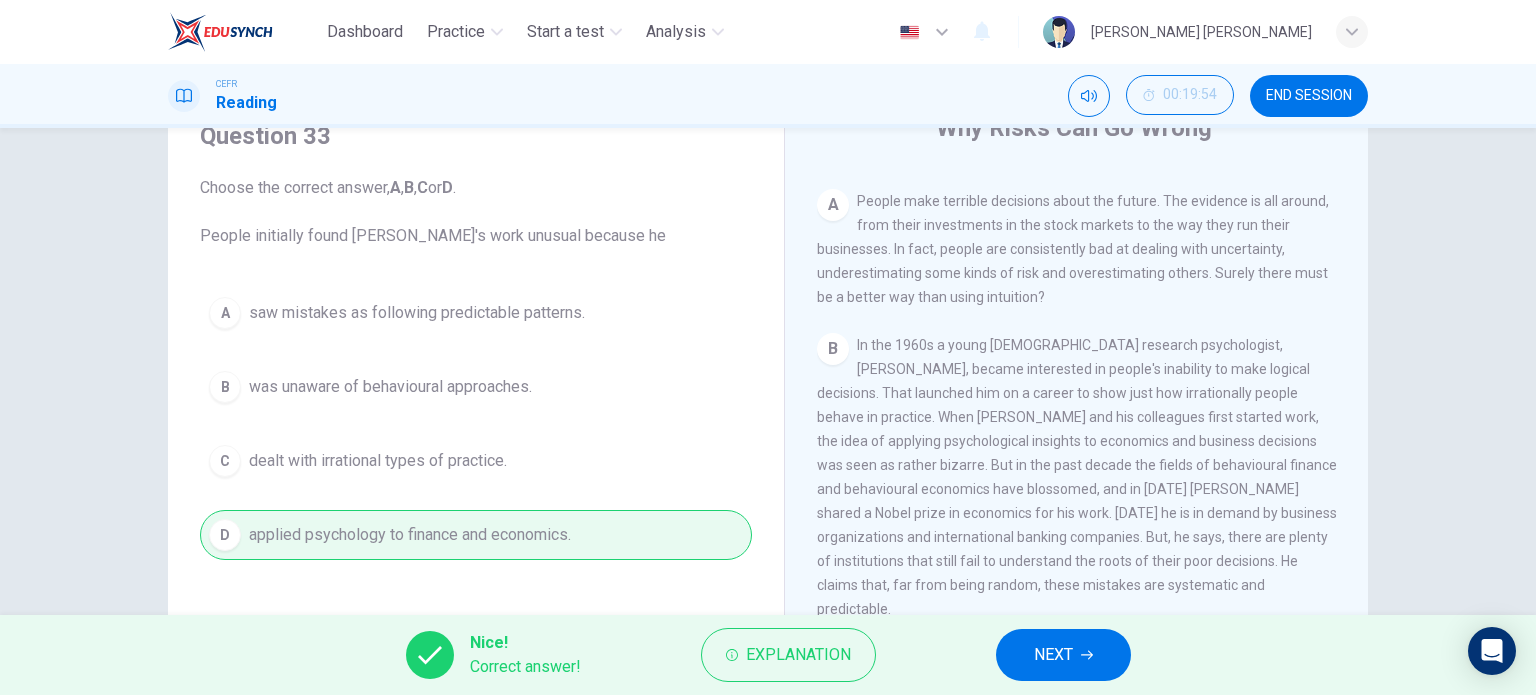click 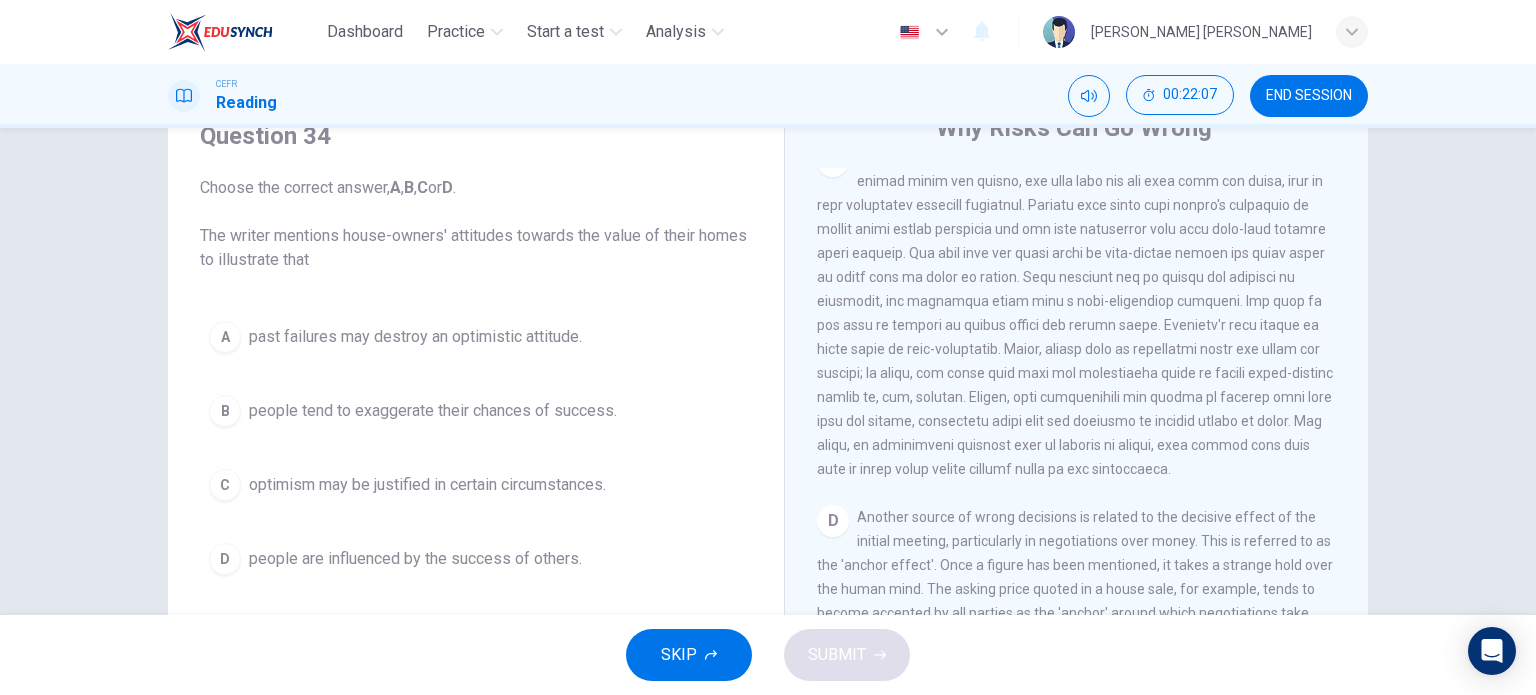 scroll, scrollTop: 1000, scrollLeft: 0, axis: vertical 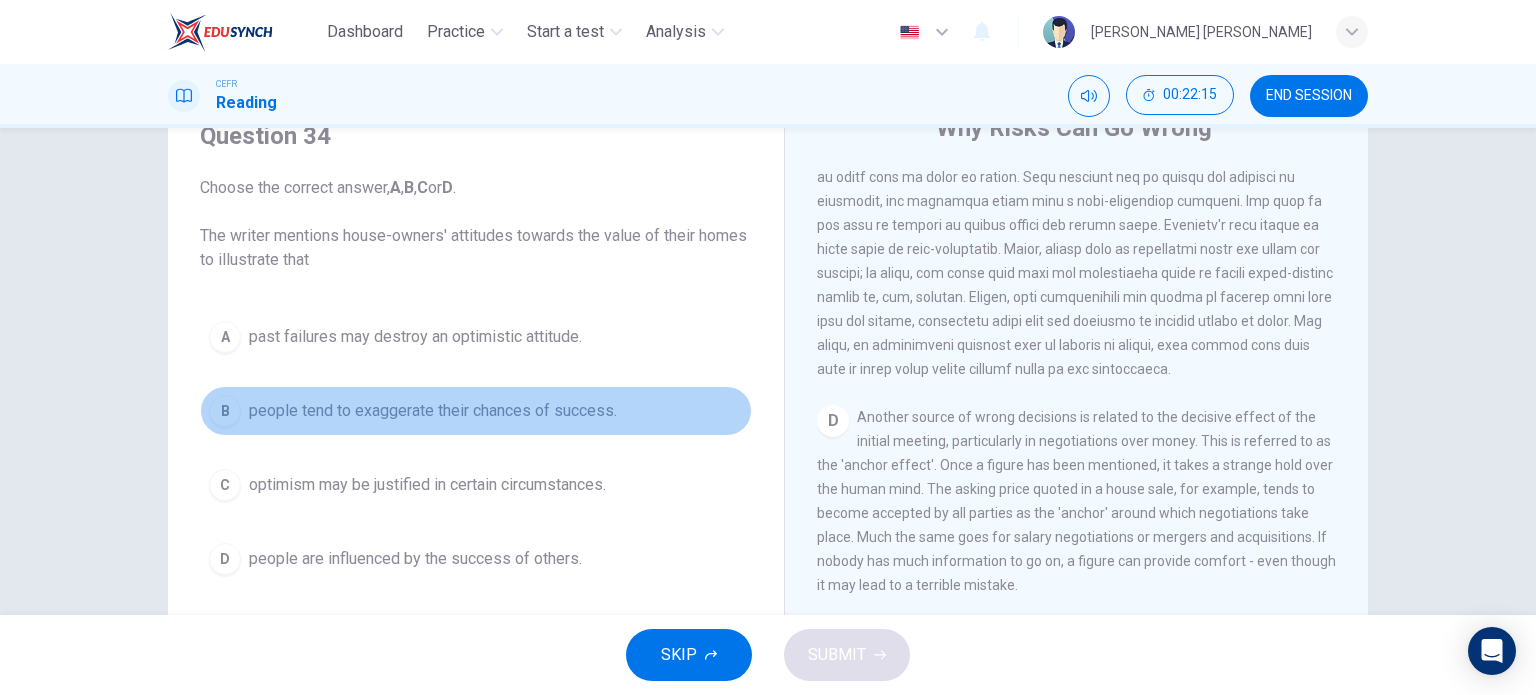 click on "B" at bounding box center (225, 411) 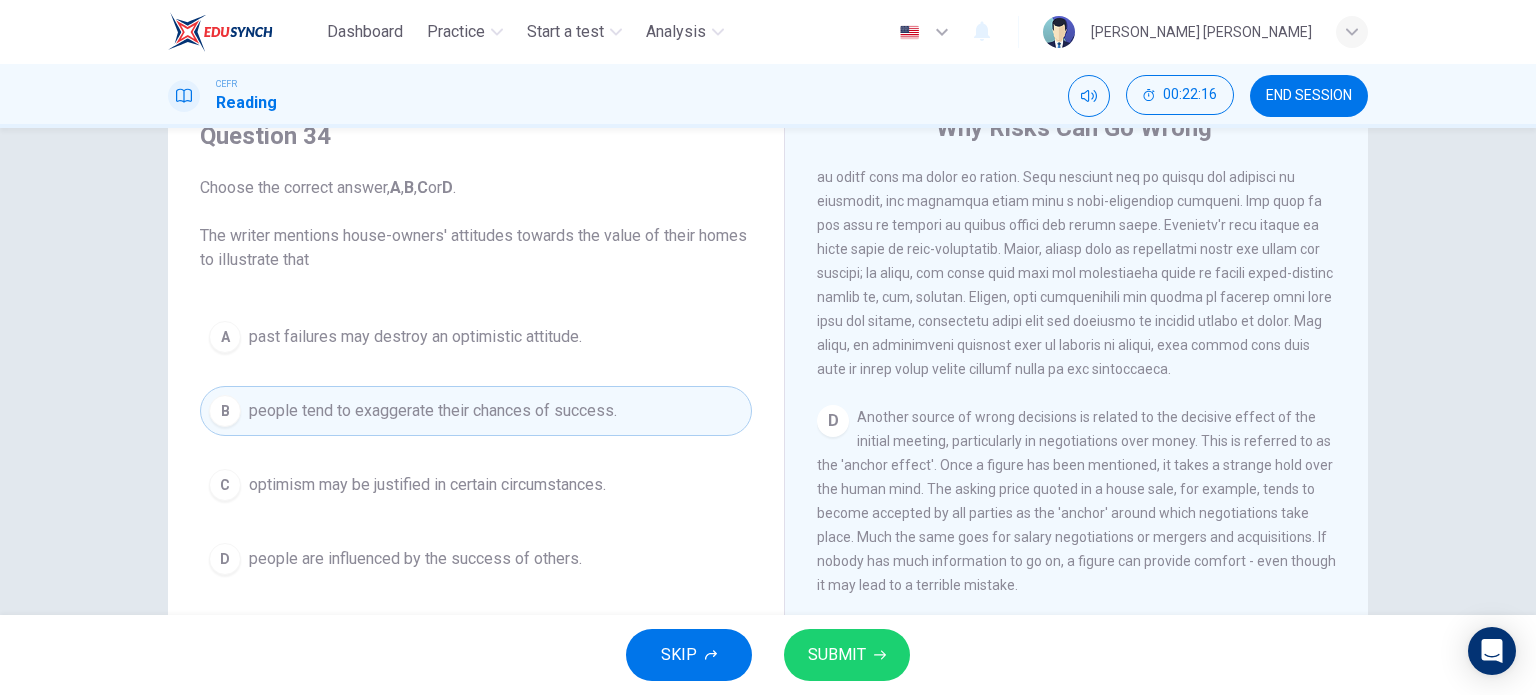 click on "SUBMIT" at bounding box center (837, 655) 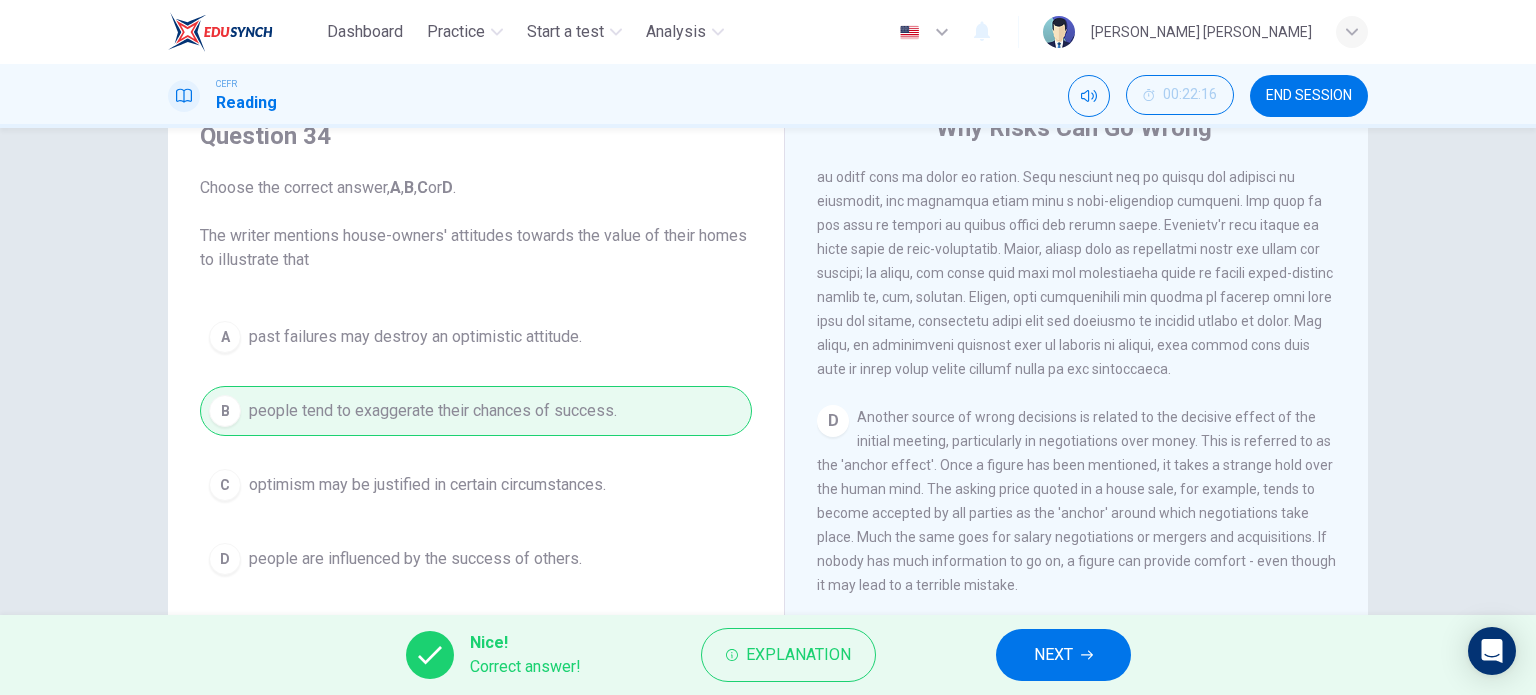 click on "NEXT" at bounding box center [1063, 655] 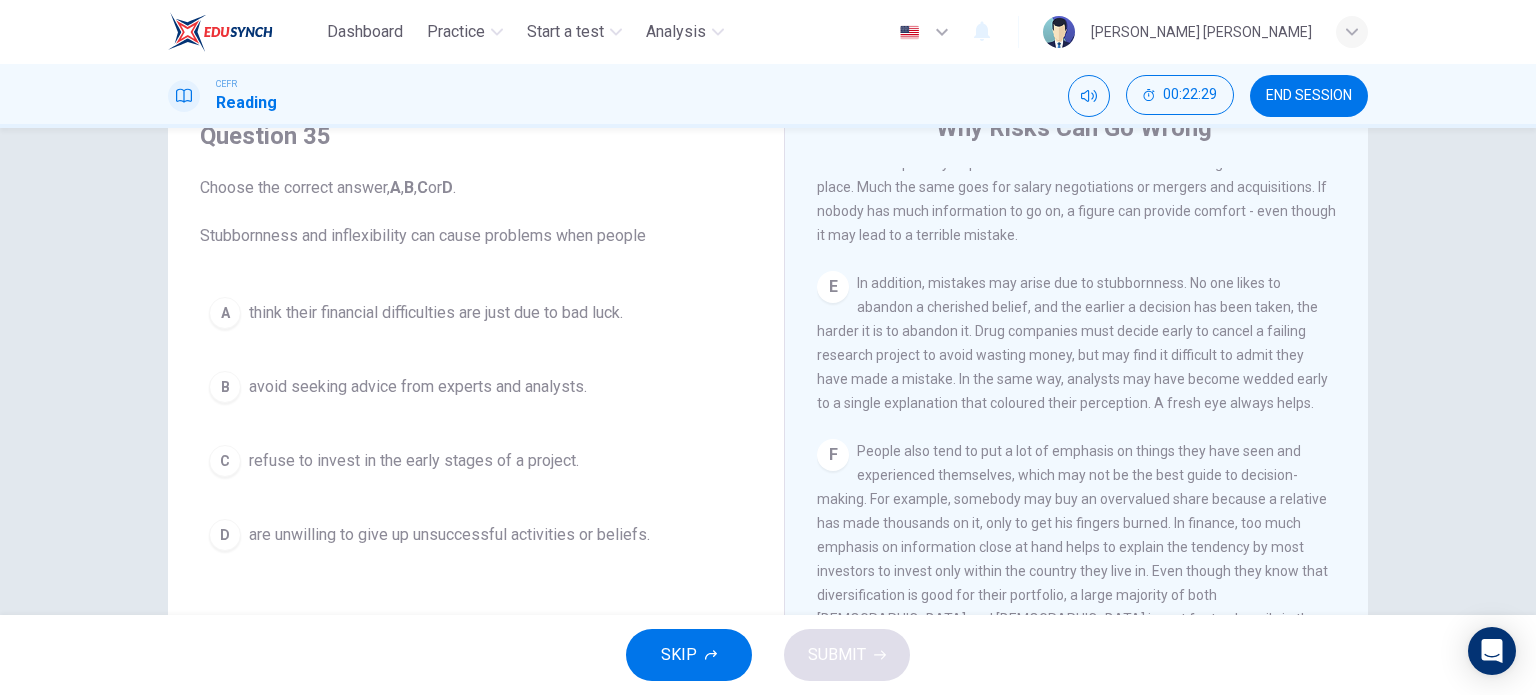 scroll, scrollTop: 1400, scrollLeft: 0, axis: vertical 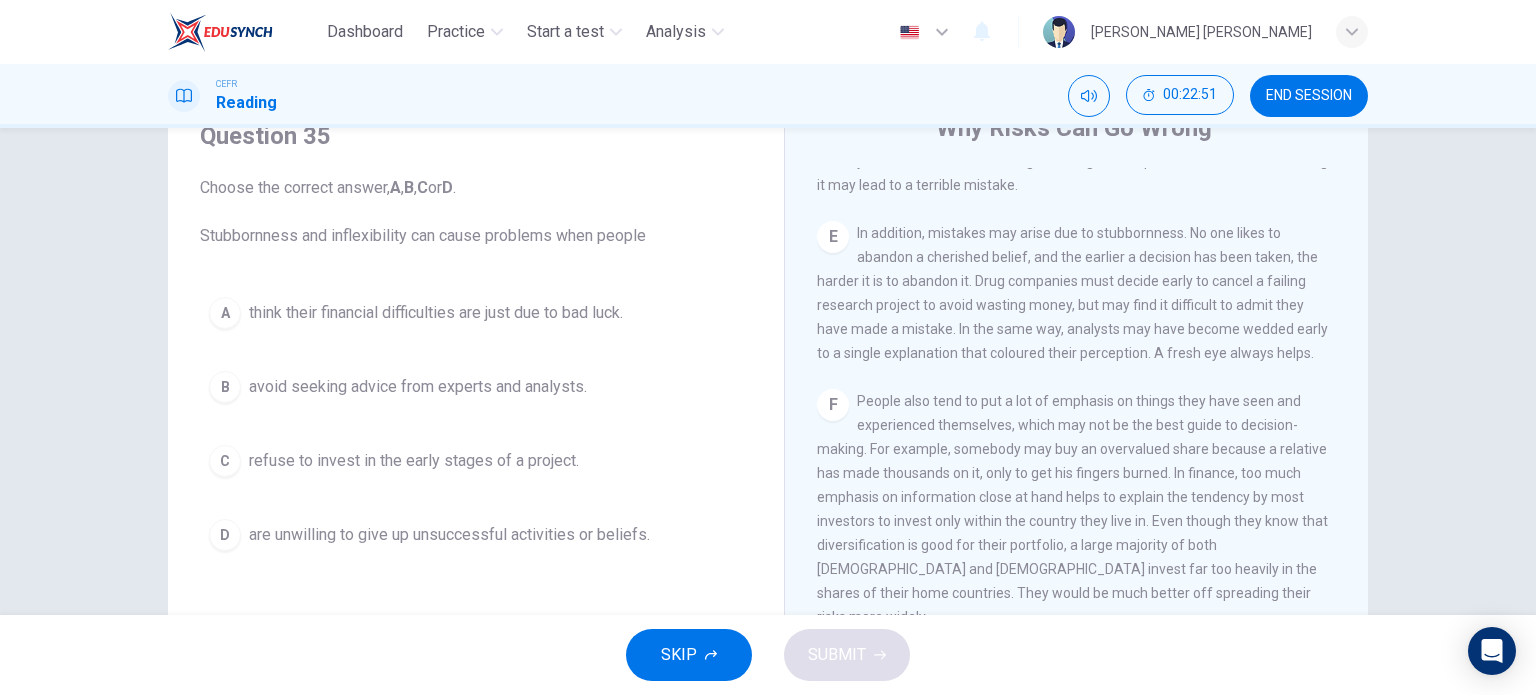 click on "D are unwilling to give up unsuccessful activities or beliefs." at bounding box center [476, 535] 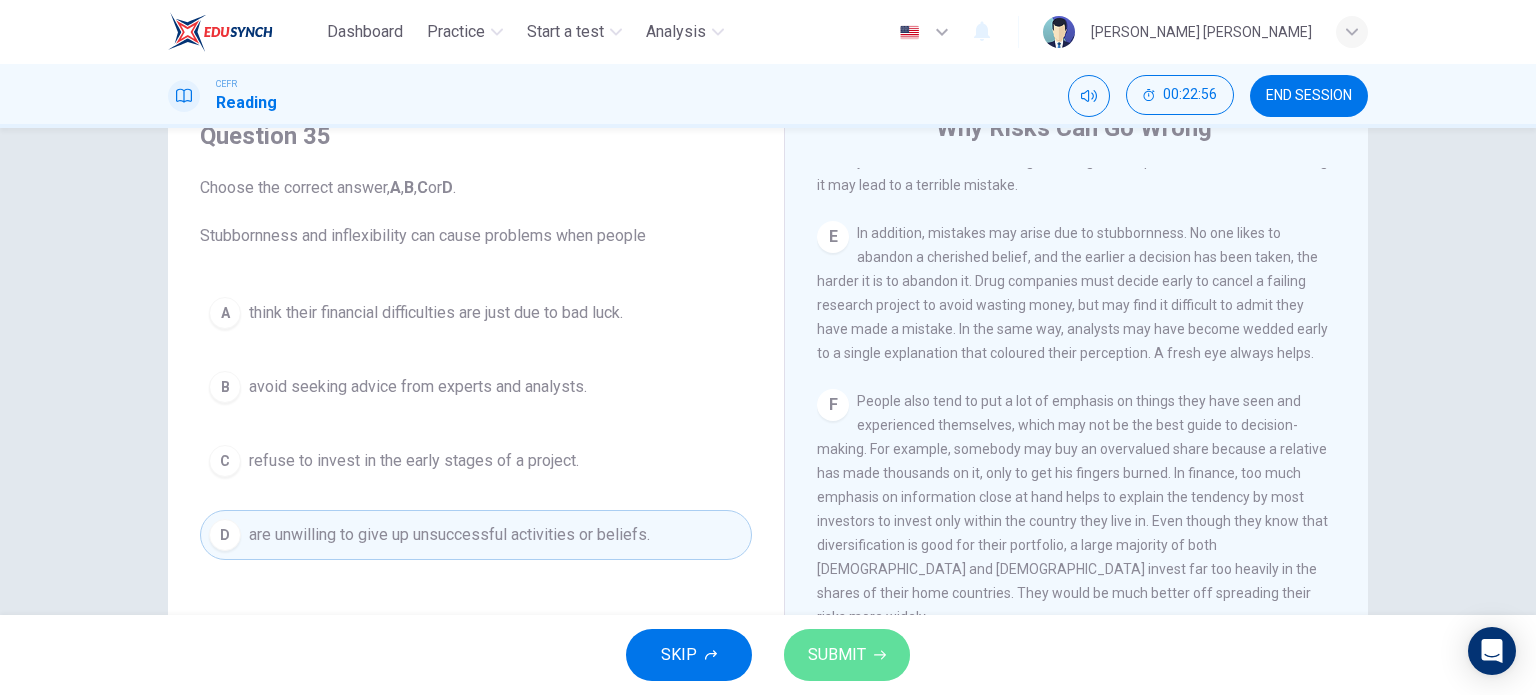 click 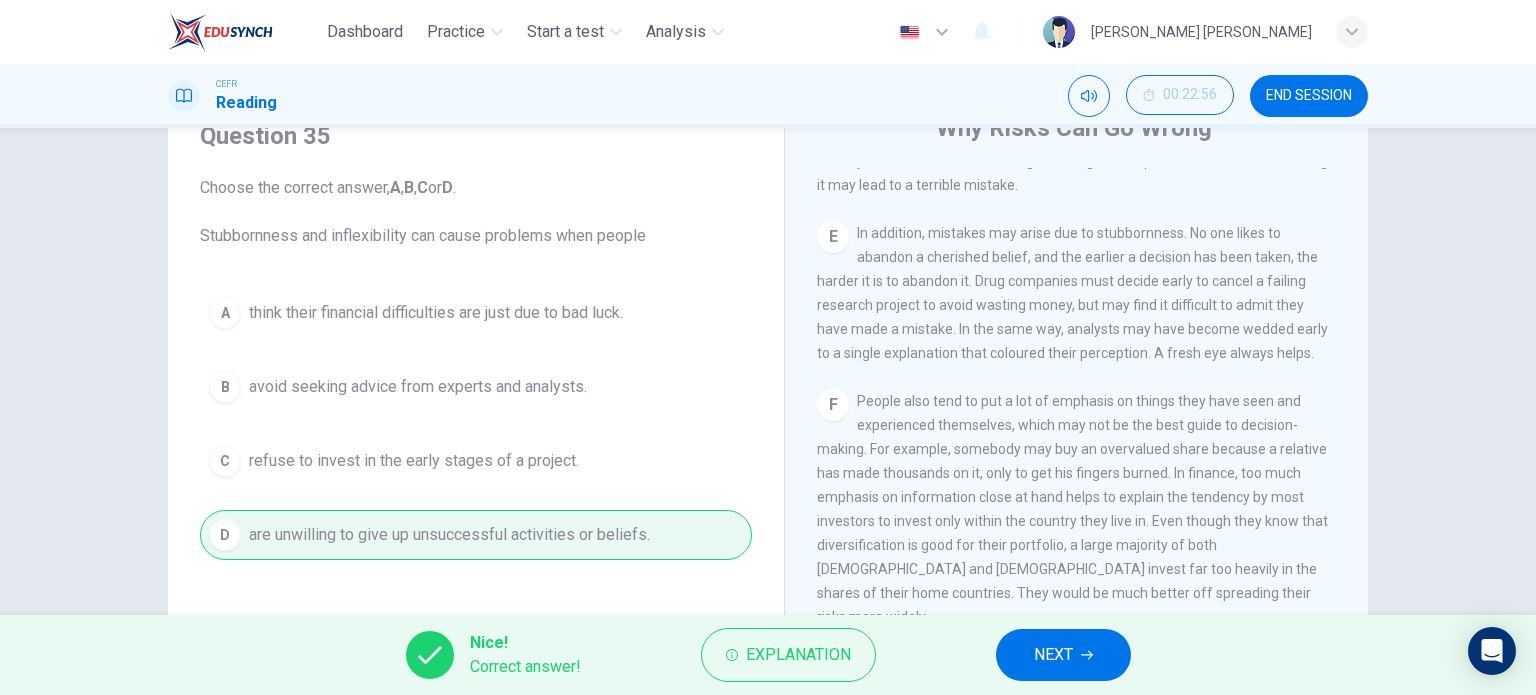 click on "NEXT" at bounding box center [1063, 655] 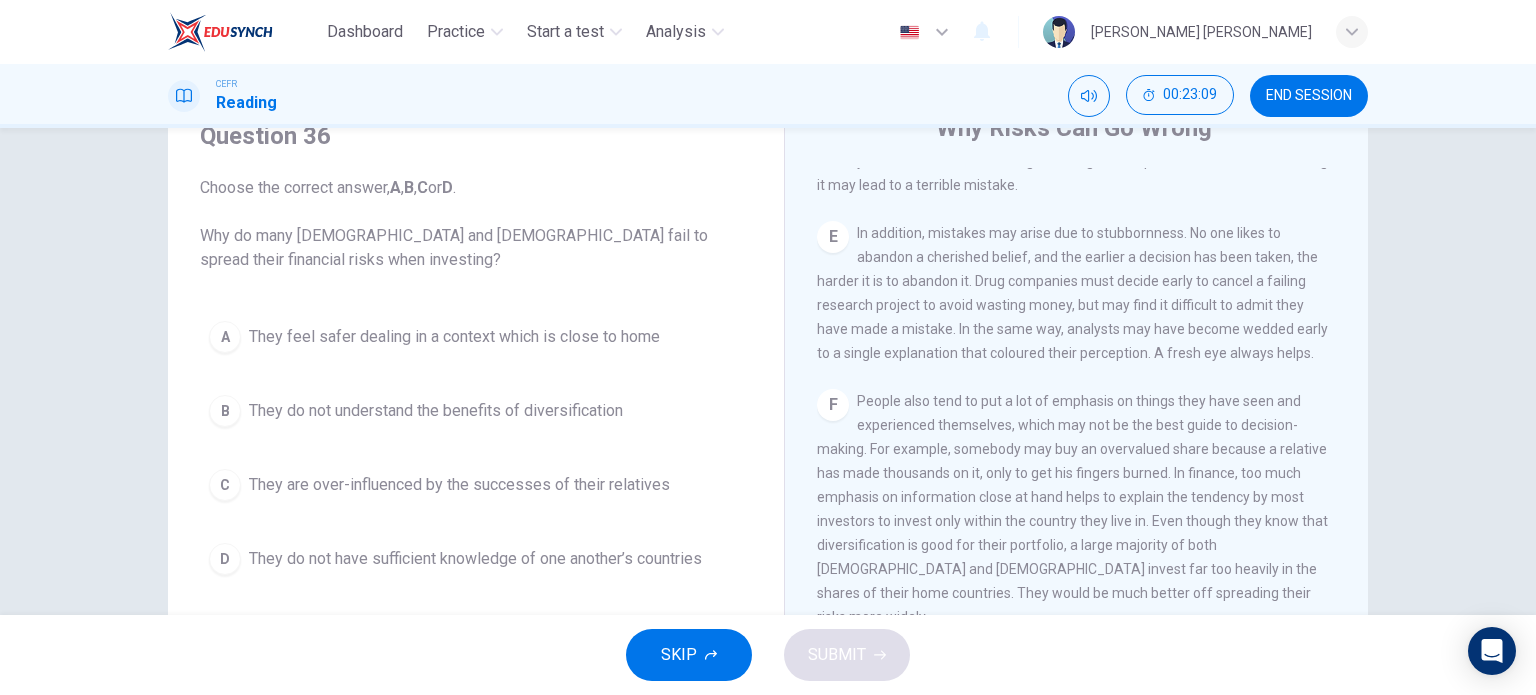 scroll, scrollTop: 1500, scrollLeft: 0, axis: vertical 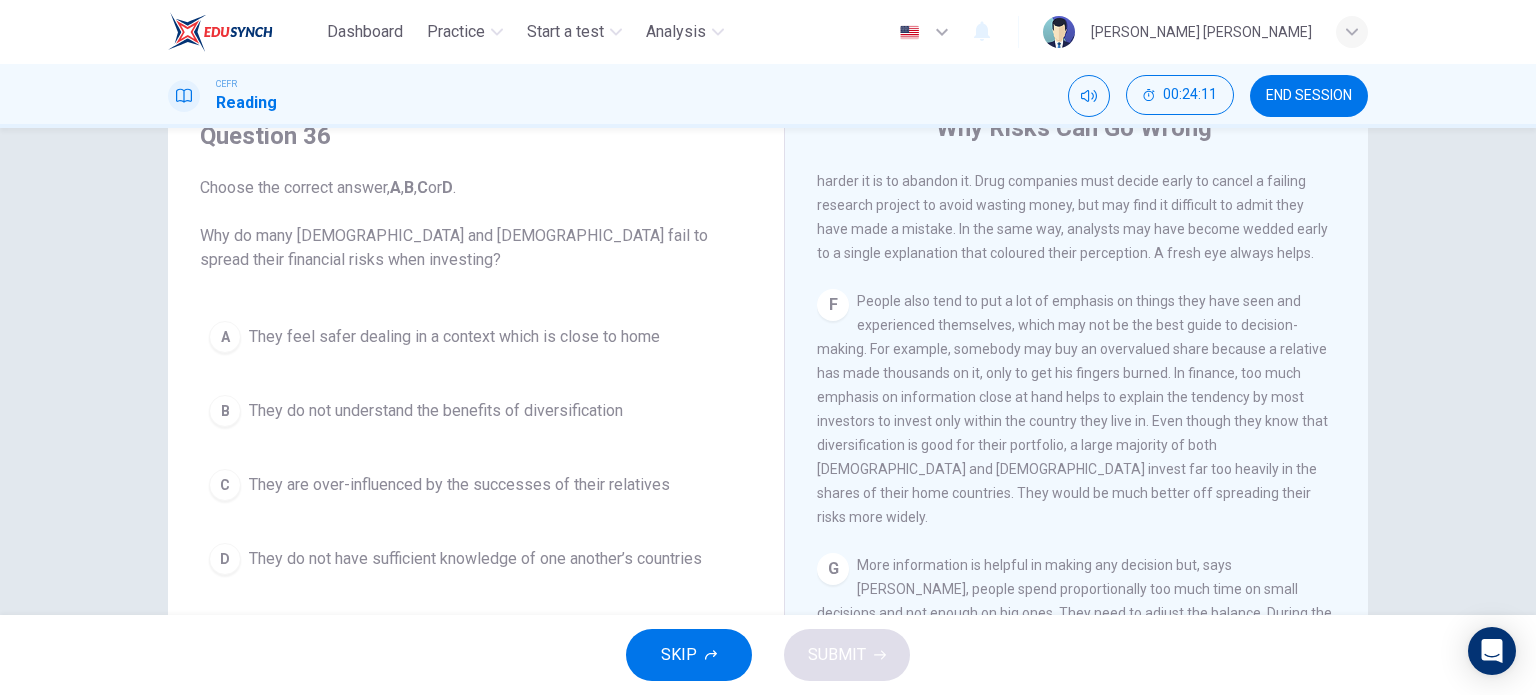 click on "C They are over-influenced by the successes of their relatives" at bounding box center [476, 485] 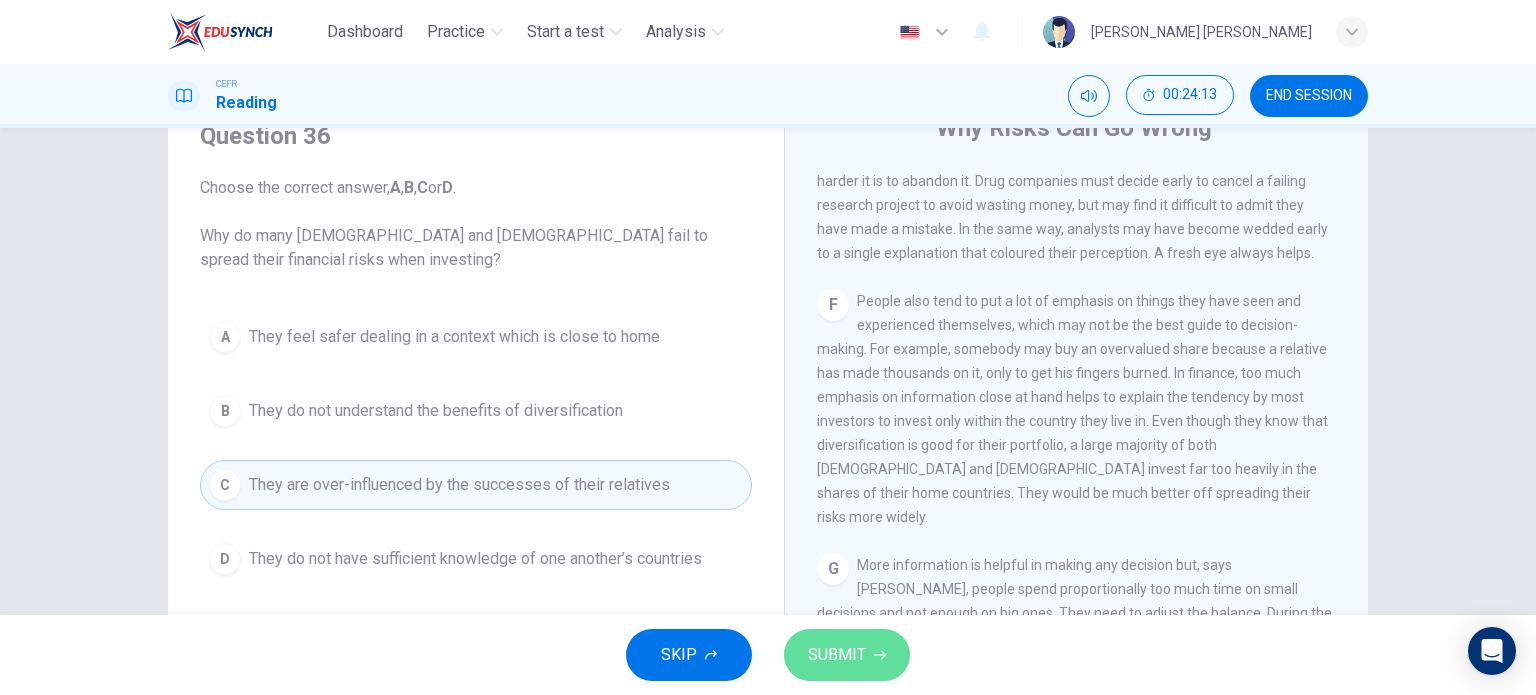 click on "SUBMIT" at bounding box center (837, 655) 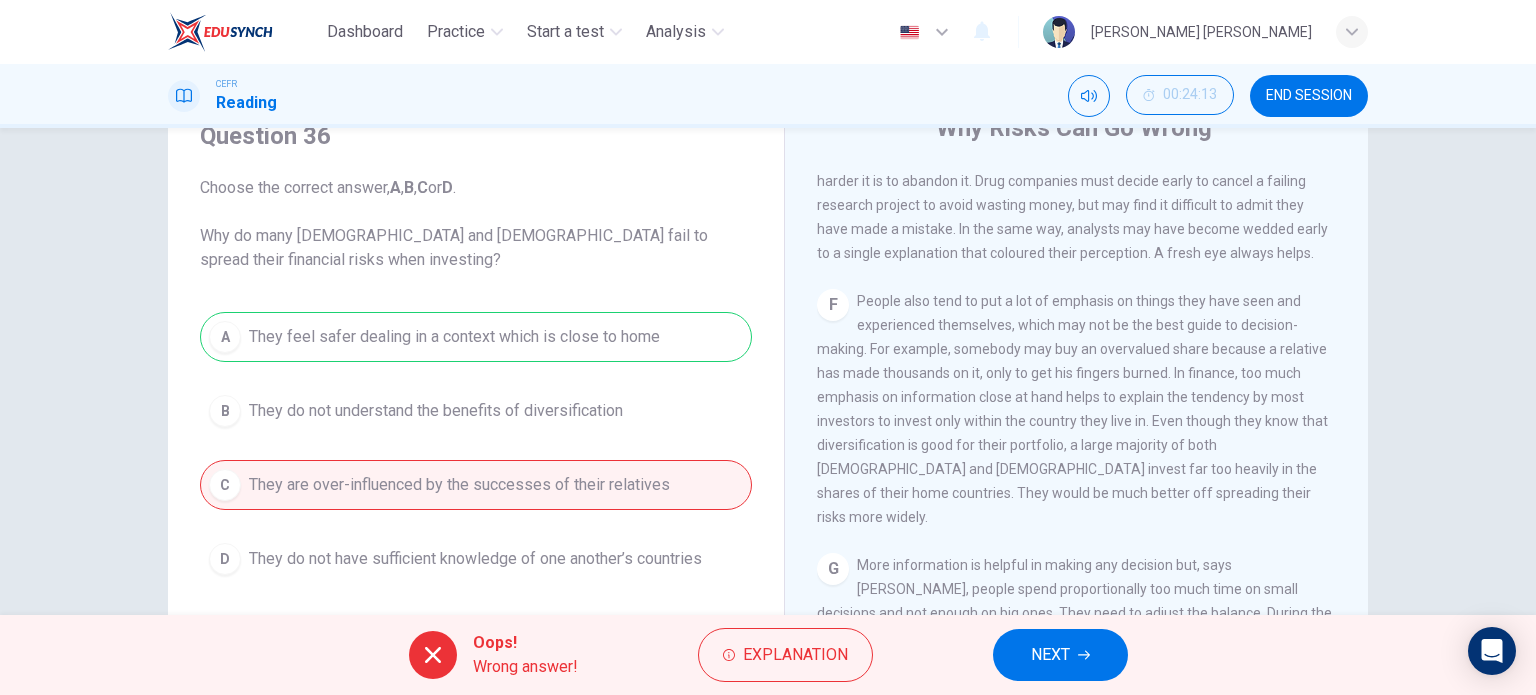 click on "NEXT" at bounding box center (1060, 655) 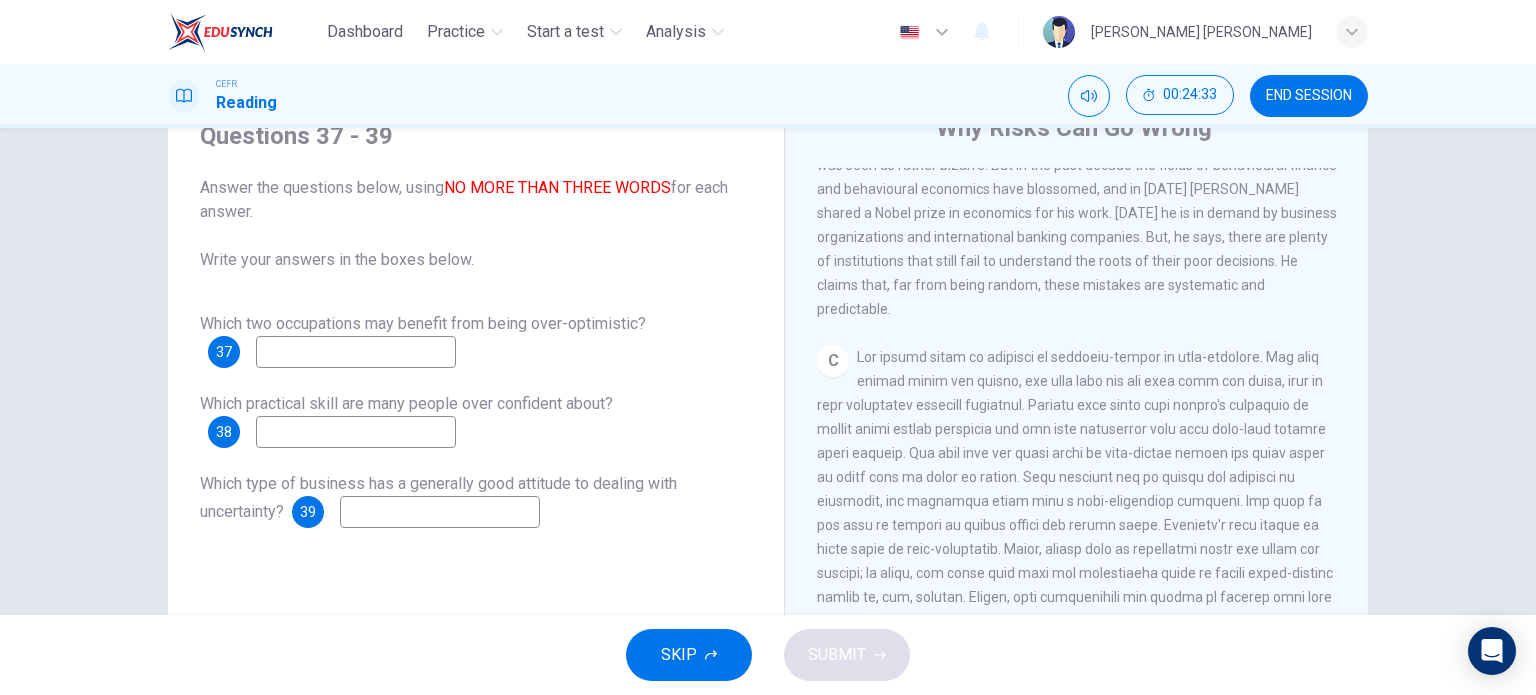 scroll, scrollTop: 800, scrollLeft: 0, axis: vertical 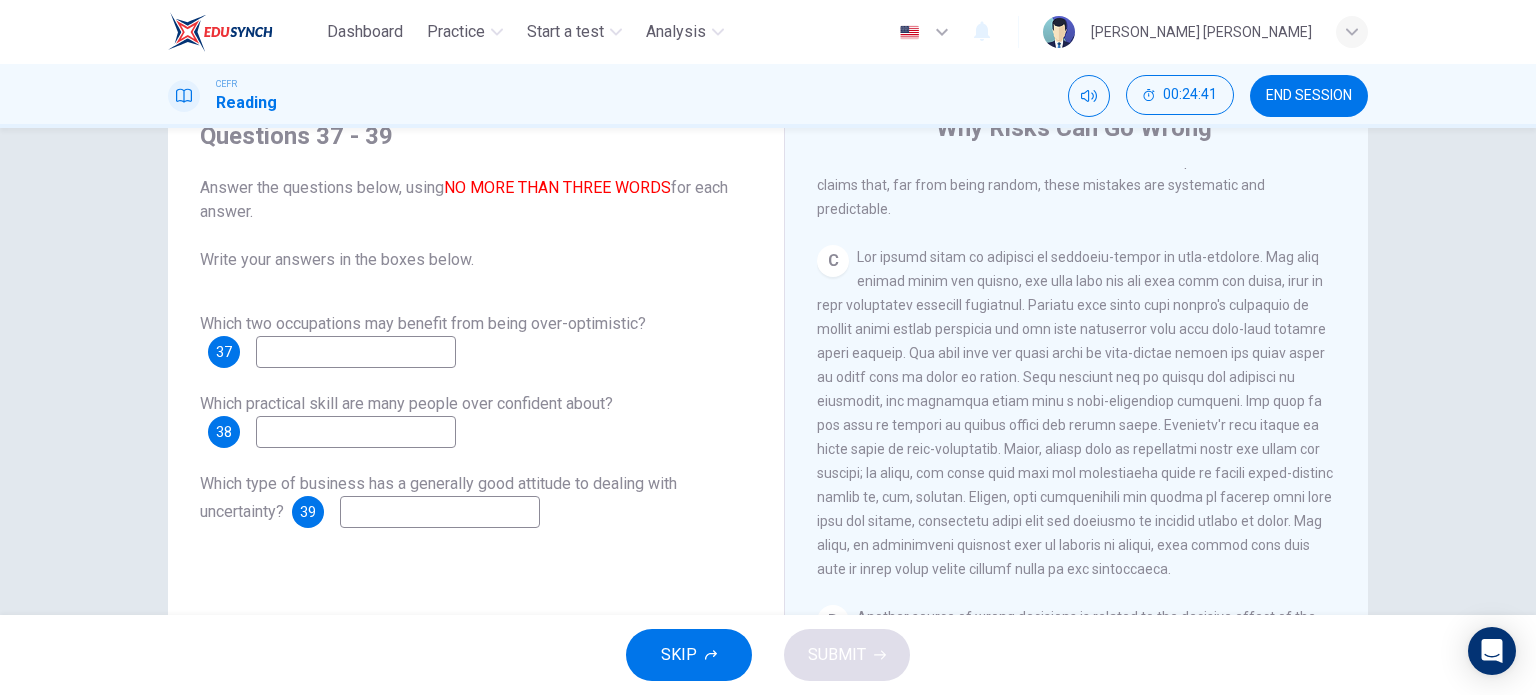 click at bounding box center [356, 352] 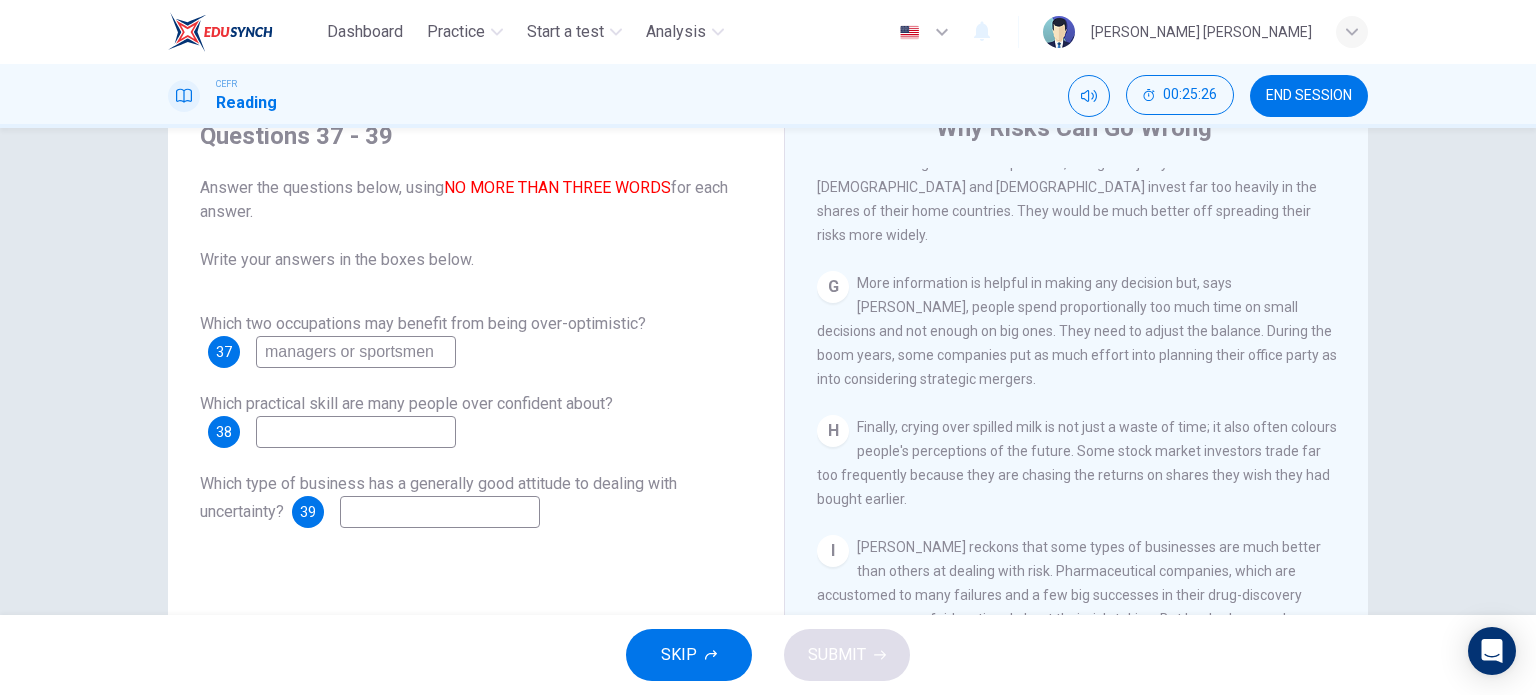 scroll, scrollTop: 1815, scrollLeft: 0, axis: vertical 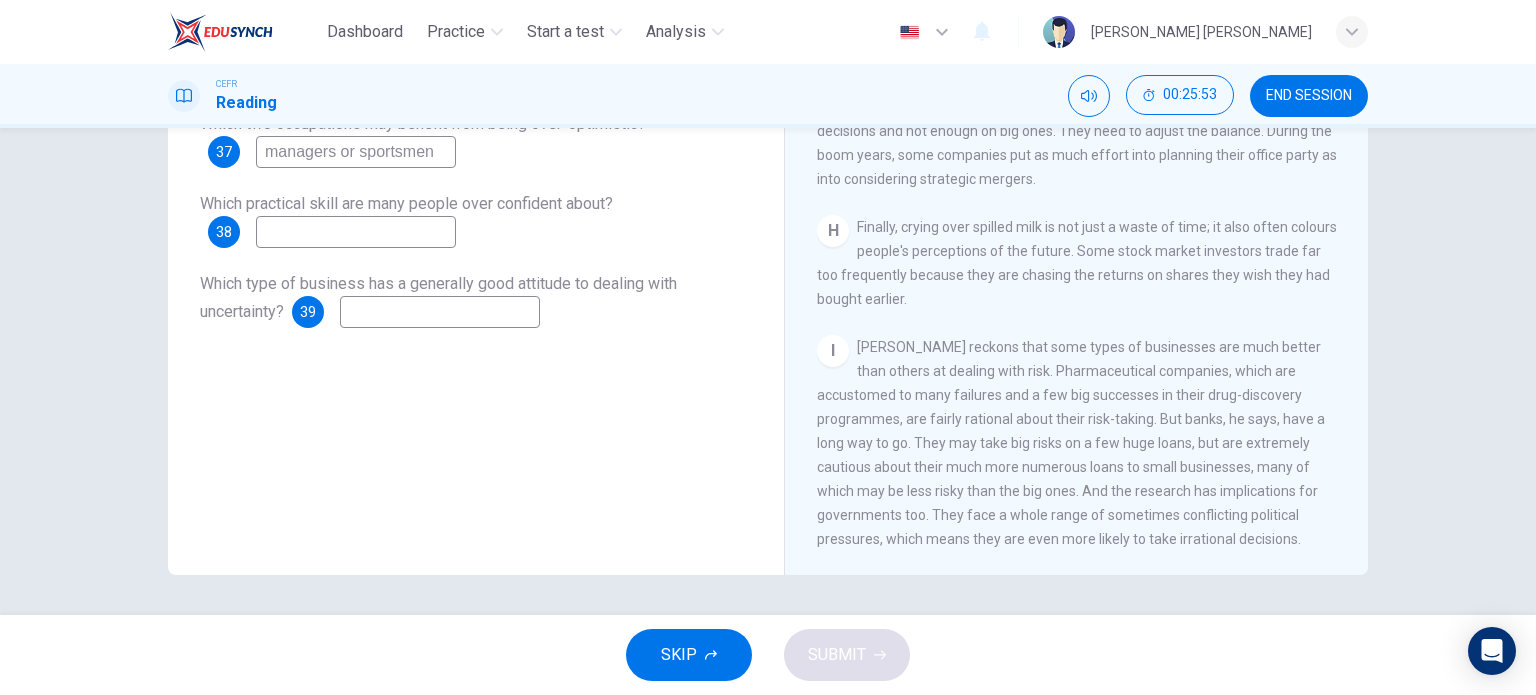type on "managers or sportsmen" 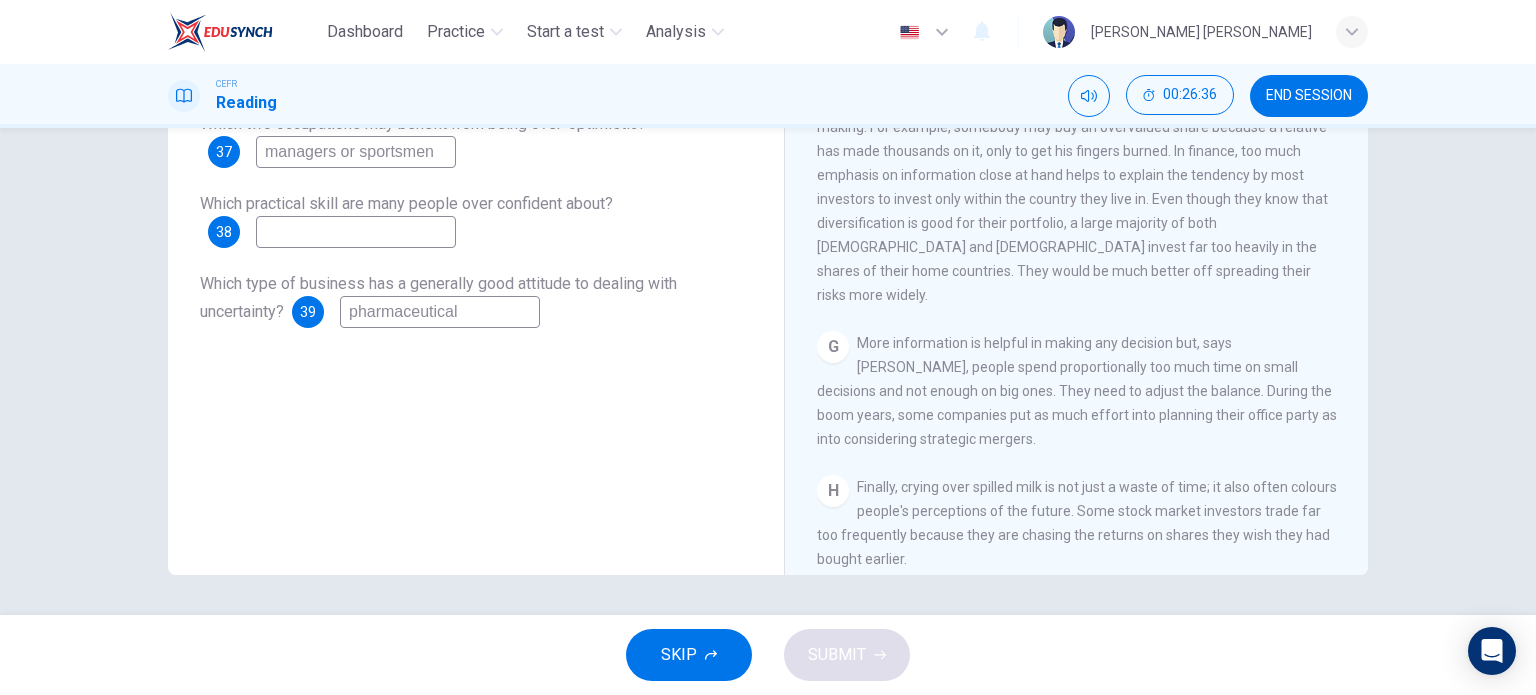 scroll, scrollTop: 1415, scrollLeft: 0, axis: vertical 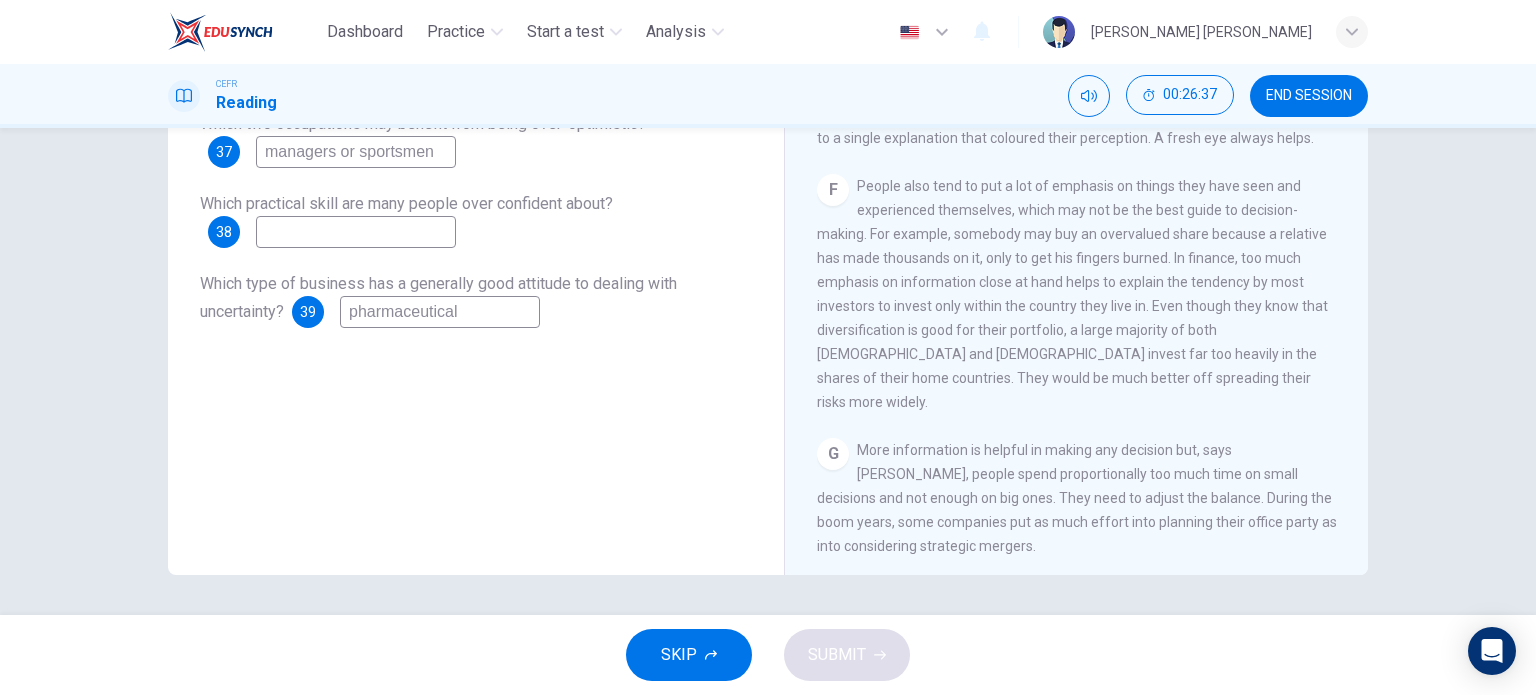 type on "pharmaceutical" 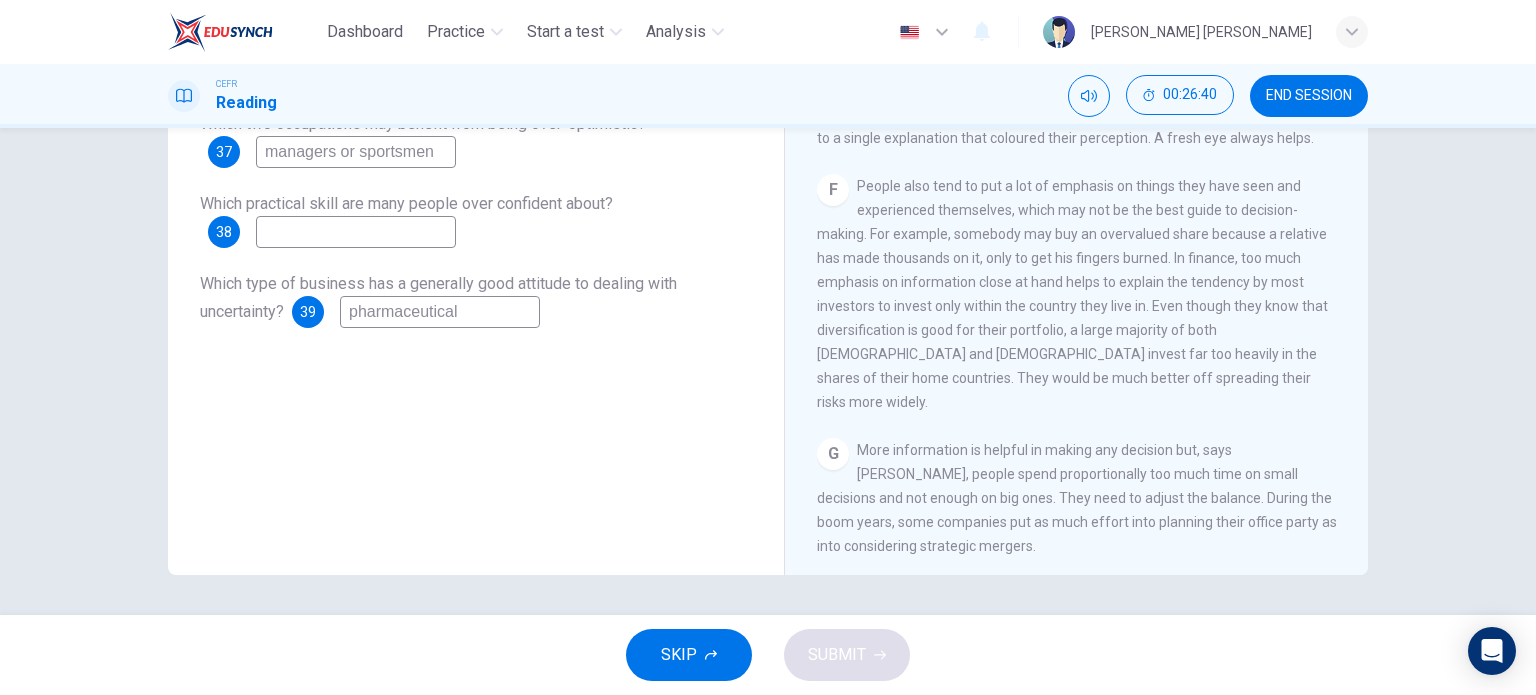 scroll, scrollTop: 0, scrollLeft: 0, axis: both 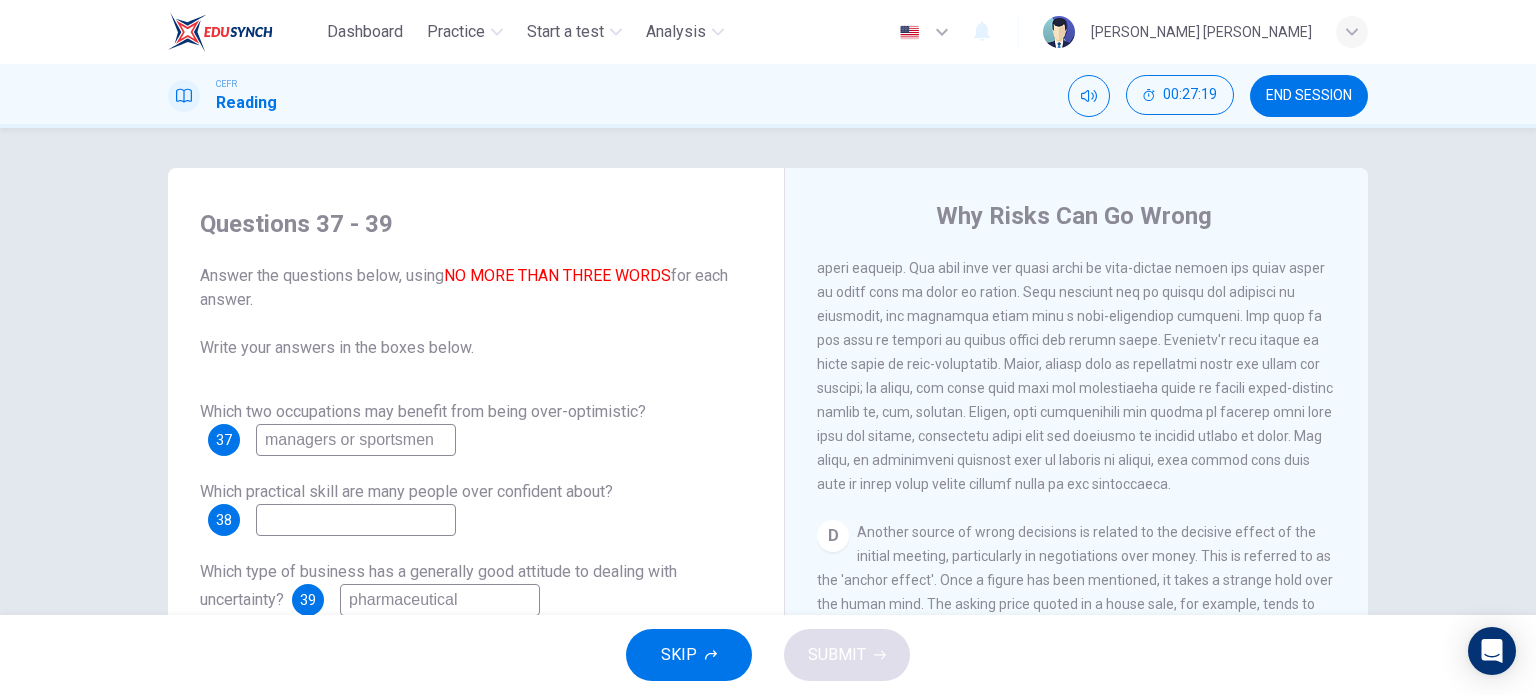 click at bounding box center [356, 520] 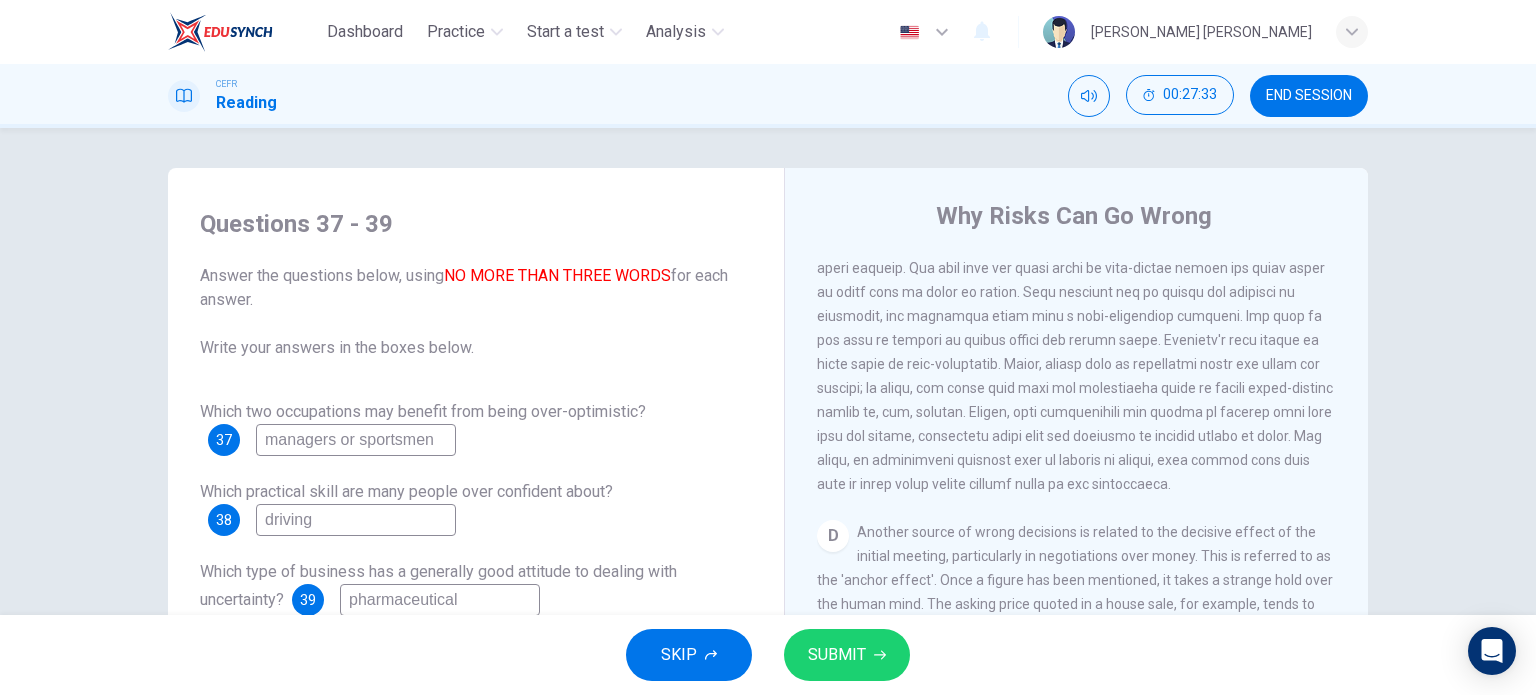 type on "driving" 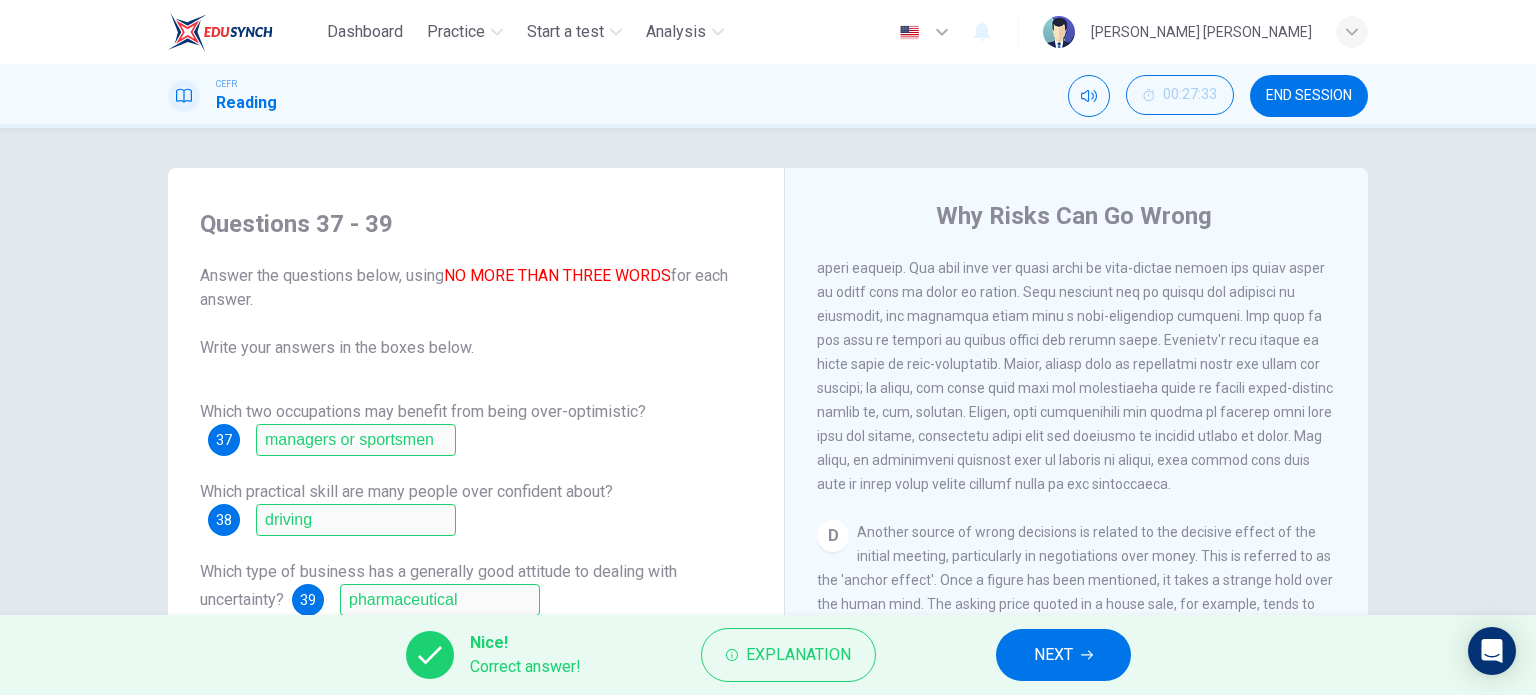 click on "NEXT" at bounding box center [1053, 655] 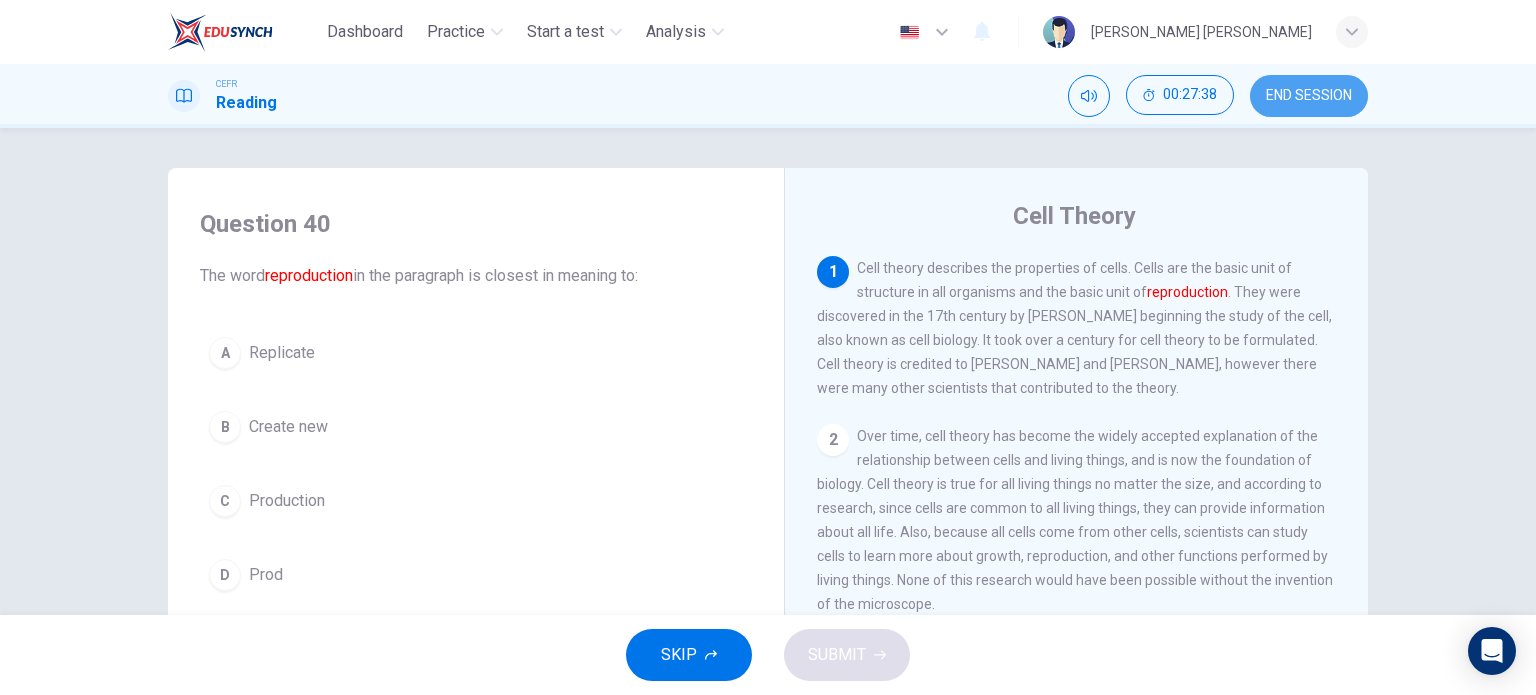 click on "END SESSION" at bounding box center (1309, 96) 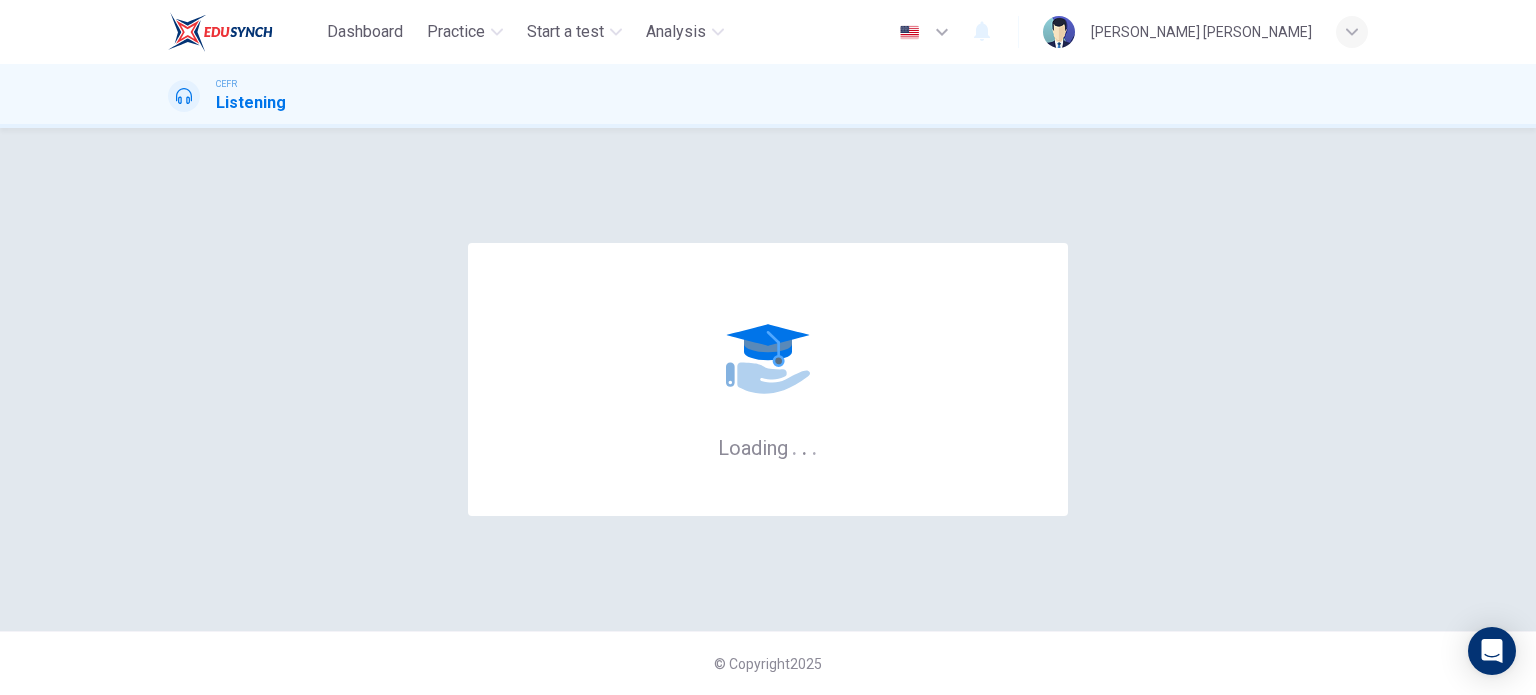 scroll, scrollTop: 0, scrollLeft: 0, axis: both 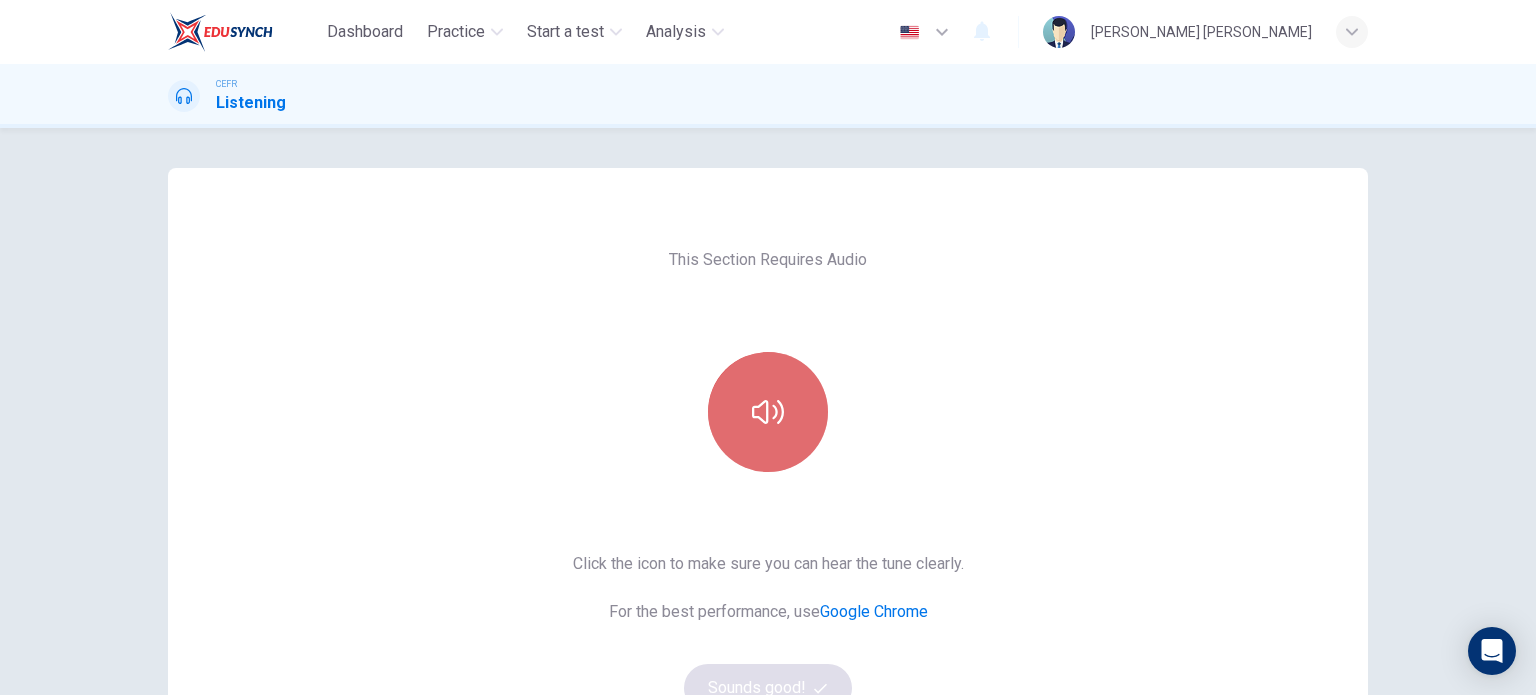 click at bounding box center (768, 412) 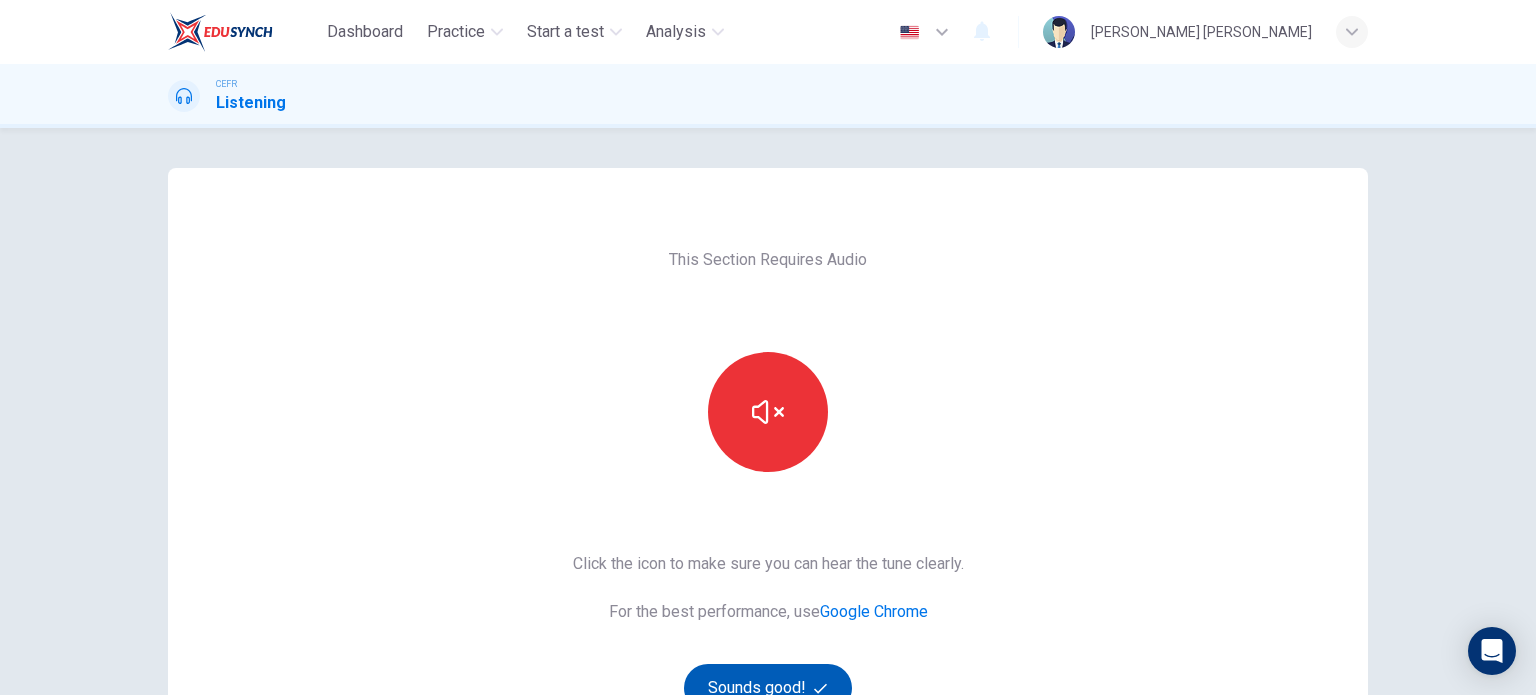 click on "Sounds good!" at bounding box center [768, 688] 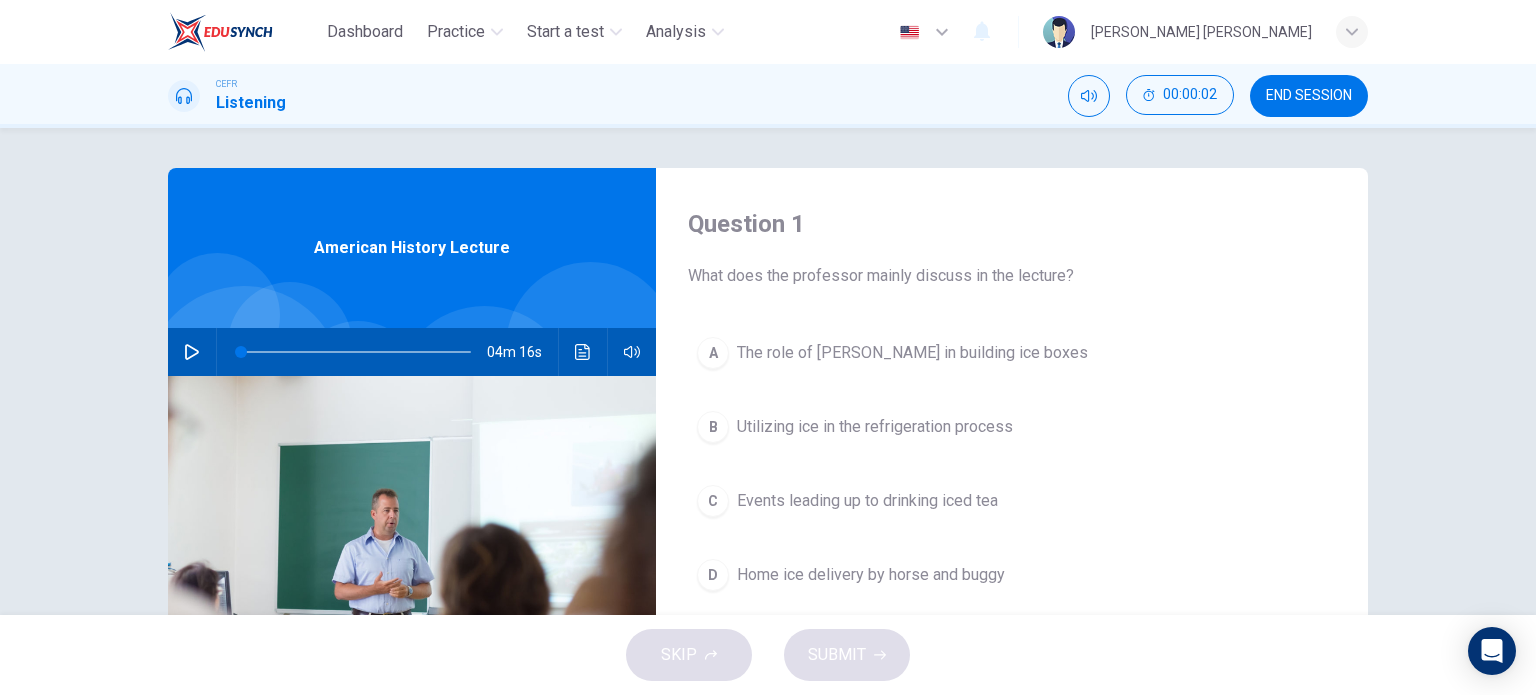 click at bounding box center [192, 352] 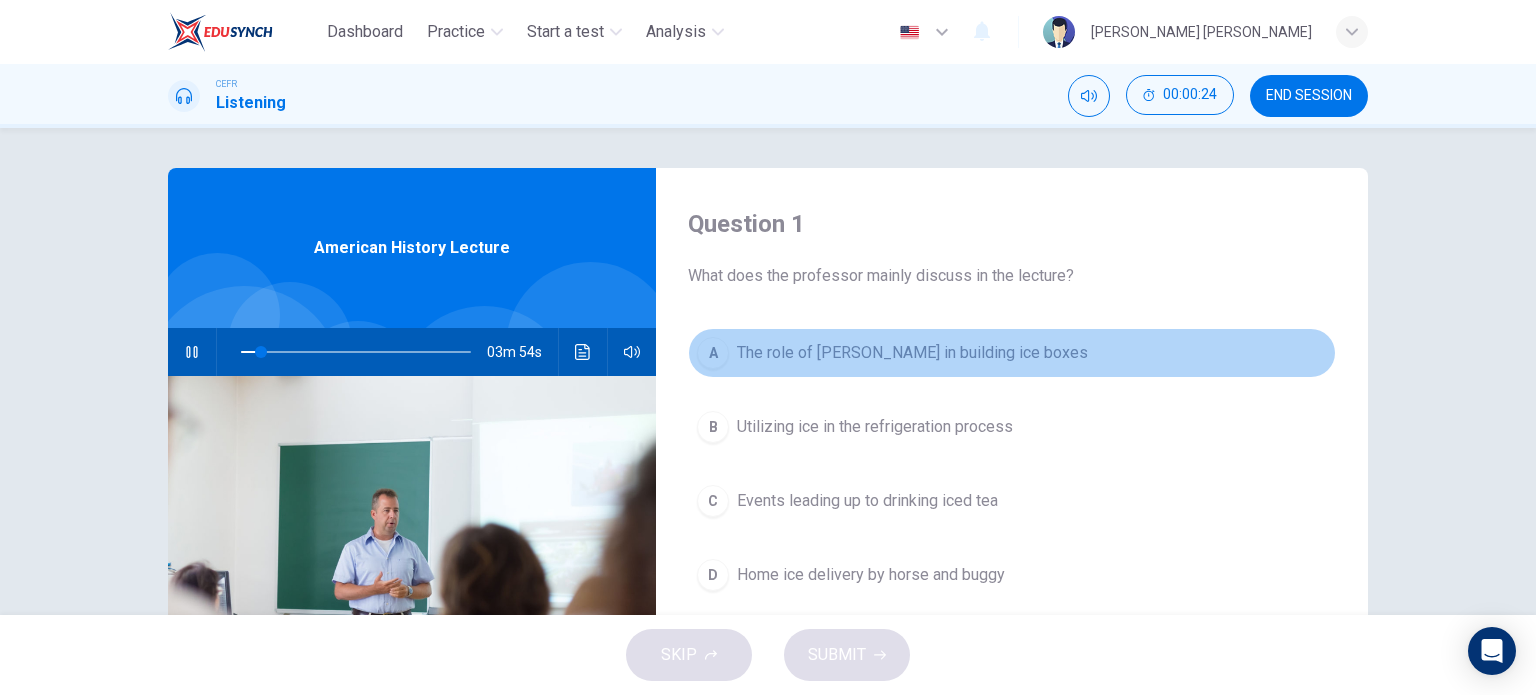 click on "The role of Frederick Tudor in building ice boxes" at bounding box center [912, 353] 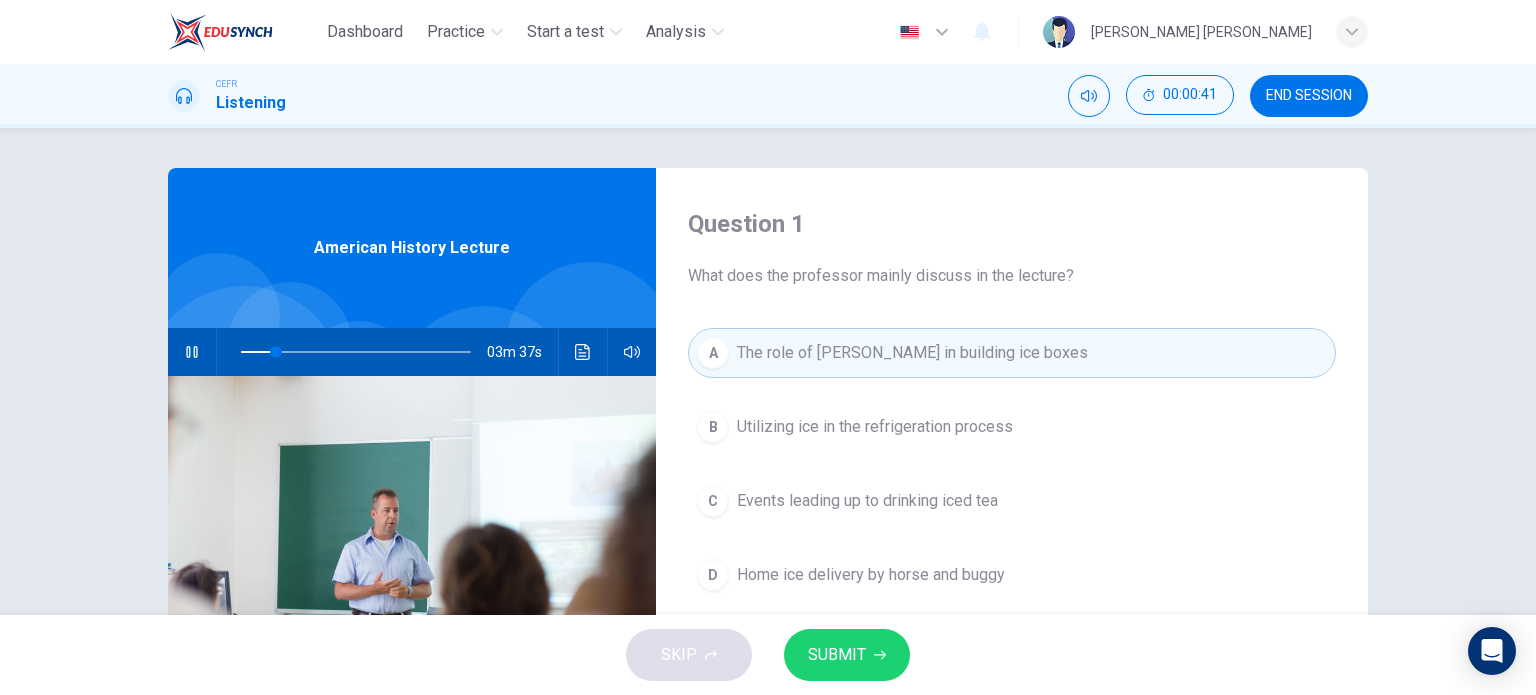 click on "SUBMIT" at bounding box center [847, 655] 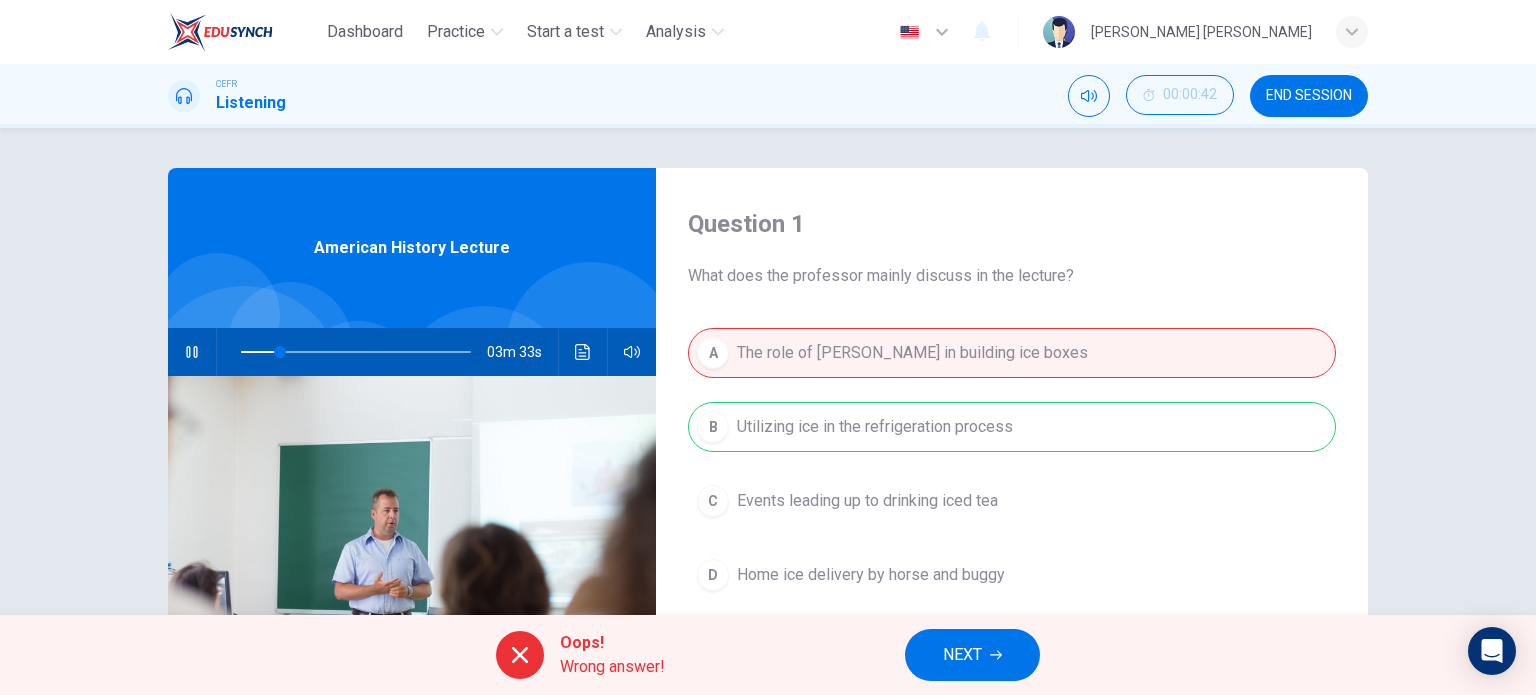 click on "NEXT" at bounding box center (972, 655) 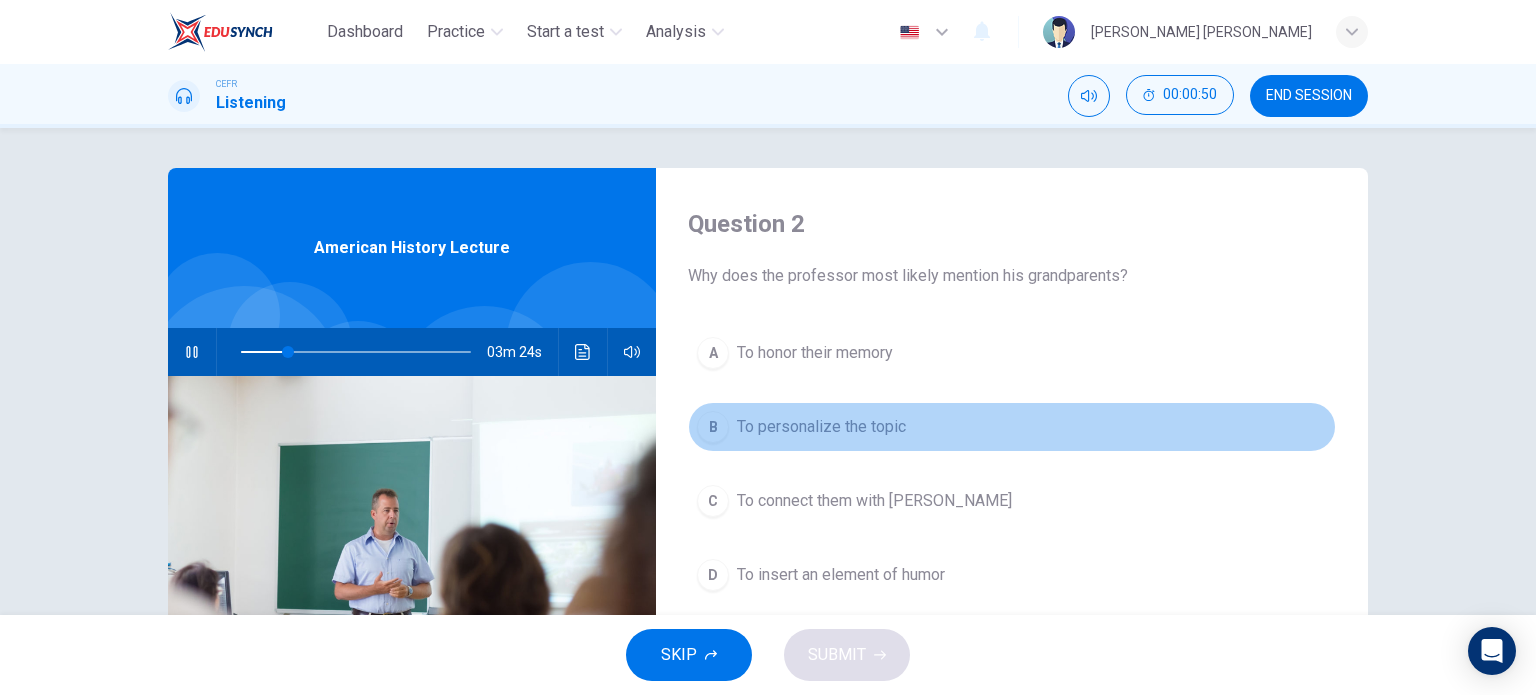 click on "B" at bounding box center [713, 427] 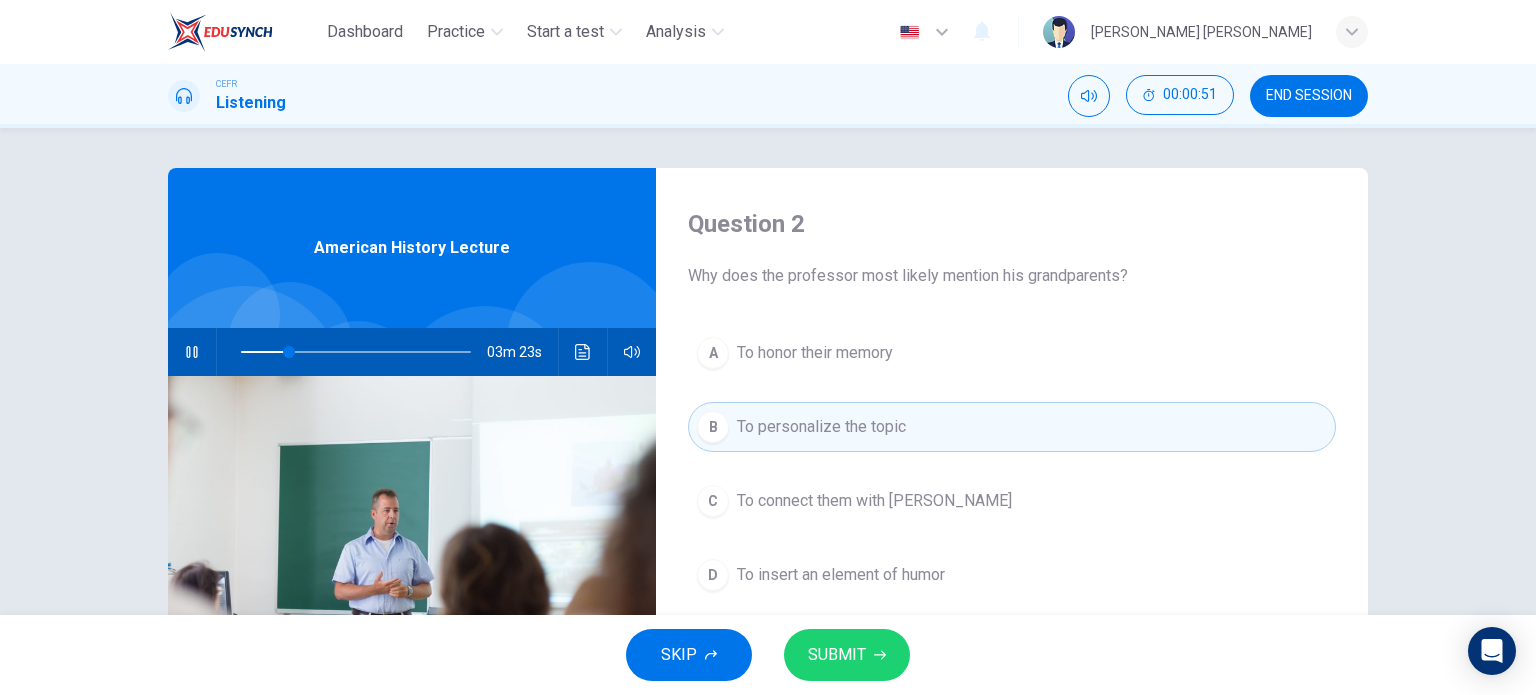 click on "SUBMIT" at bounding box center [847, 655] 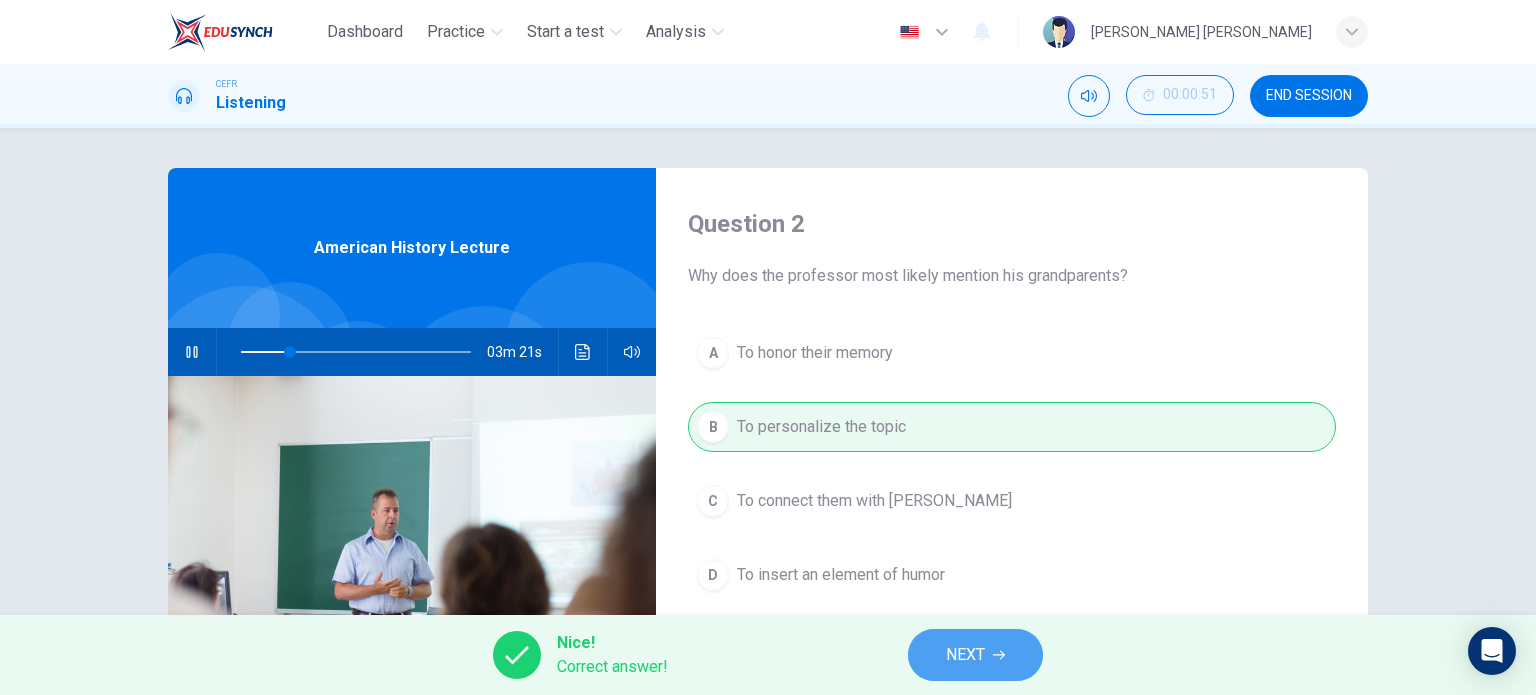 click on "NEXT" at bounding box center (965, 655) 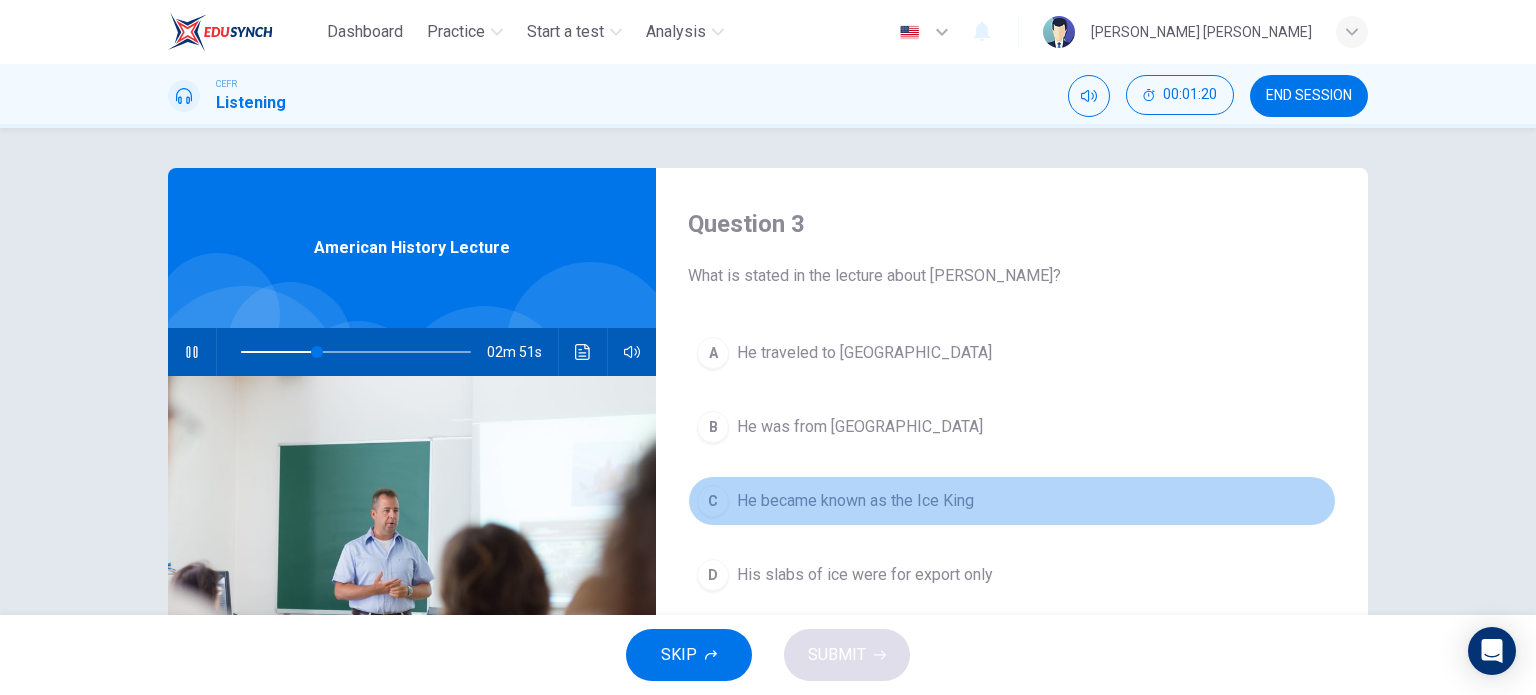 click on "He became known as the Ice King" at bounding box center (855, 501) 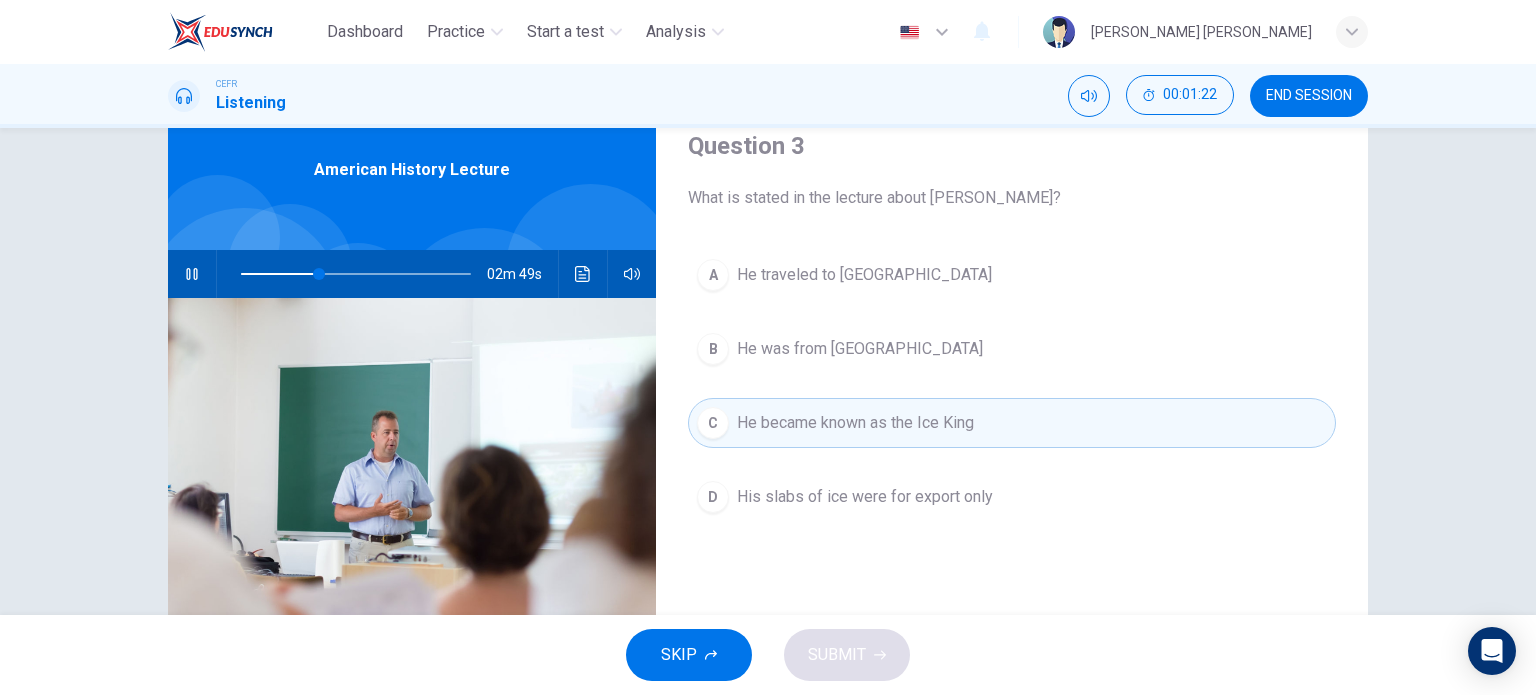 scroll, scrollTop: 100, scrollLeft: 0, axis: vertical 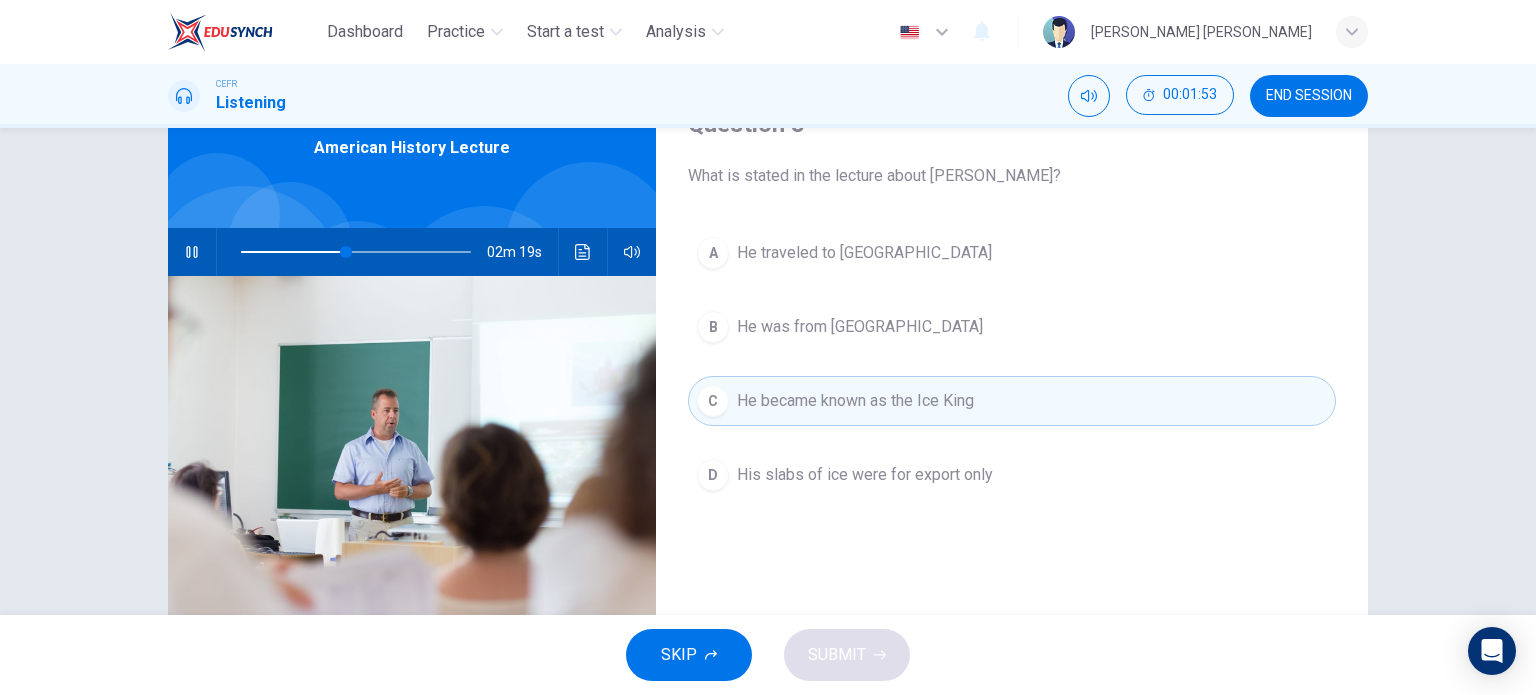 click on "His slabs of ice were for export only" at bounding box center [865, 475] 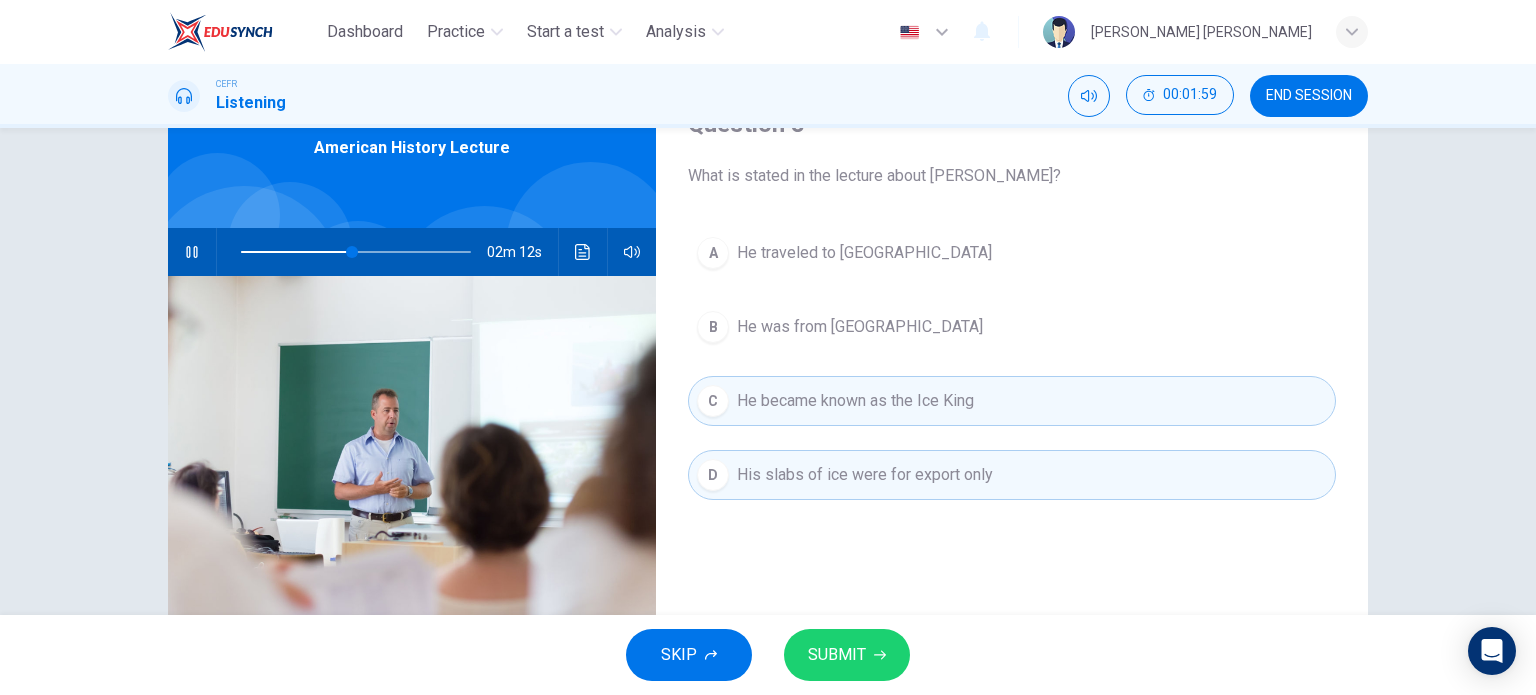 click on "SUBMIT" at bounding box center [837, 655] 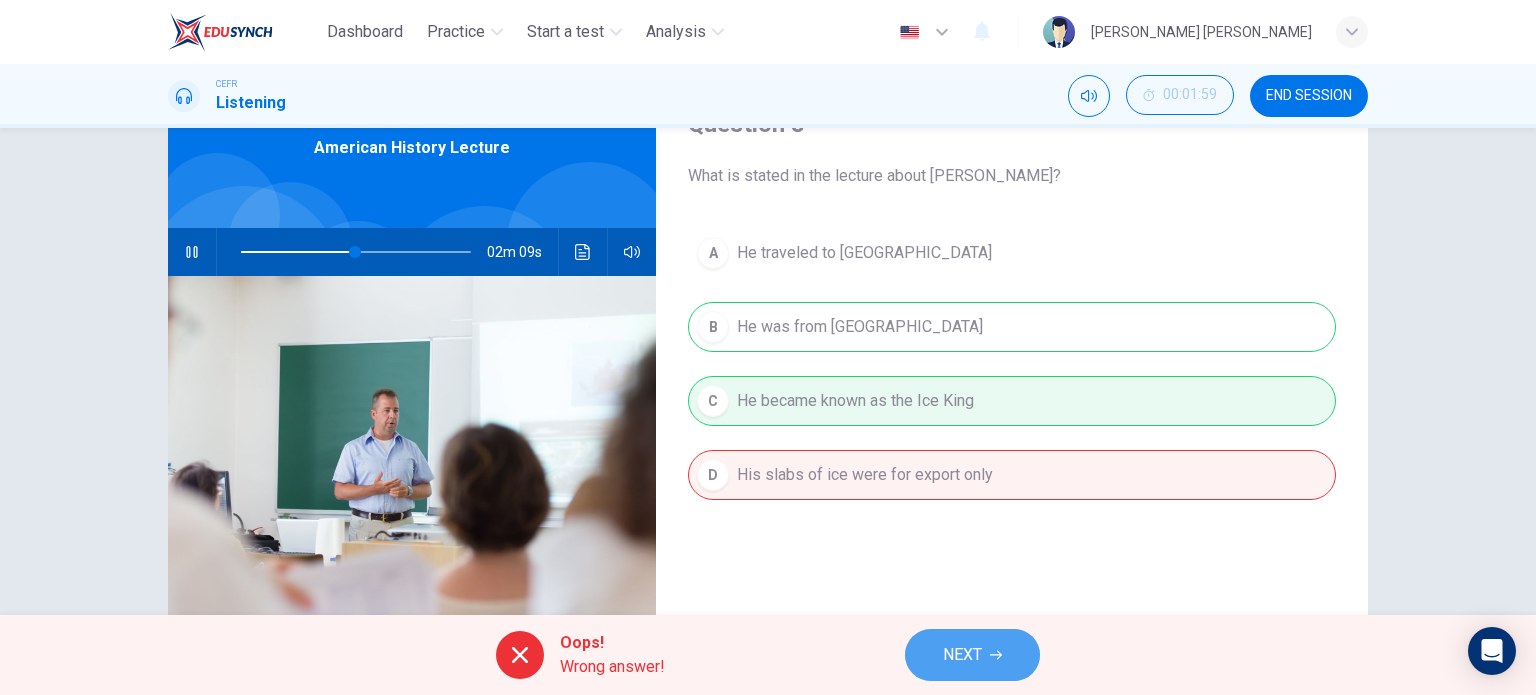 click on "NEXT" at bounding box center [962, 655] 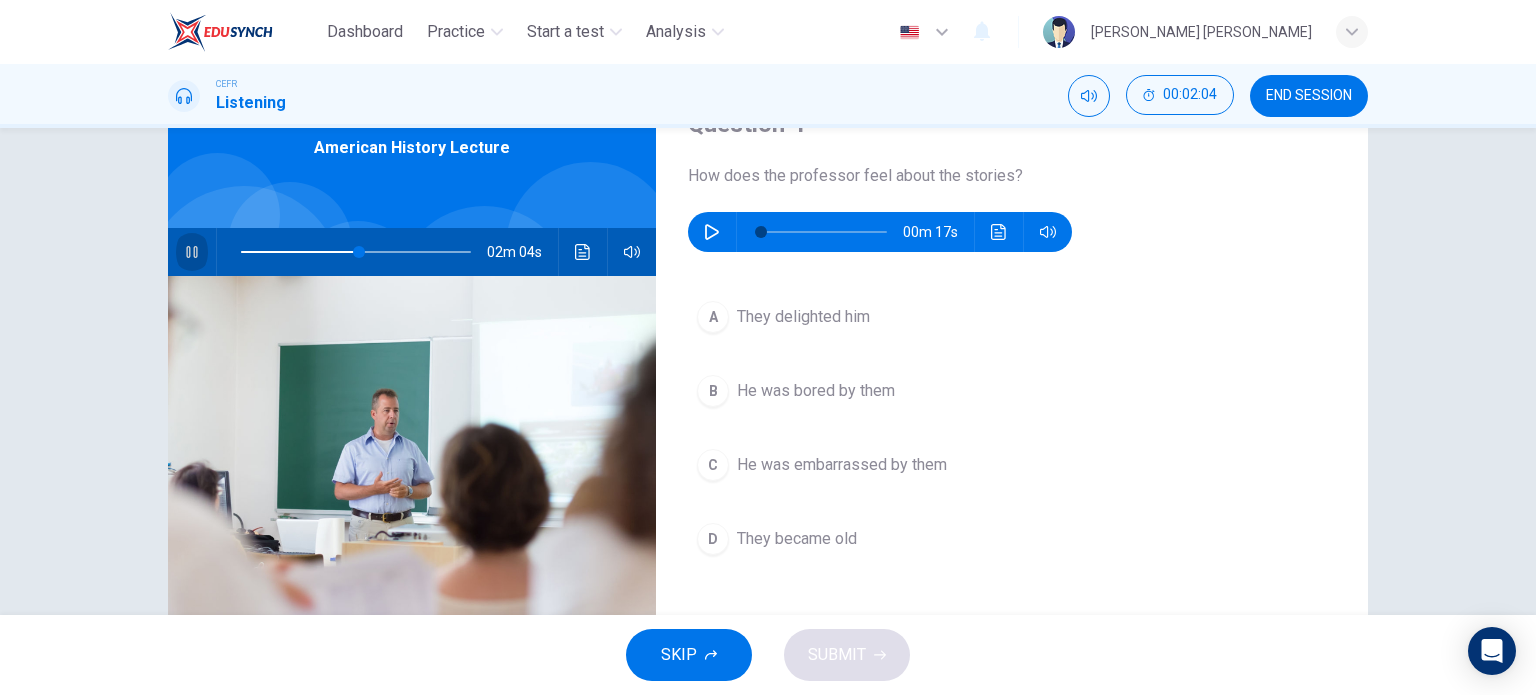 click 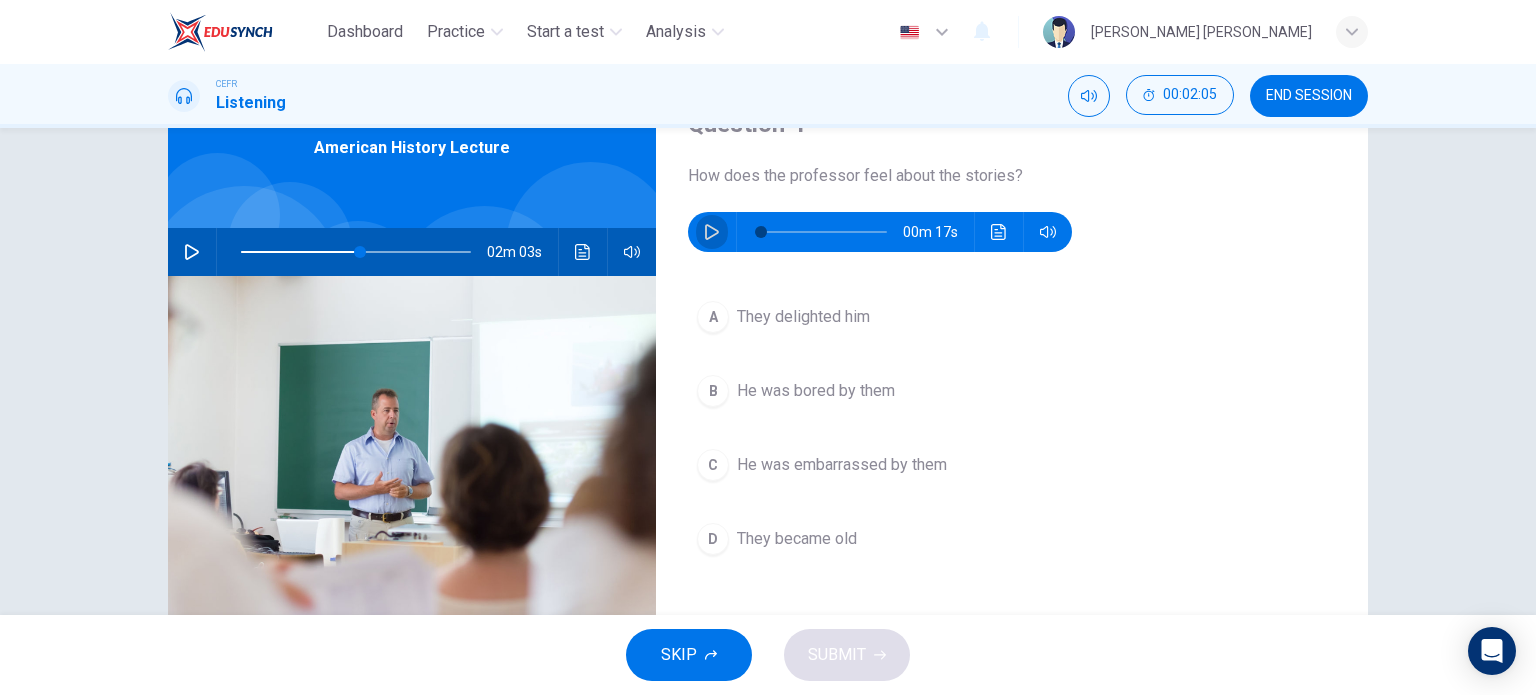 click at bounding box center (712, 232) 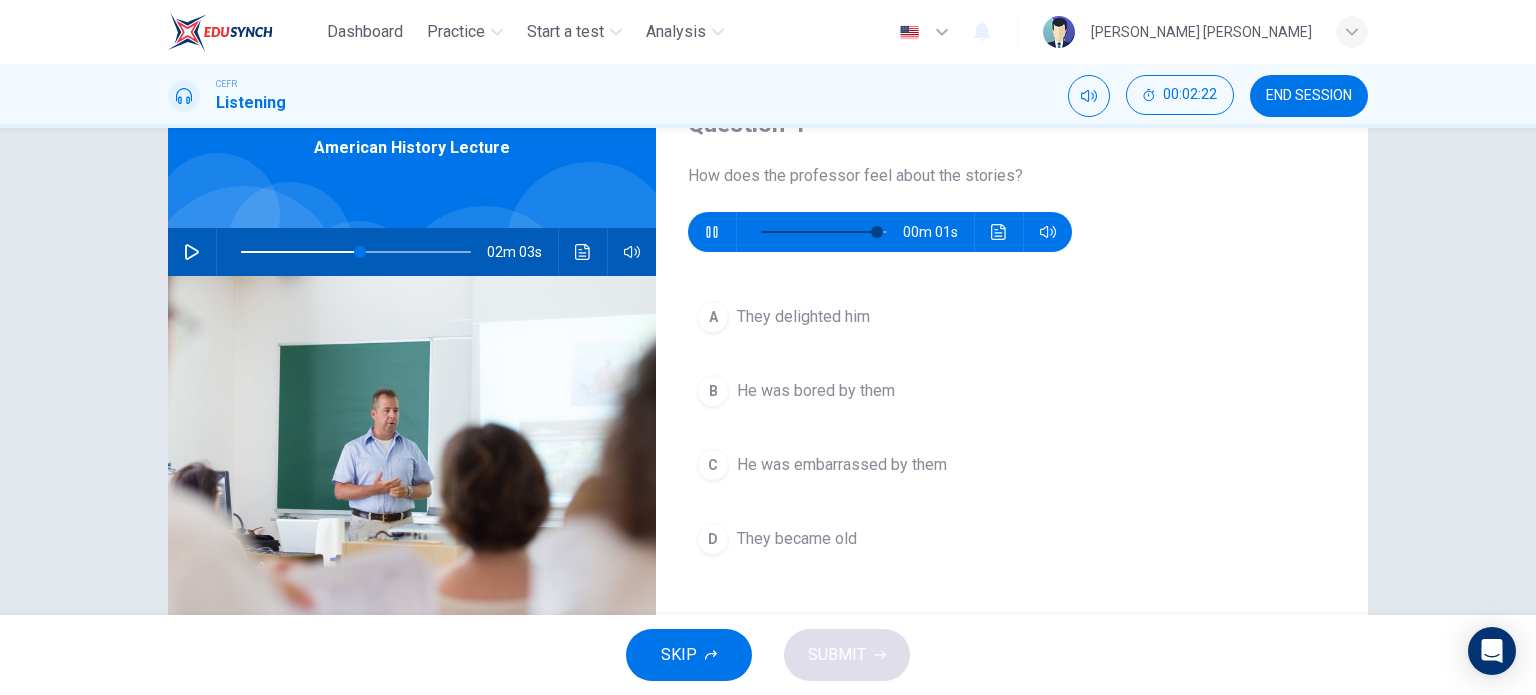 type on "98" 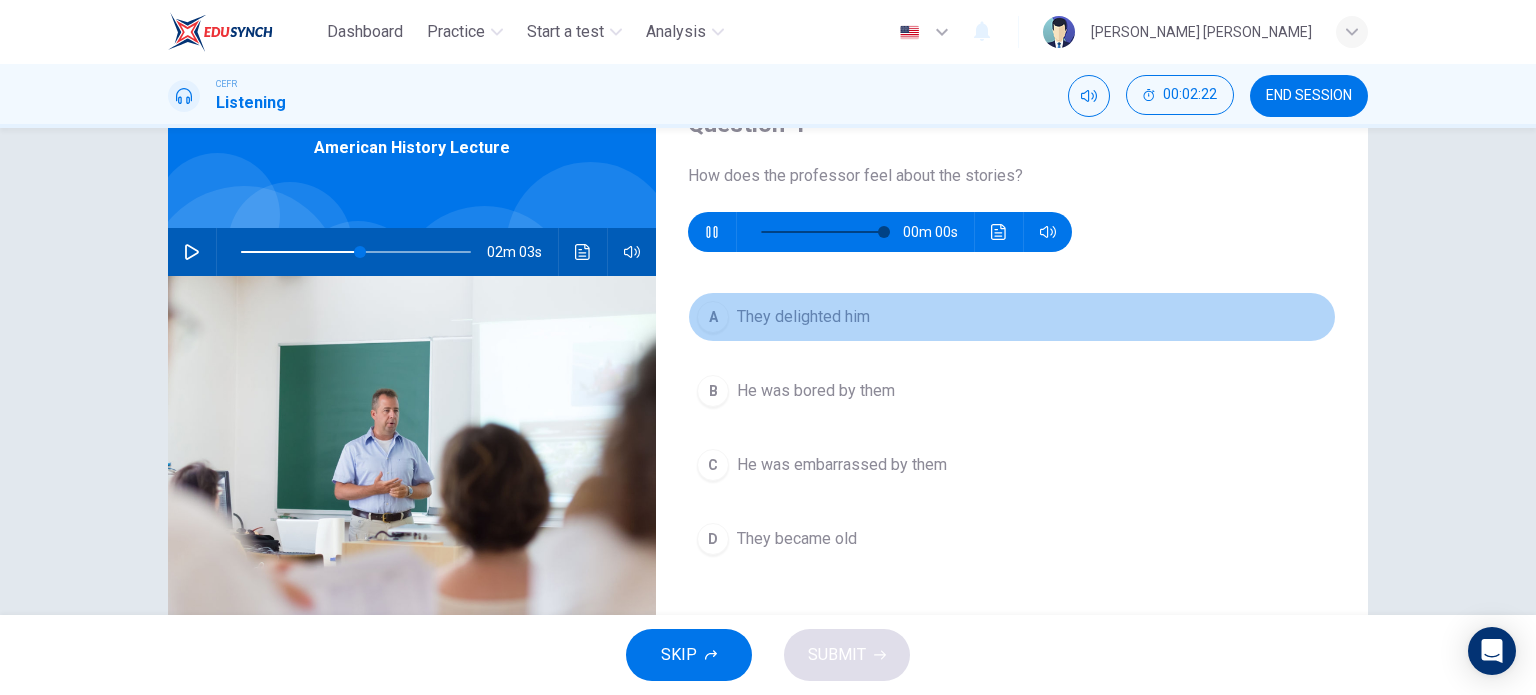 click on "A They delighted him" at bounding box center (1012, 317) 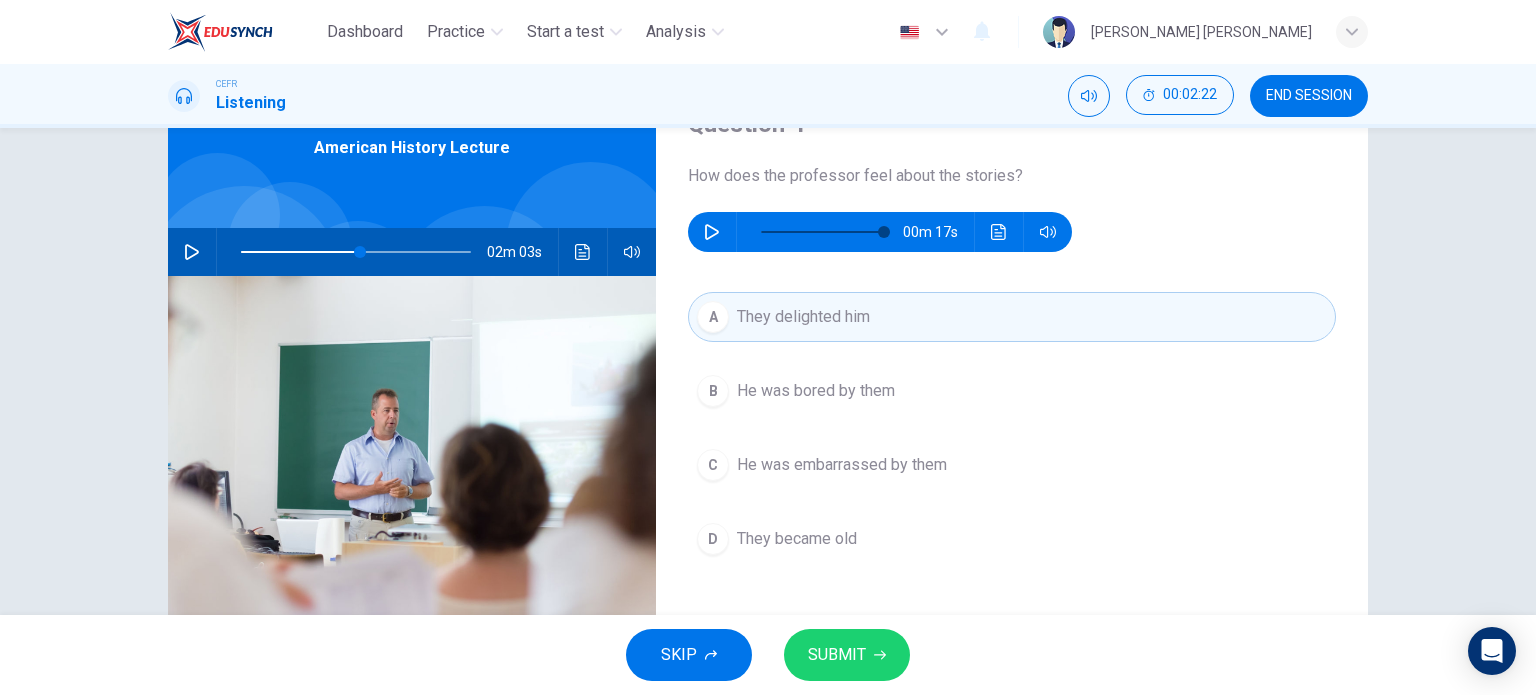 type on "0" 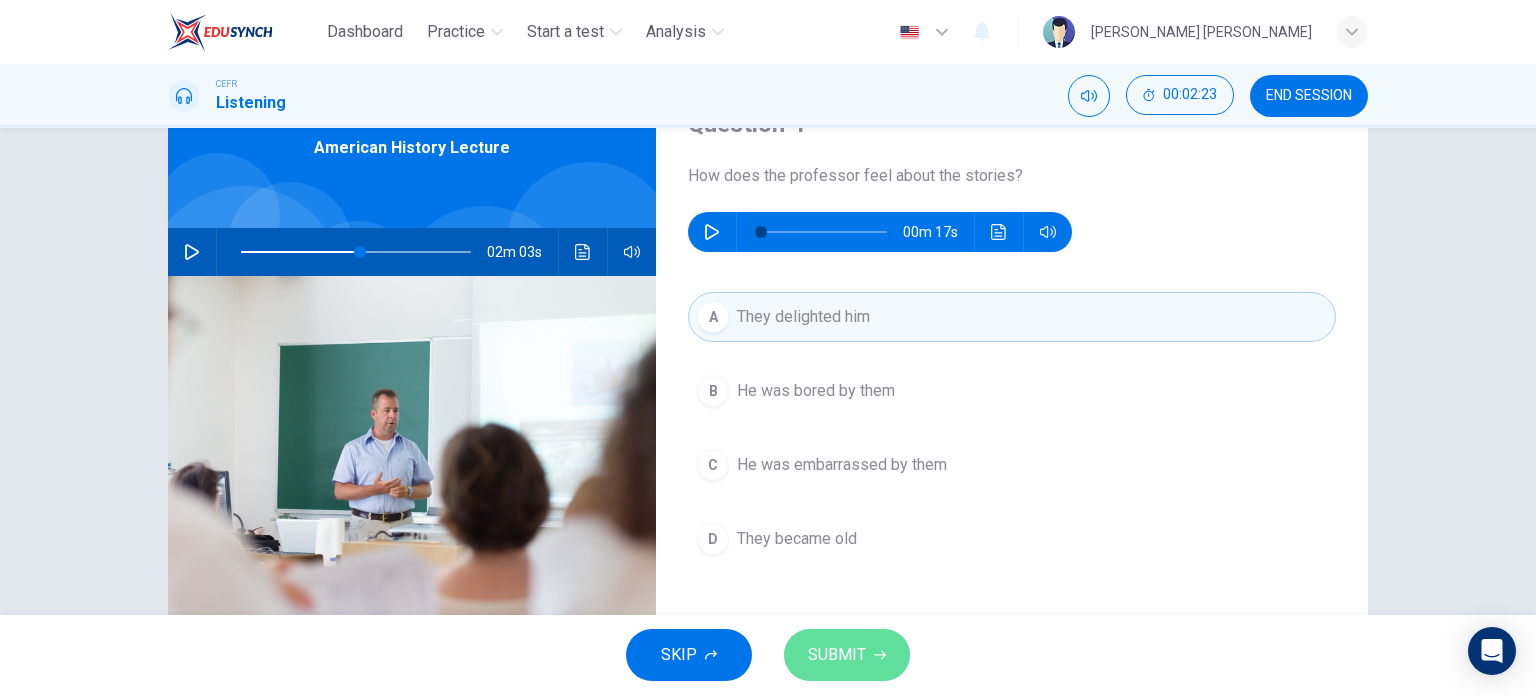 click on "SUBMIT" at bounding box center [837, 655] 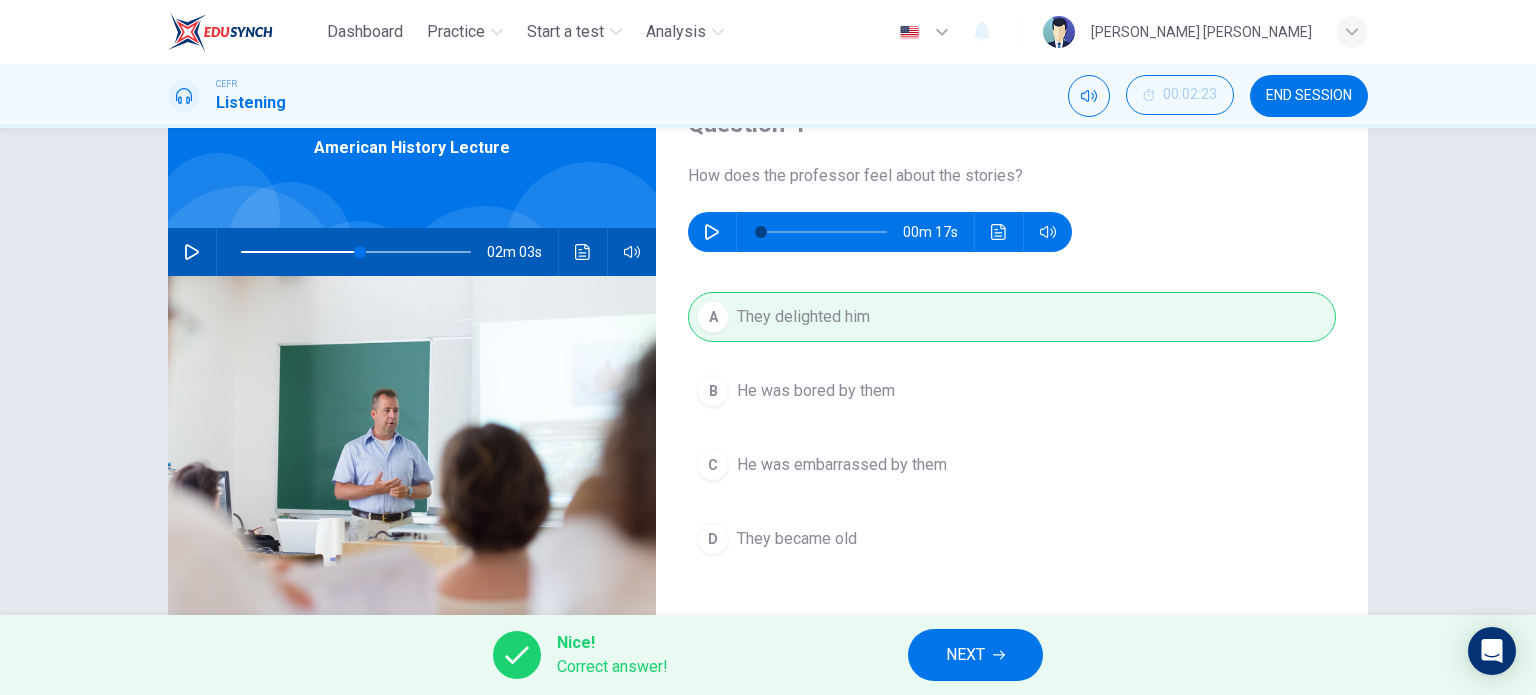 type on "52" 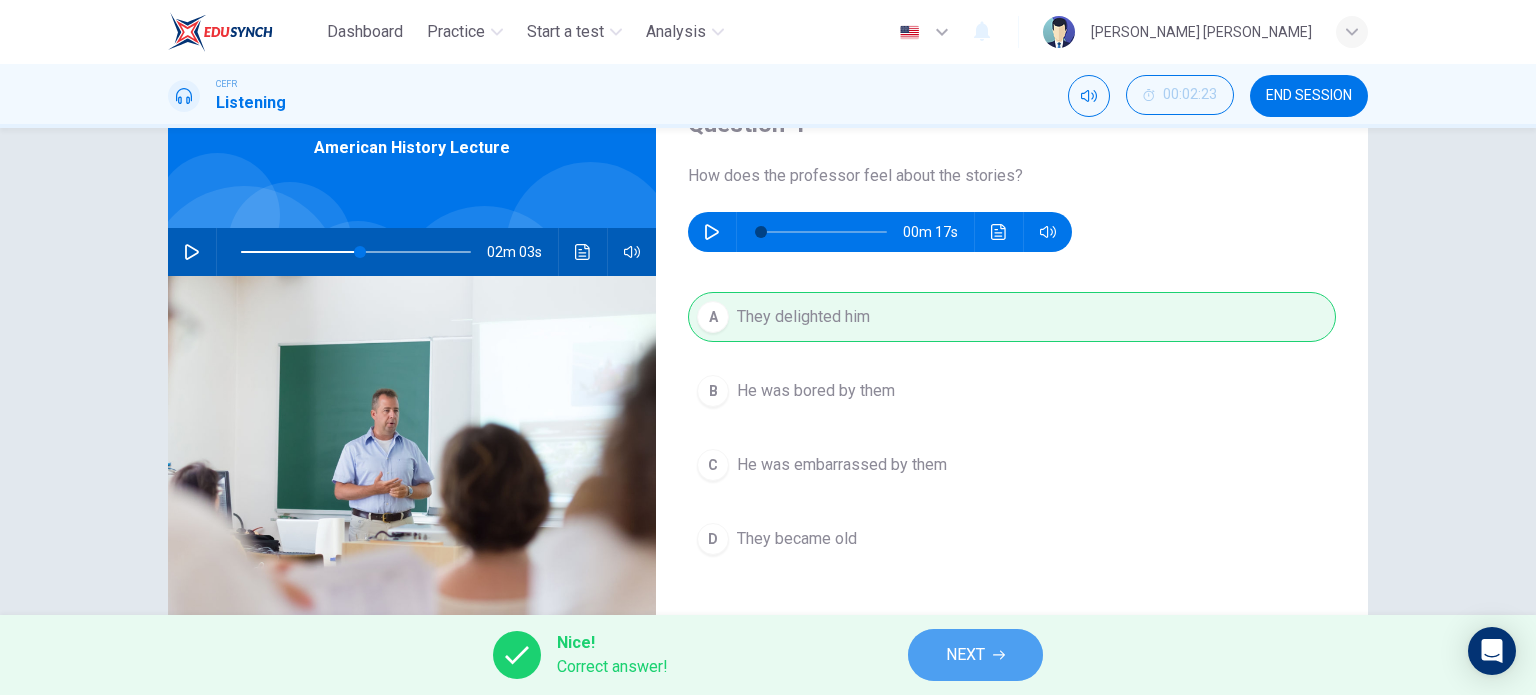 click on "NEXT" at bounding box center (965, 655) 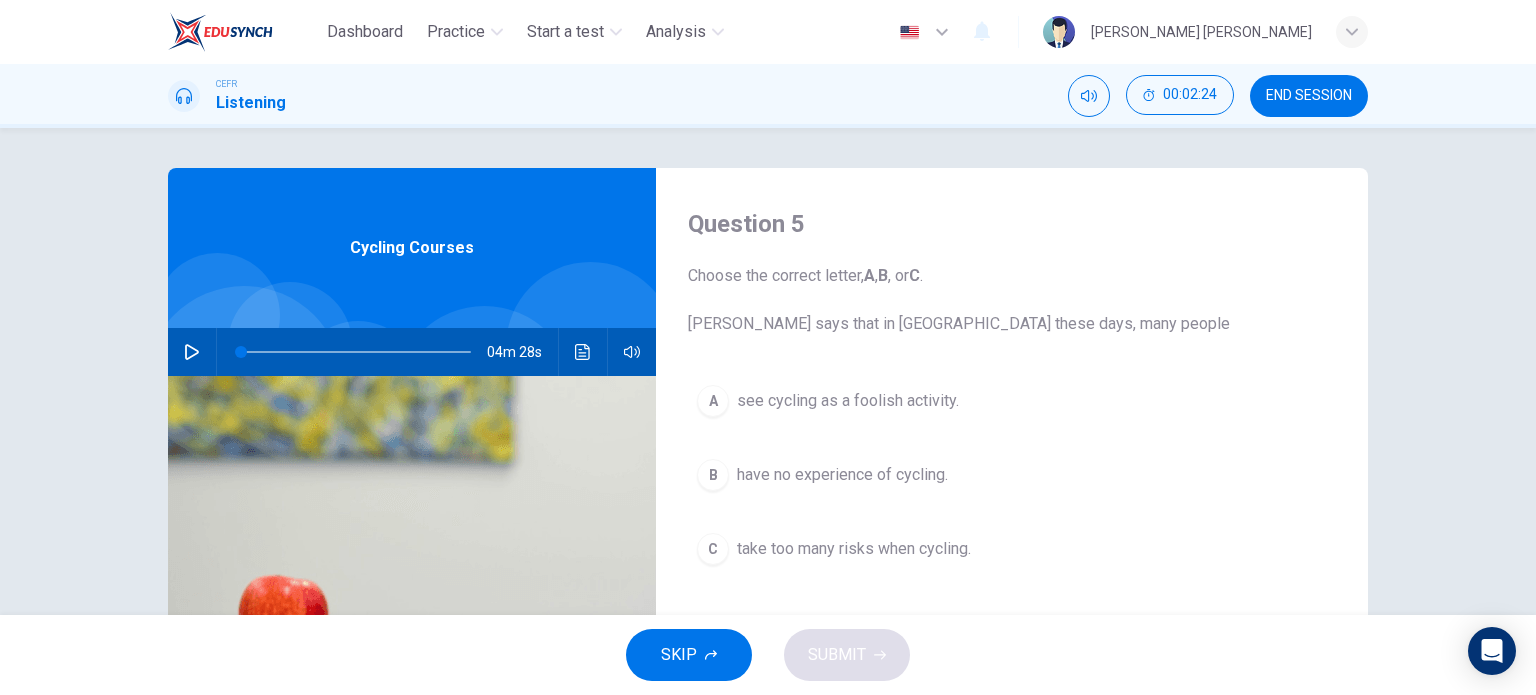 click at bounding box center (192, 352) 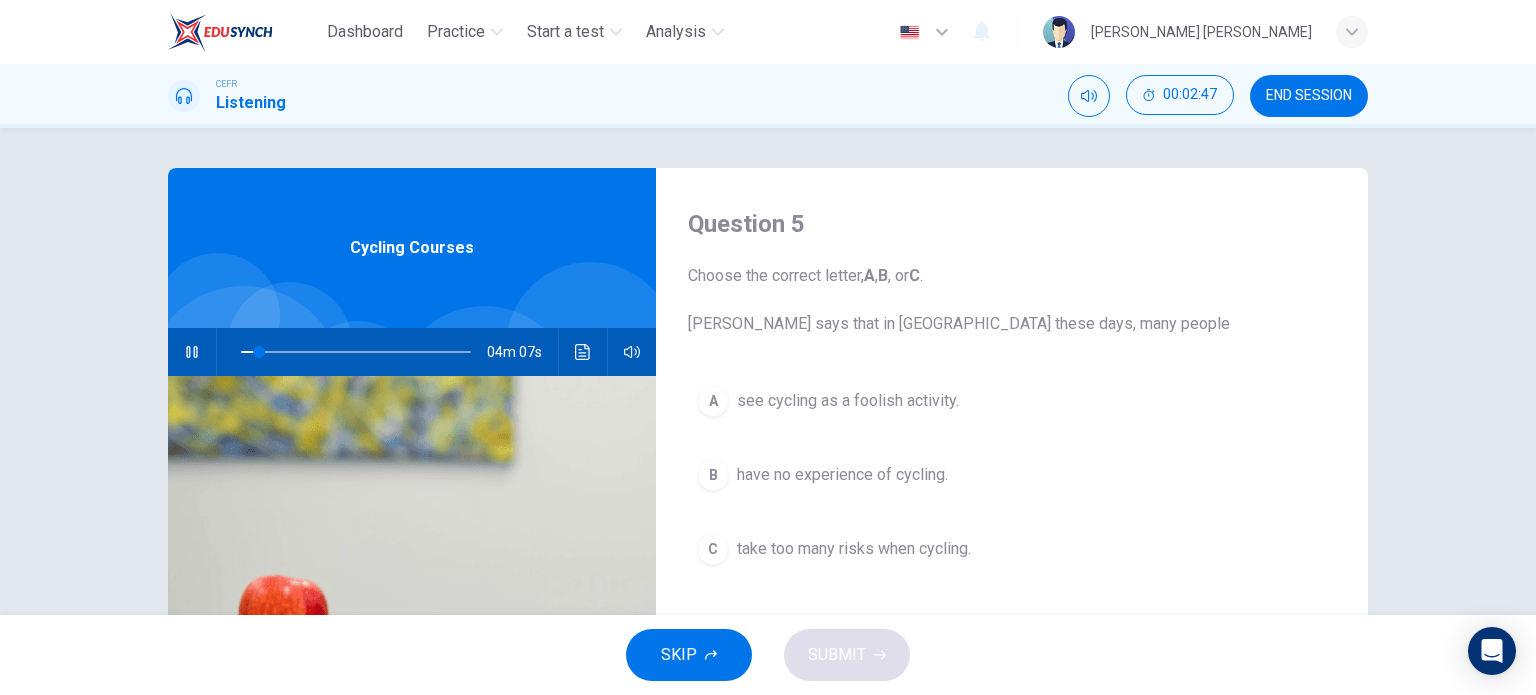 scroll, scrollTop: 100, scrollLeft: 0, axis: vertical 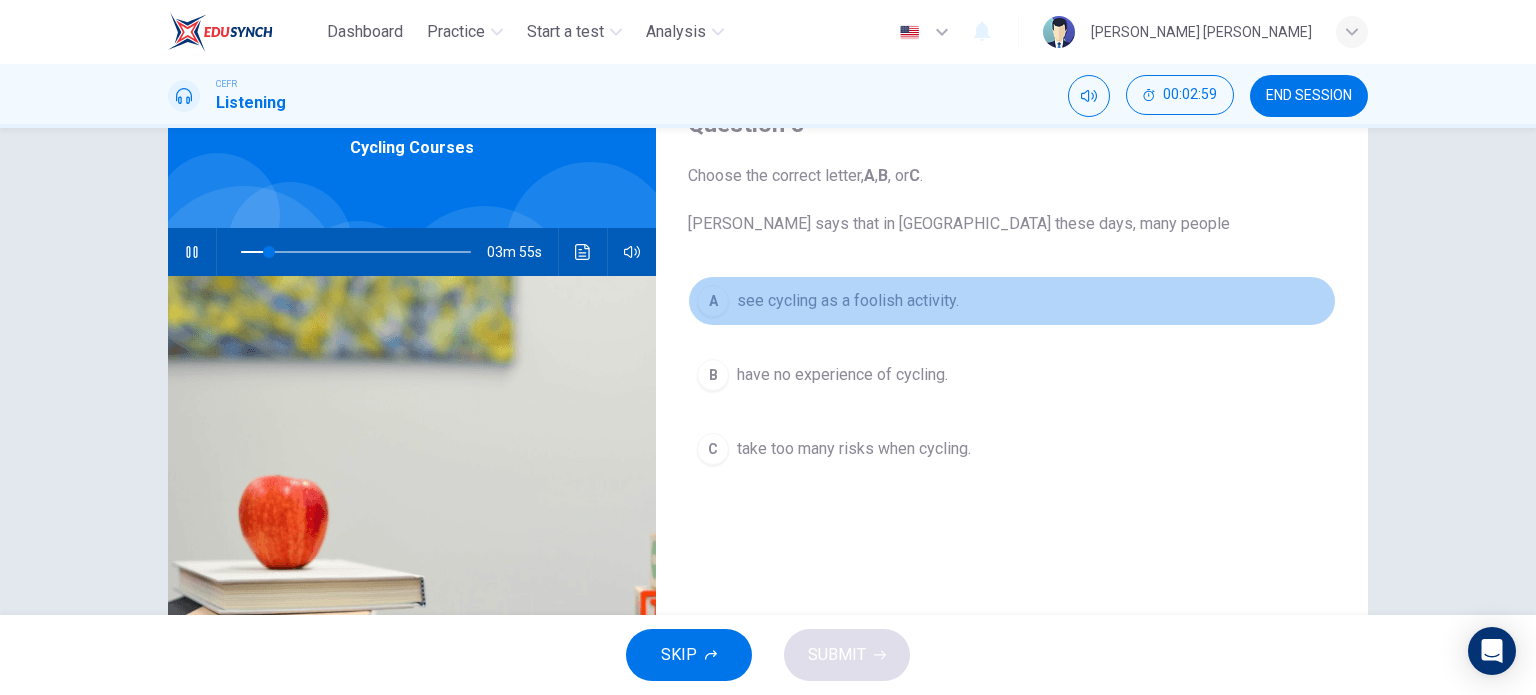 click on "see cycling as a foolish activity." at bounding box center [848, 301] 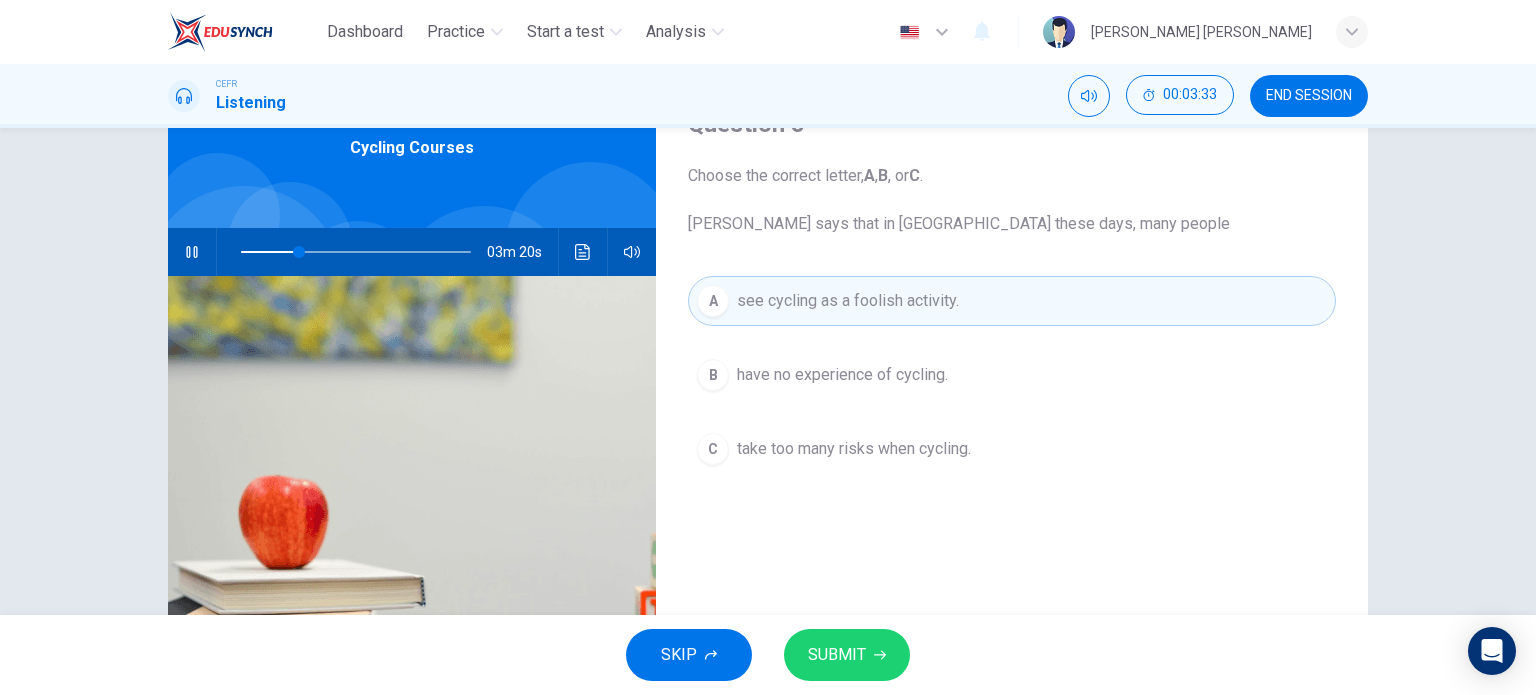 click on "have no experience of cycling." at bounding box center (842, 375) 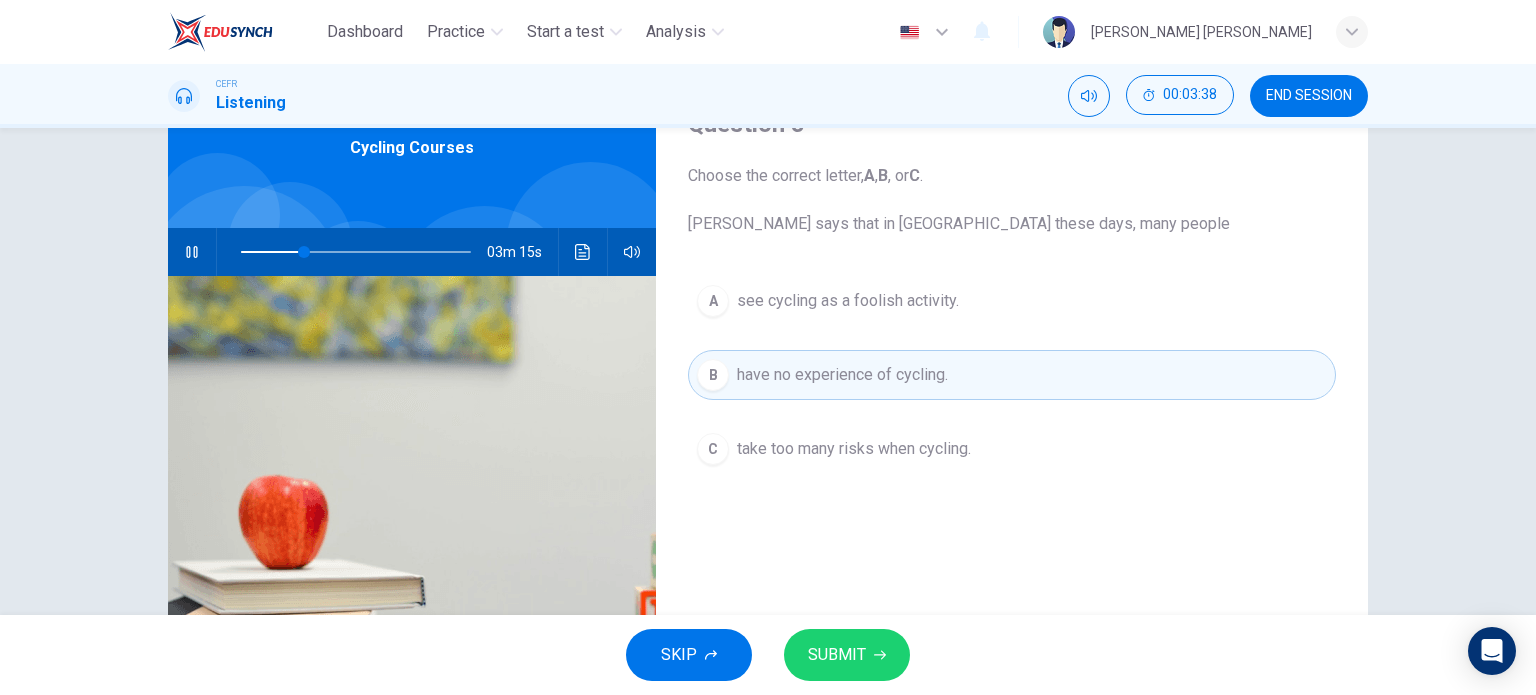 click on "SUBMIT" at bounding box center (847, 655) 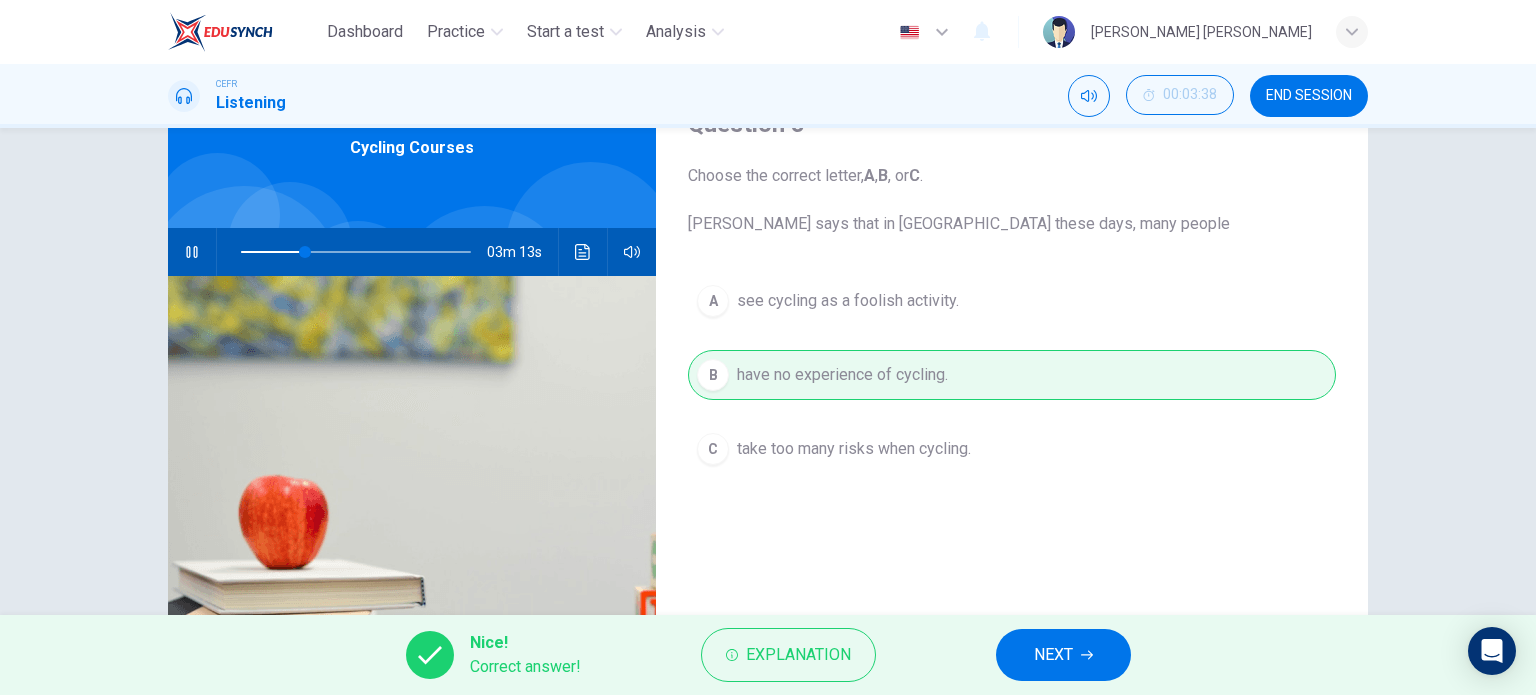 click on "NEXT" at bounding box center (1053, 655) 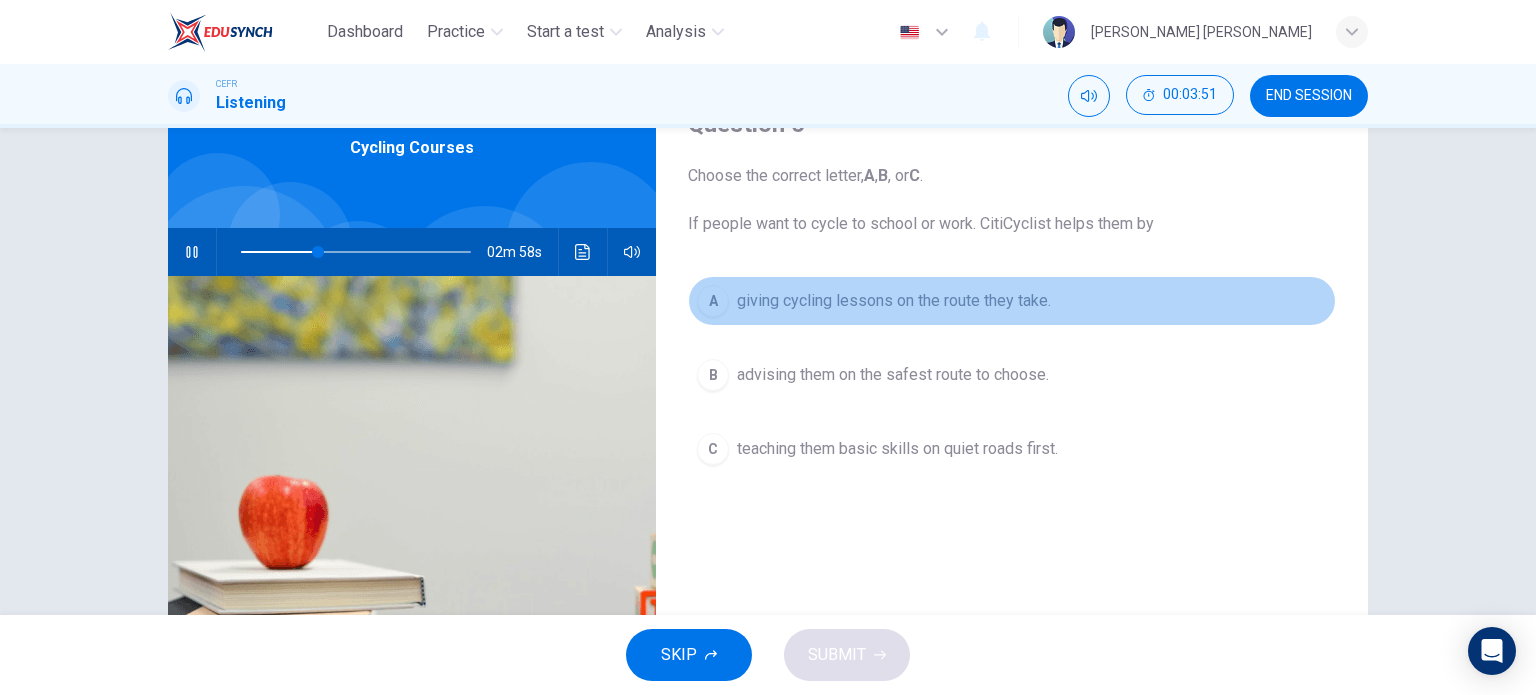 click on "giving cycling lessons on the route they take." at bounding box center [894, 301] 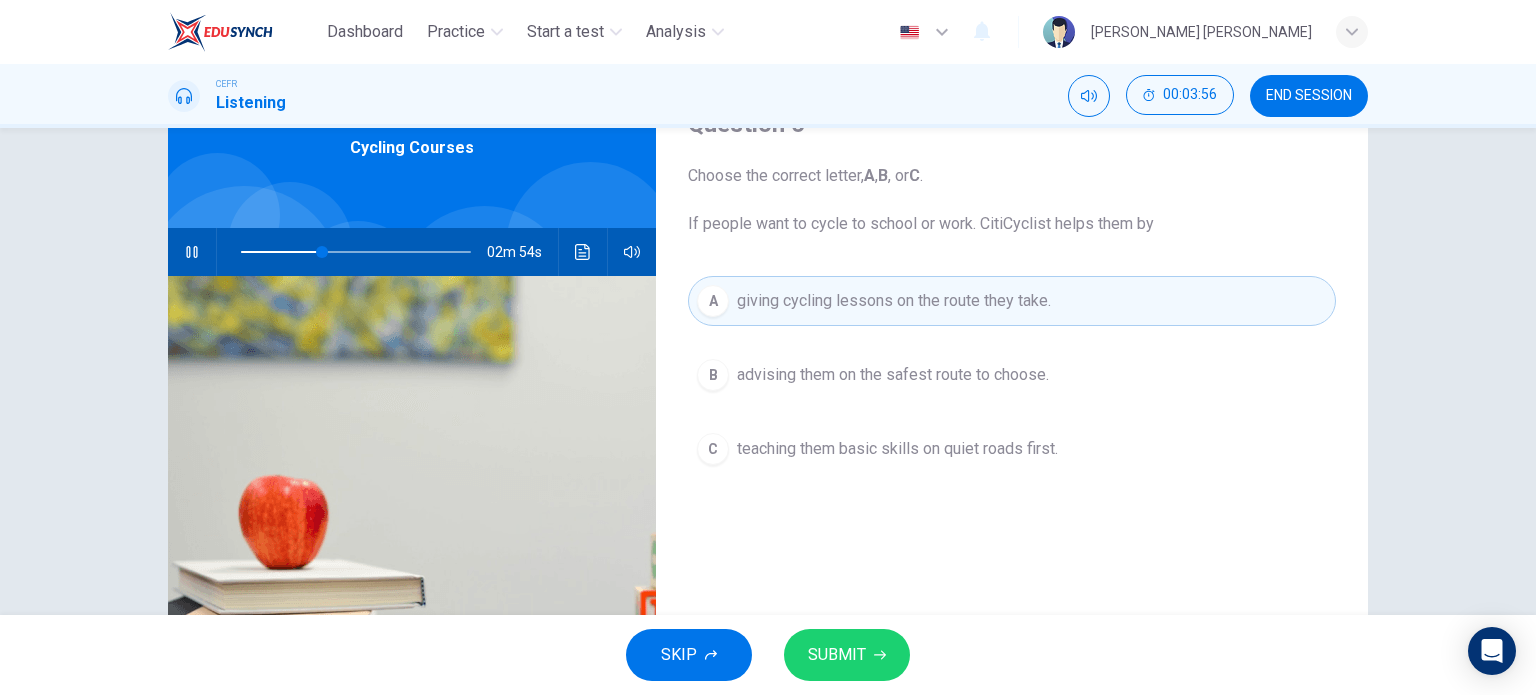 click on "SUBMIT" at bounding box center [837, 655] 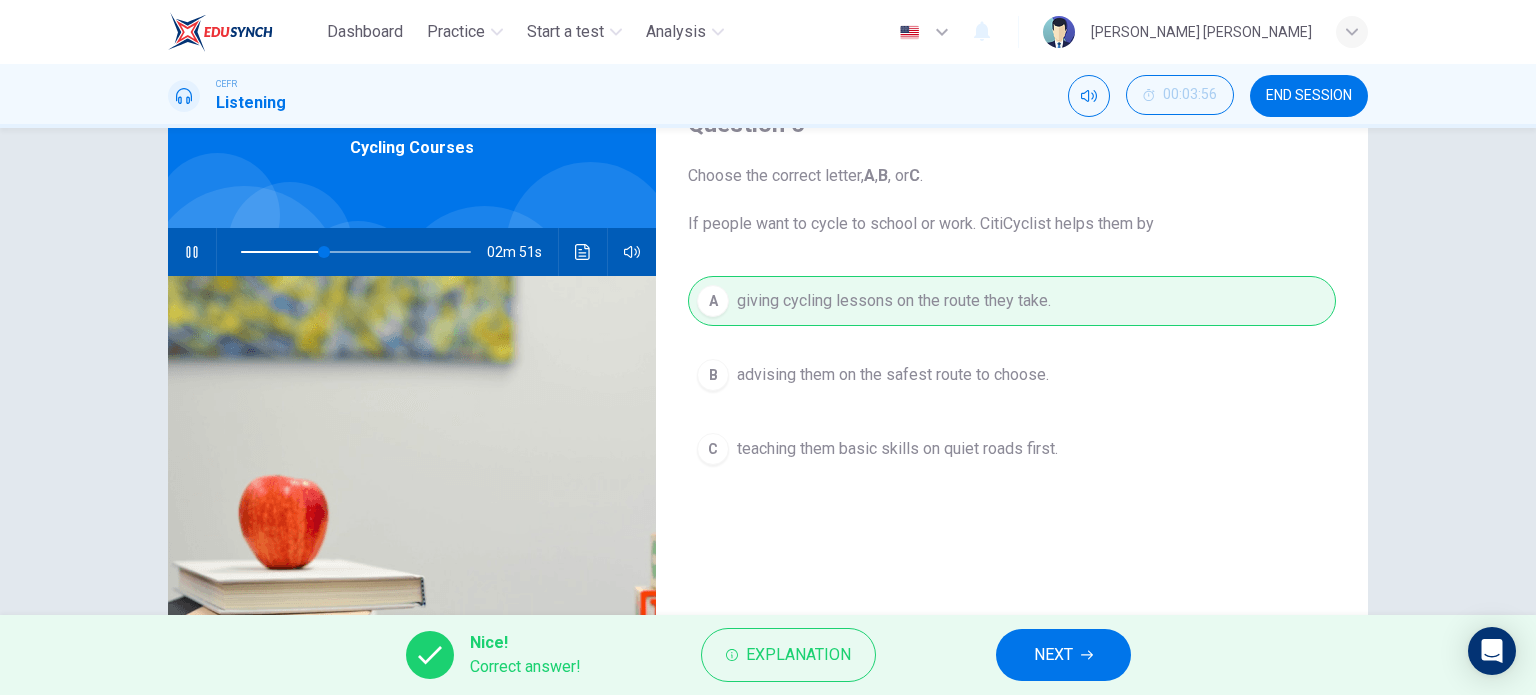 click on "NEXT" at bounding box center [1063, 655] 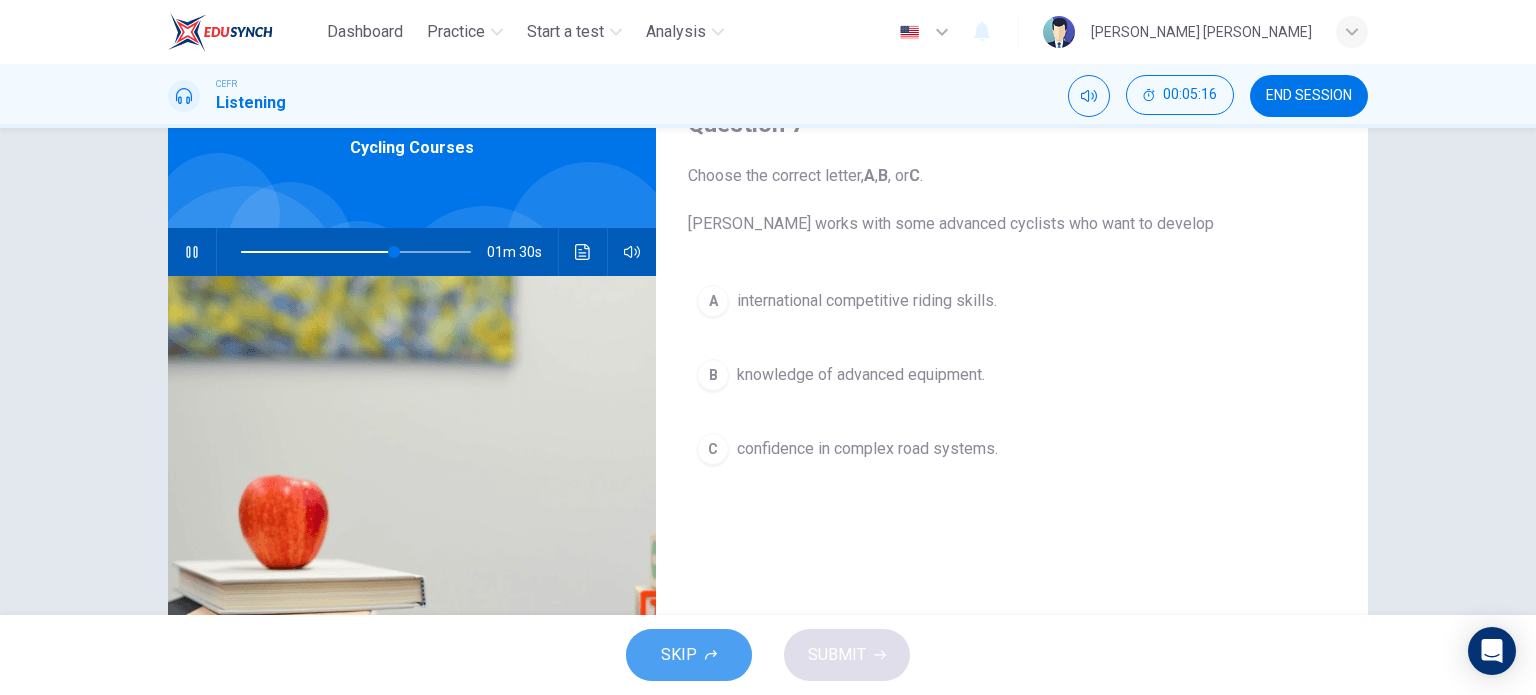 click on "SKIP" at bounding box center [689, 655] 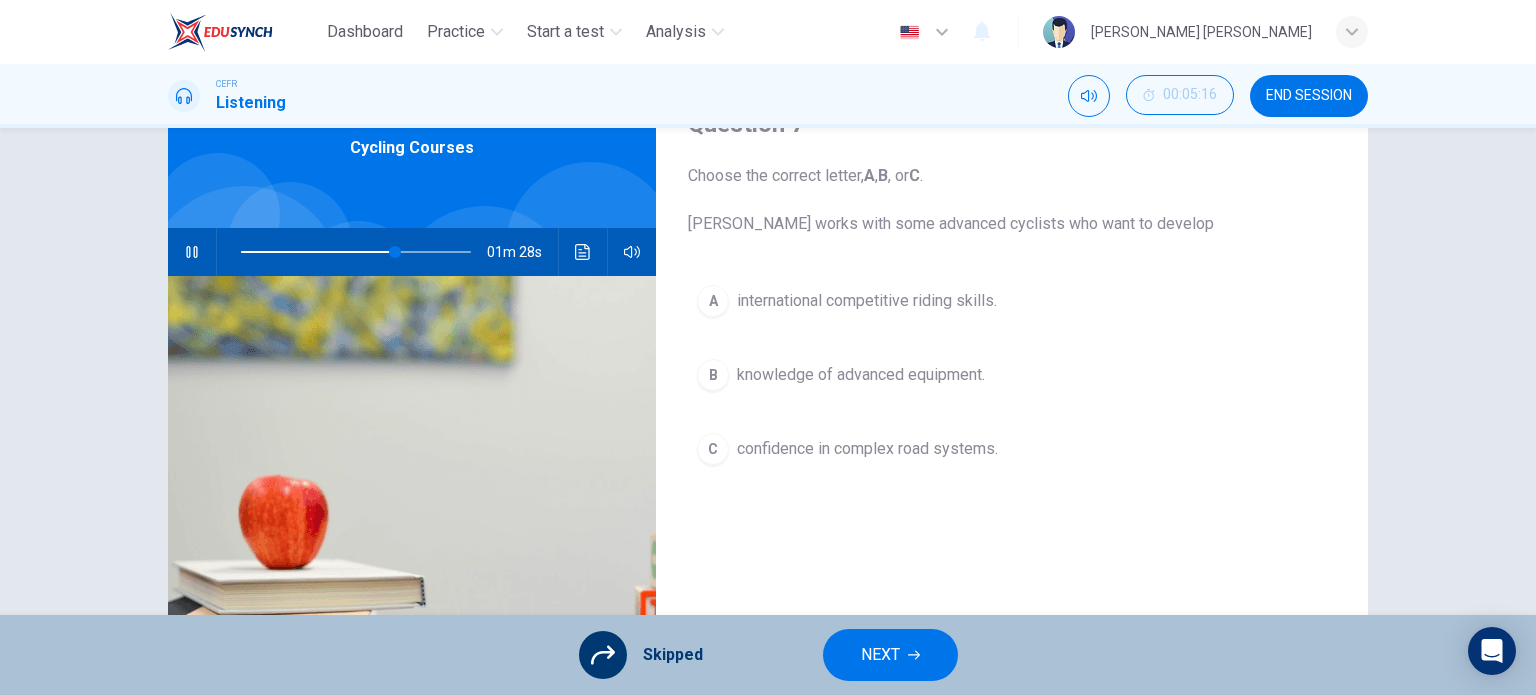 click on "NEXT" at bounding box center [880, 655] 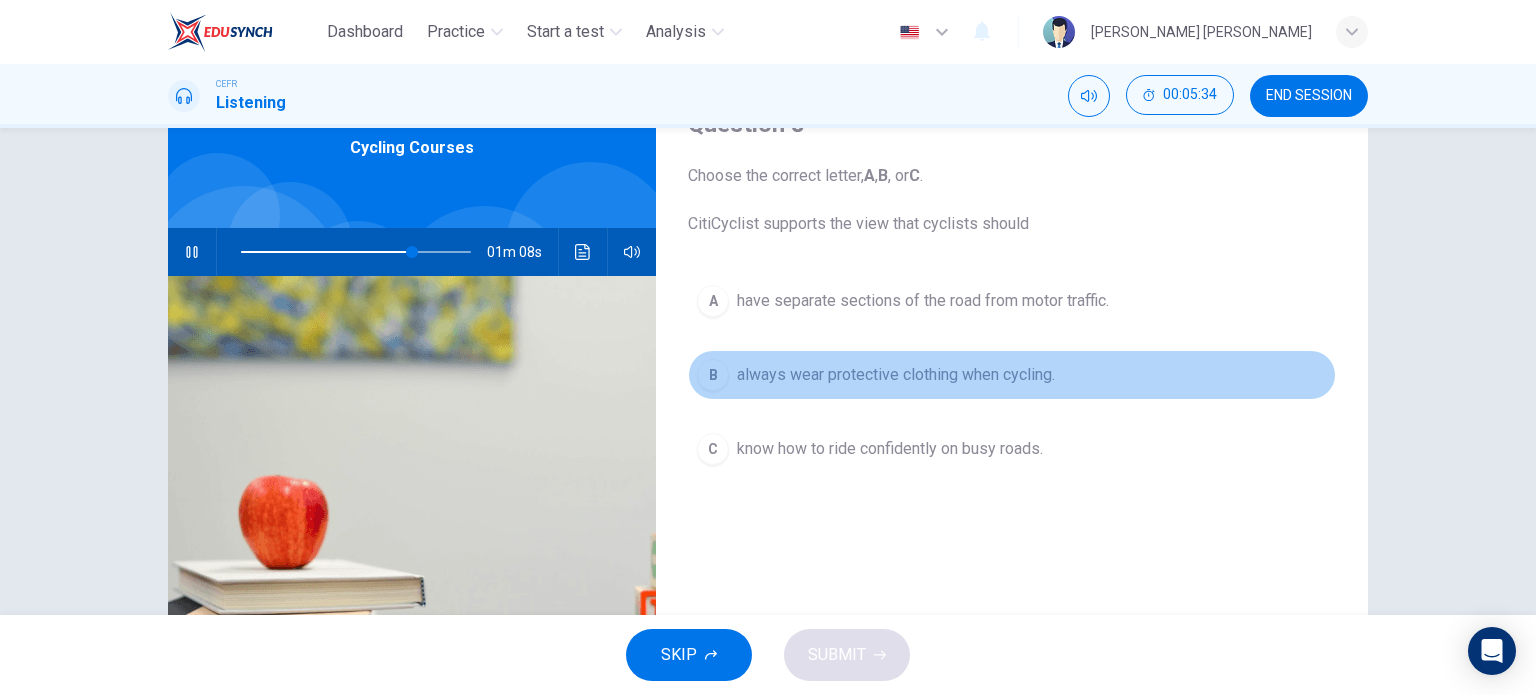 click on "always wear protective clothing when cycling." at bounding box center (896, 375) 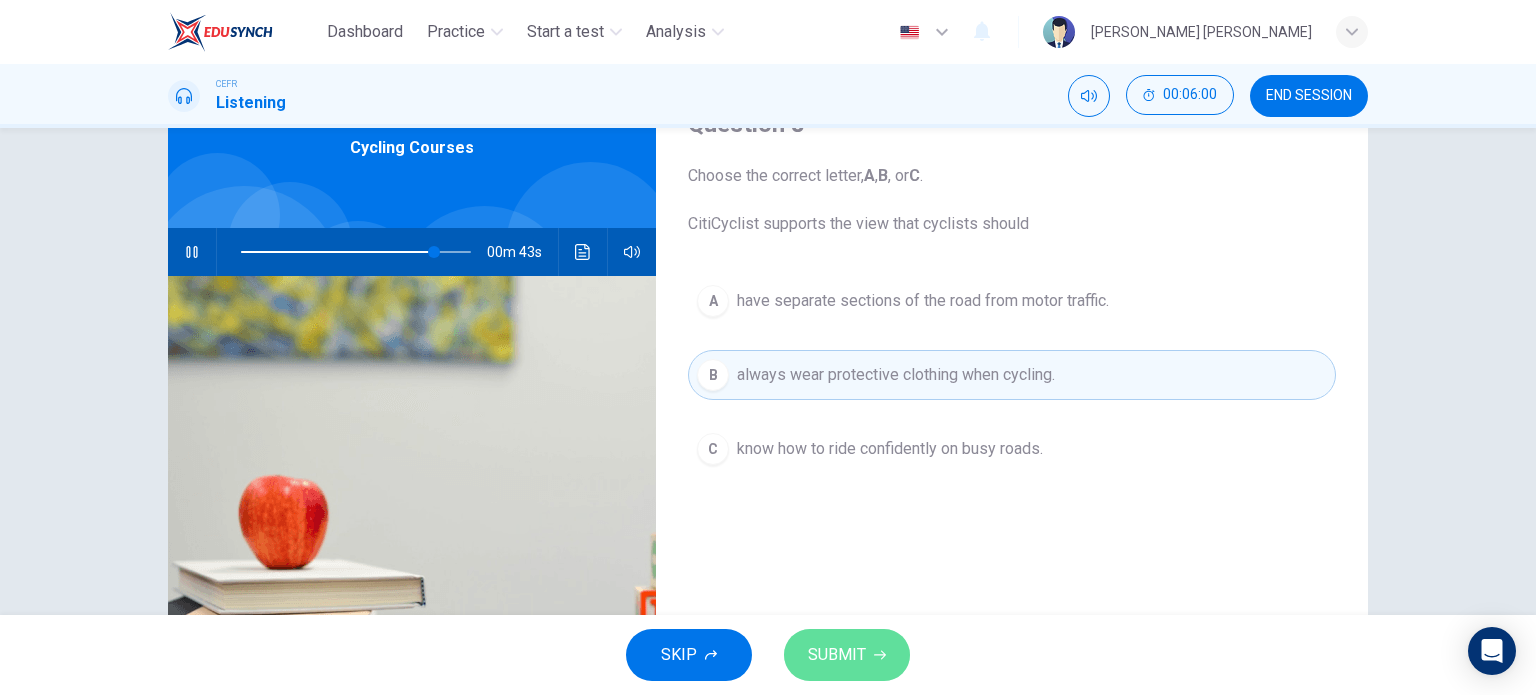 click on "SUBMIT" at bounding box center (837, 655) 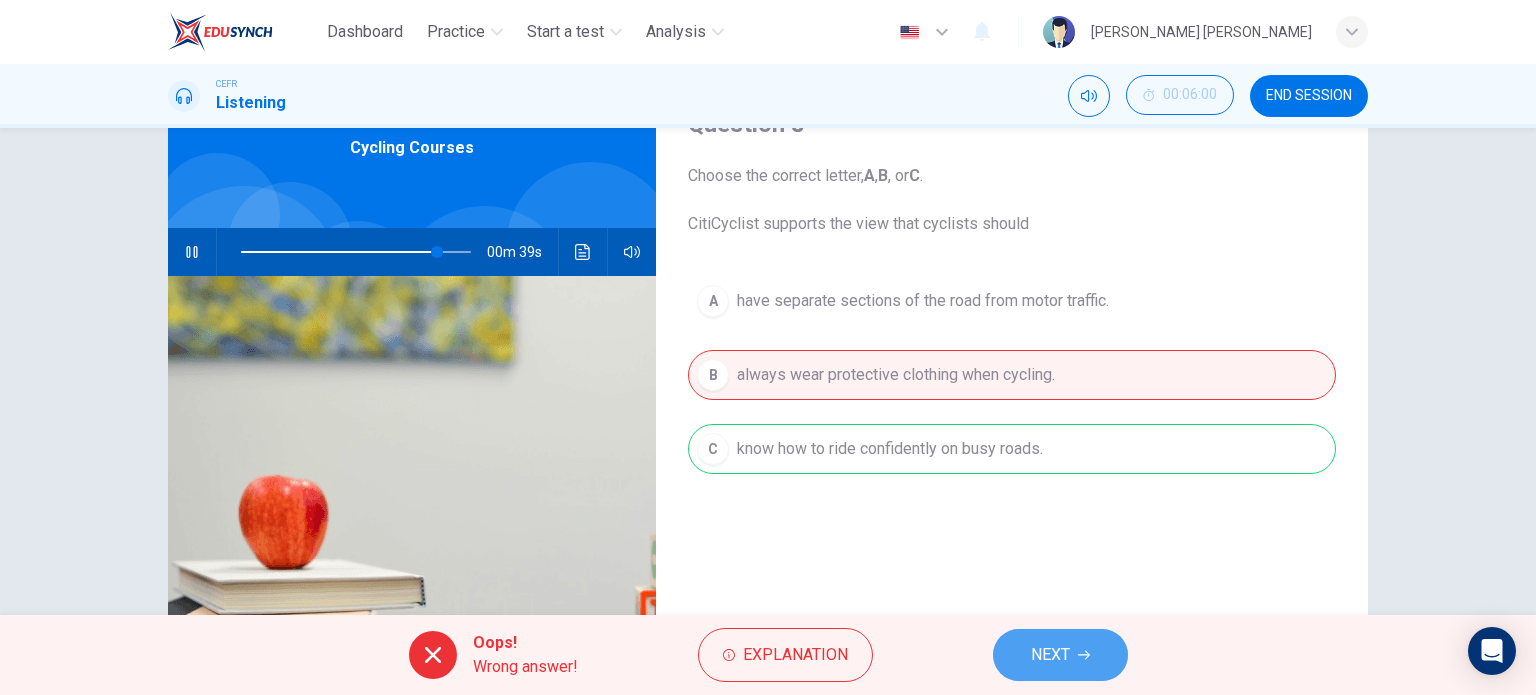click on "NEXT" at bounding box center (1060, 655) 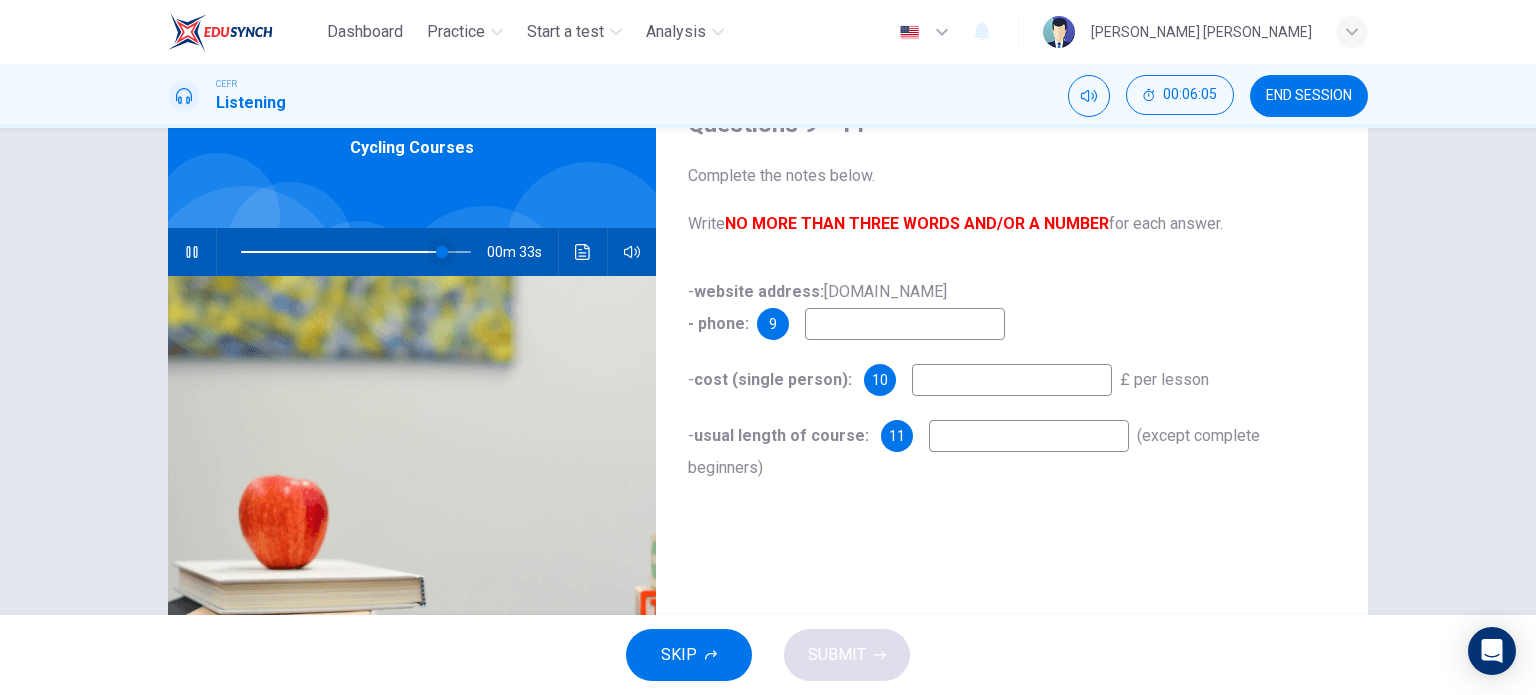 click at bounding box center (442, 252) 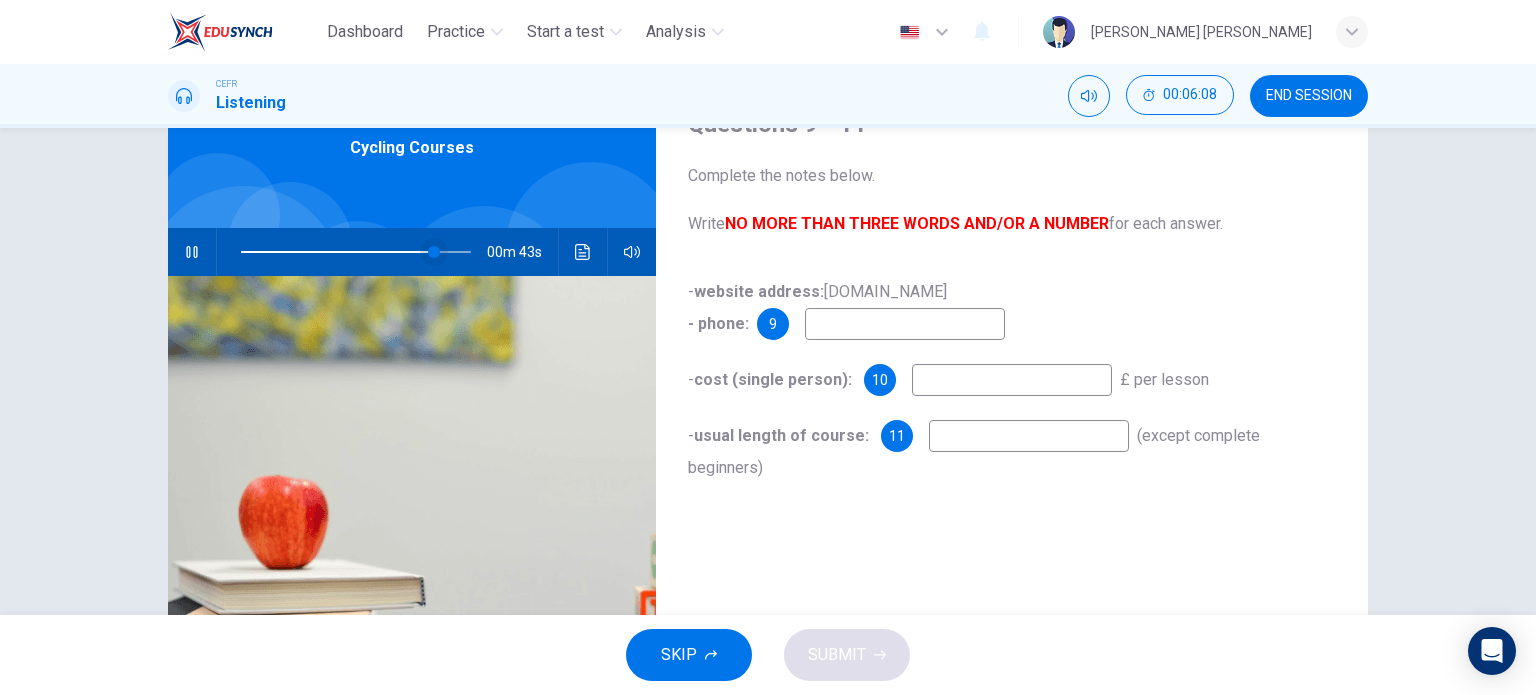 click at bounding box center [434, 252] 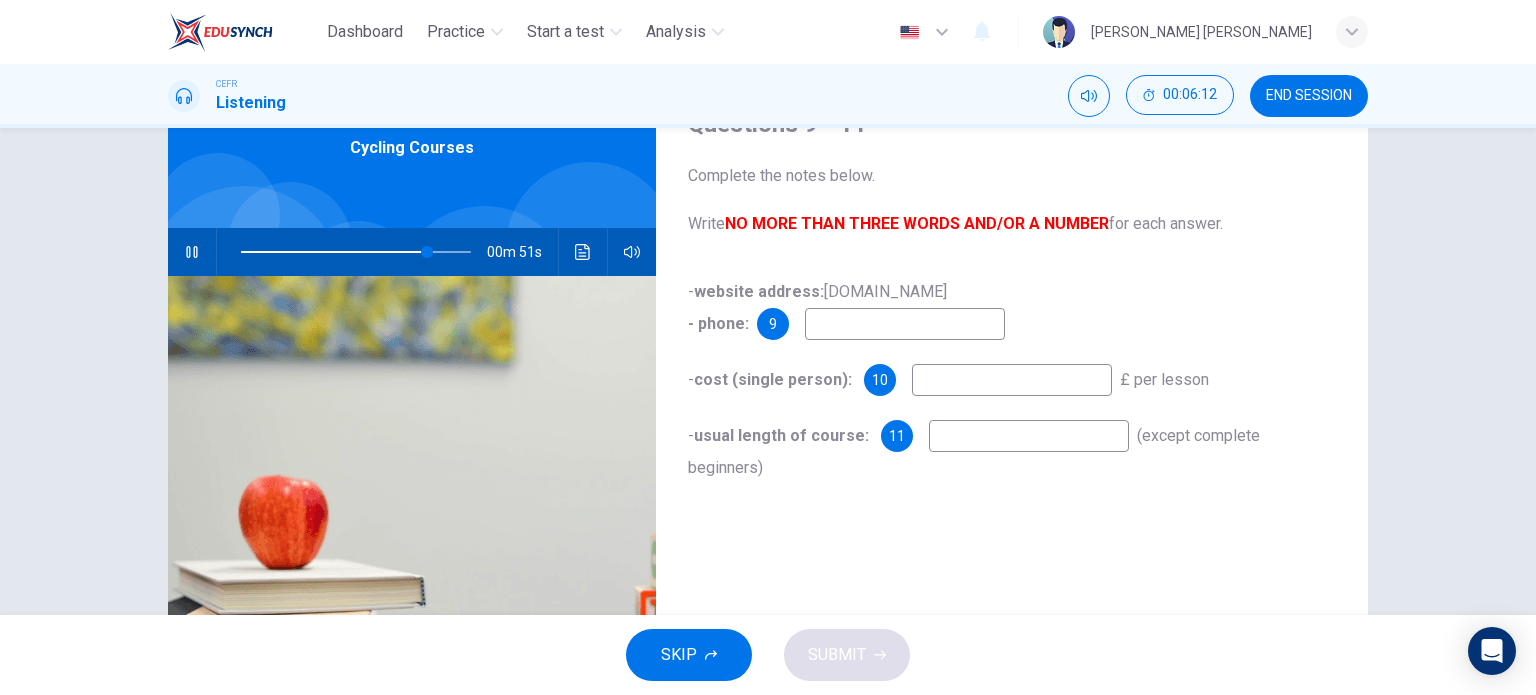 click at bounding box center (905, 324) 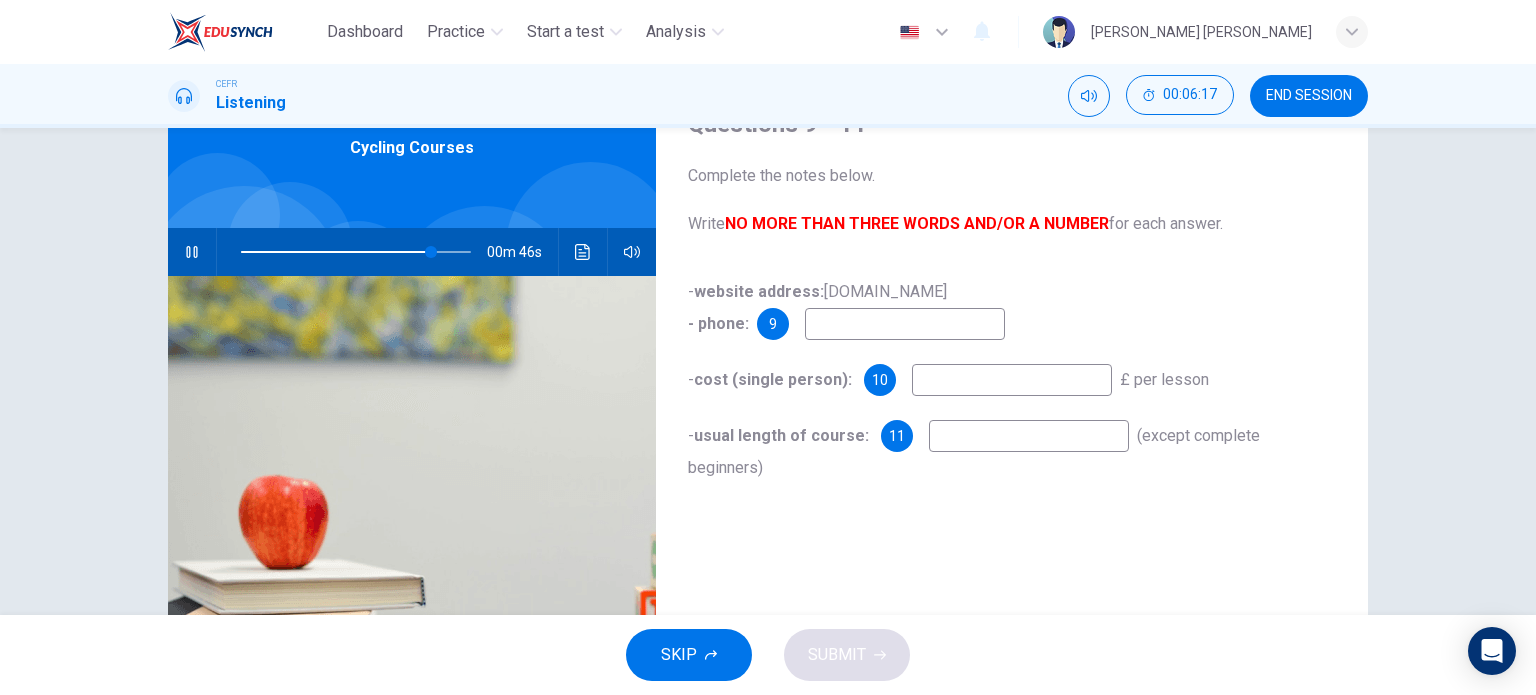 type on "83" 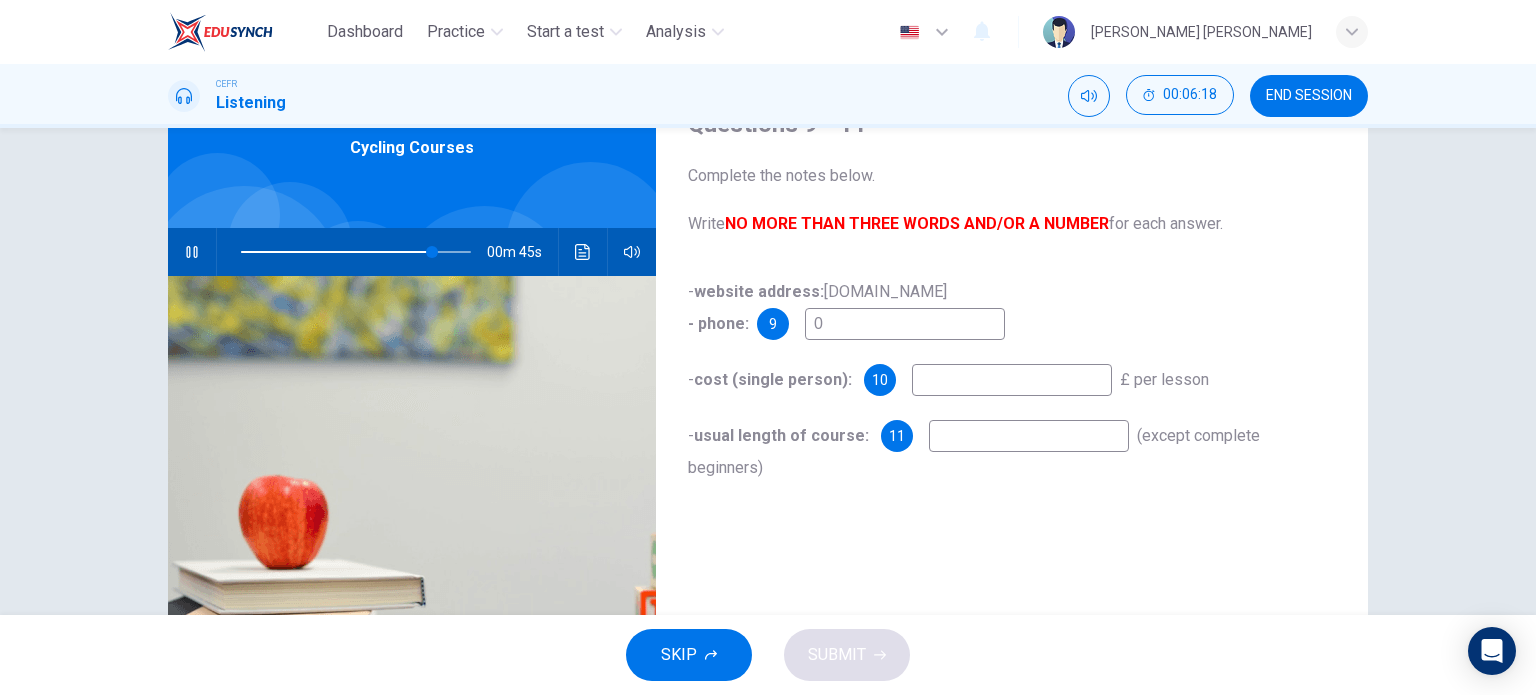 type on "02" 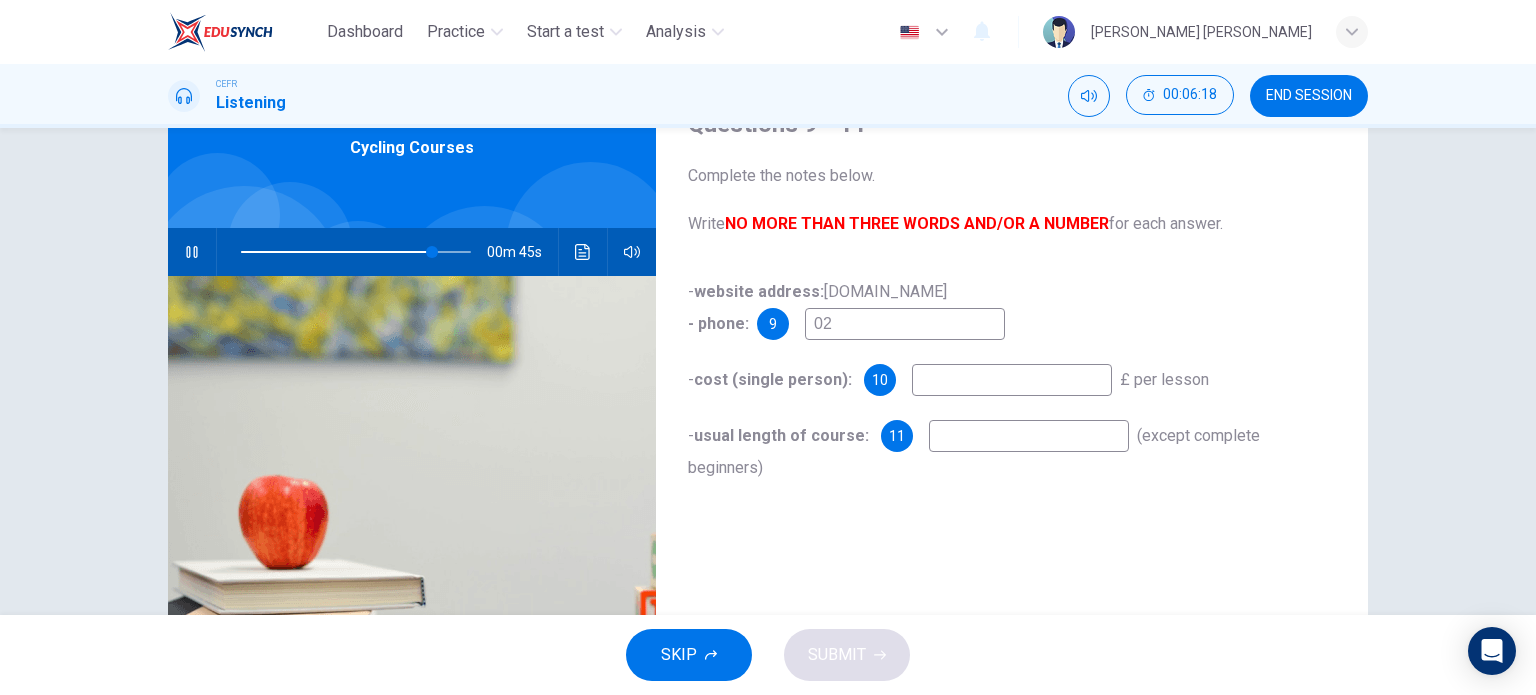 type on "84" 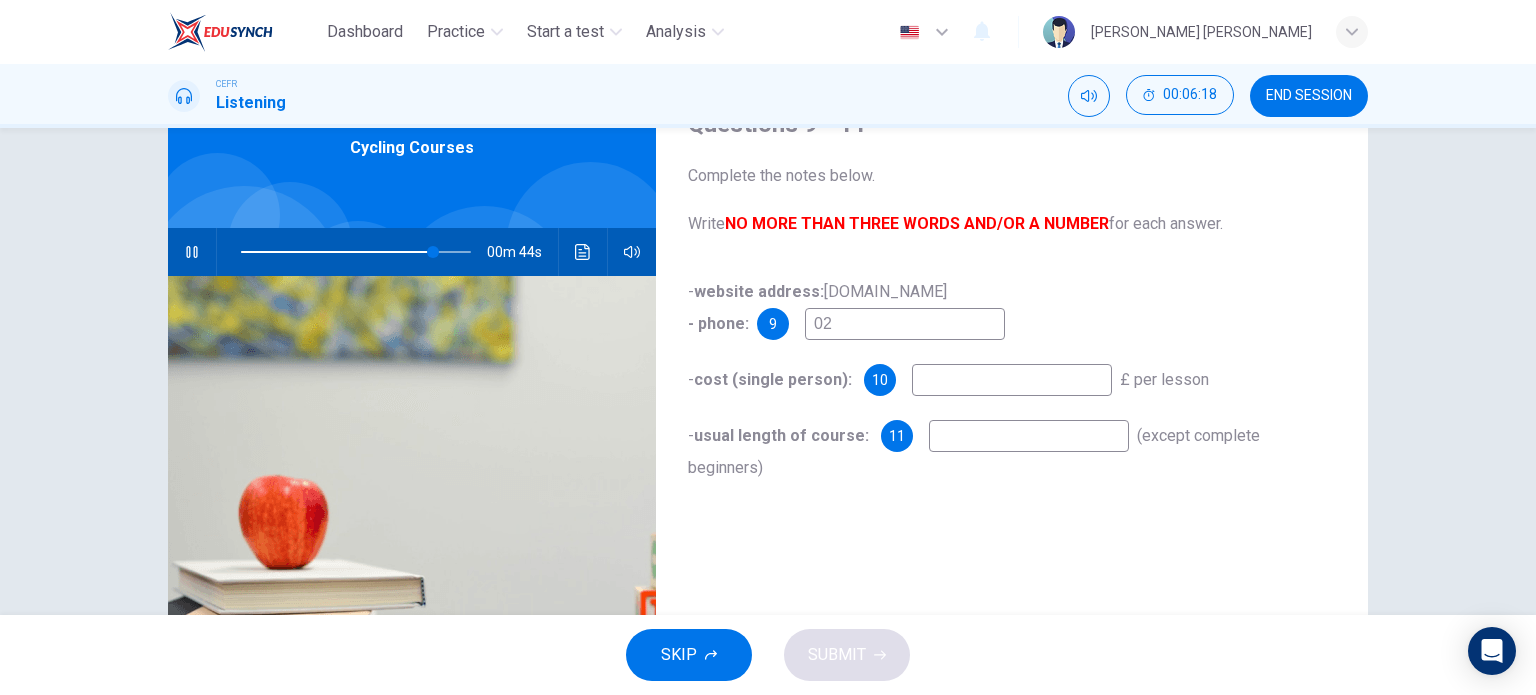 type on "020" 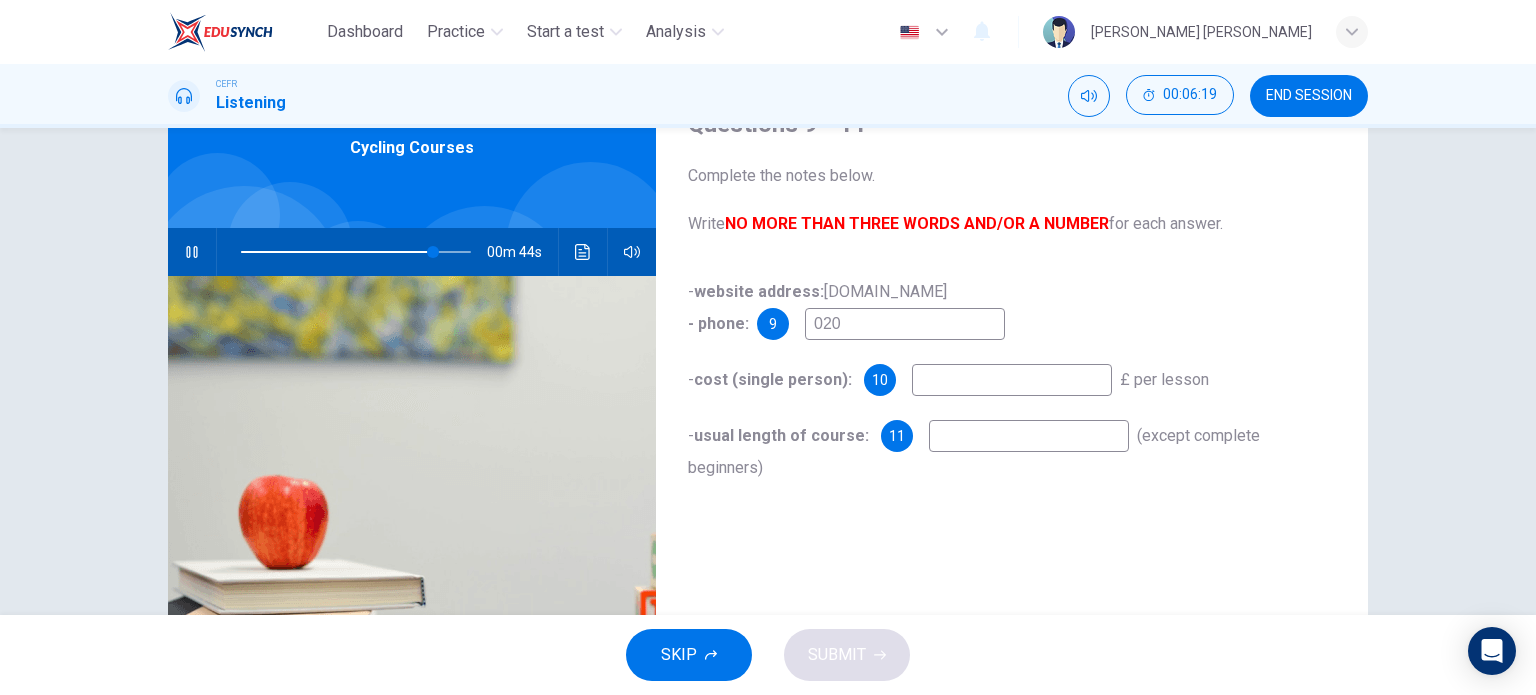 type on "84" 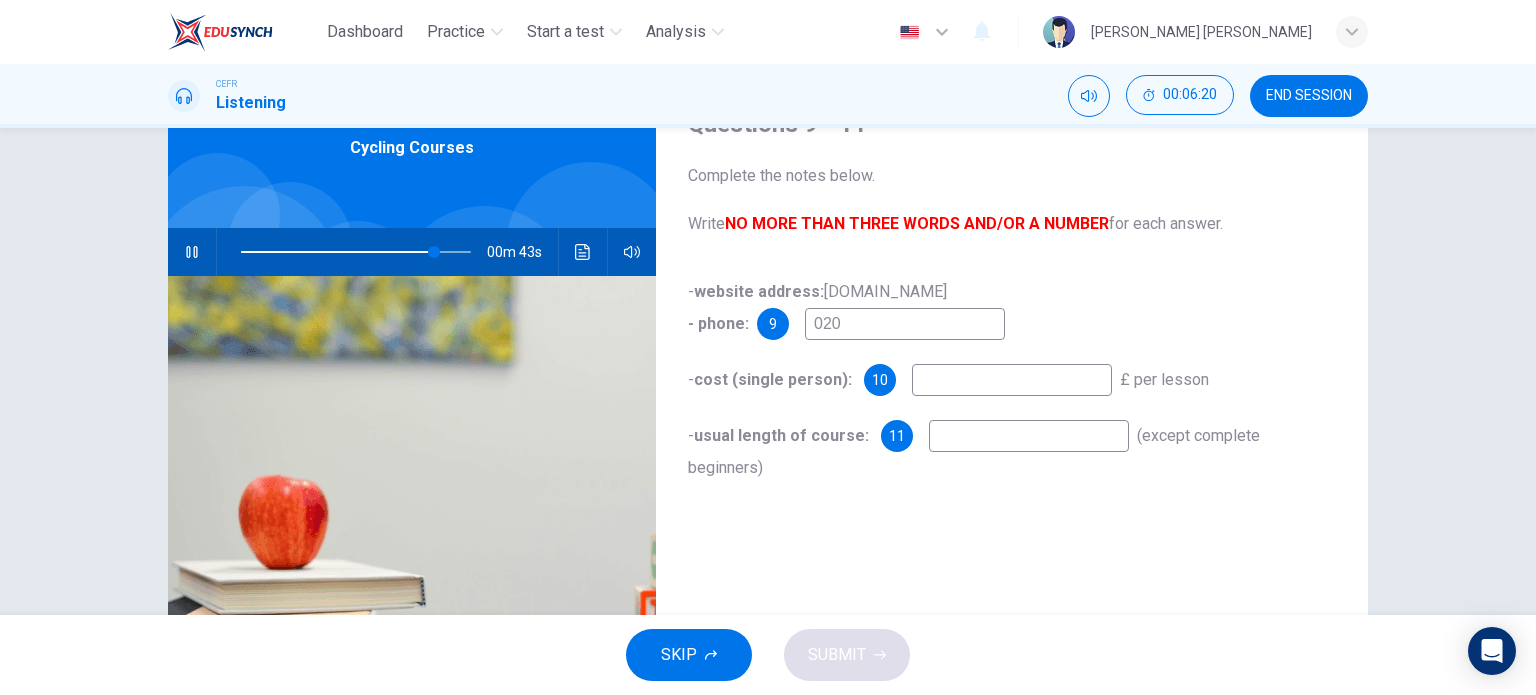 type on "0207" 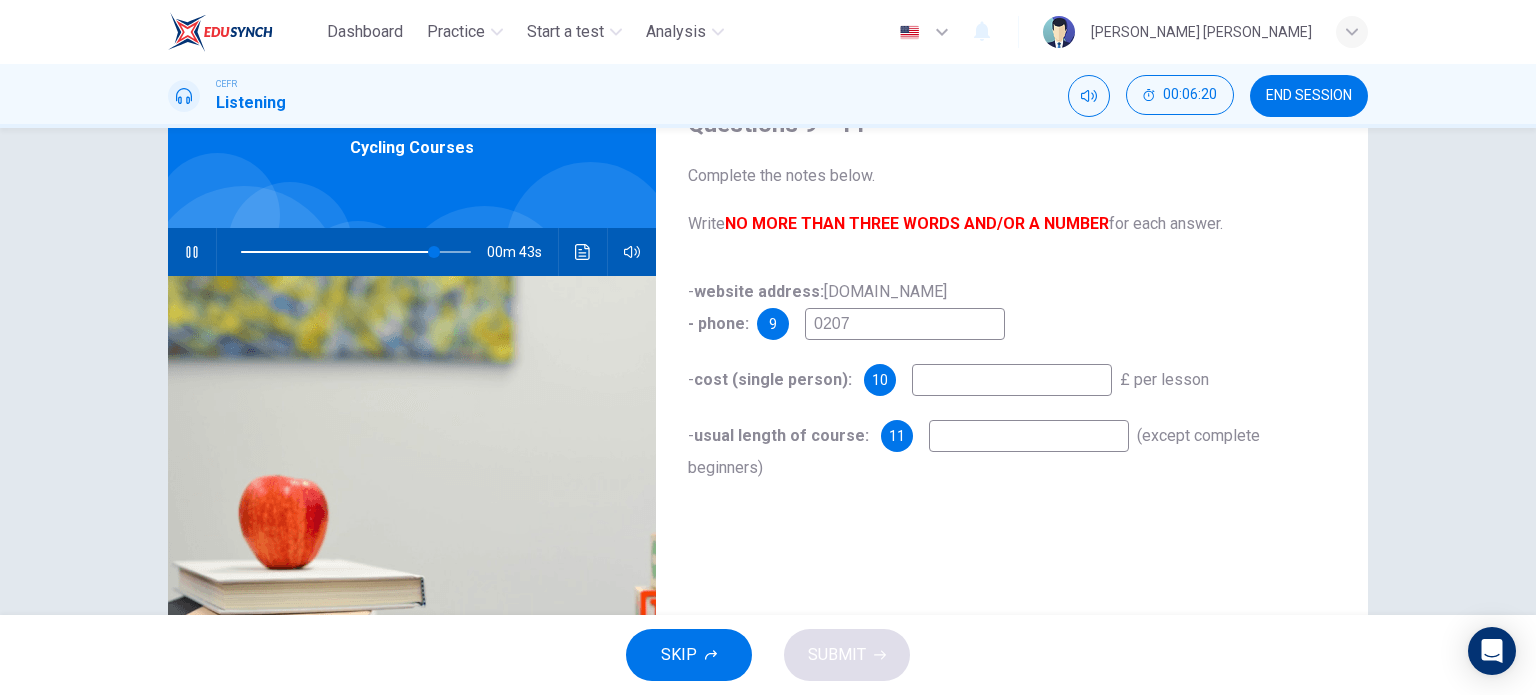 type on "84" 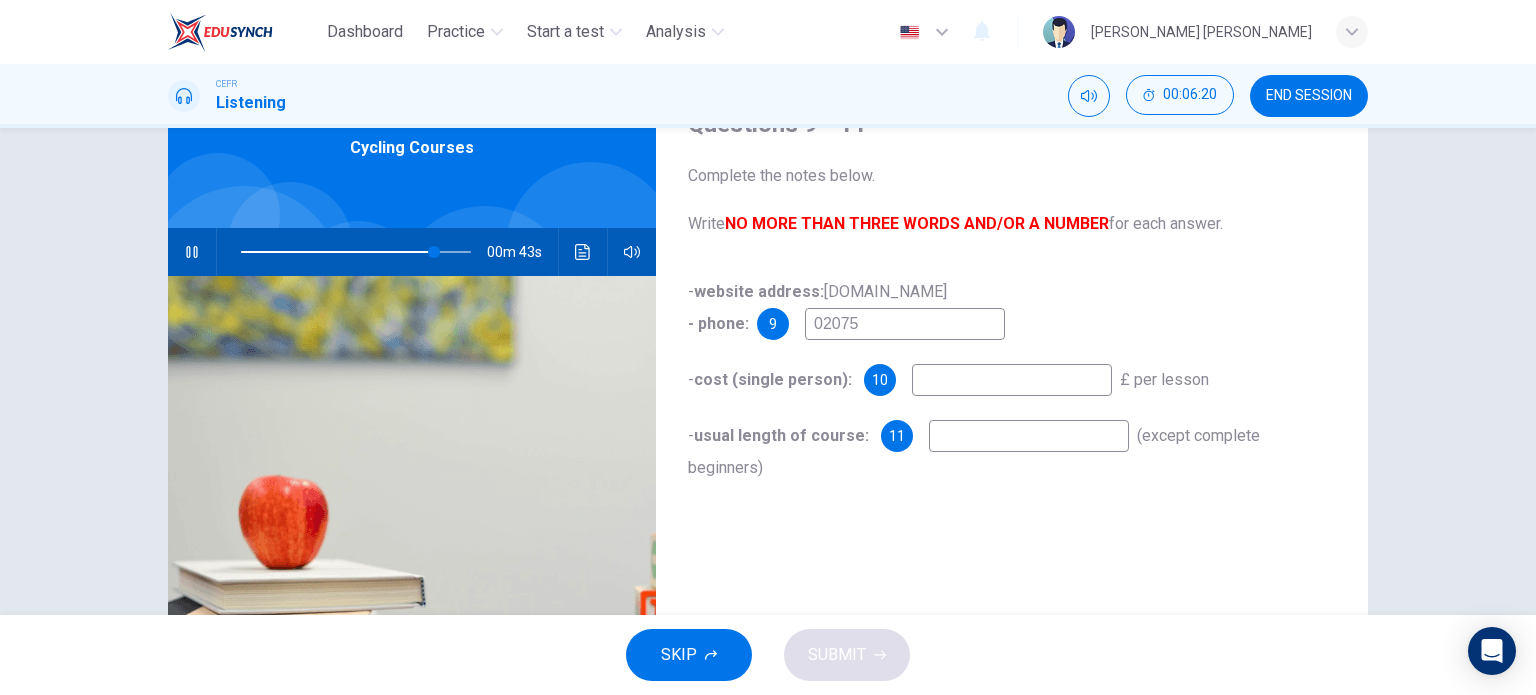 type on "84" 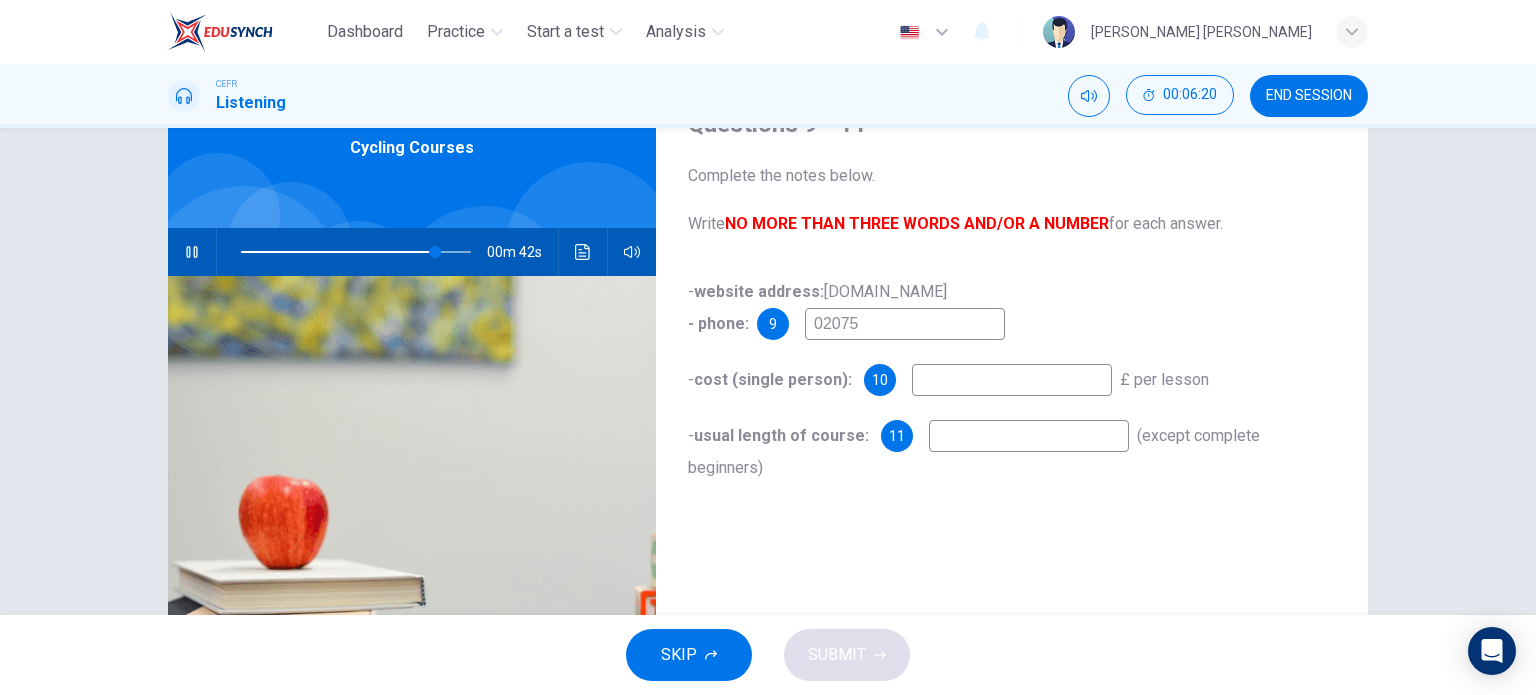 type on "020756" 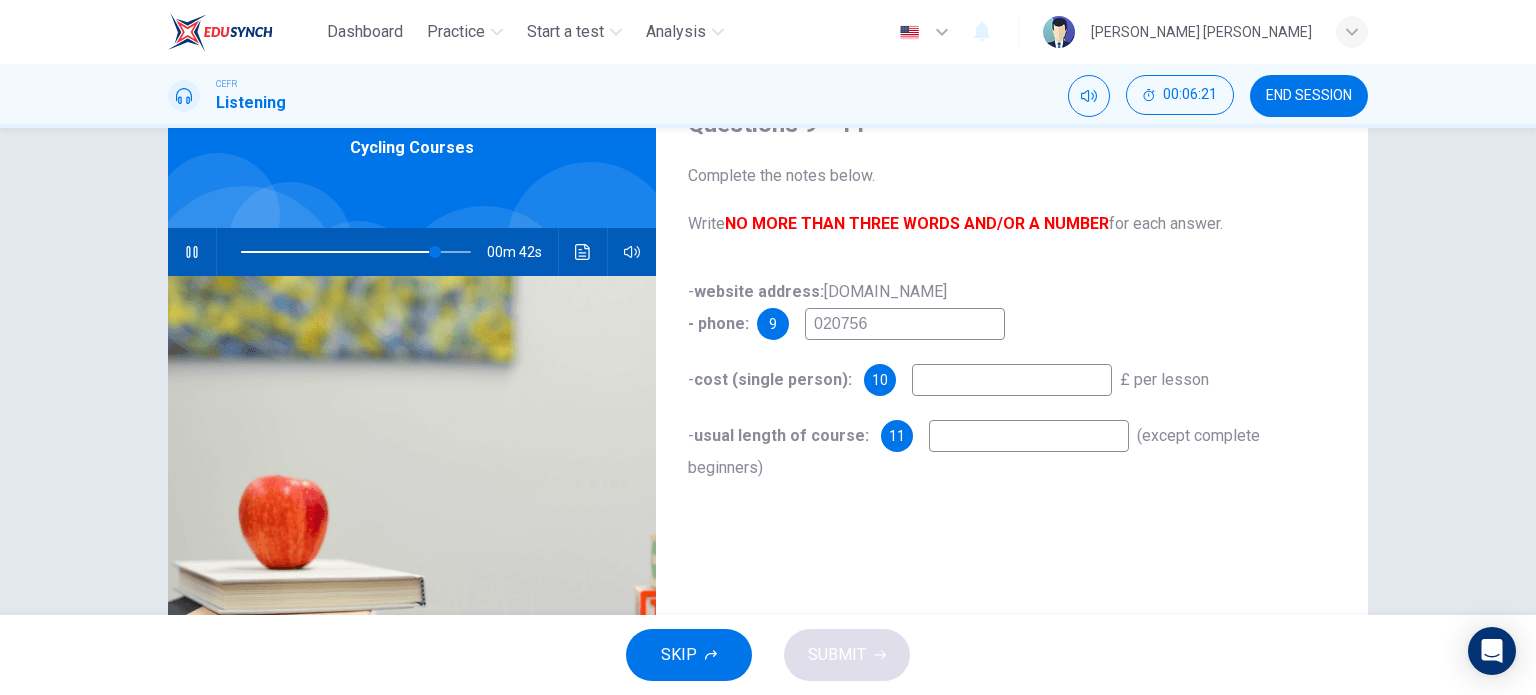 type on "85" 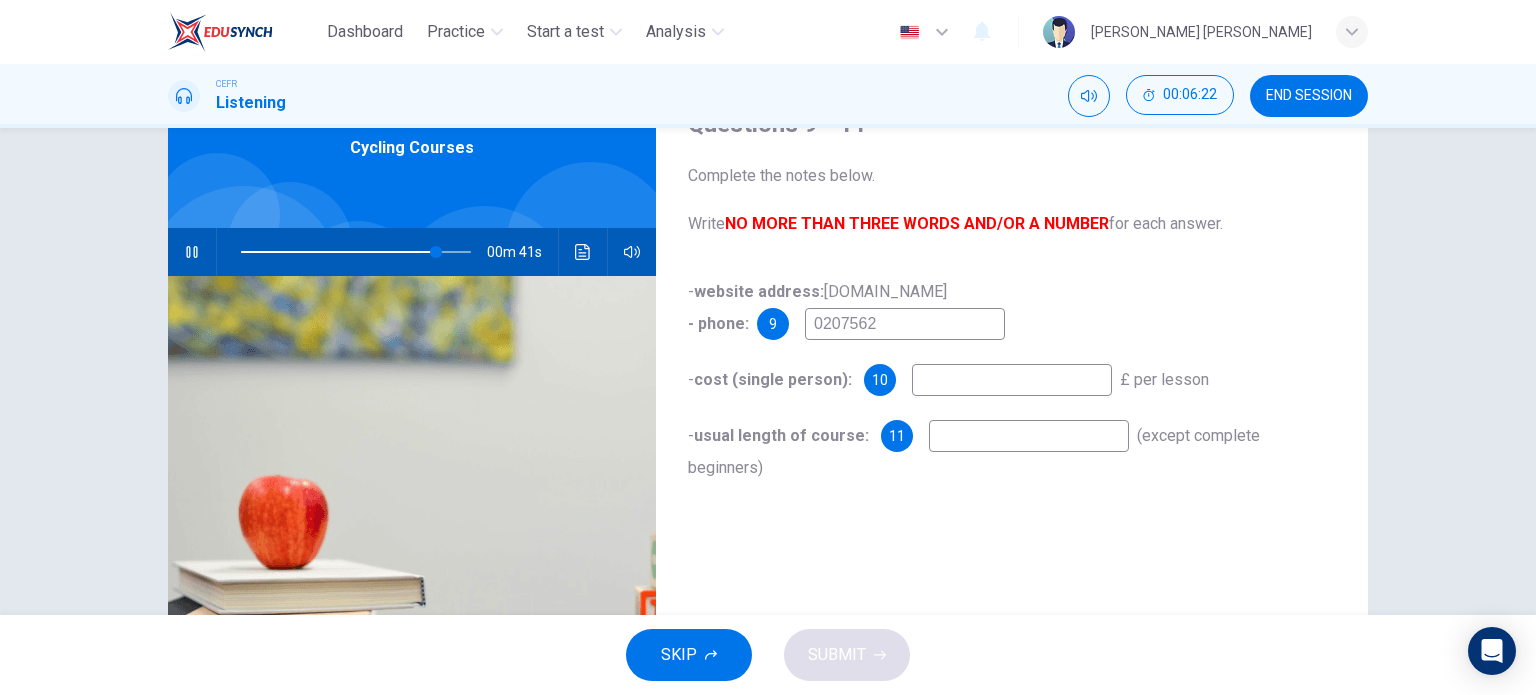 type on "02075624" 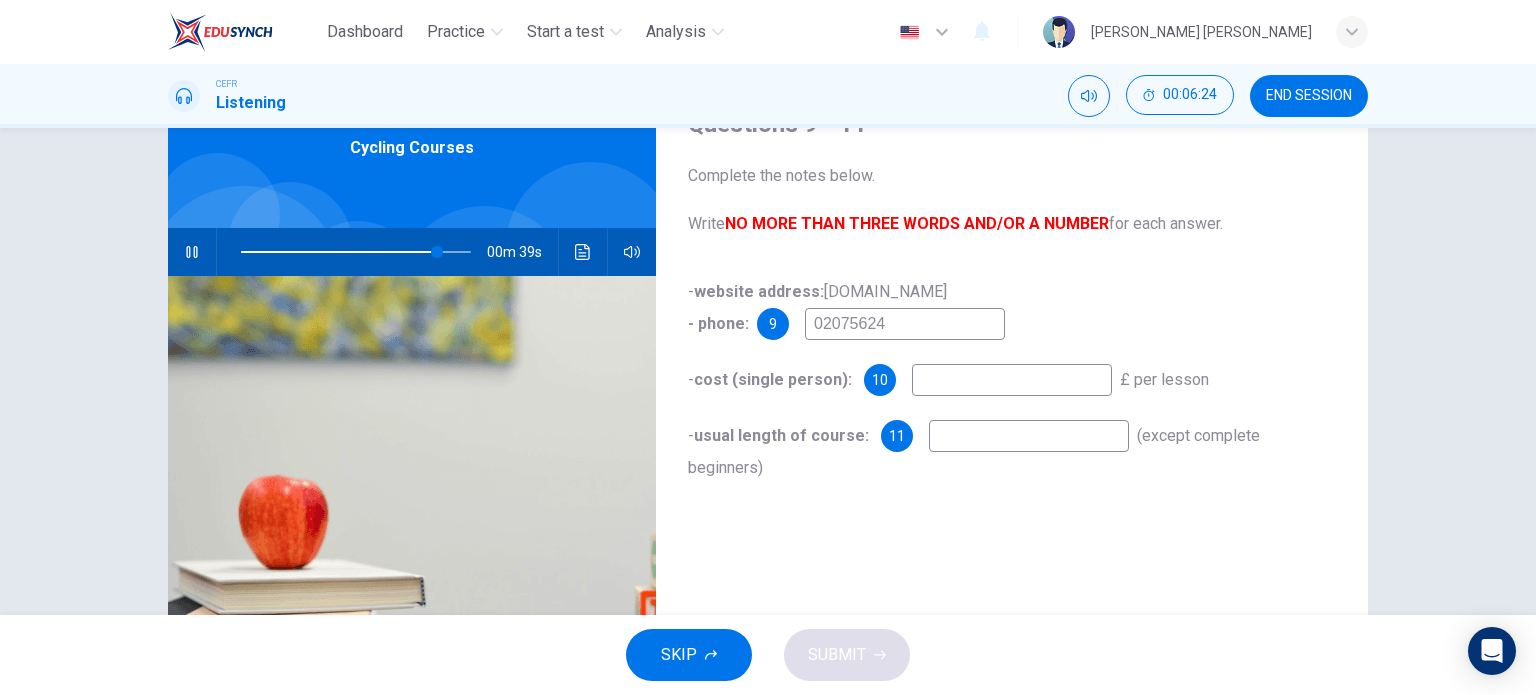 type on "86" 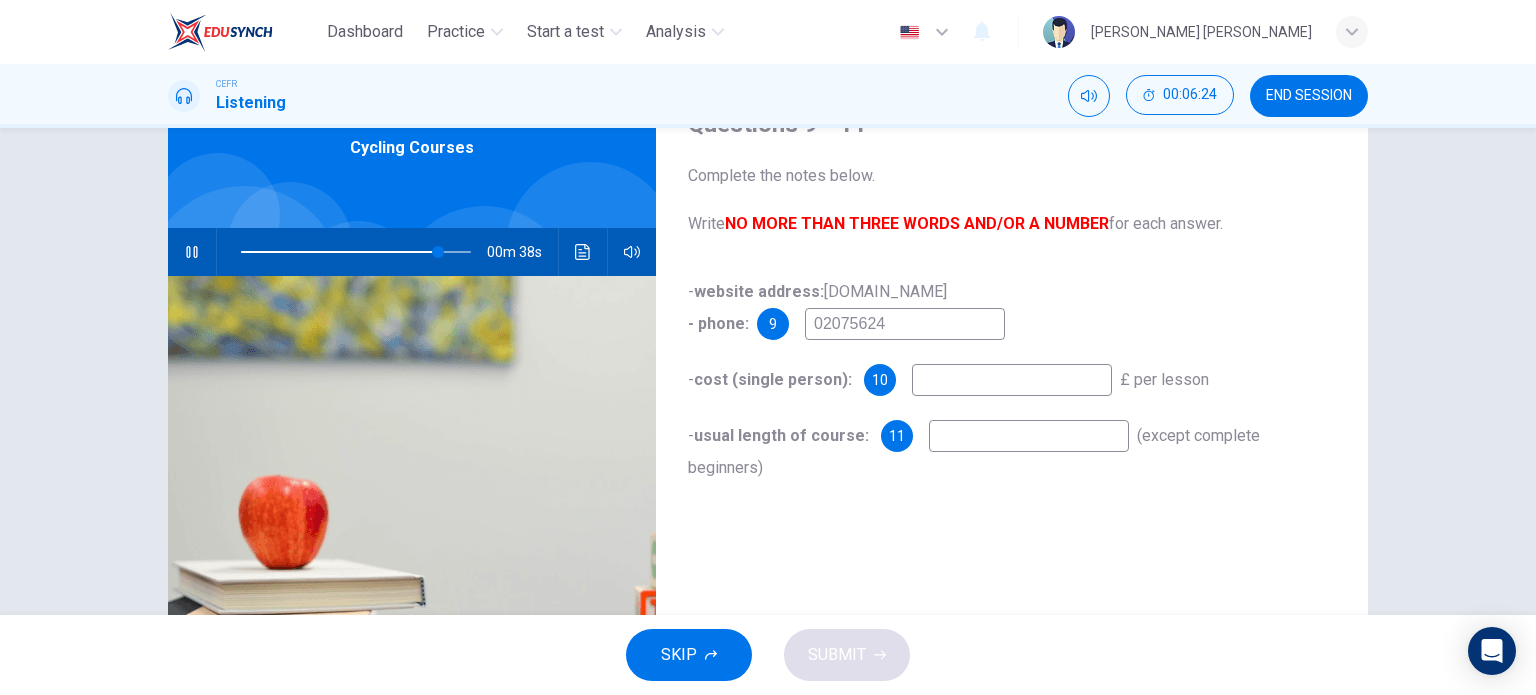 type on "020756242" 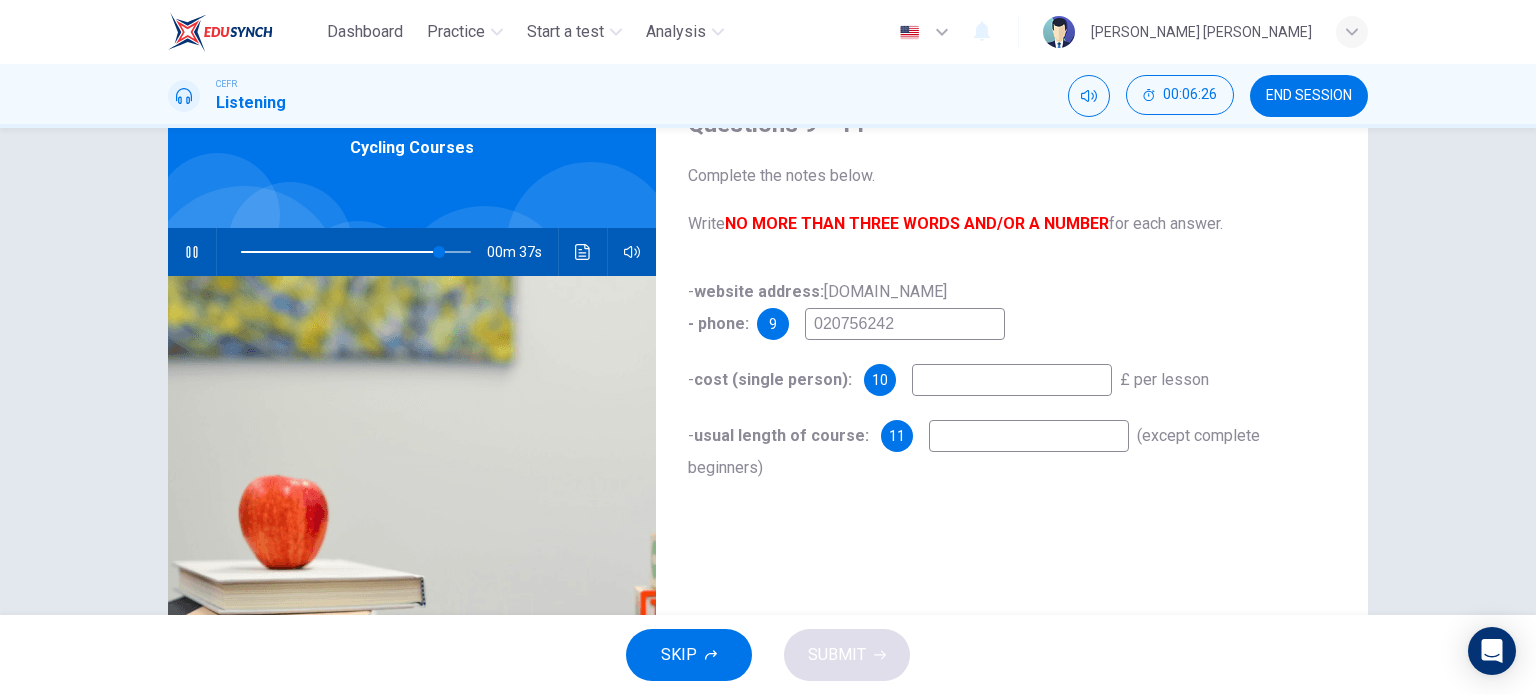 type on "87" 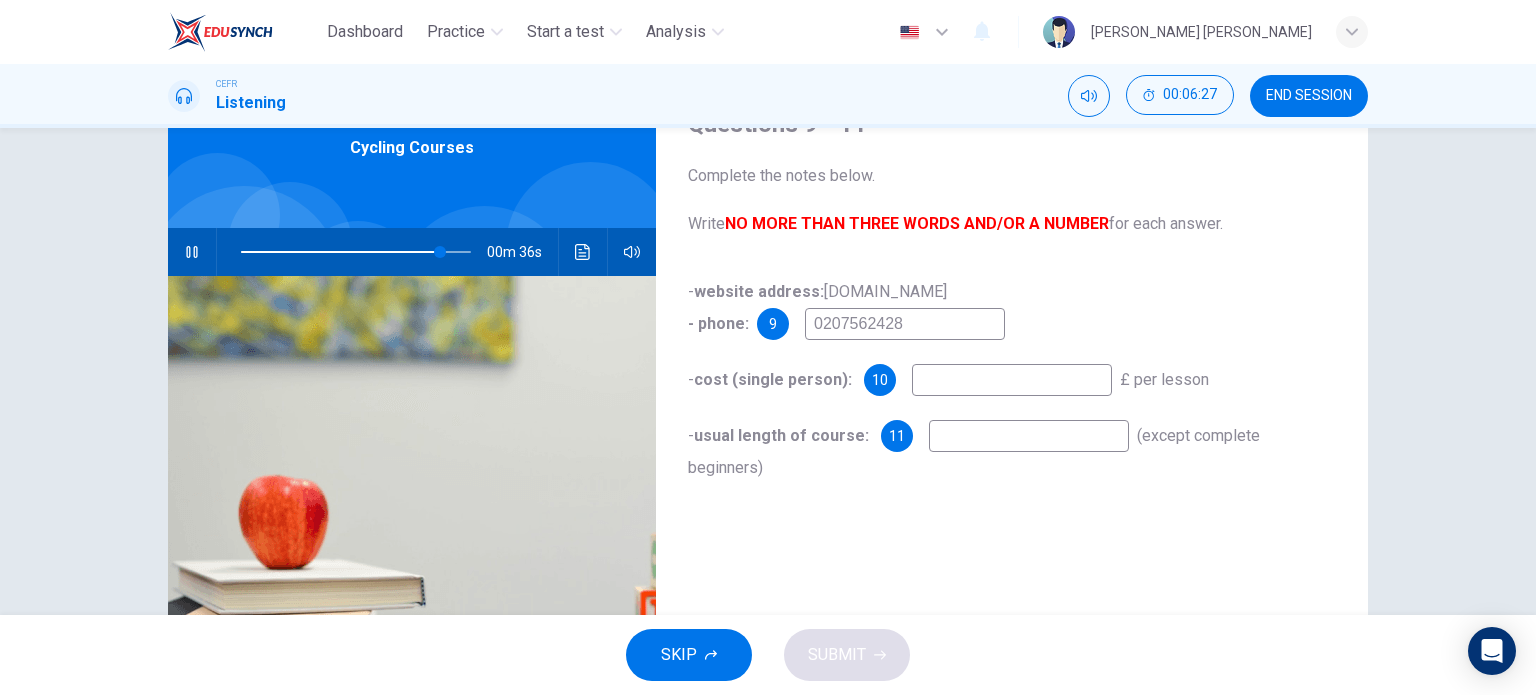 type on "87" 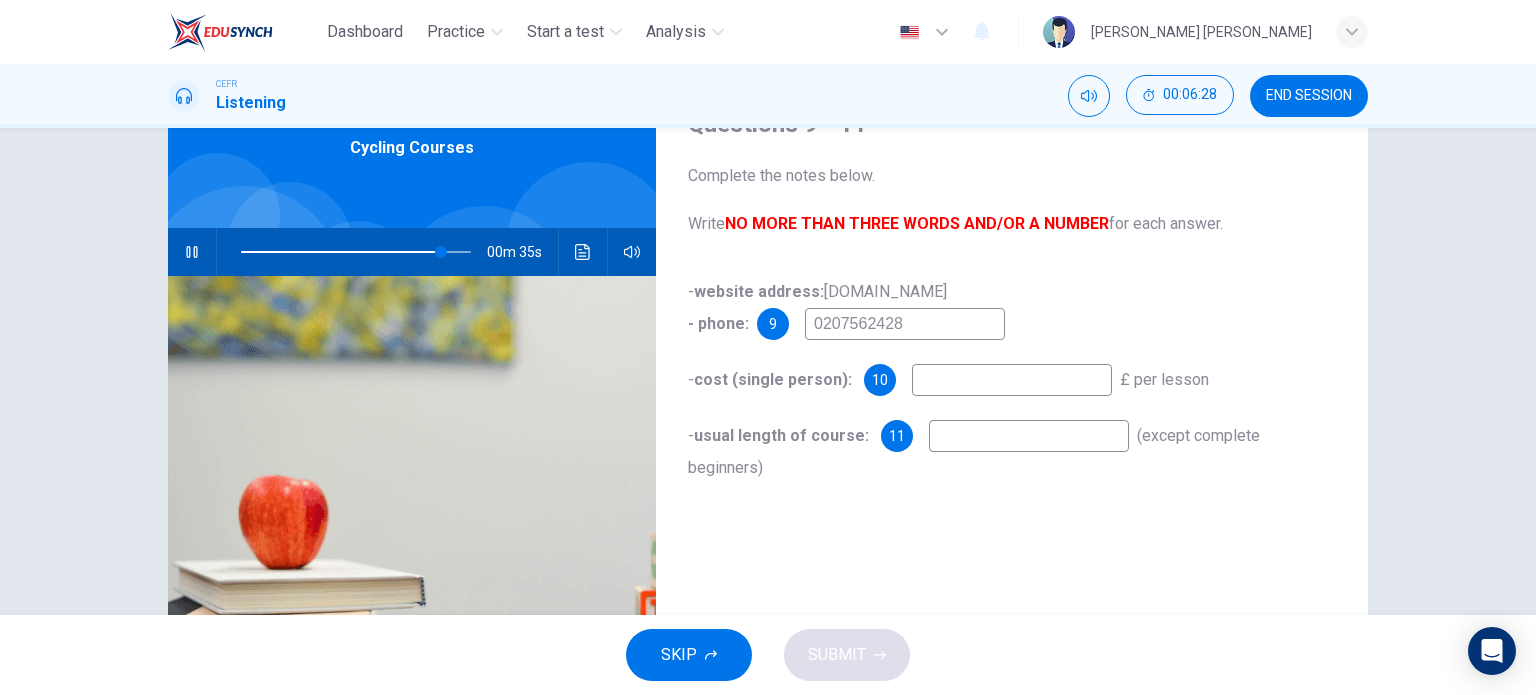 type on "02075624028" 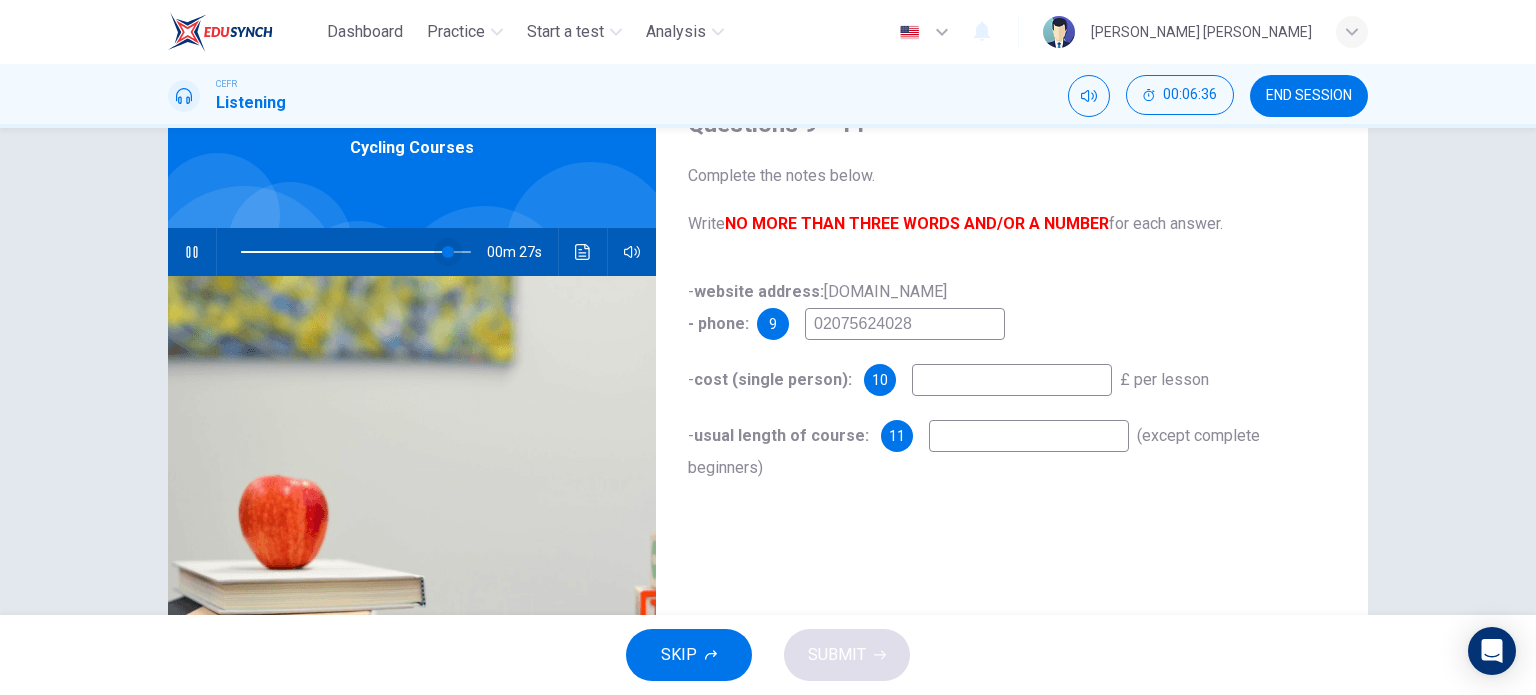 type on "90" 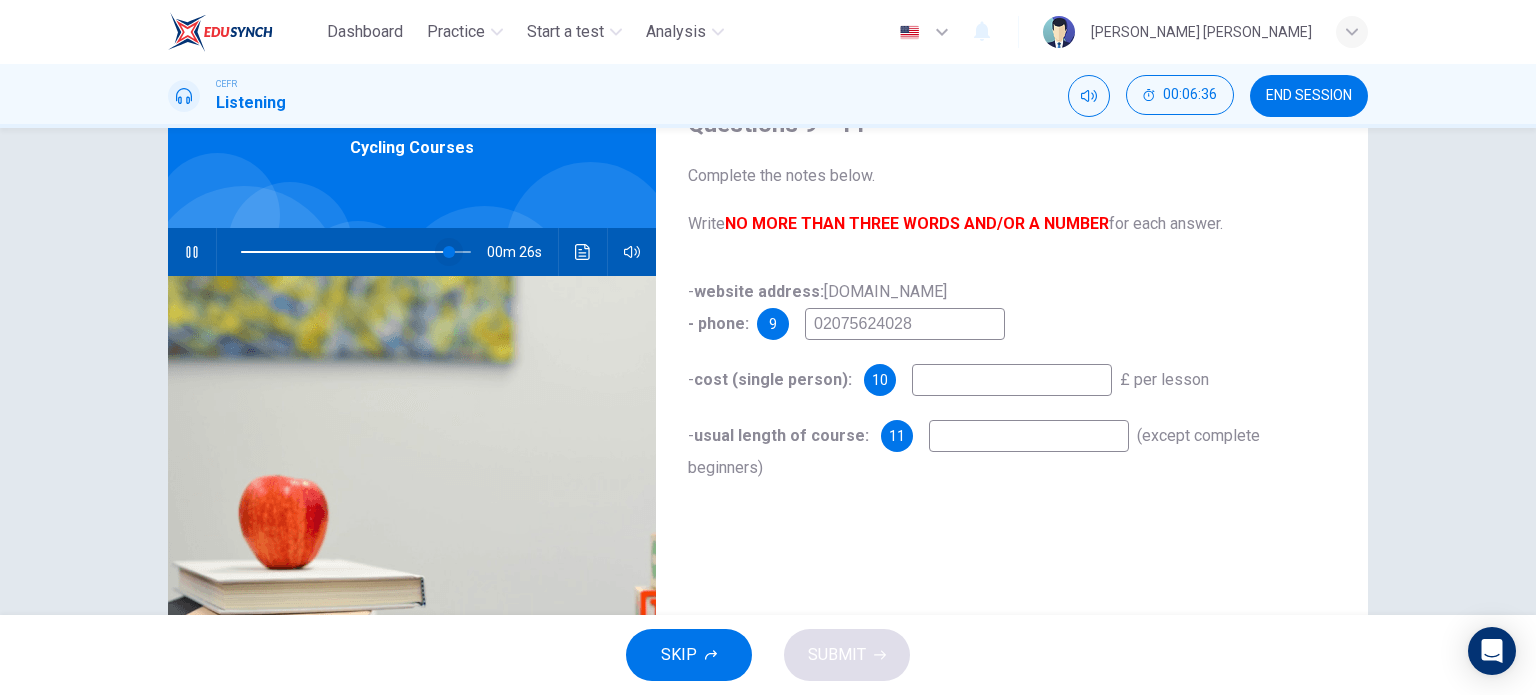 type on "02075624028" 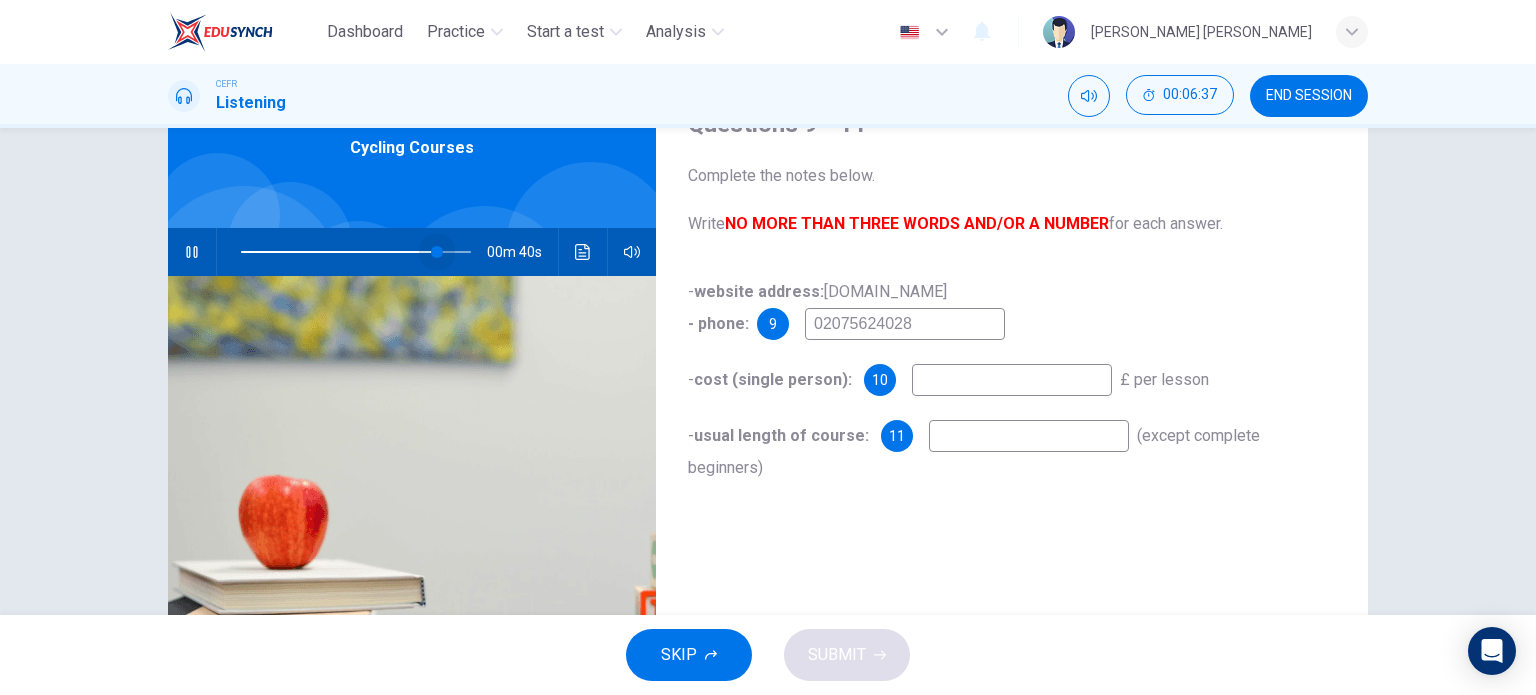 click at bounding box center (437, 252) 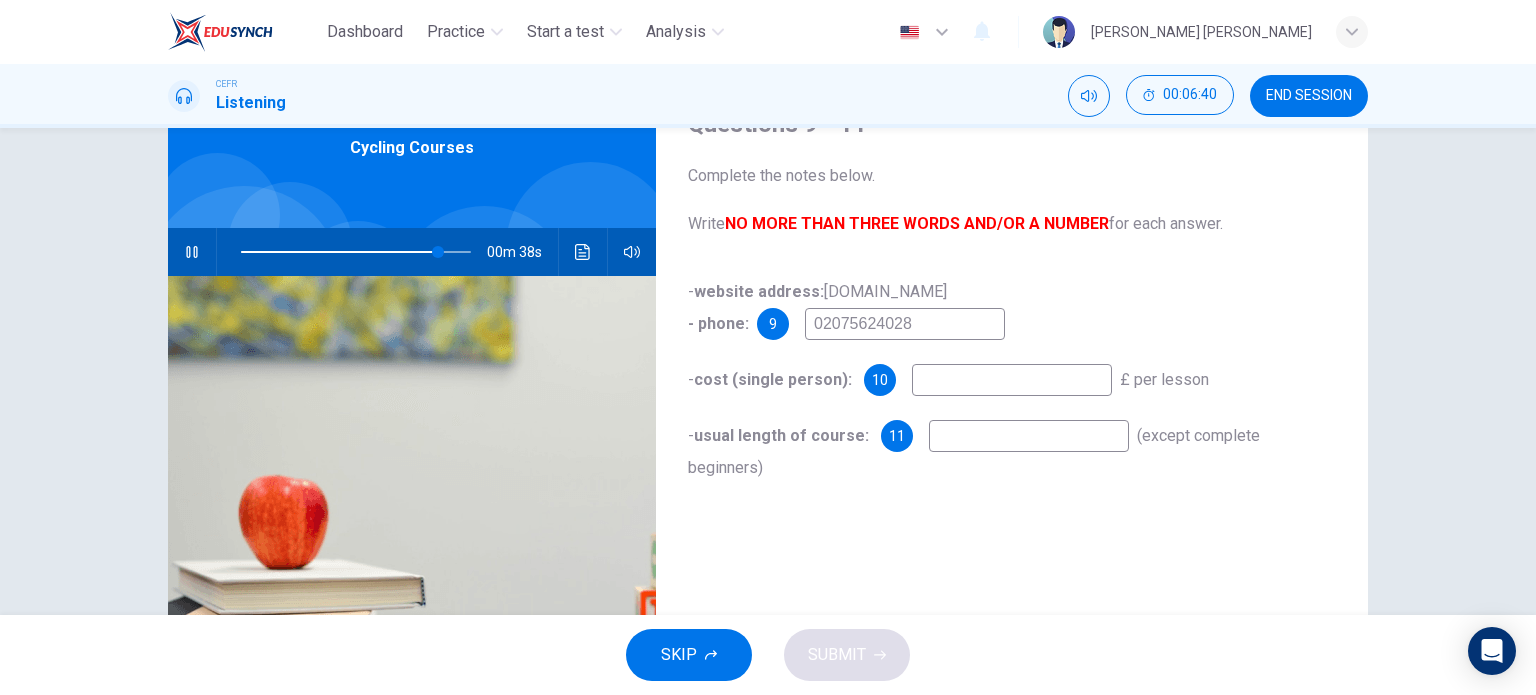 click at bounding box center (1012, 380) 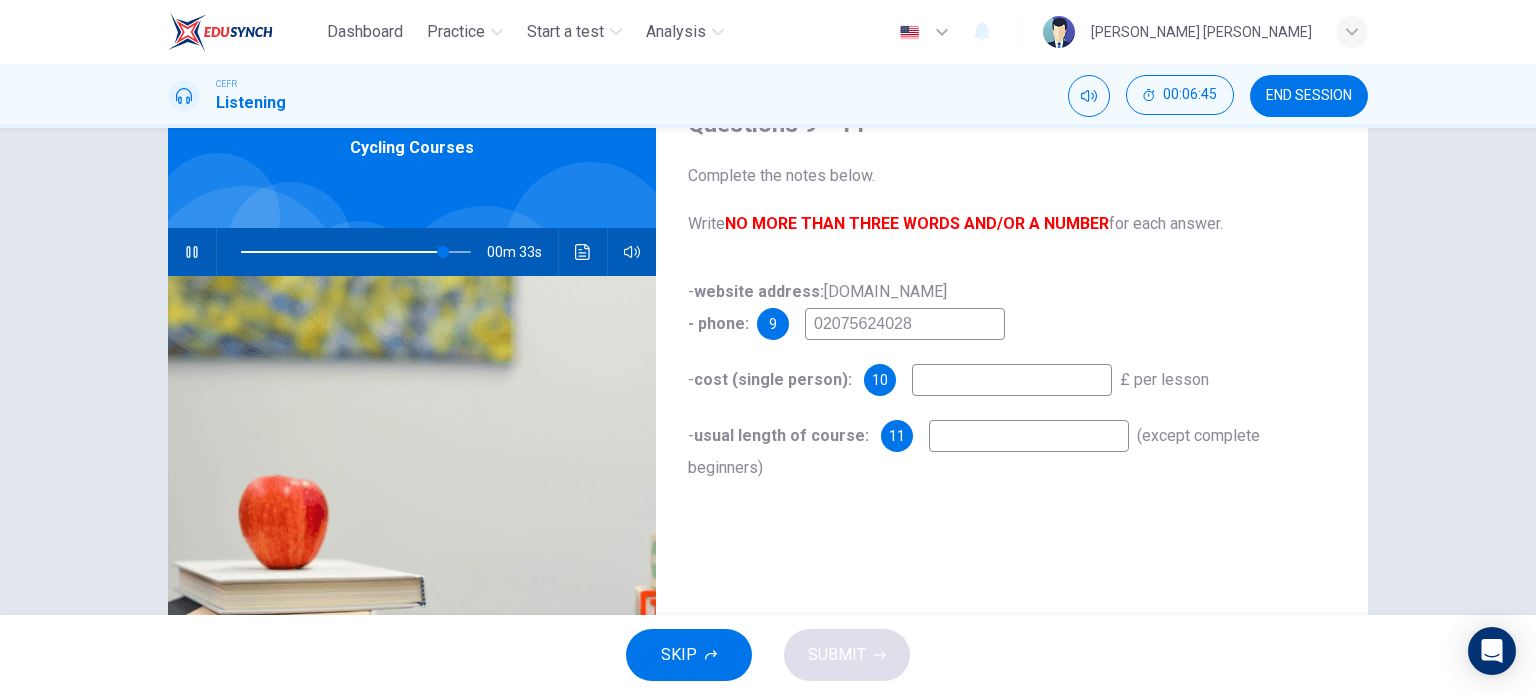 type on "88" 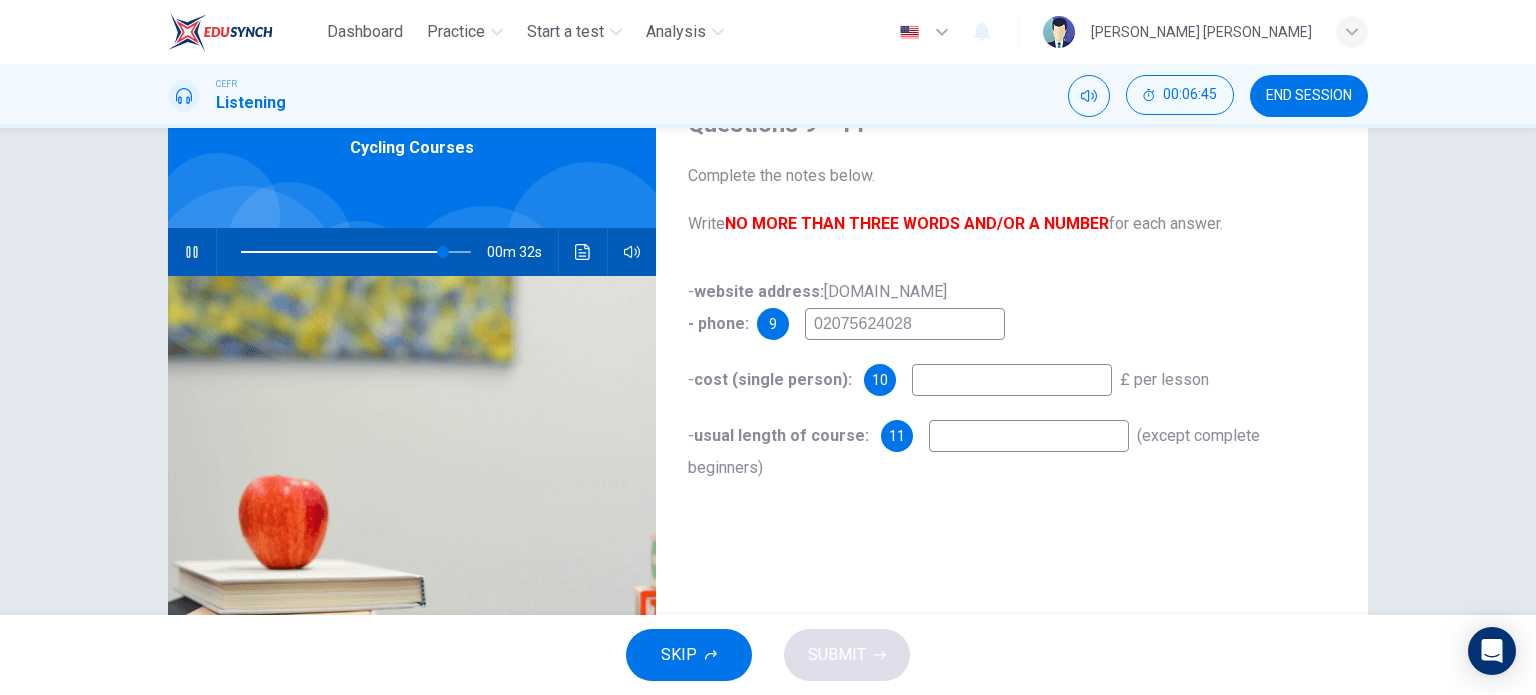 type on "2" 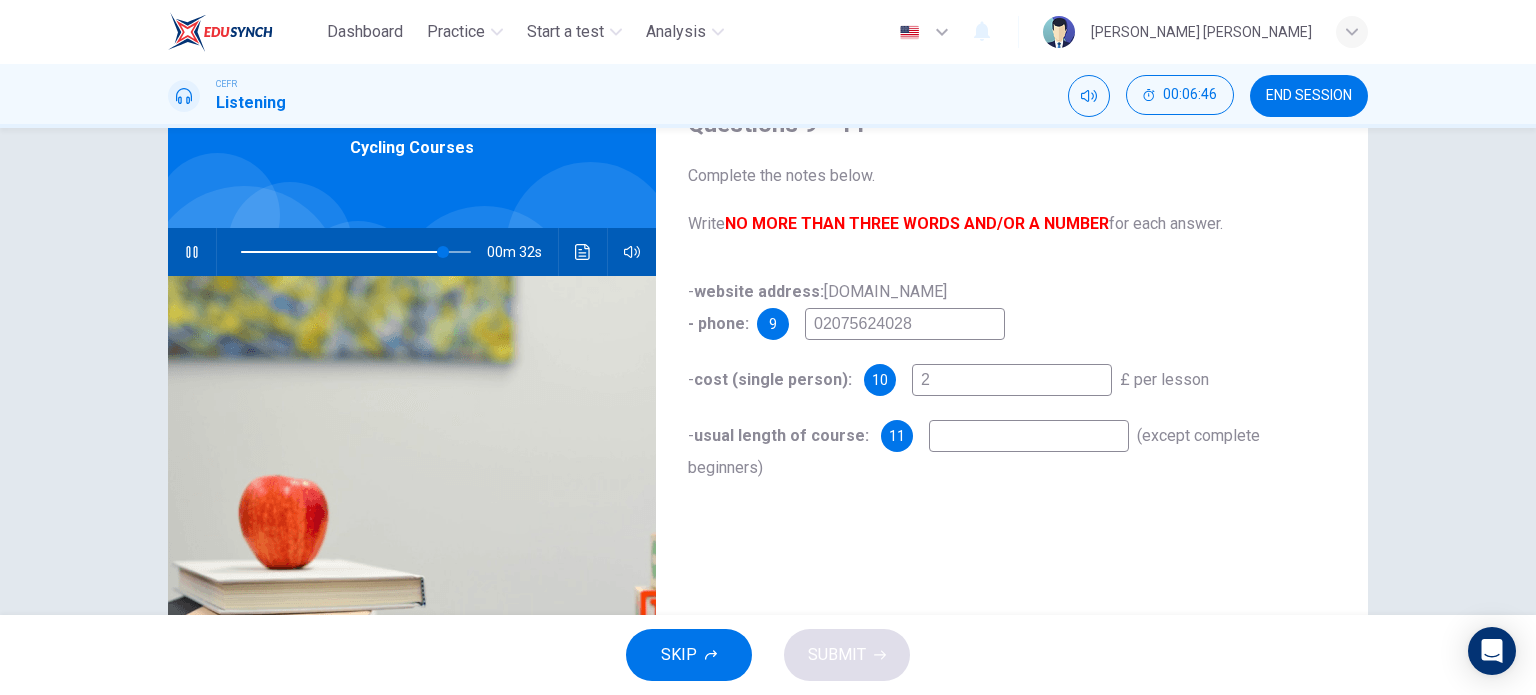 type on "88" 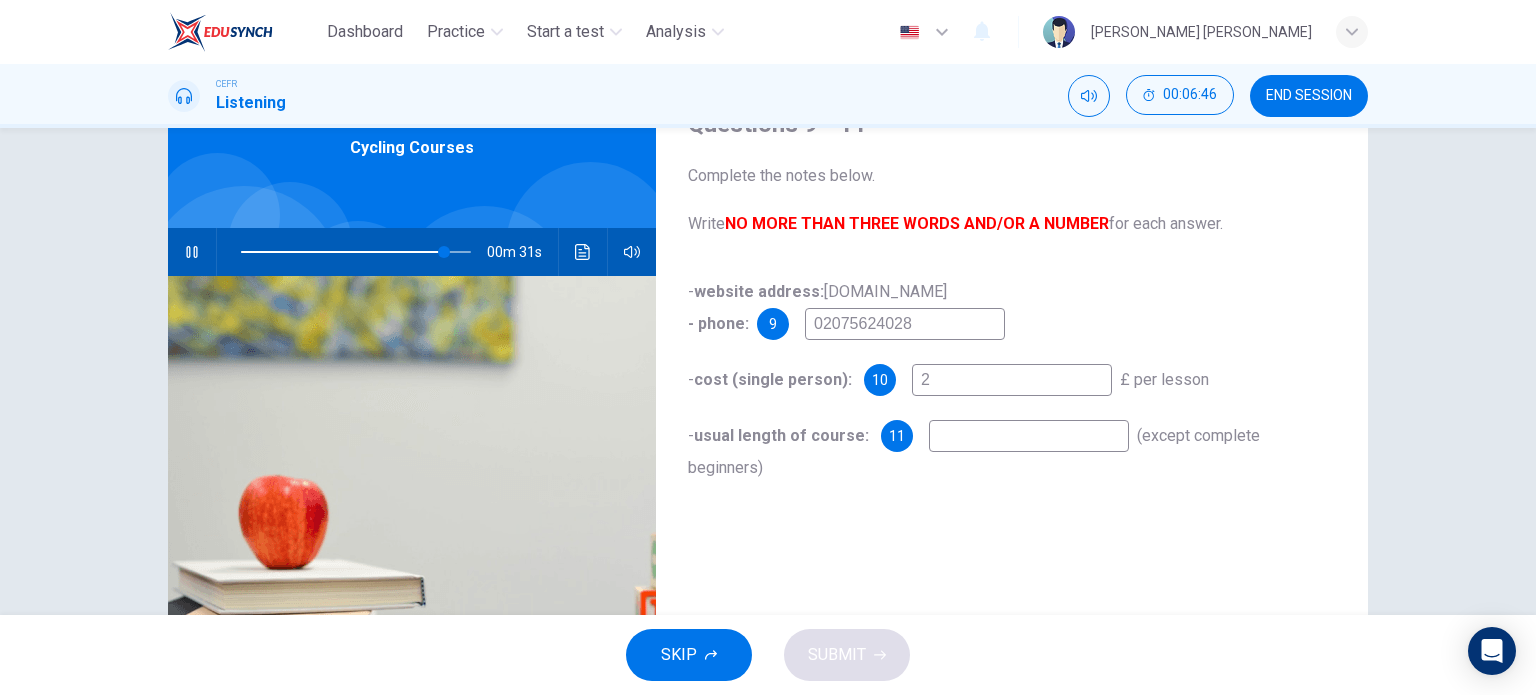 type on "27" 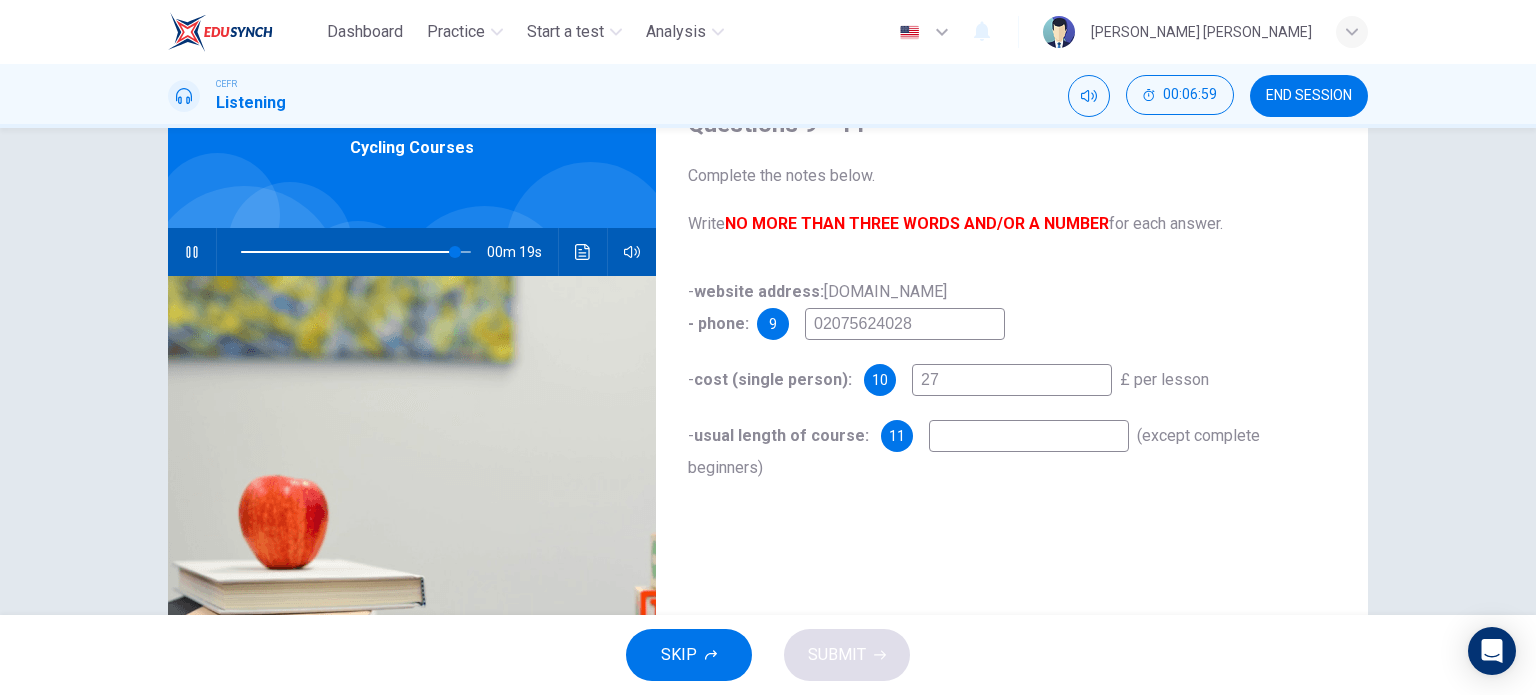 type on "93" 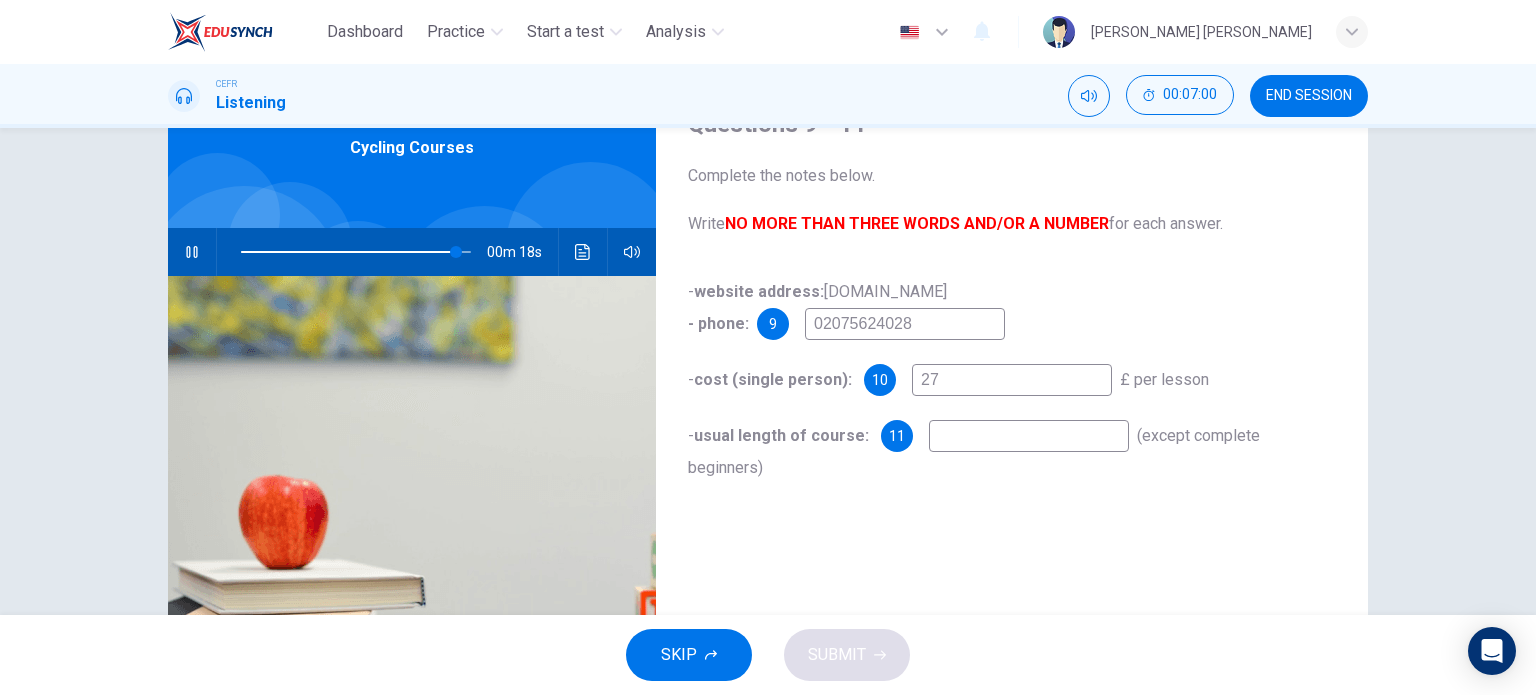 type on "27" 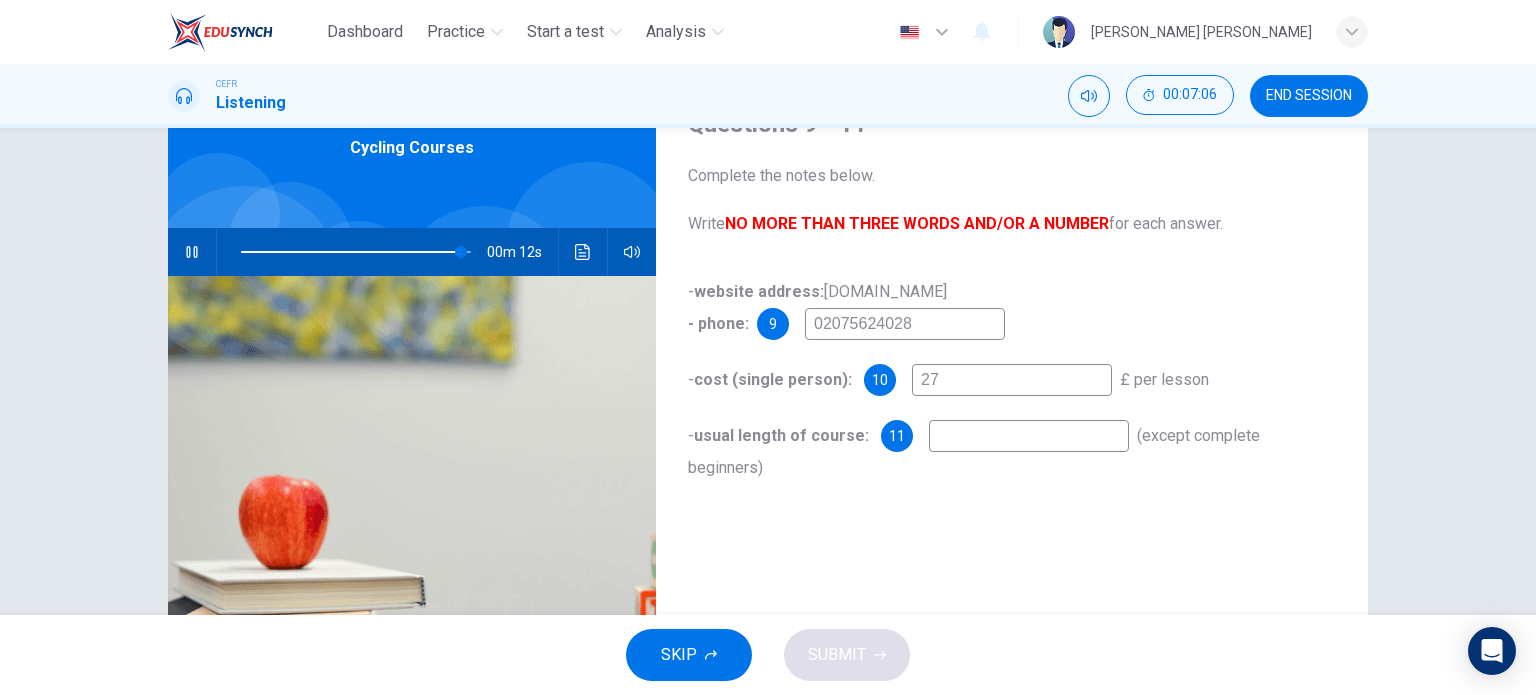 type on "96" 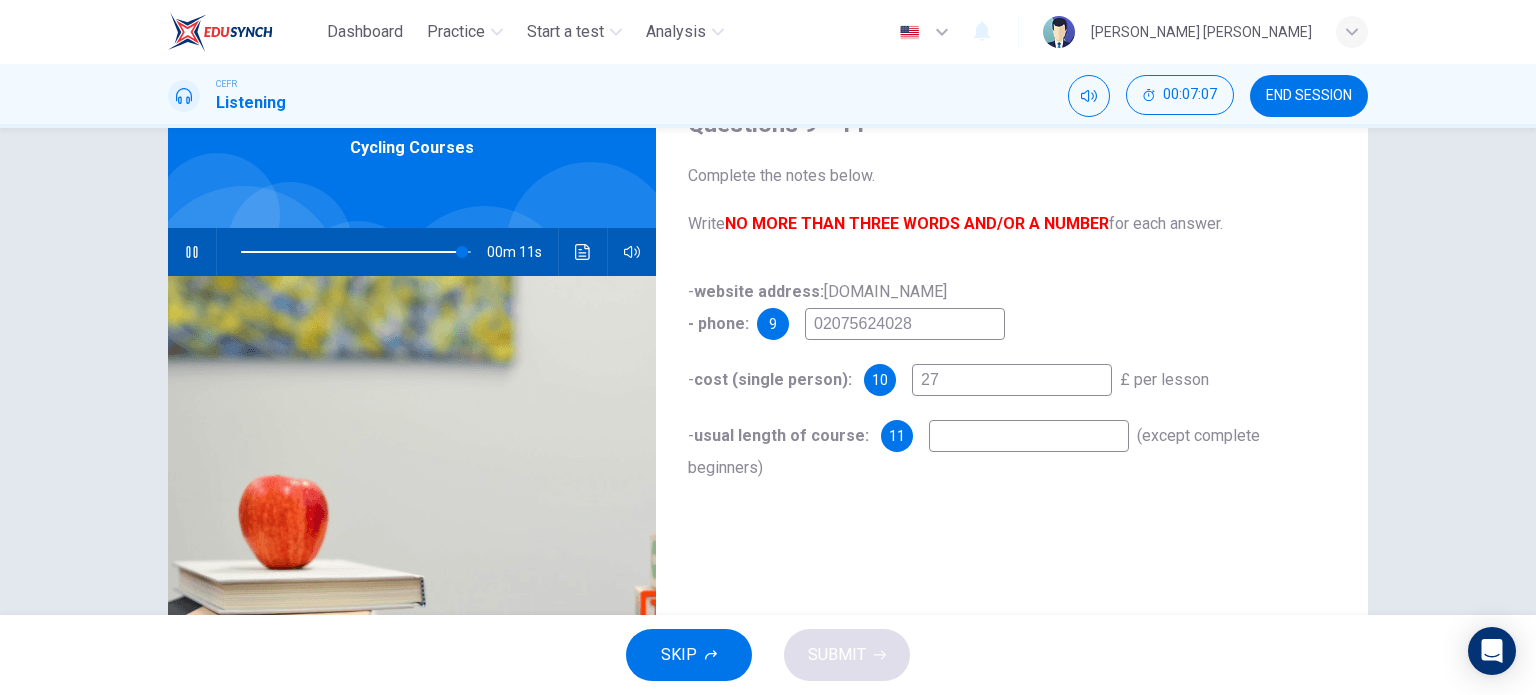 type on "1" 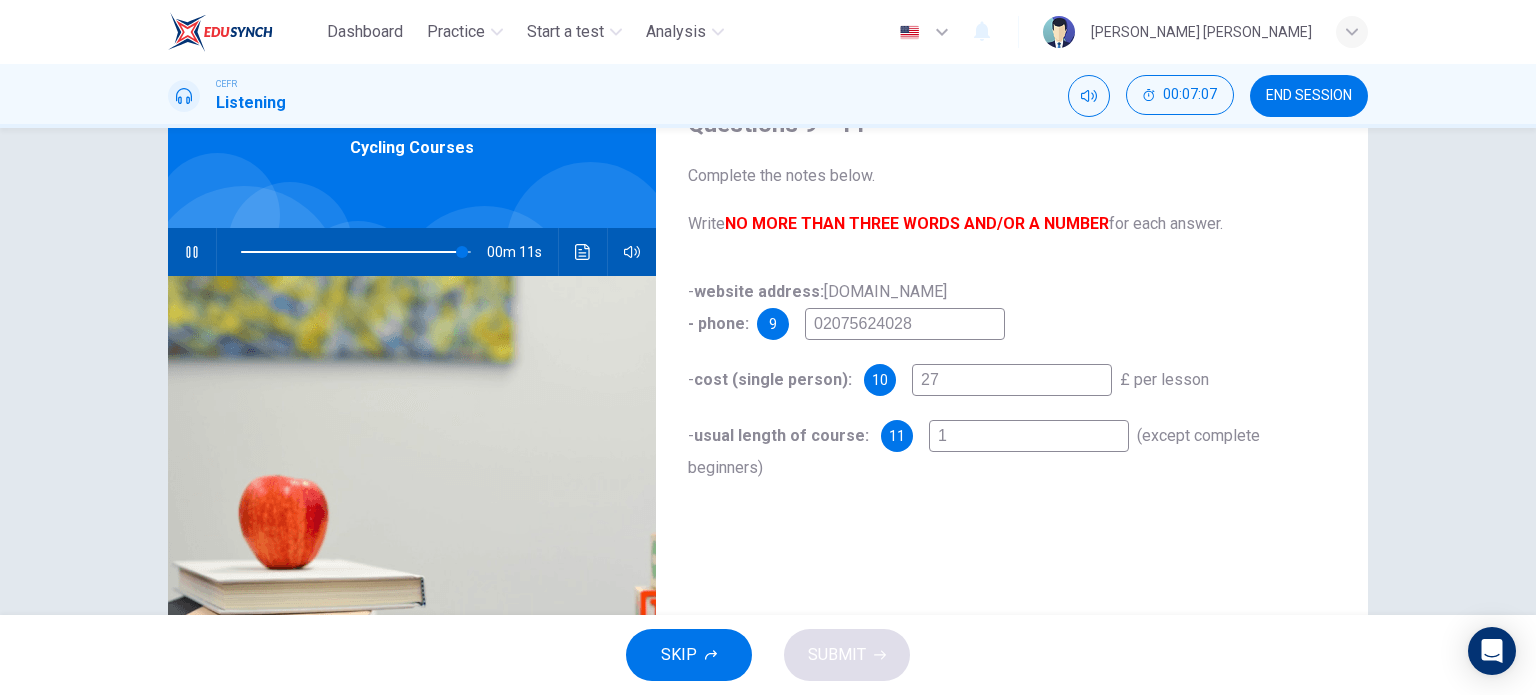 type on "96" 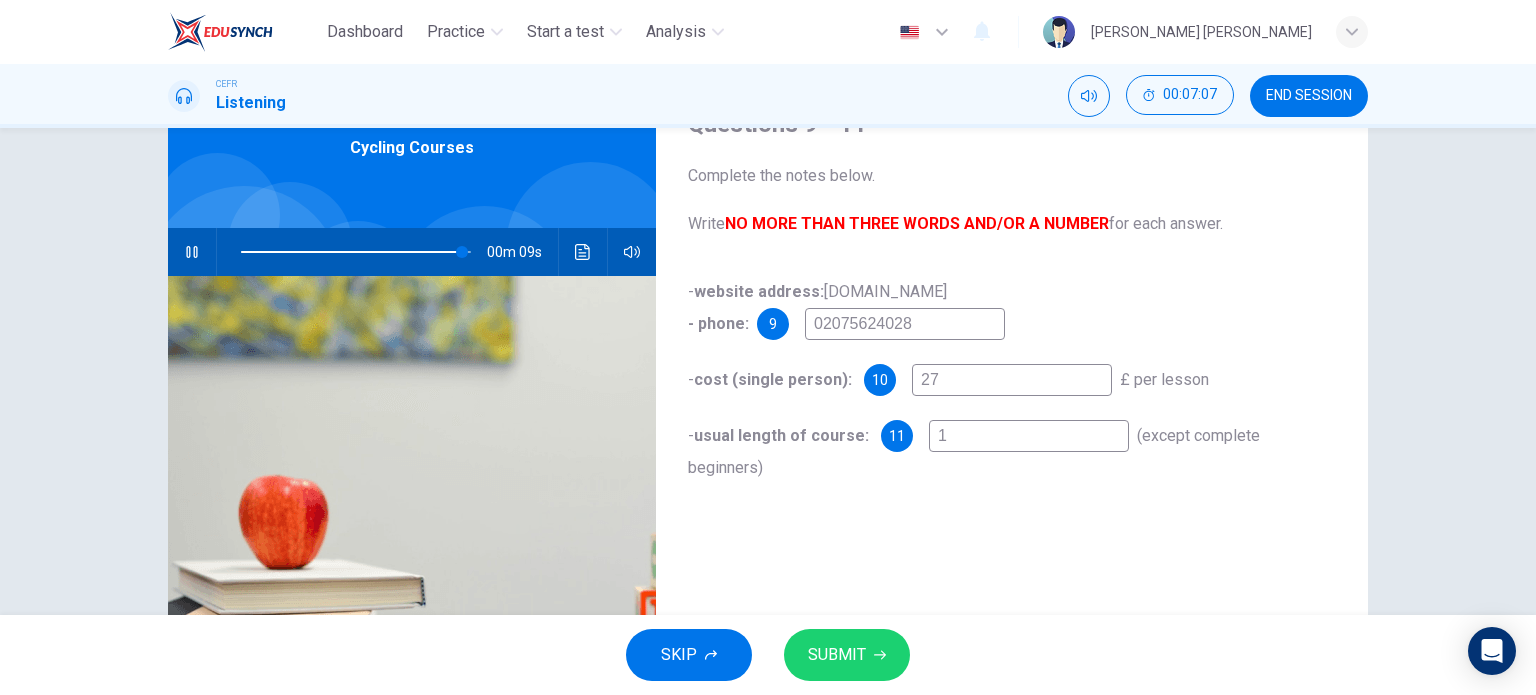 type on "1" 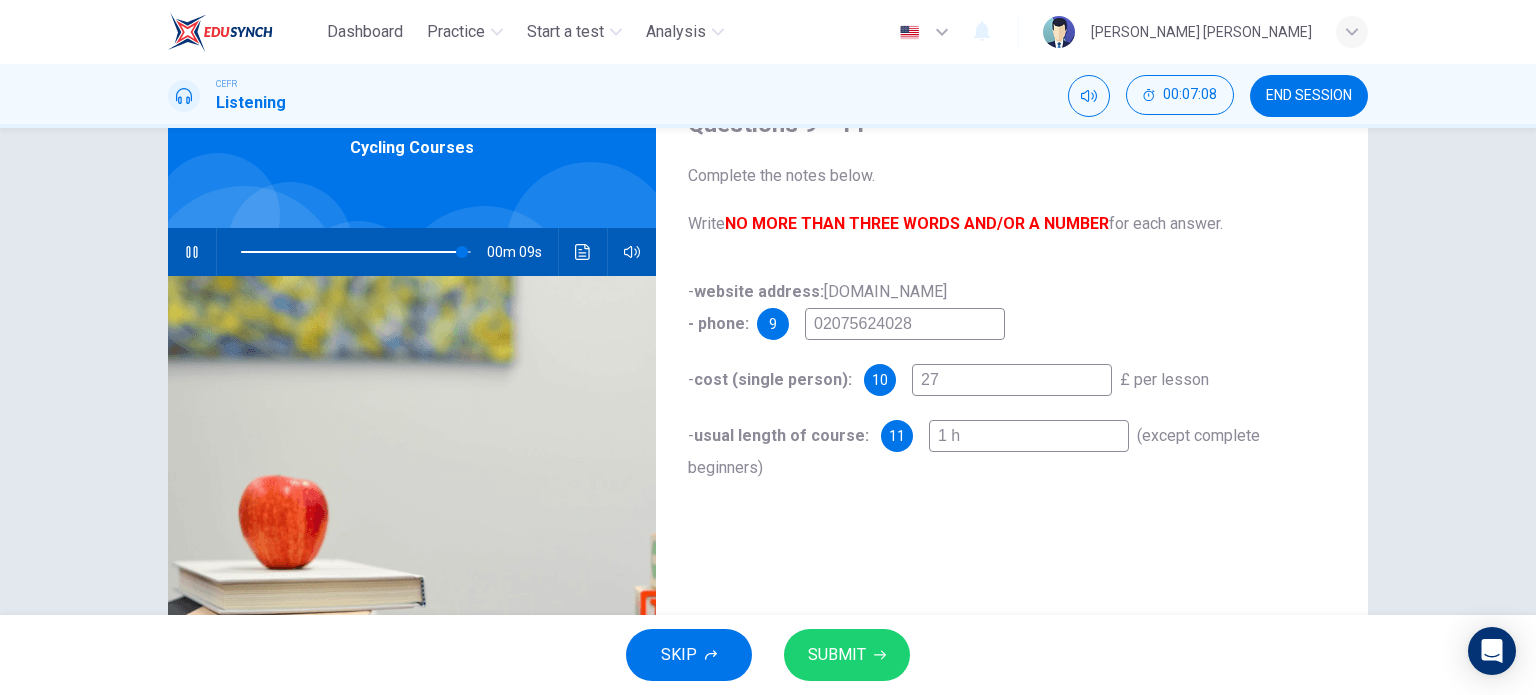 type on "97" 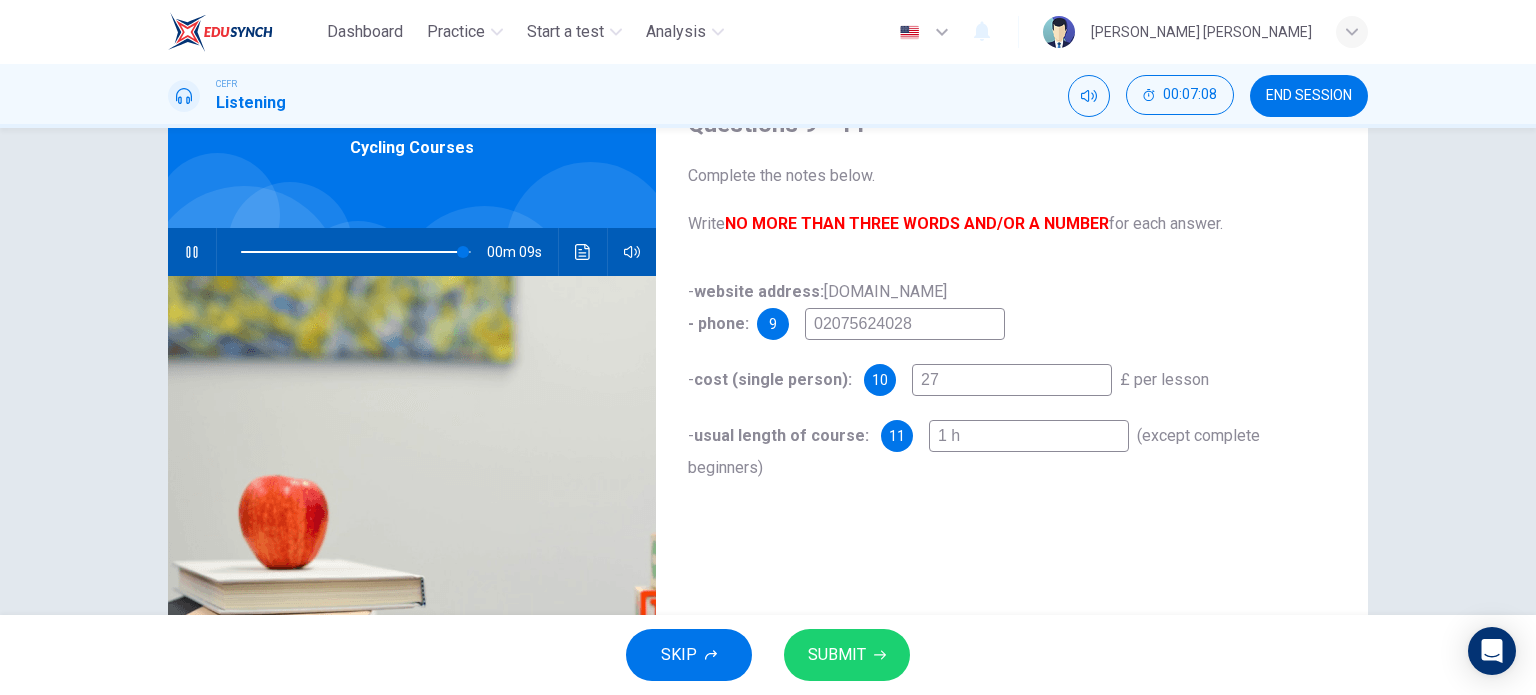 type on "1 ho" 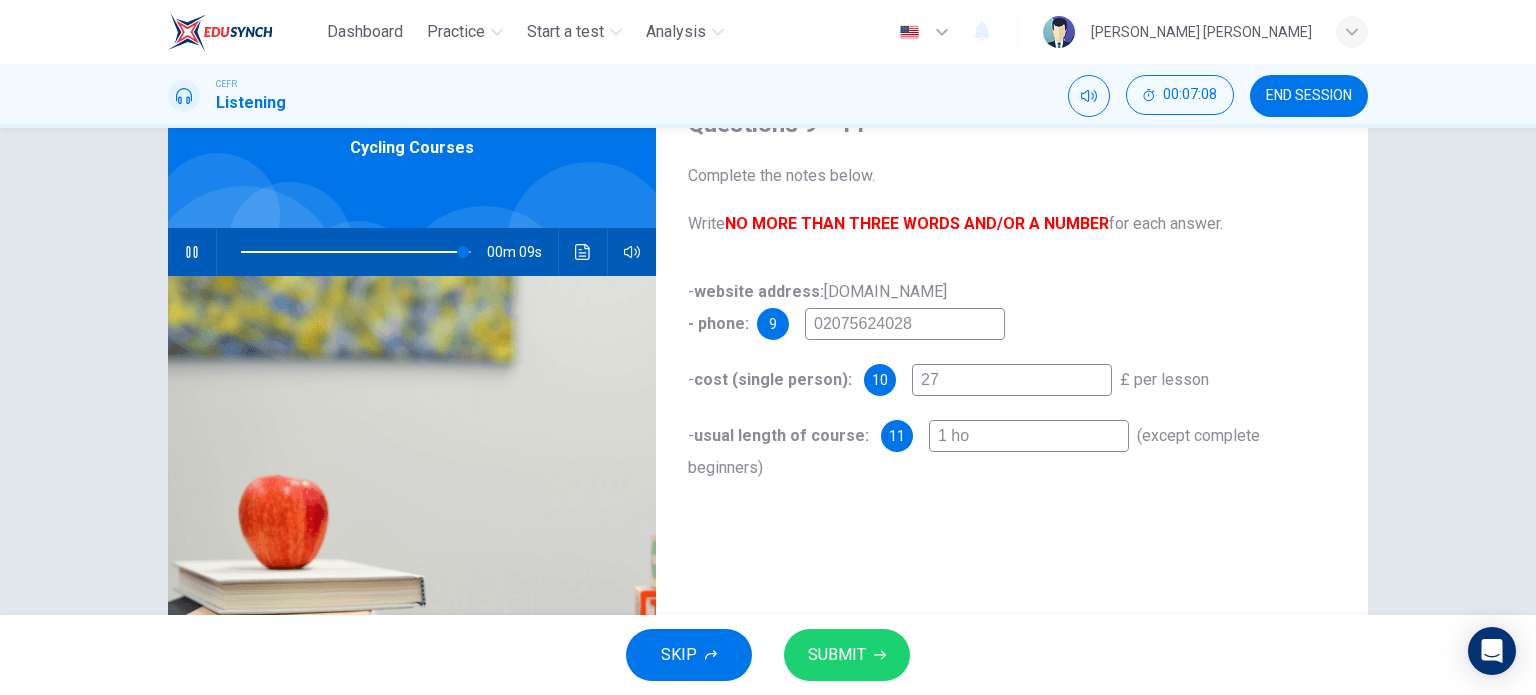 type on "97" 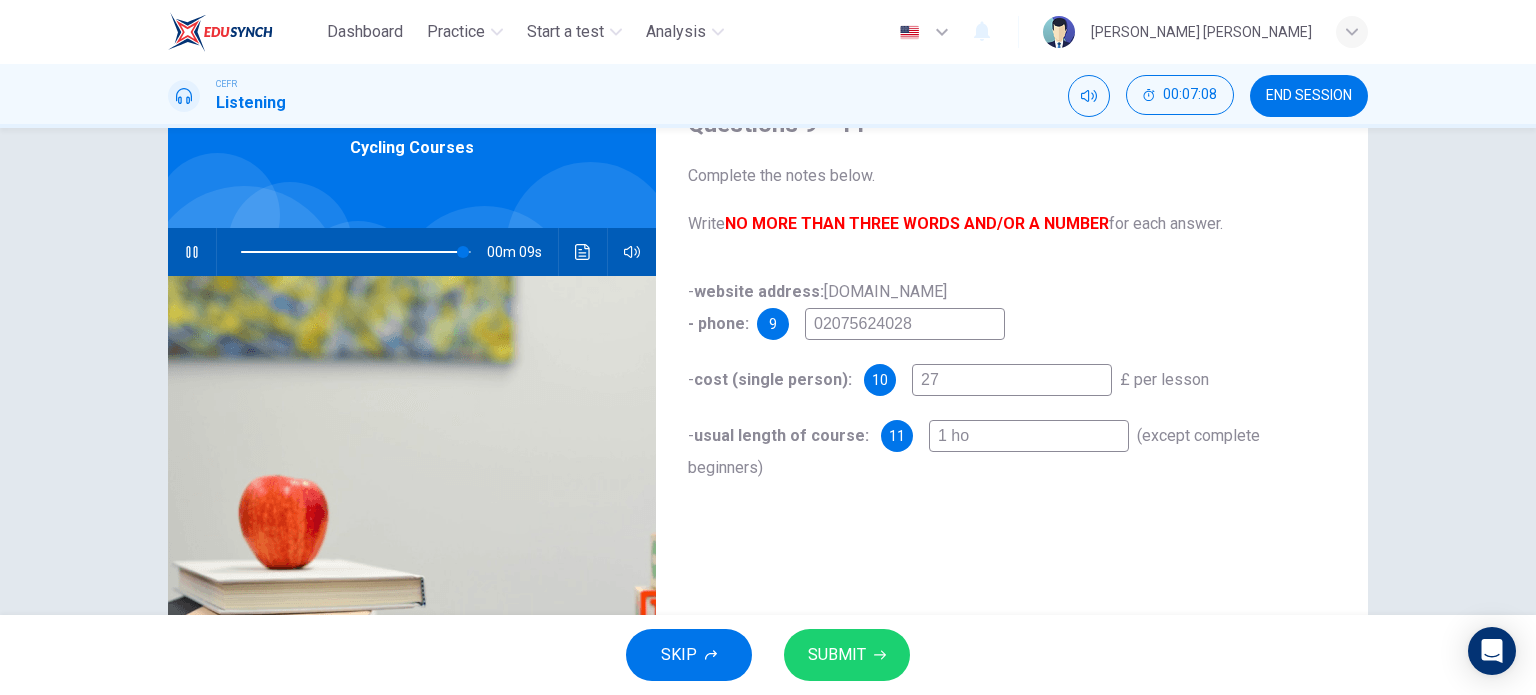 type on "1 hou" 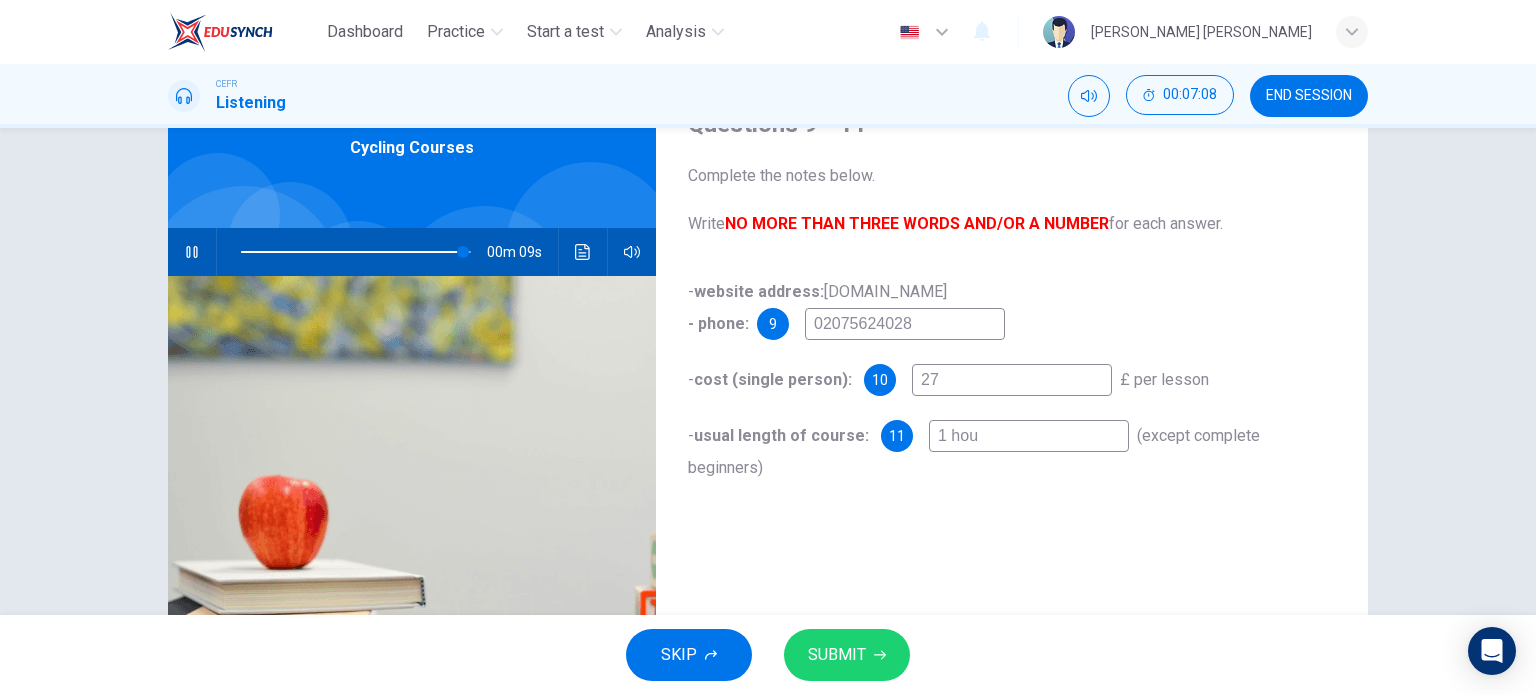 type on "97" 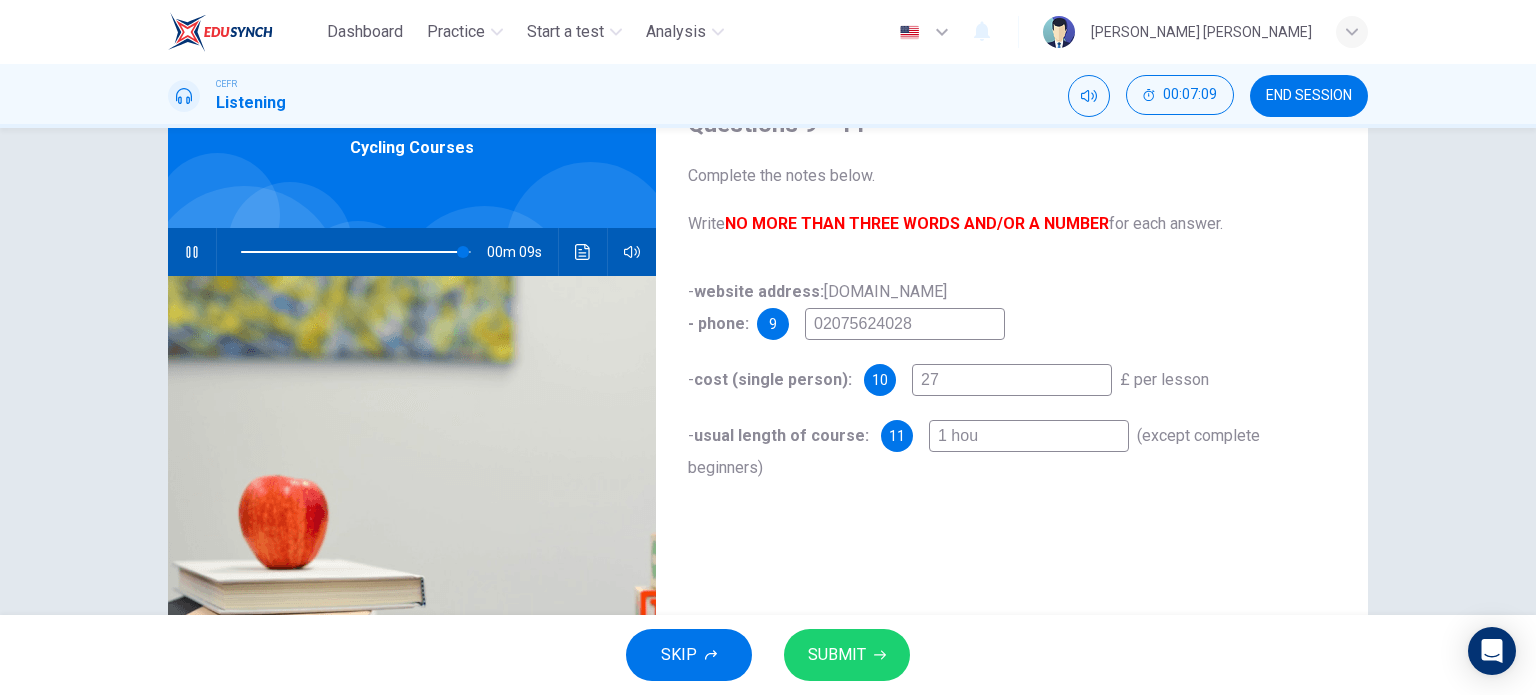 type on "1 hour" 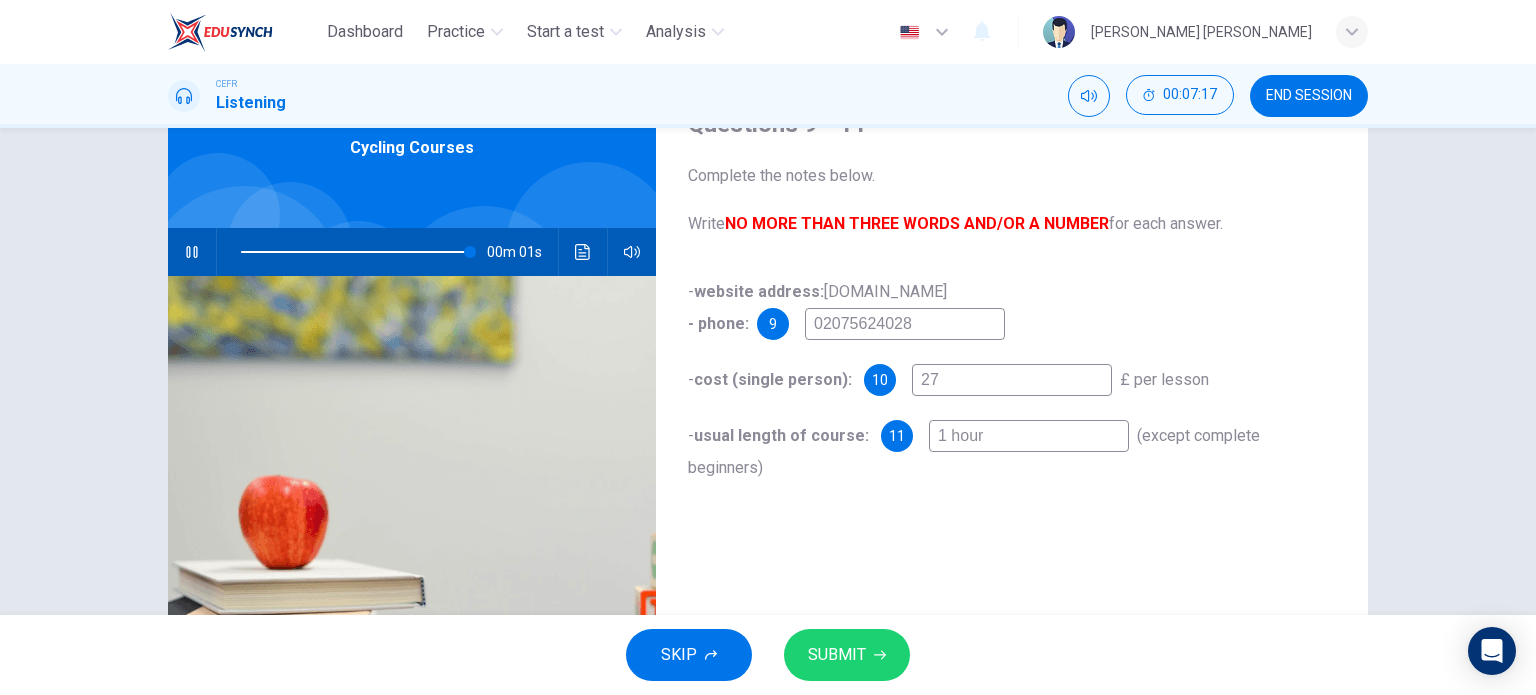 type on "0" 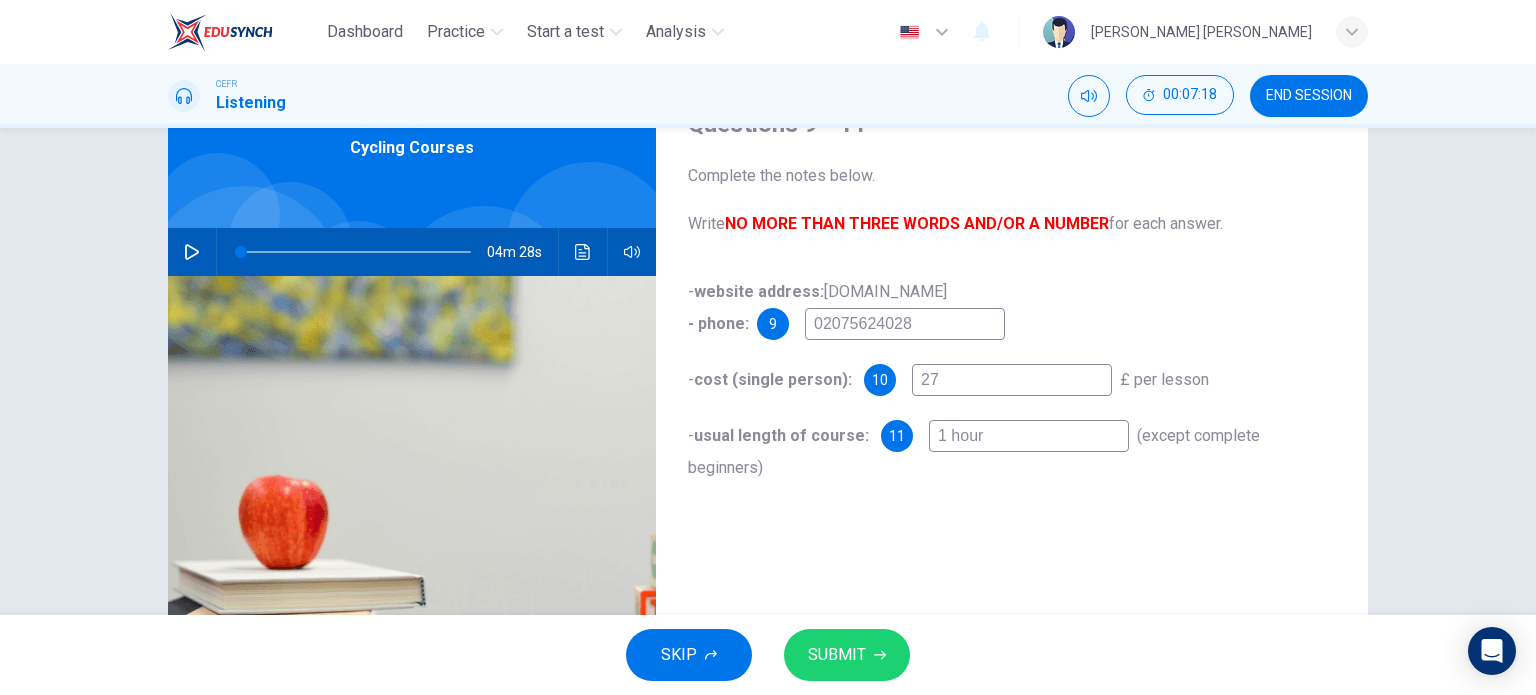 click on "1 hour" at bounding box center [1029, 436] 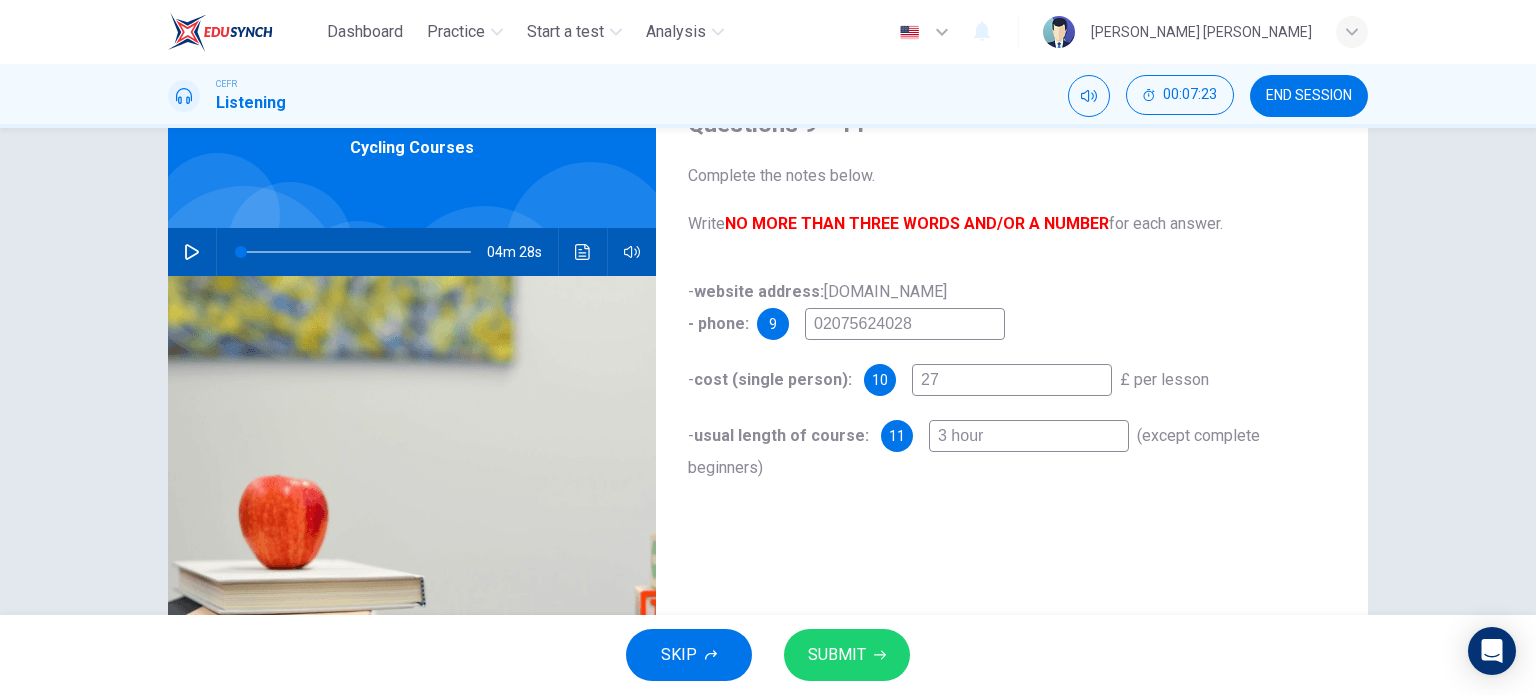 click on "3 hour" at bounding box center [1029, 436] 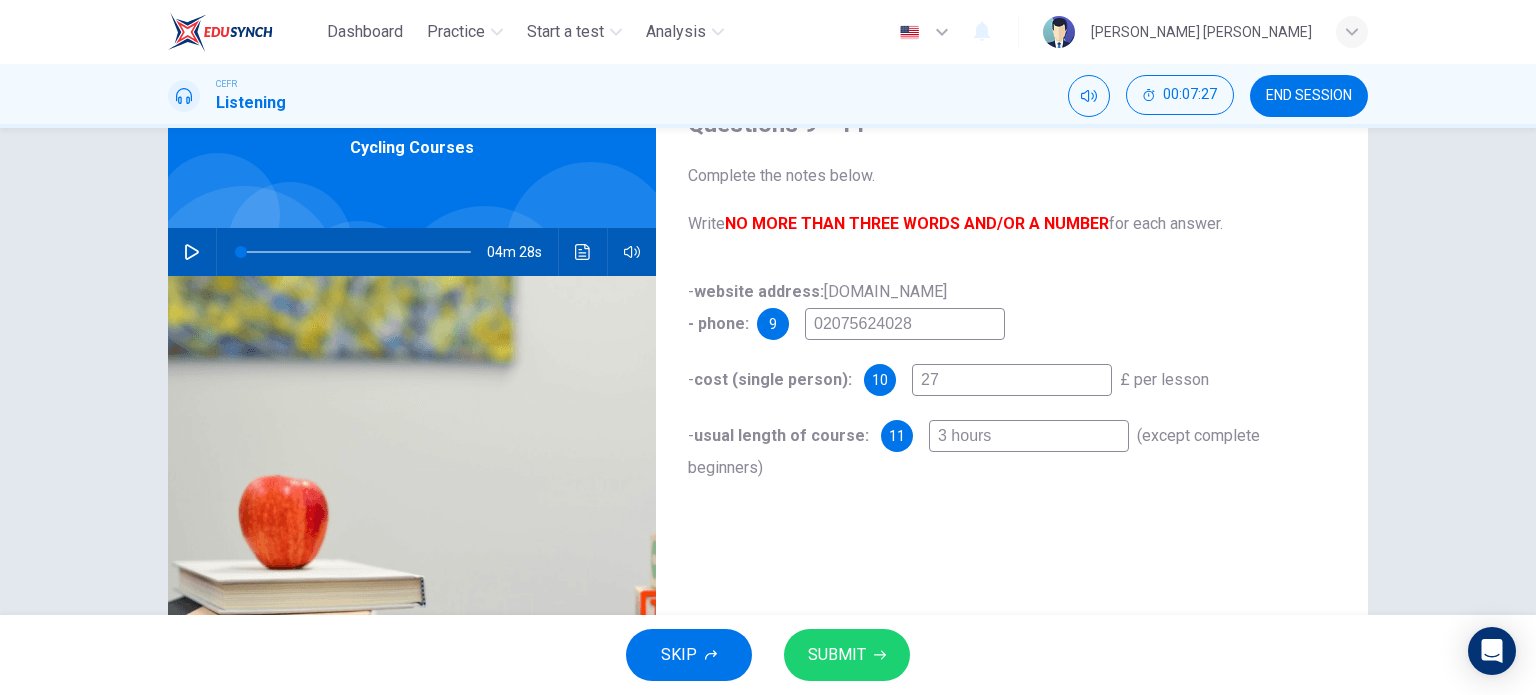 type on "3 hours" 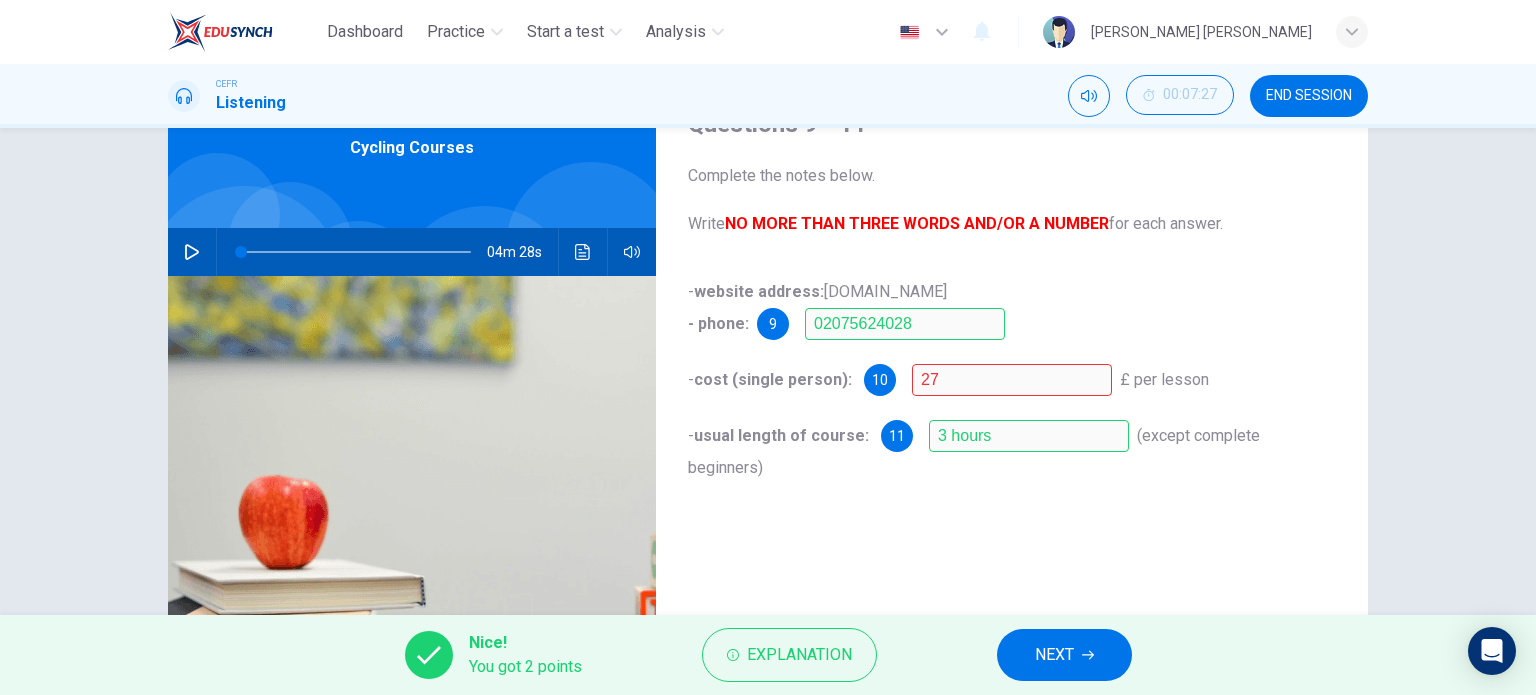 click on "NEXT" at bounding box center [1054, 655] 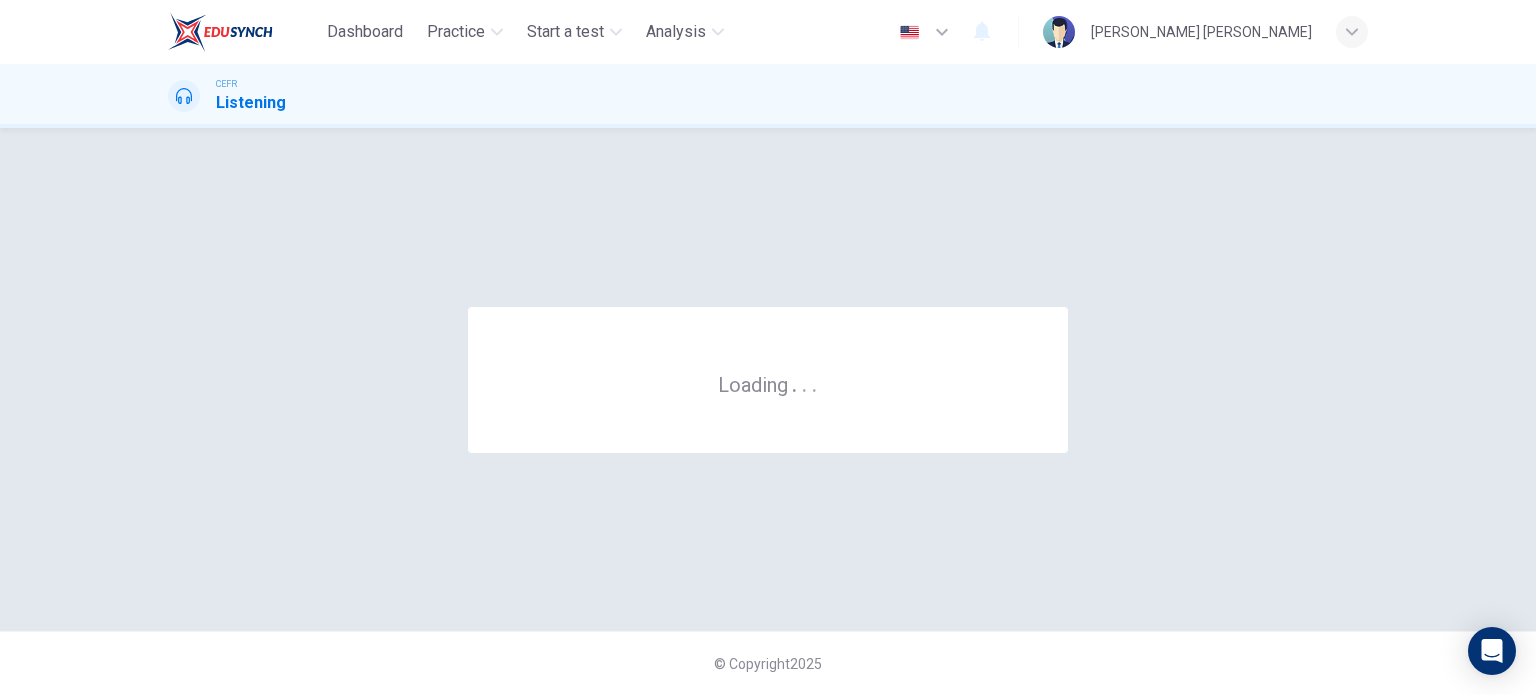 scroll, scrollTop: 0, scrollLeft: 0, axis: both 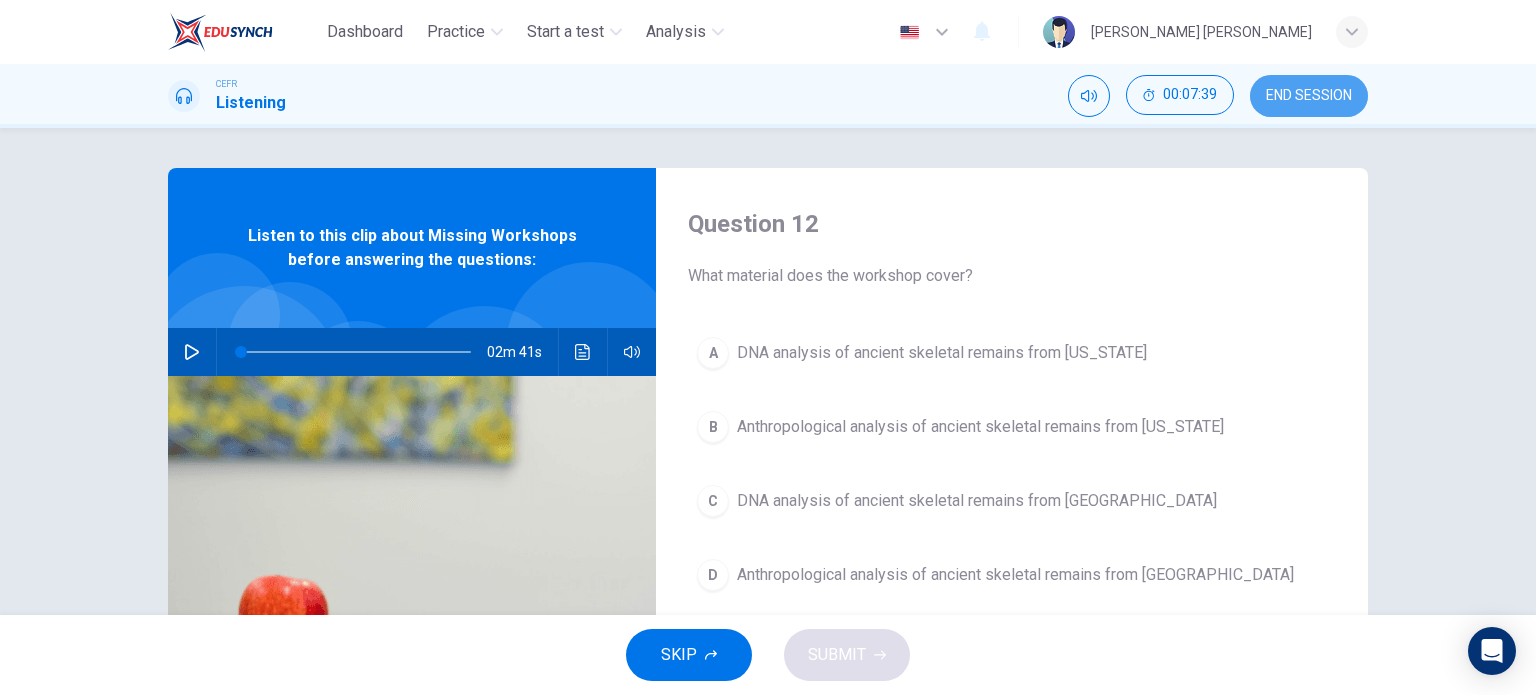 click on "END SESSION" at bounding box center (1309, 96) 